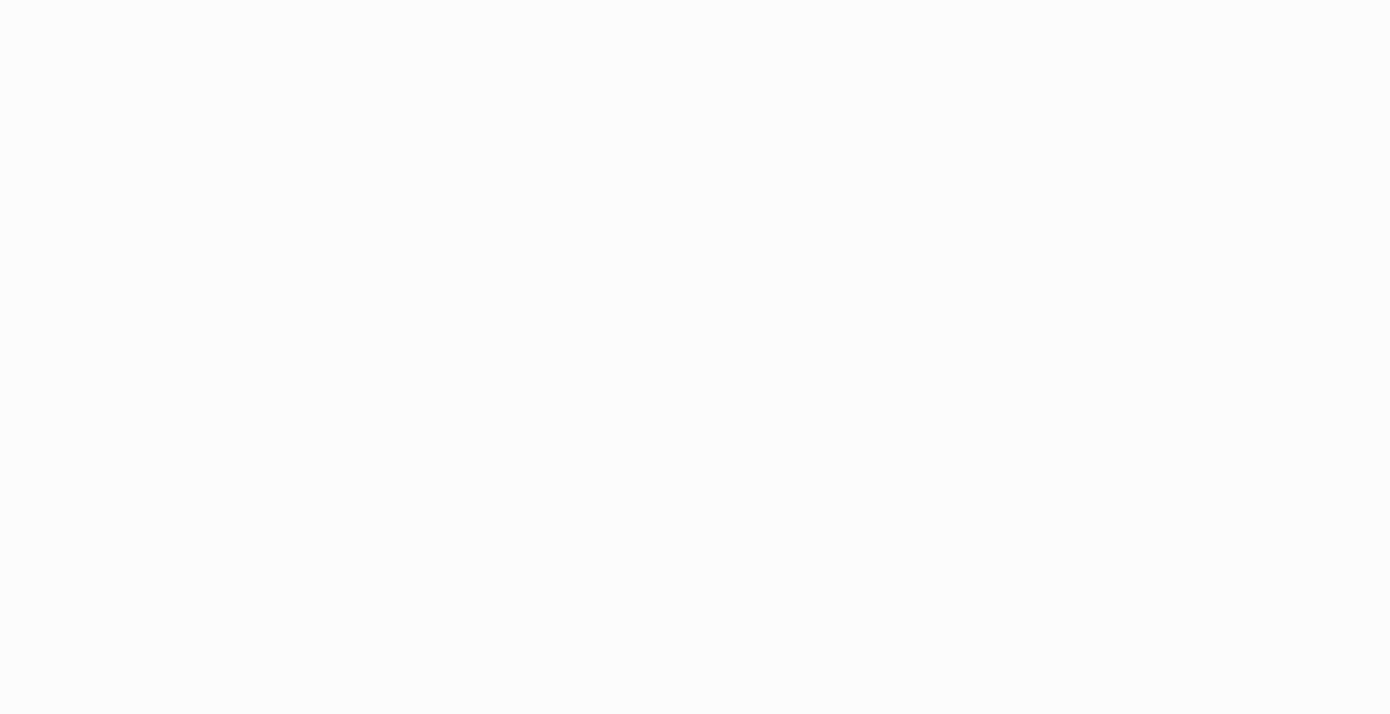 scroll, scrollTop: 0, scrollLeft: 0, axis: both 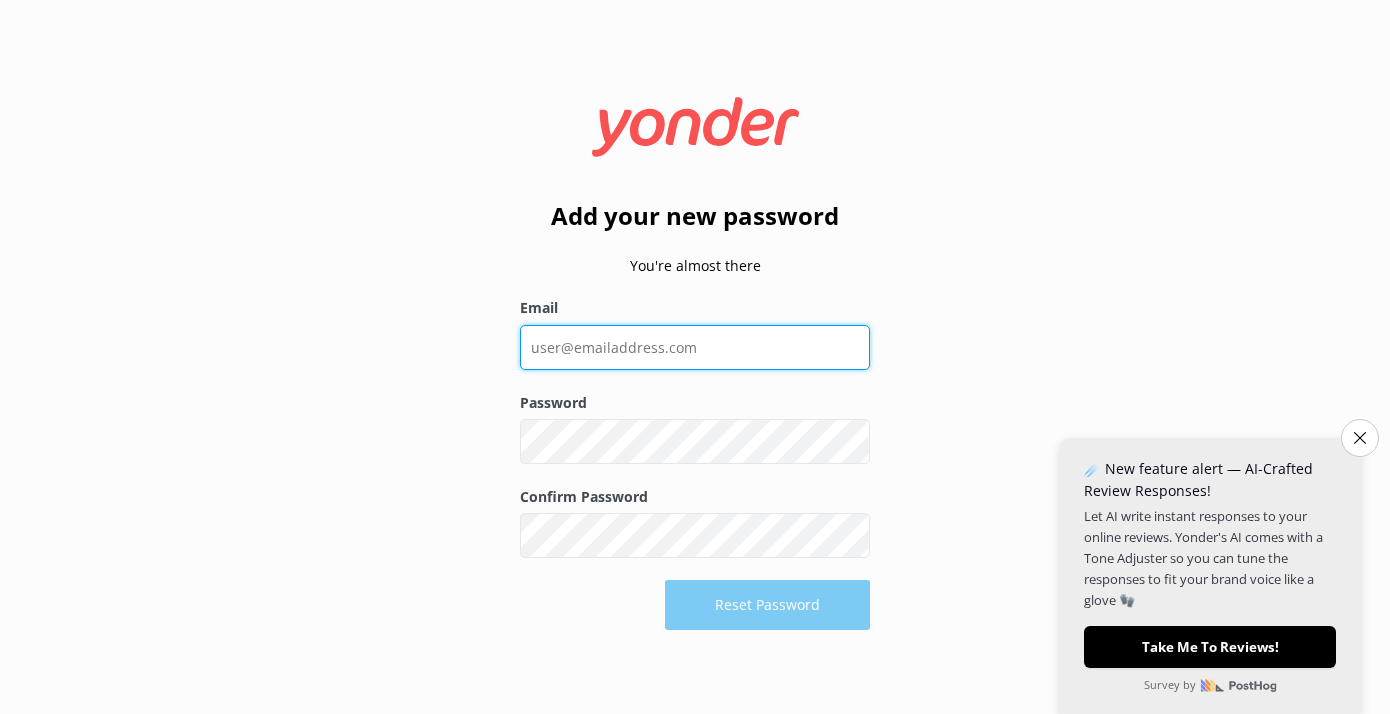 click on "Email" at bounding box center [695, 347] 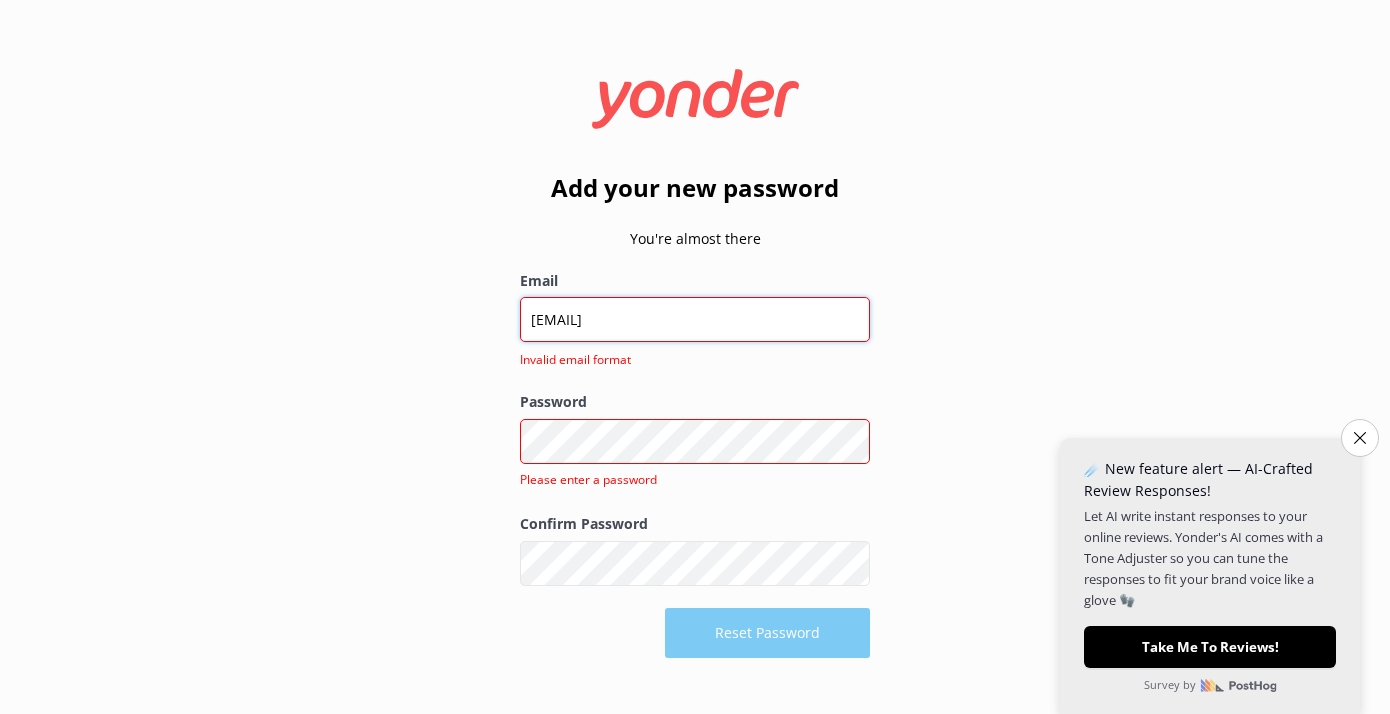 drag, startPoint x: 653, startPoint y: 335, endPoint x: 801, endPoint y: 333, distance: 148.01352 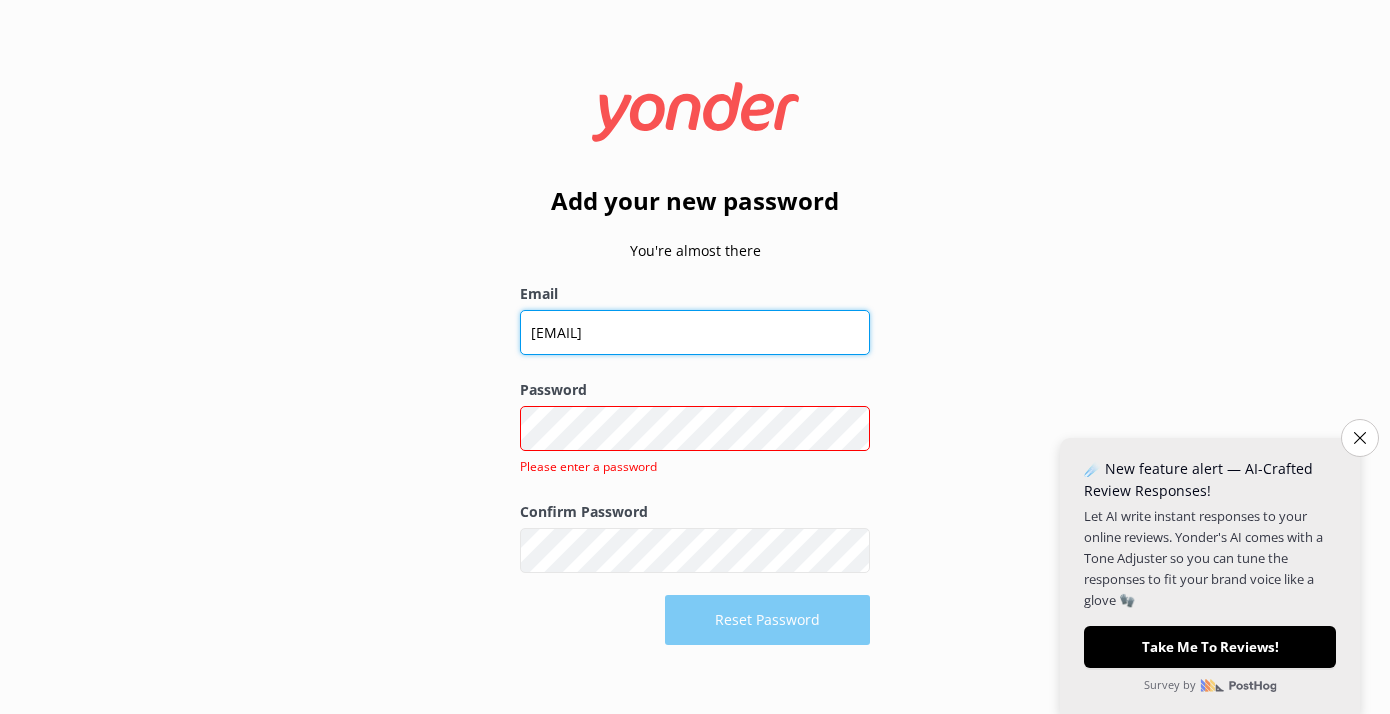 type on "kendall@yonderhq.com" 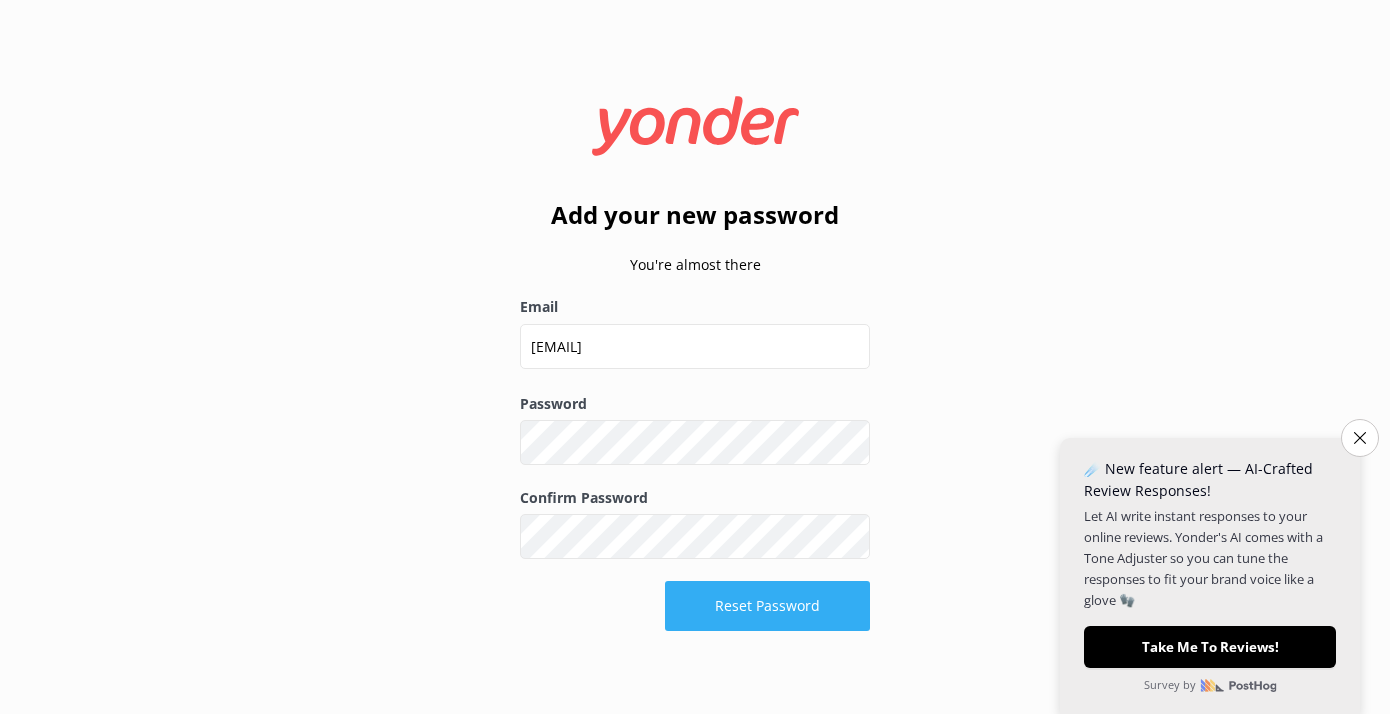 click on "Reset Password" at bounding box center [767, 606] 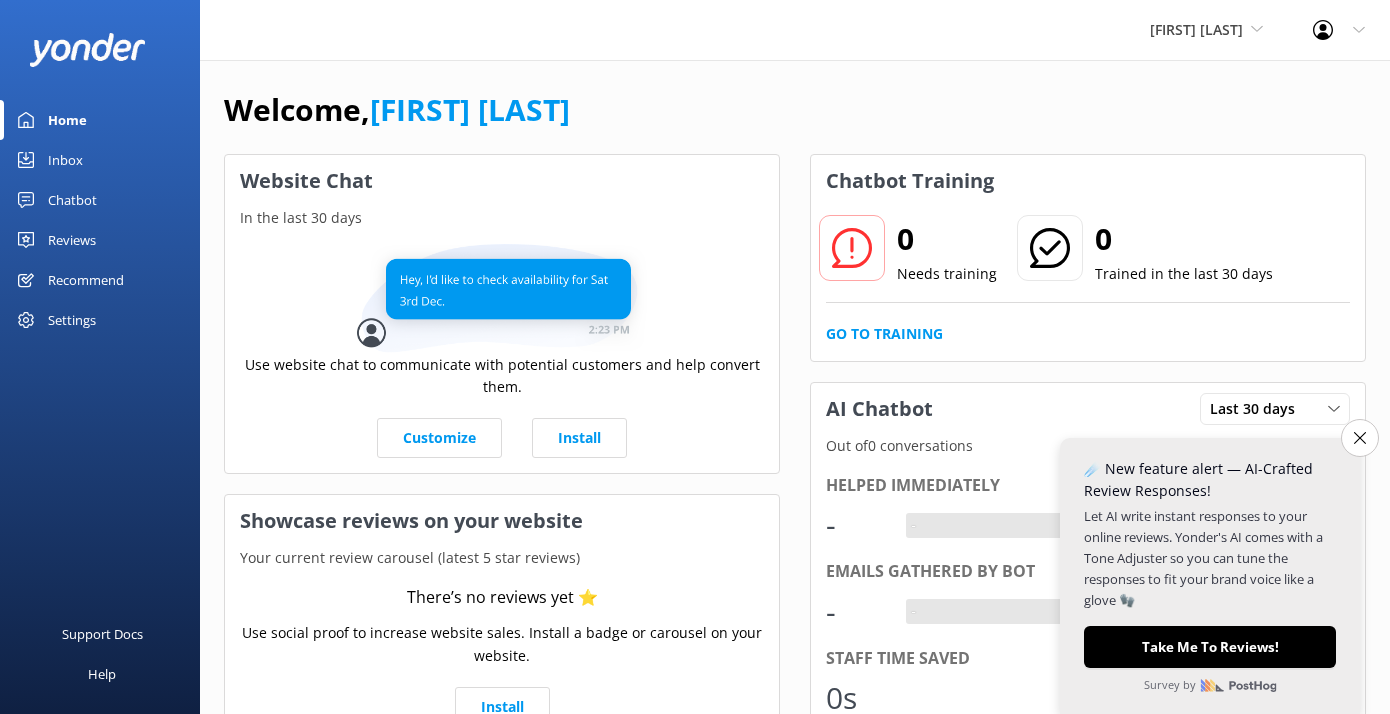 scroll, scrollTop: 0, scrollLeft: 0, axis: both 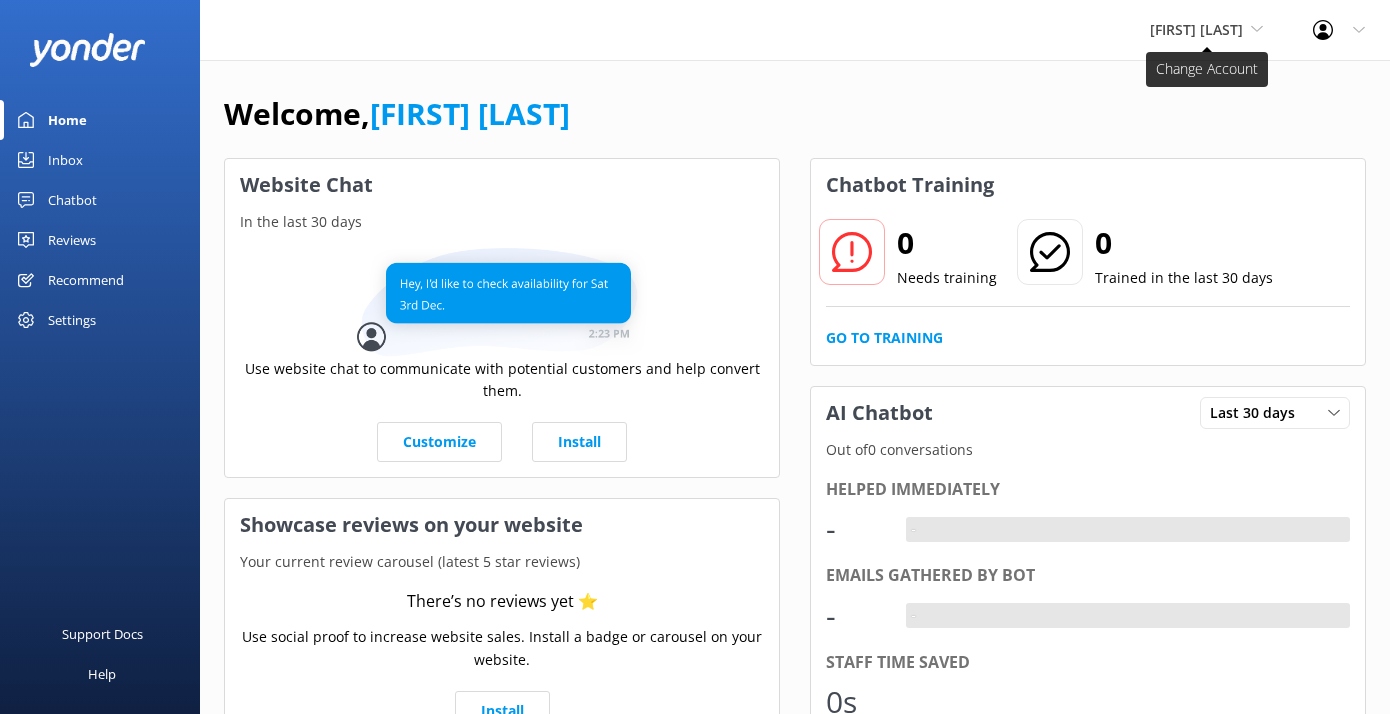 click on "[FIRST] [LAST]" at bounding box center [1206, 30] 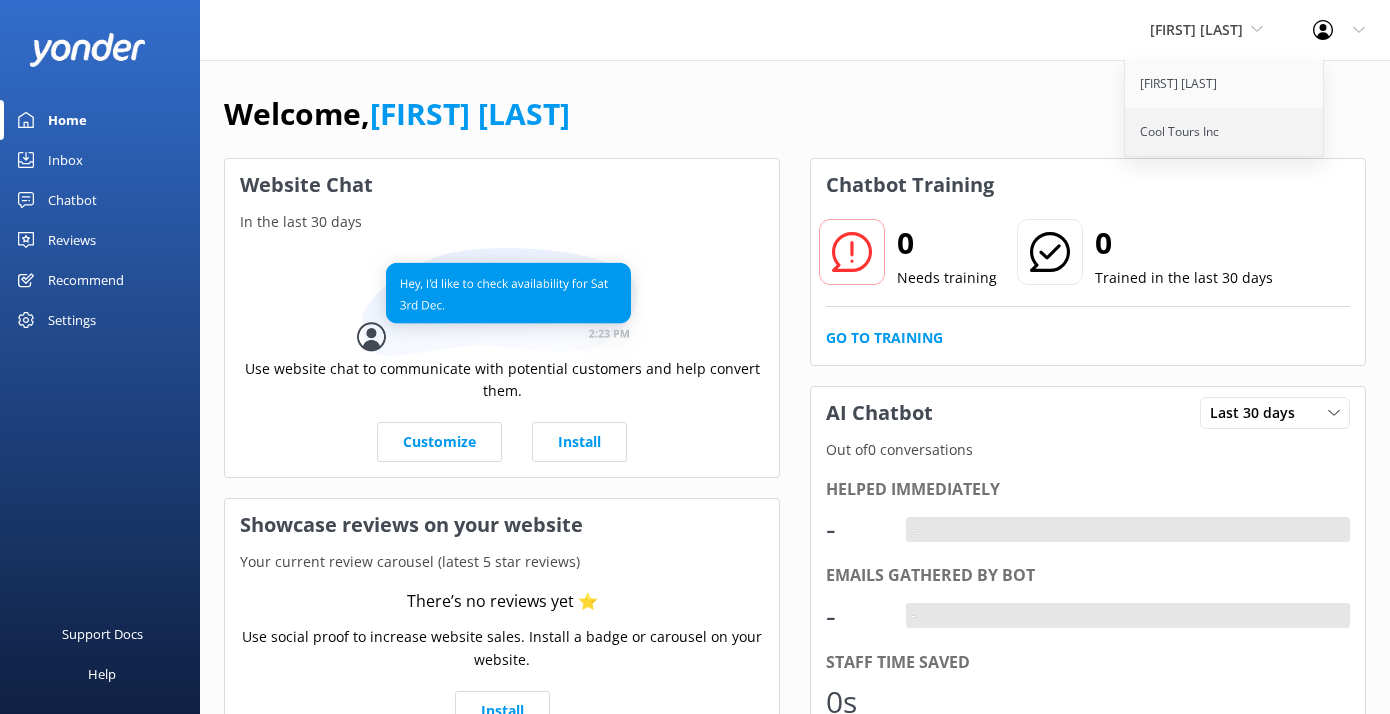 click on "Cool Tours Inc" at bounding box center [1225, 132] 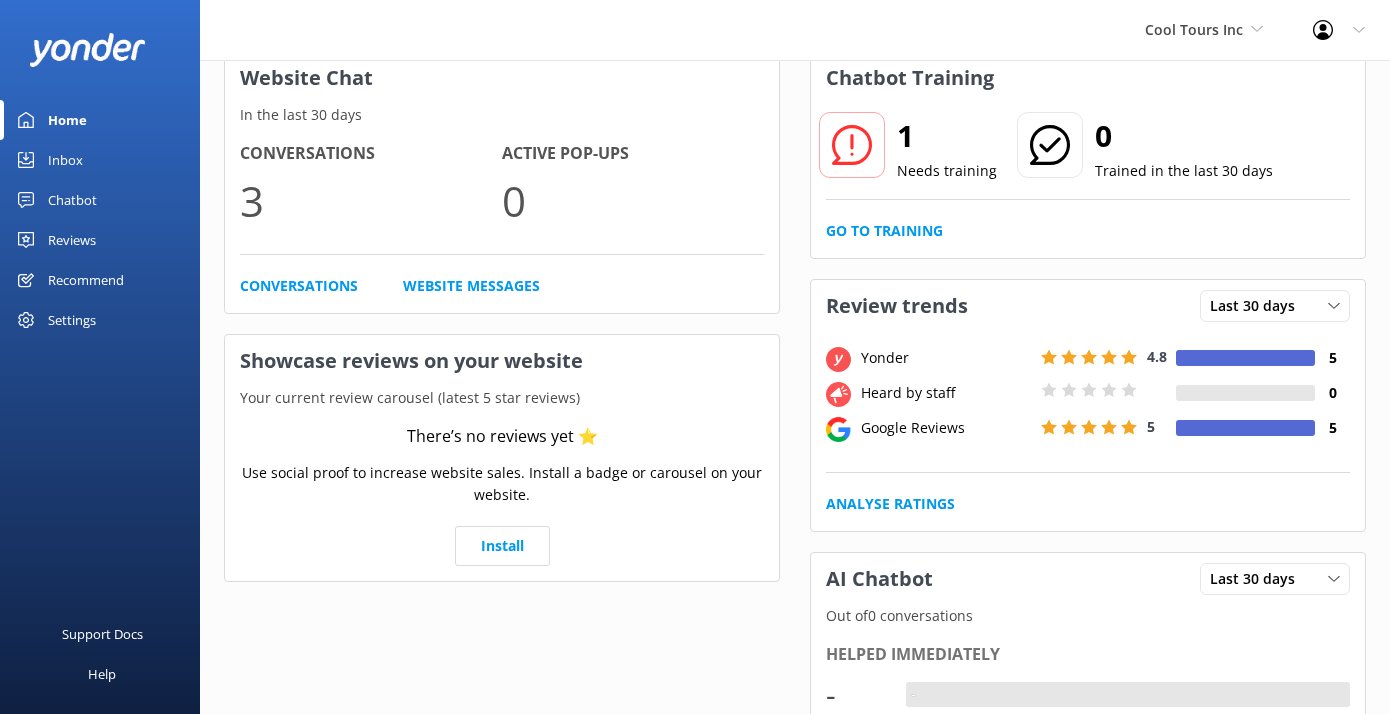scroll, scrollTop: 0, scrollLeft: 0, axis: both 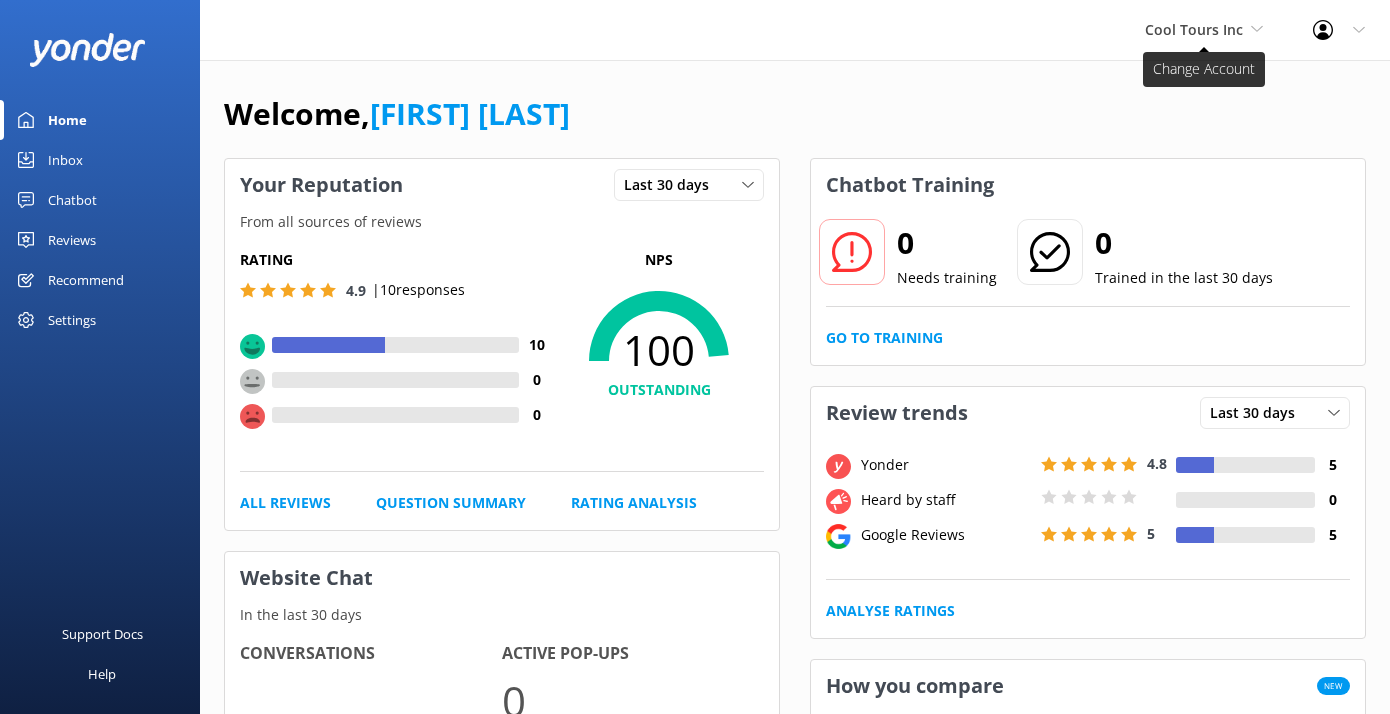 click on "Cool Tours Inc" at bounding box center [1194, 29] 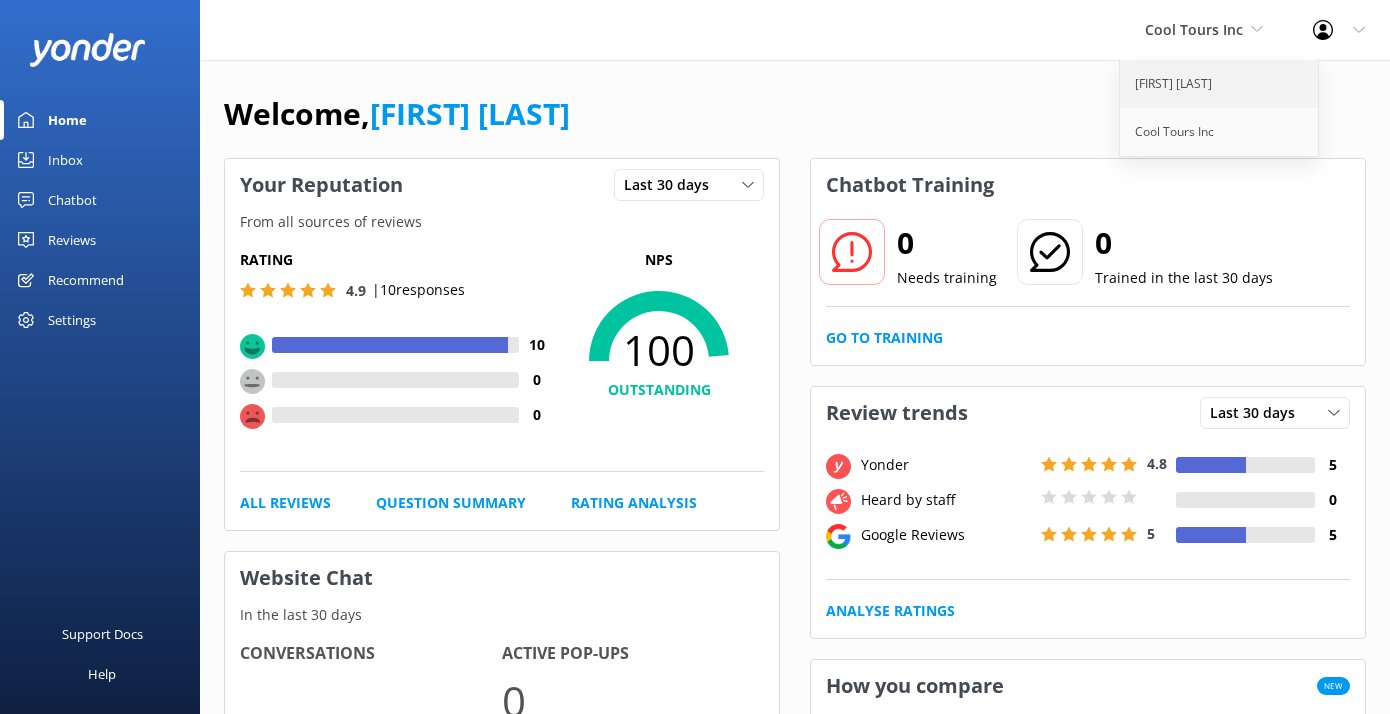 click on "[FIRST] [LAST]" at bounding box center [1220, 84] 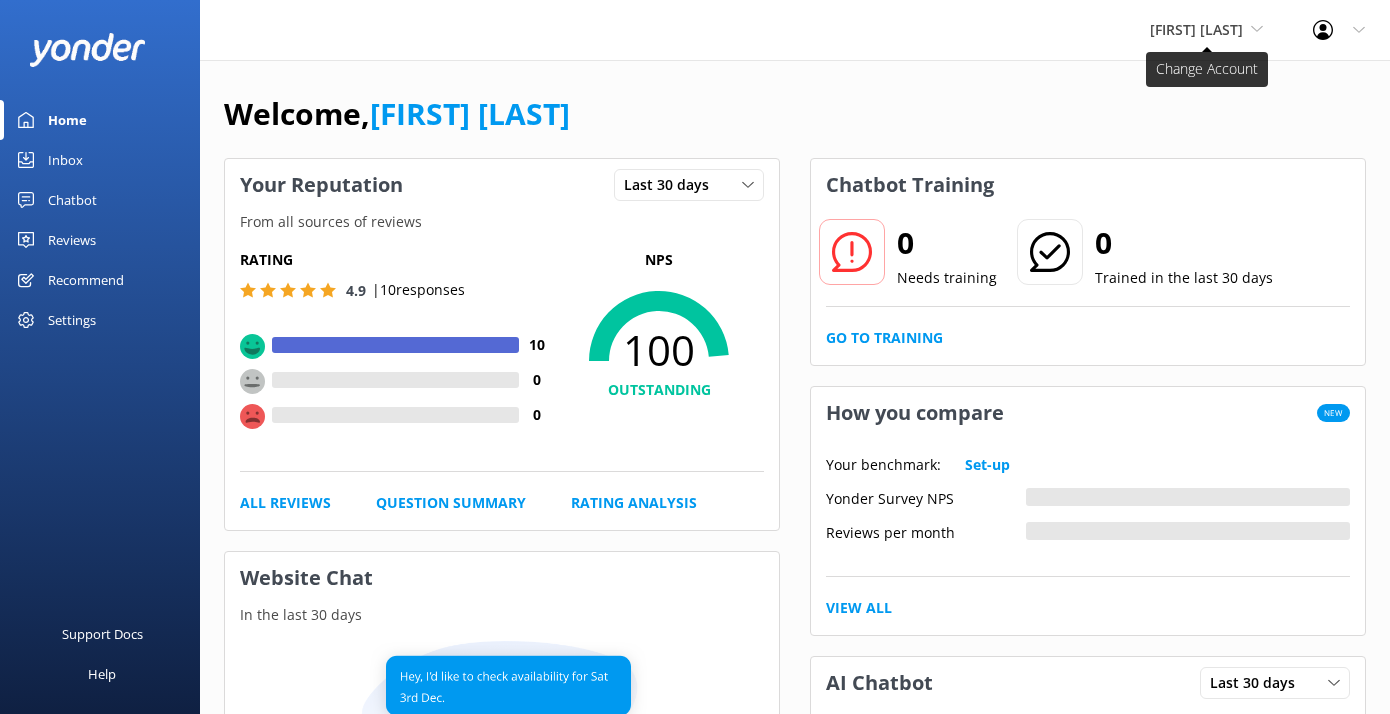 click on "[FIRST] [LAST]" at bounding box center (1196, 29) 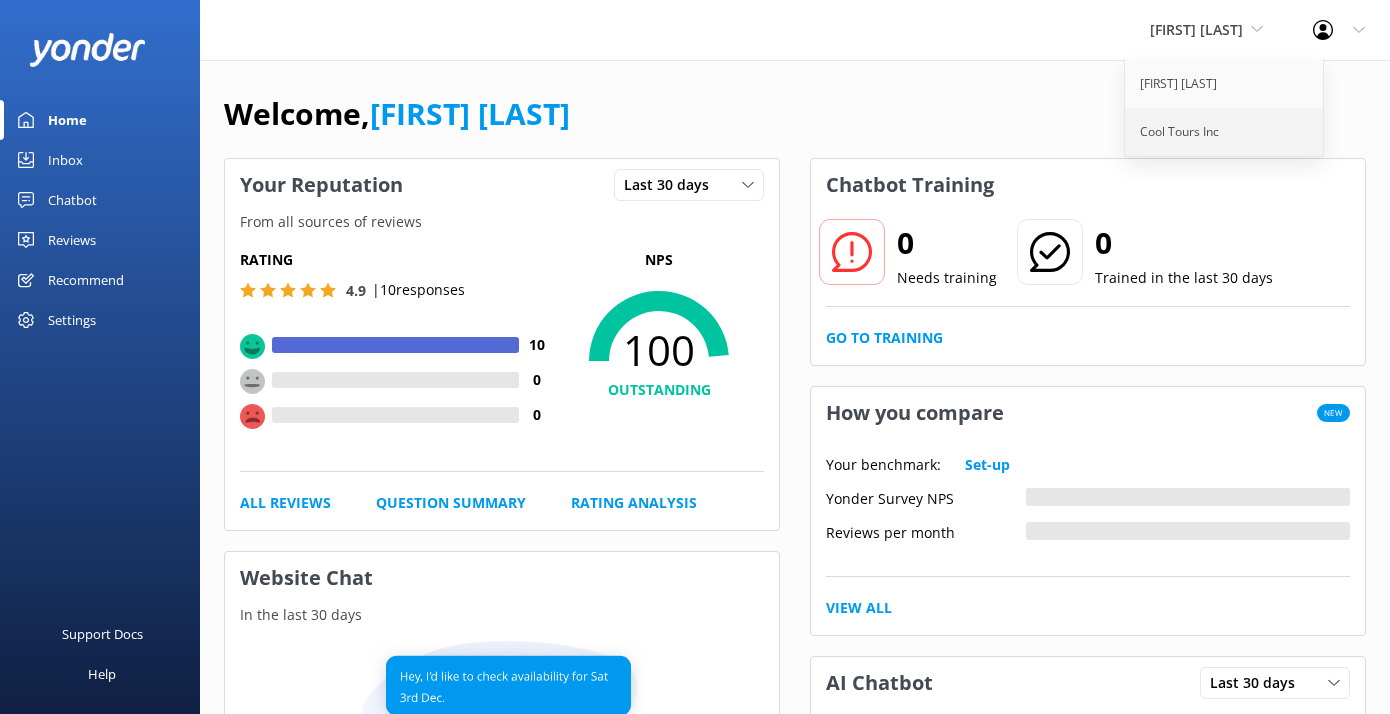 click on "Cool Tours Inc" at bounding box center [1225, 132] 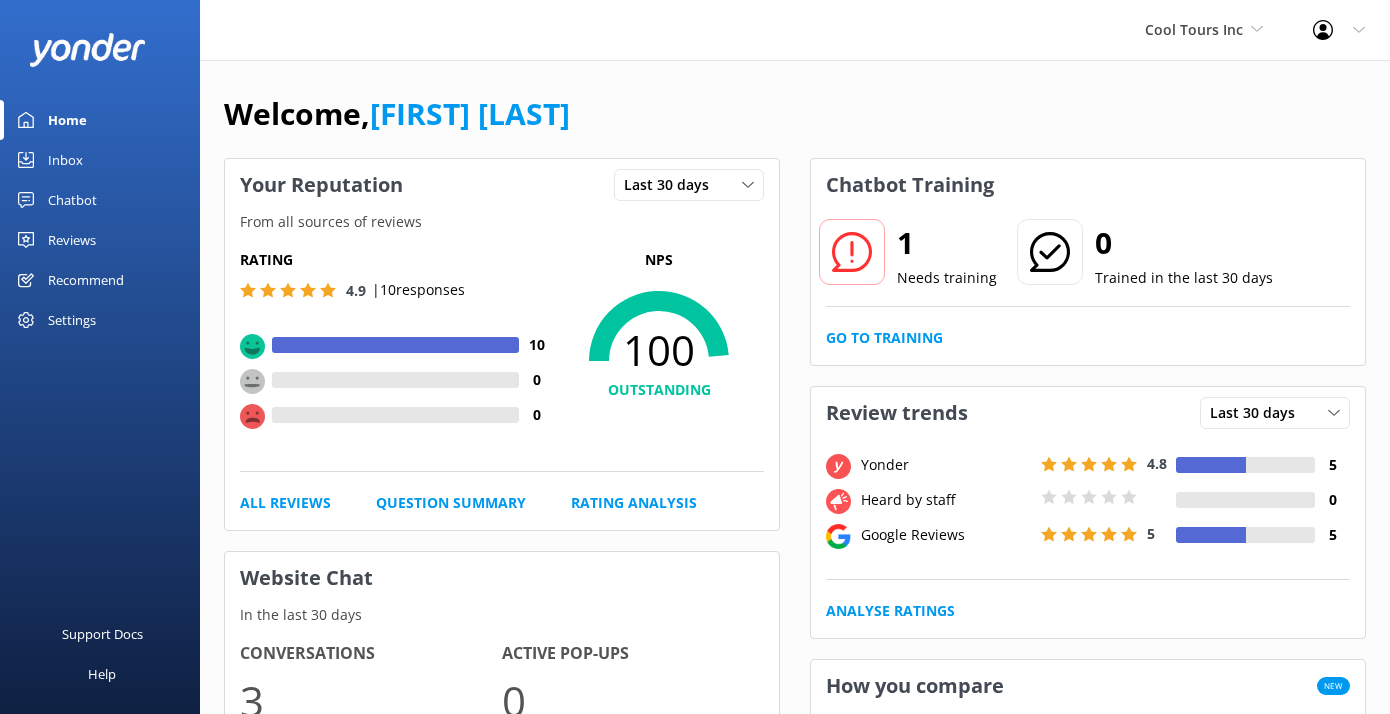 click on "Inbox" at bounding box center (65, 160) 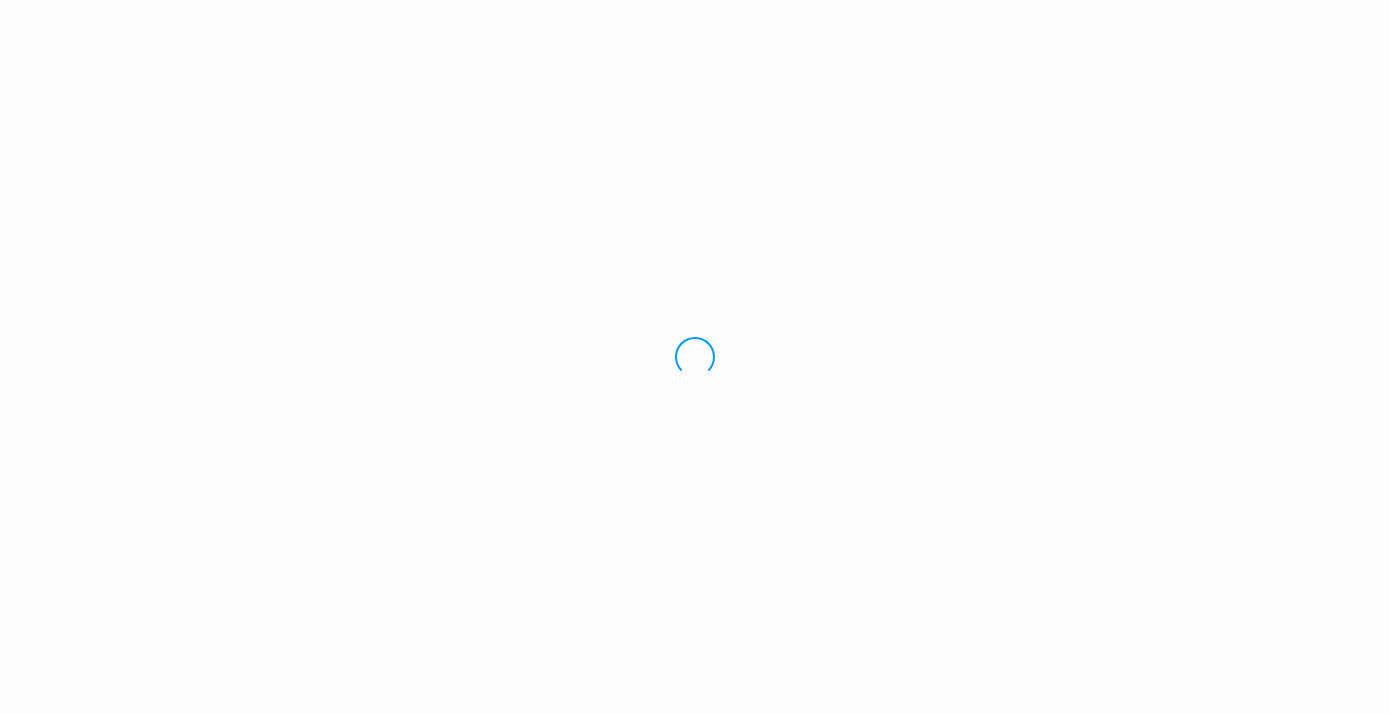 scroll, scrollTop: 0, scrollLeft: 0, axis: both 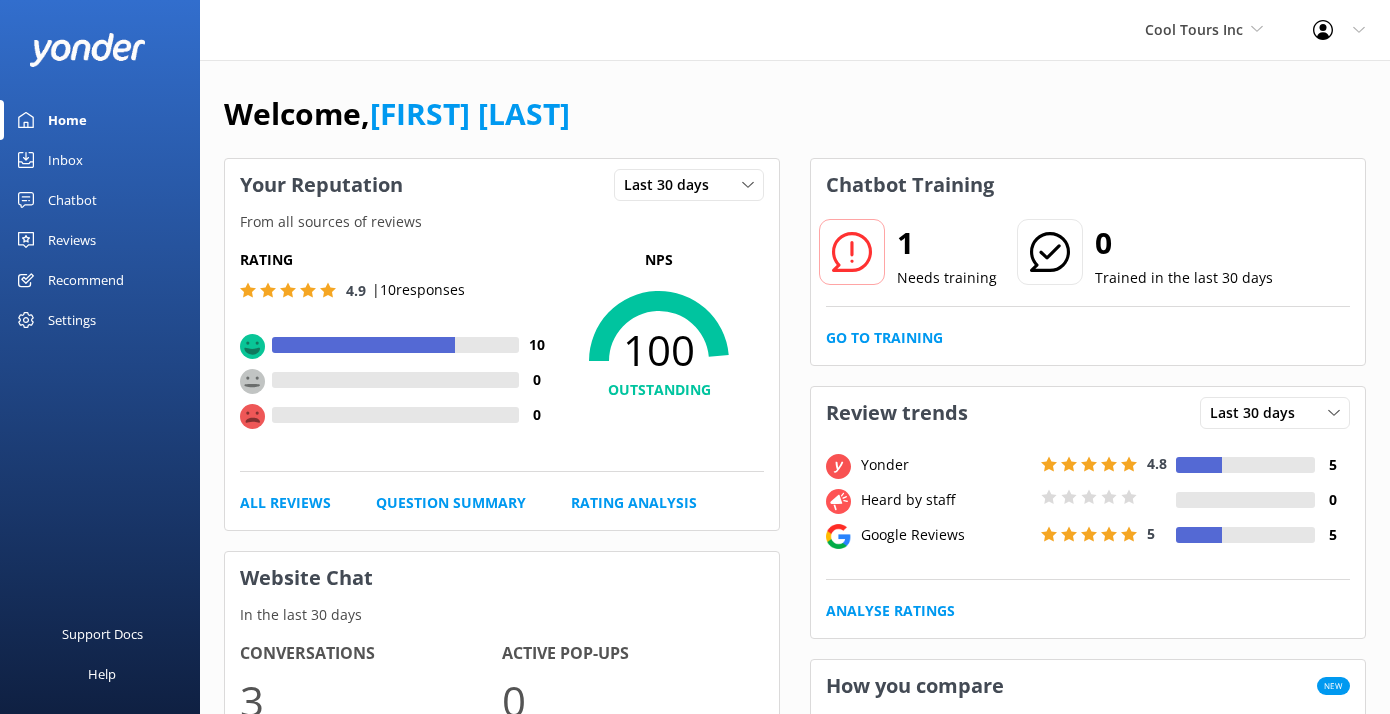 click on "Chatbot" at bounding box center (100, 200) 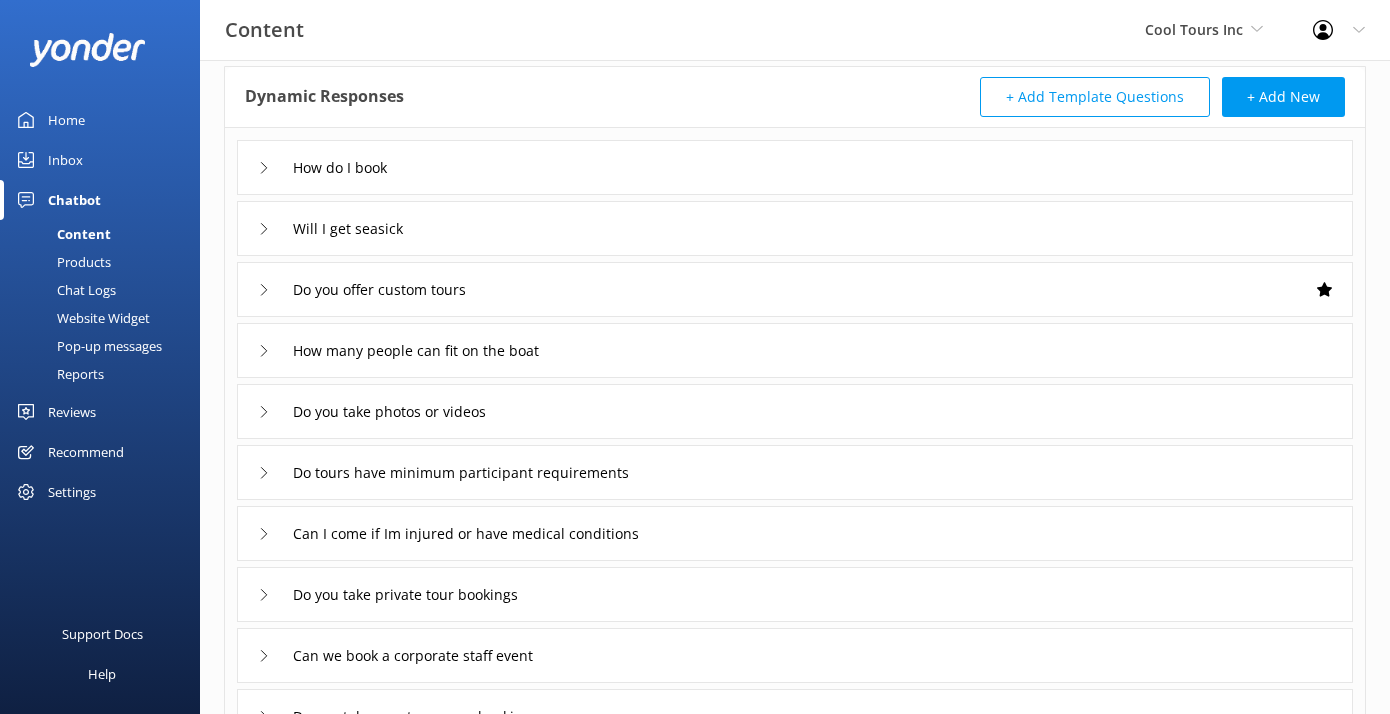 scroll, scrollTop: 0, scrollLeft: 0, axis: both 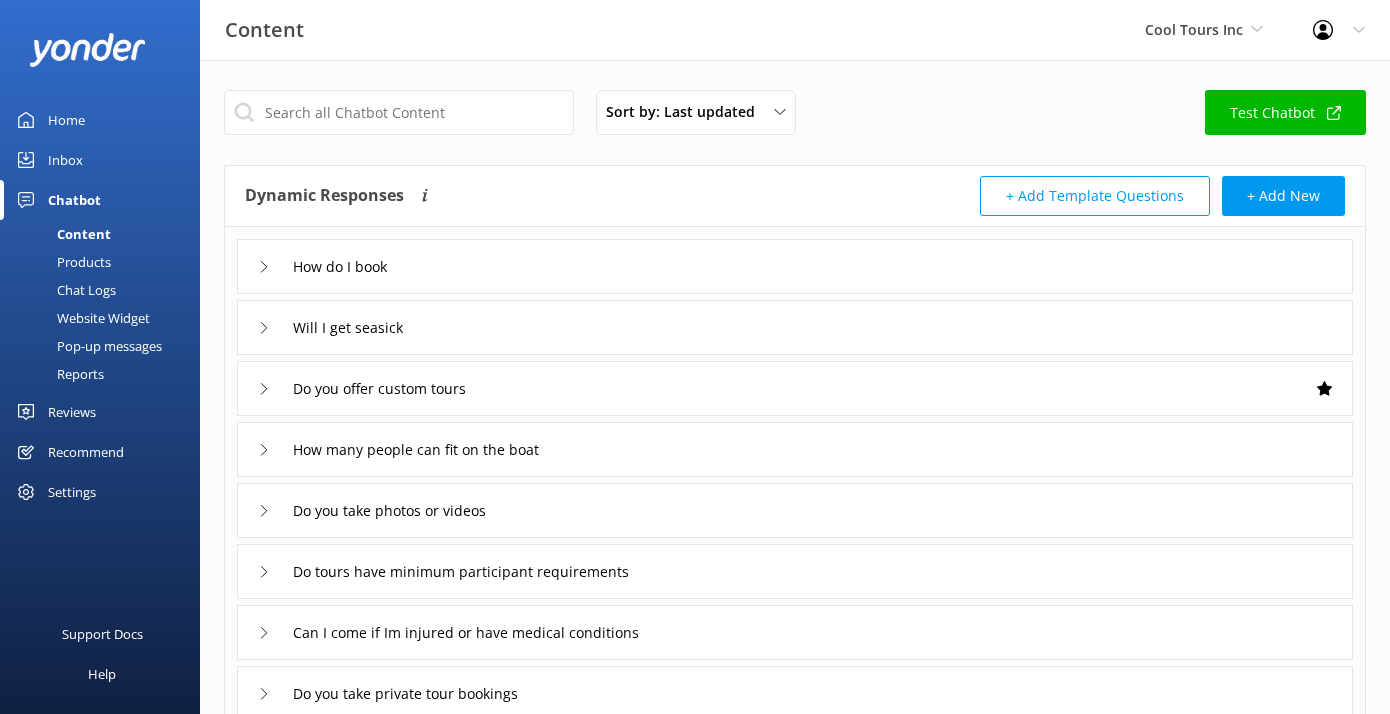 click on "Home" at bounding box center [100, 120] 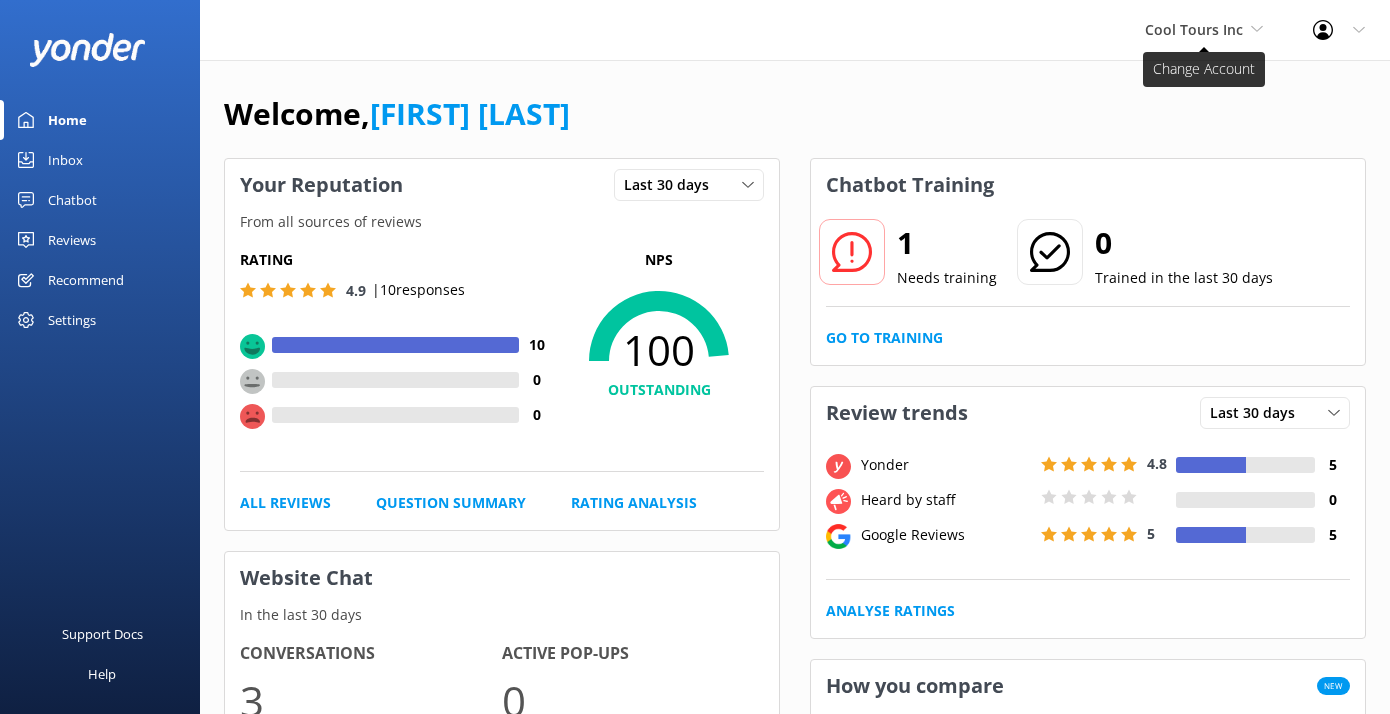 click on "Cool Tours Inc" at bounding box center (1194, 29) 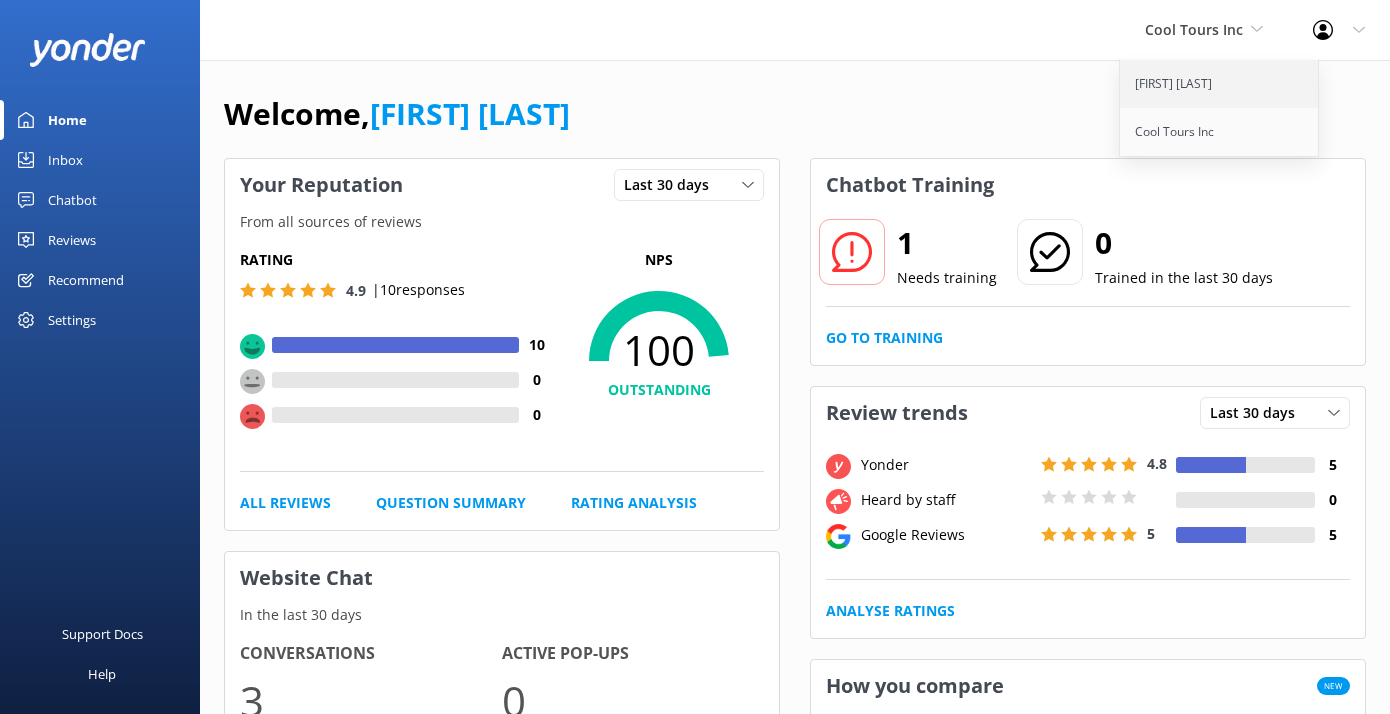 click on "[FIRST] [LAST]" at bounding box center [1220, 84] 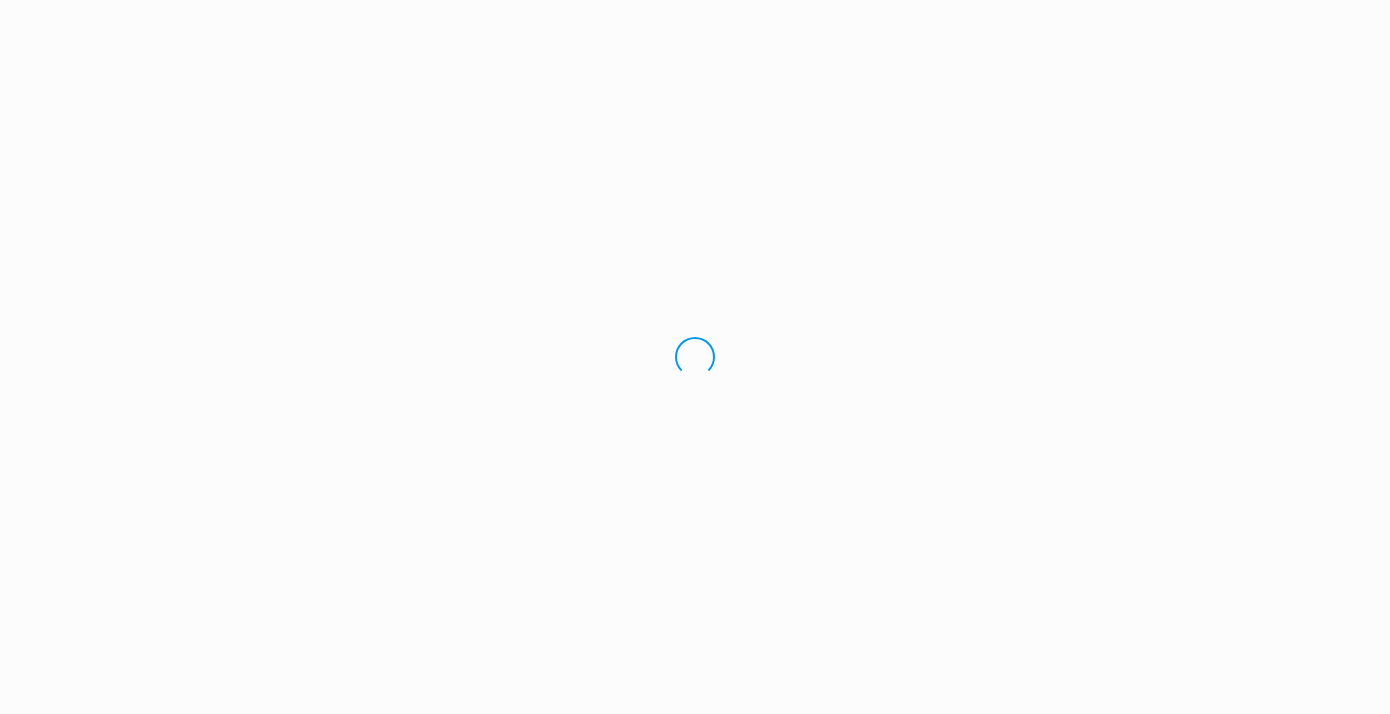 scroll, scrollTop: 0, scrollLeft: 0, axis: both 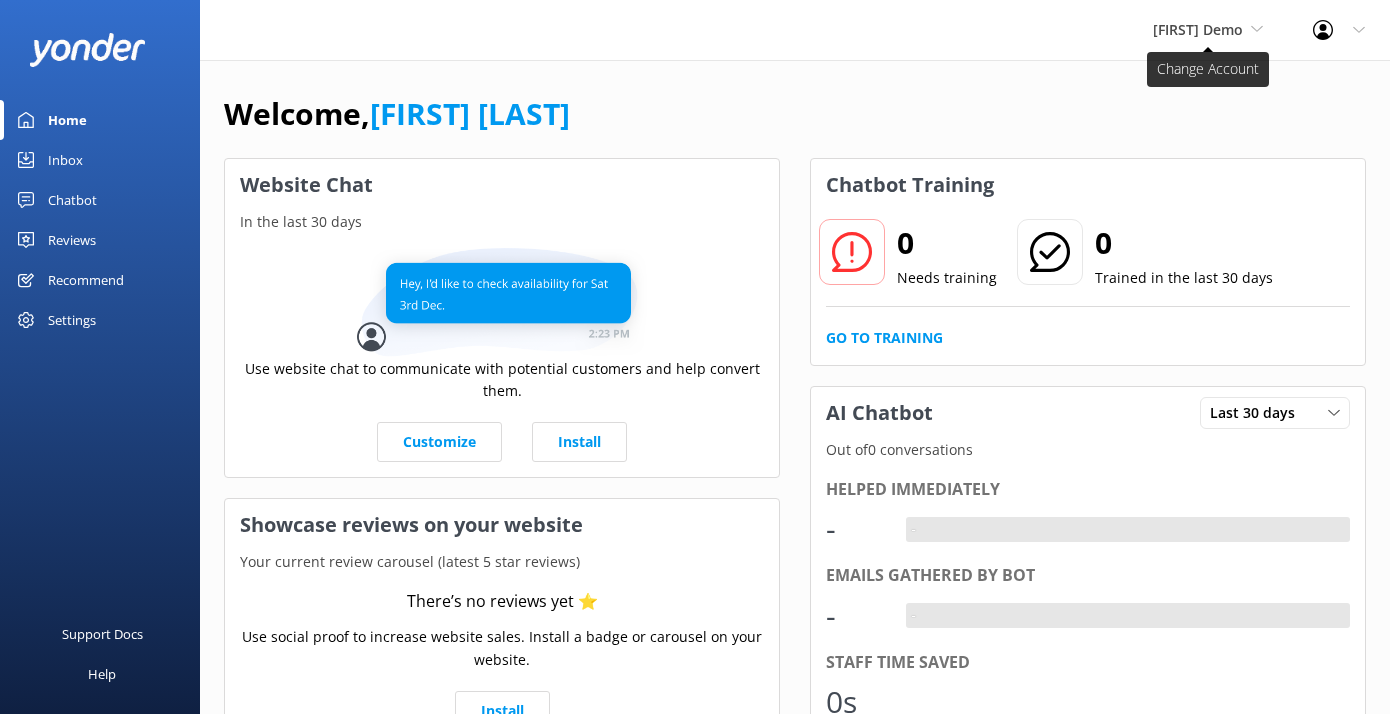 click on "[FIRST] Demo" at bounding box center (1198, 29) 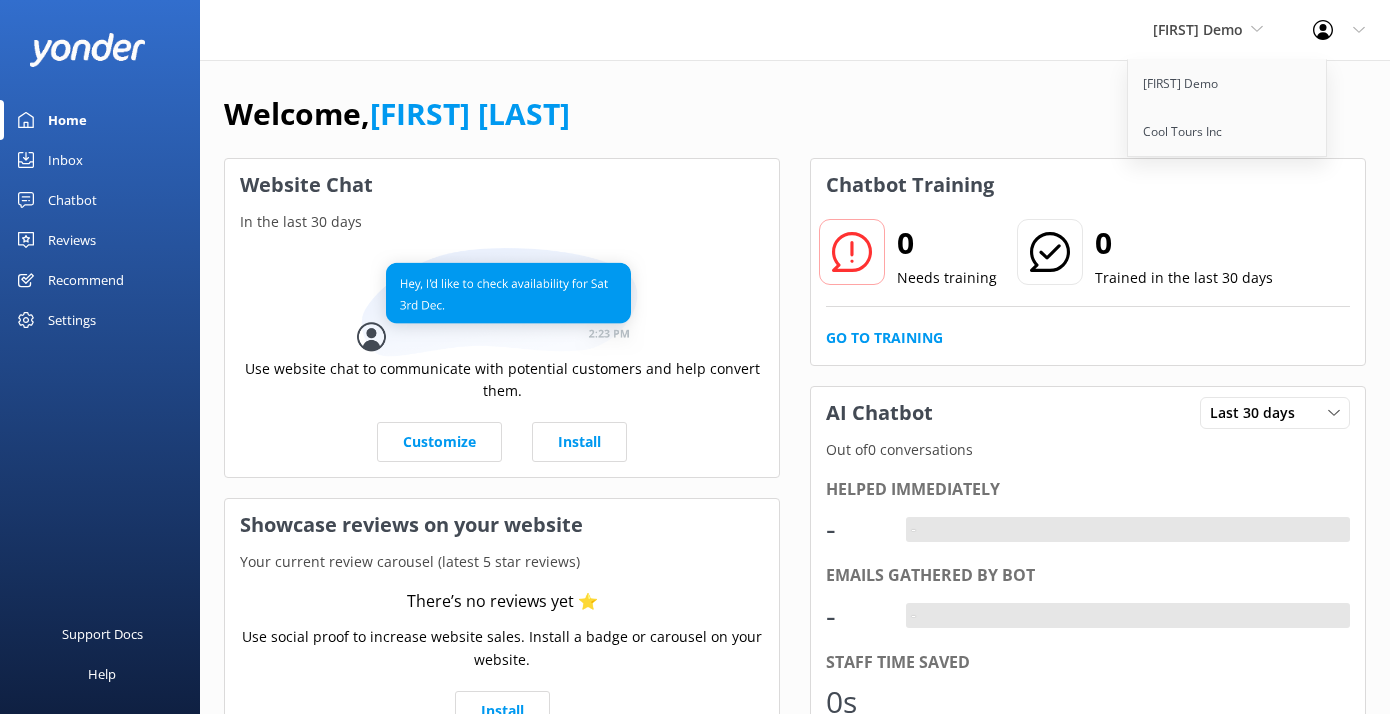 click on "Welcome,  [FIRST] [LAST] Website Chat In the last 30 days Use website chat to communicate with potential customers and help convert them. Customize Install Showcase reviews on your website Your current review carousel (latest 5 star reviews) There’s no reviews yet ⭐ Use social proof to increase website sales. Install a badge or carousel on your website. Install Chatbot Training 0 Needs training 0 Trained in the last 30 days Go to Training AI Chatbot Last 30 days Last 7 days Last 30 days Out of  0   conversations Helped immediately - - Emails gathered by bot - - Staff time saved 0s Detailed Performance Edit Responses Surveys In the last 30 days Sent 0 Completed 0 Completion Rate 0.0 %" at bounding box center [795, 577] 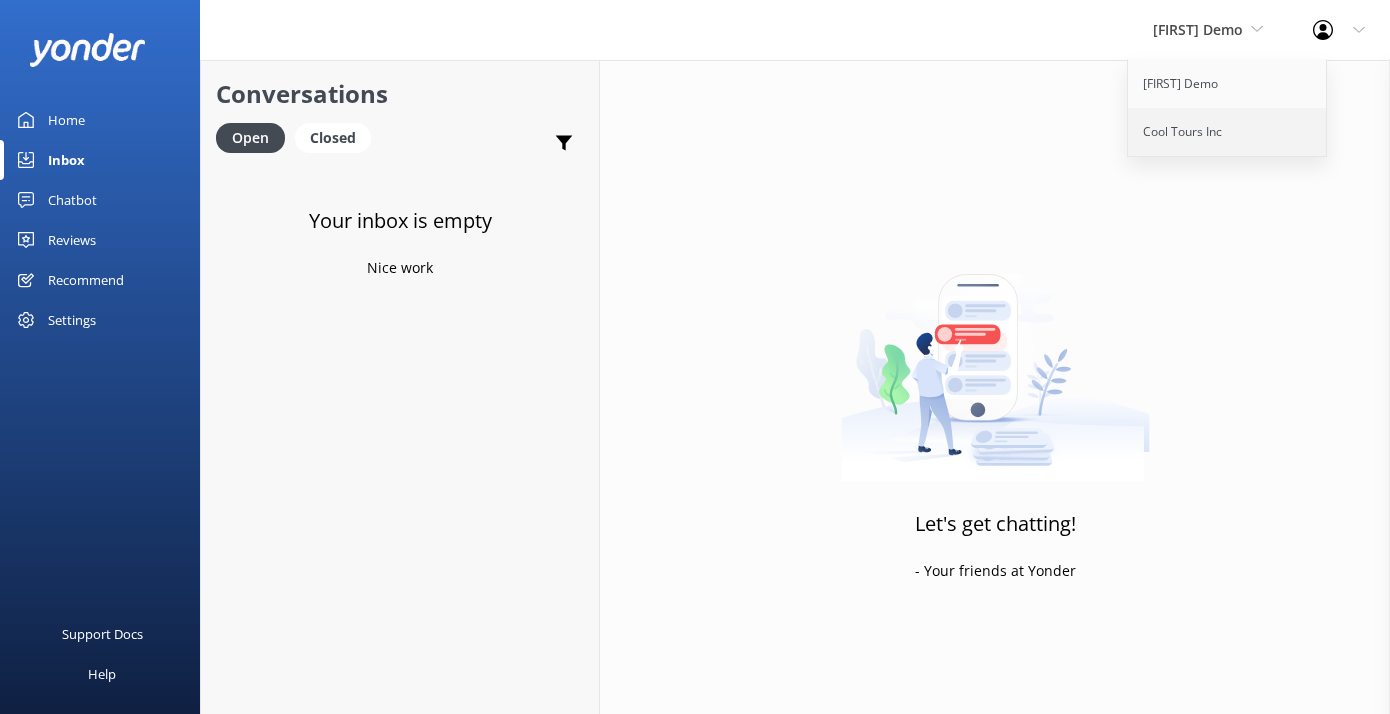 click on "Cool Tours Inc" at bounding box center (1228, 132) 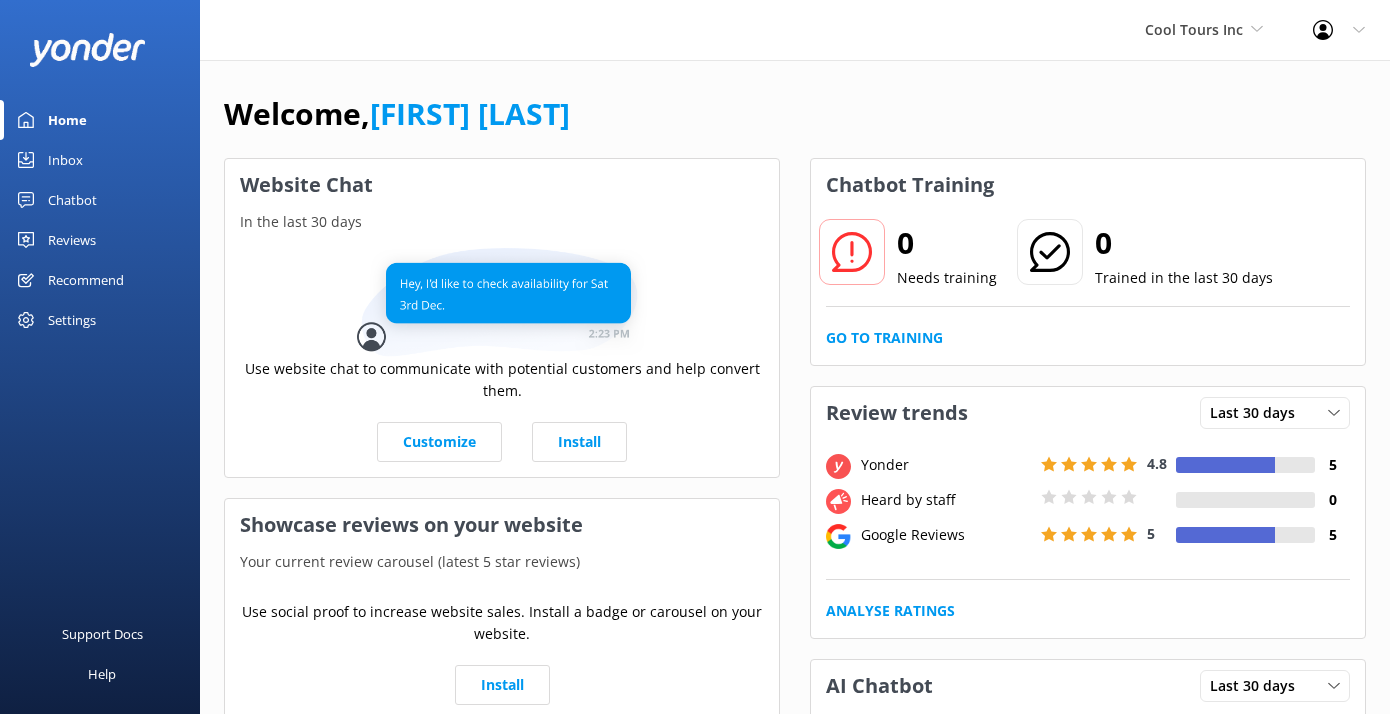 click on "Inbox" at bounding box center (100, 160) 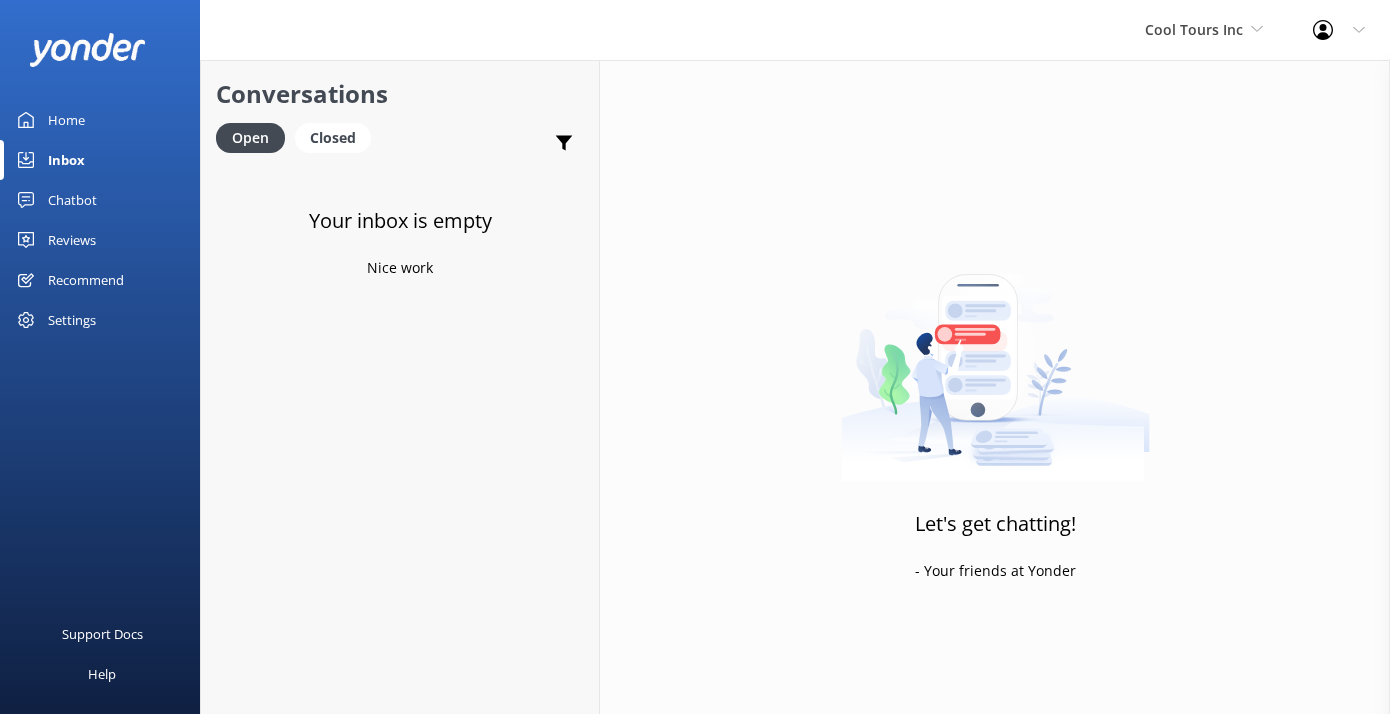 click on "Chatbot" at bounding box center (100, 200) 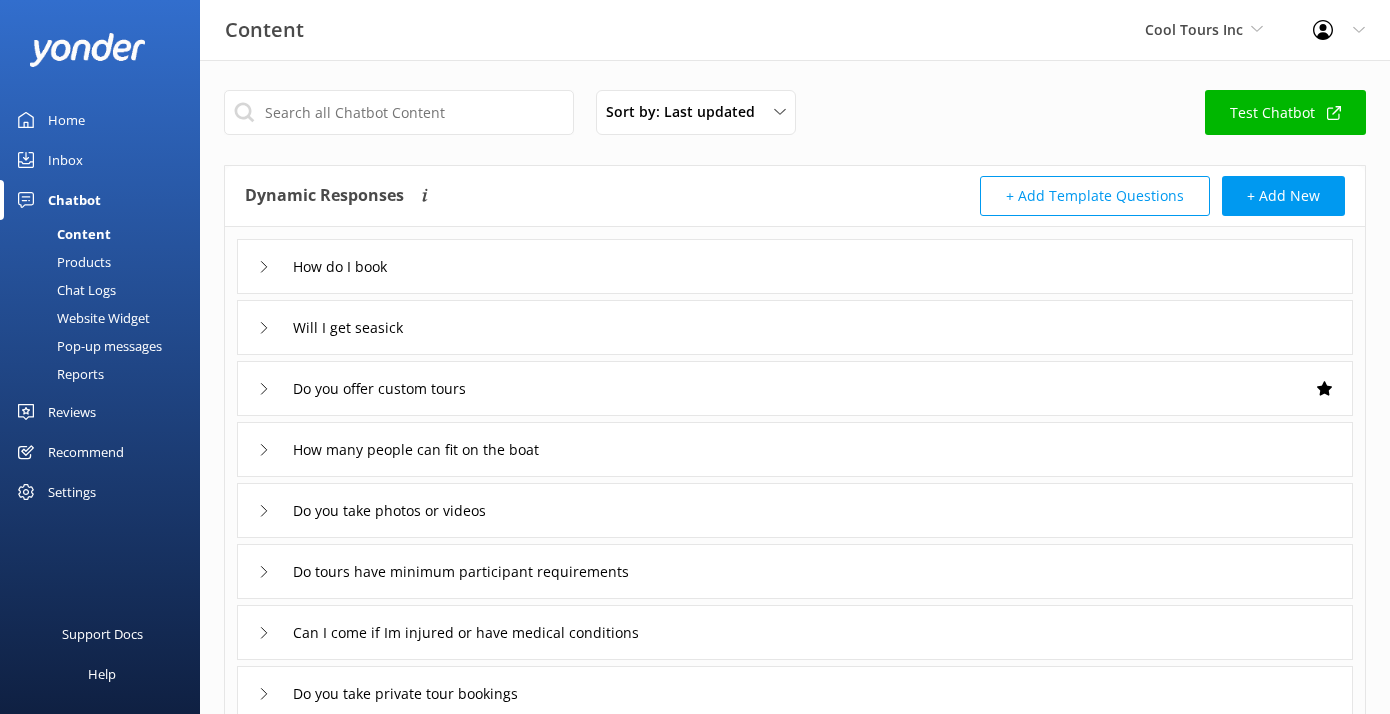 click on "How do I book" at bounding box center (795, 266) 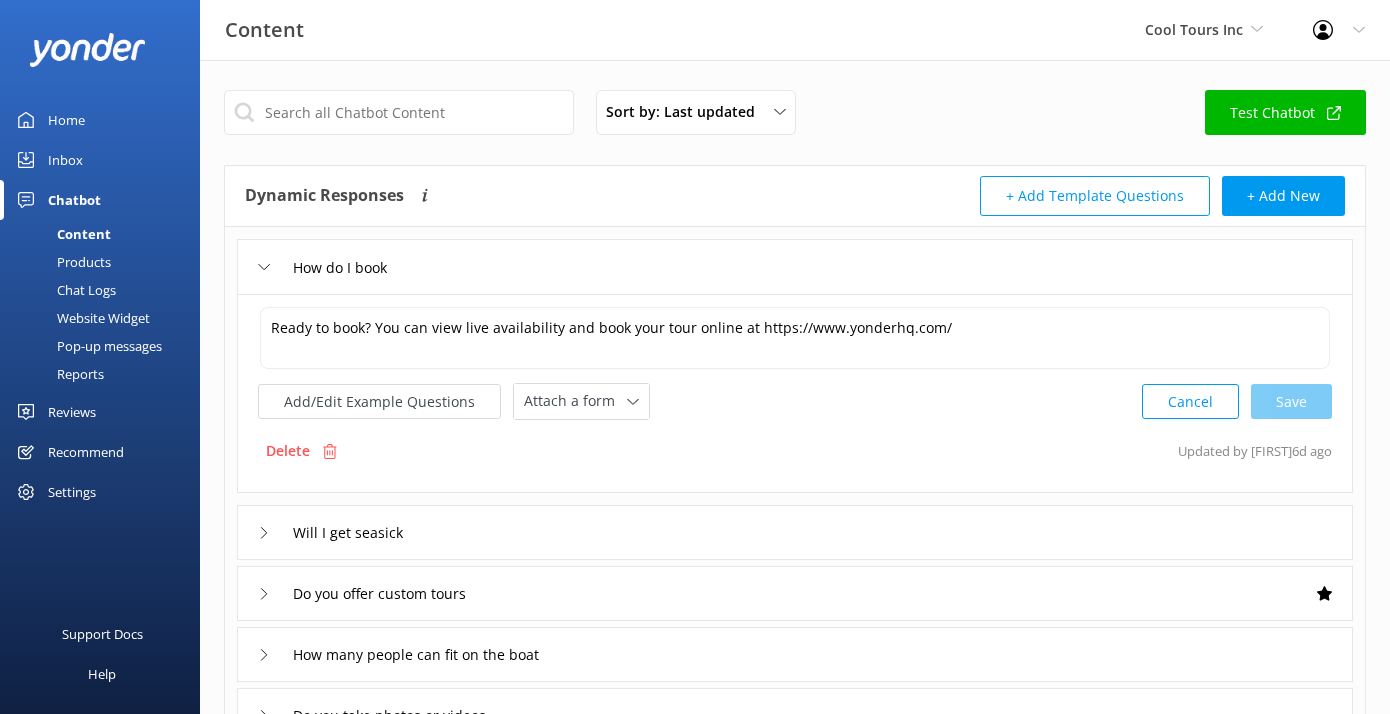 click on "How do I book" at bounding box center [795, 266] 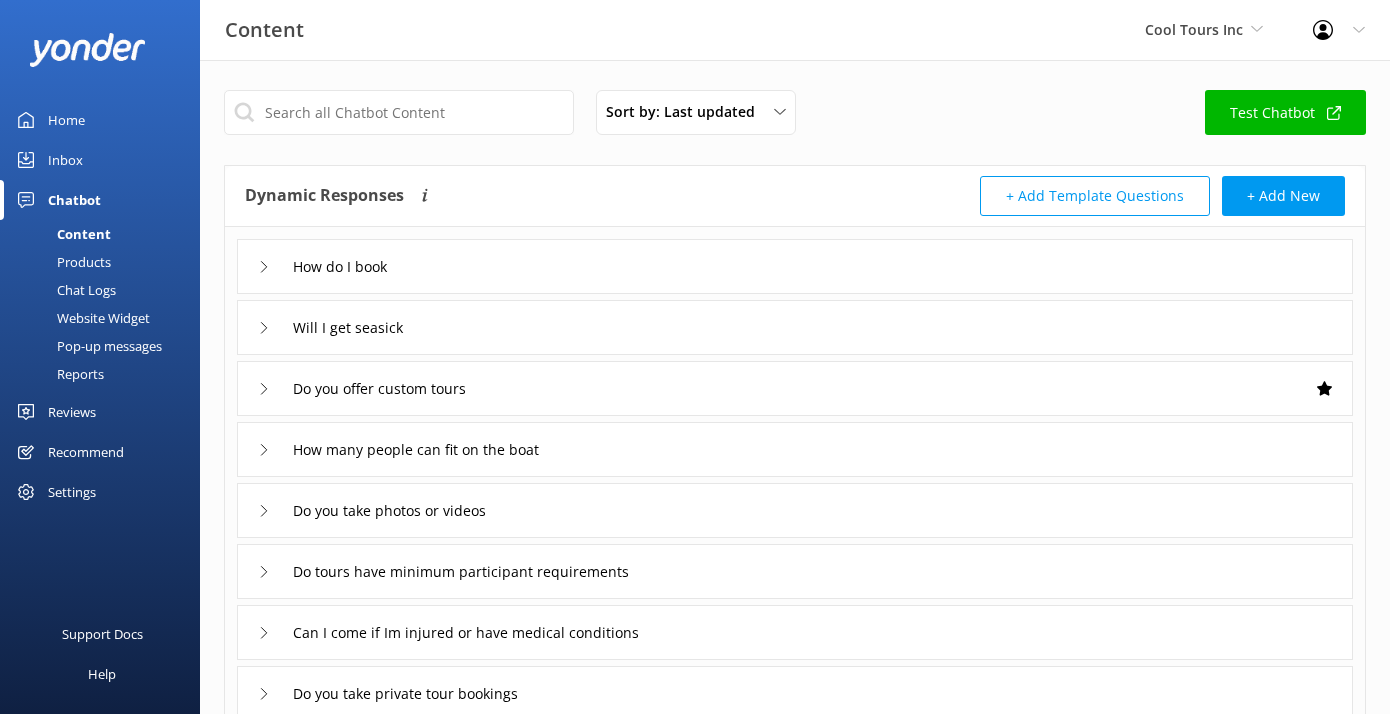 click on "Cool Tours Inc Kendall Demo Cool Tours Inc" at bounding box center (1204, 30) 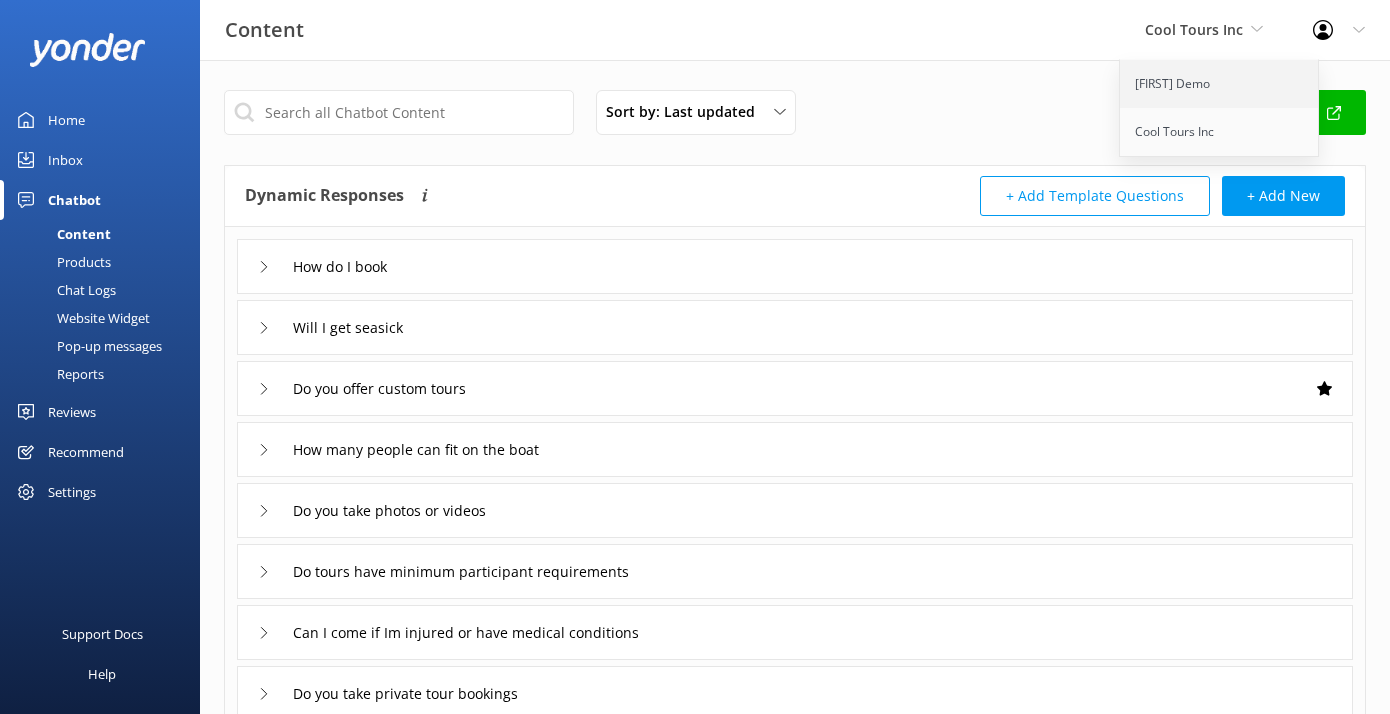 click on "[FIRST] Demo" at bounding box center (1220, 84) 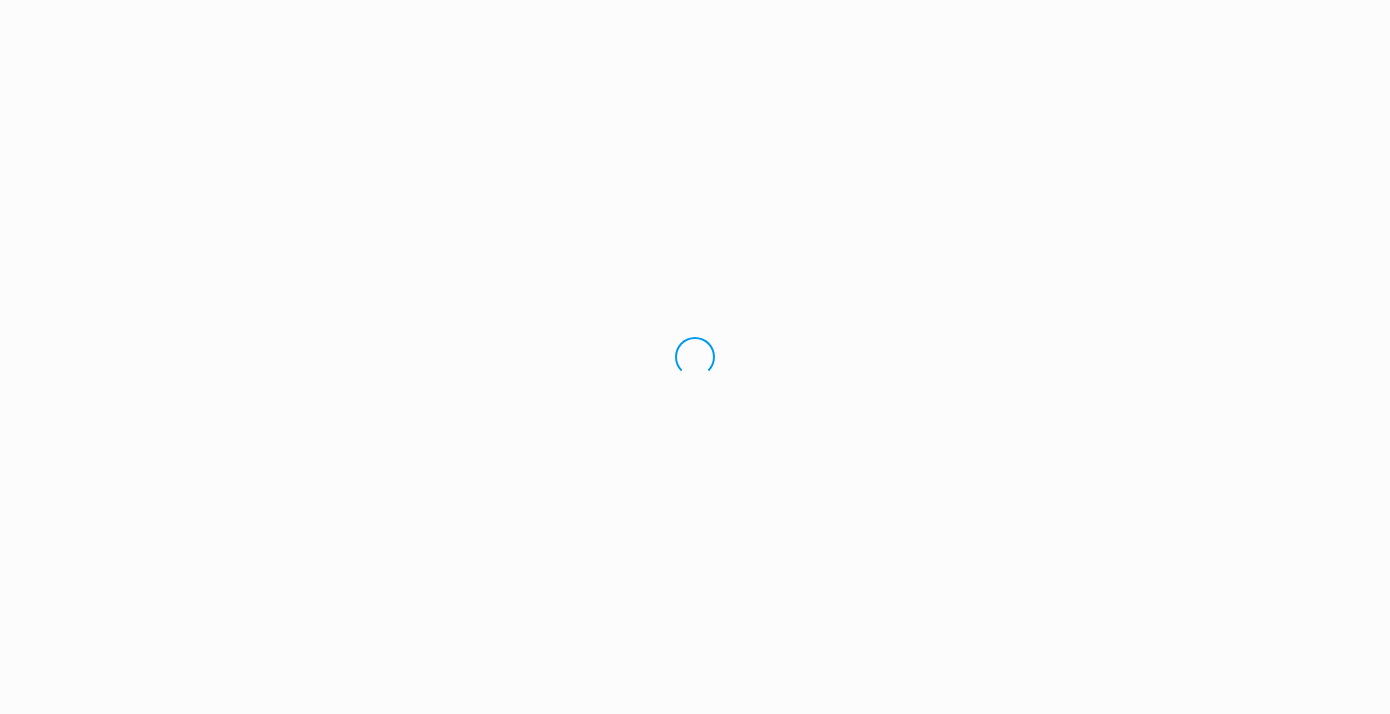 scroll, scrollTop: 0, scrollLeft: 0, axis: both 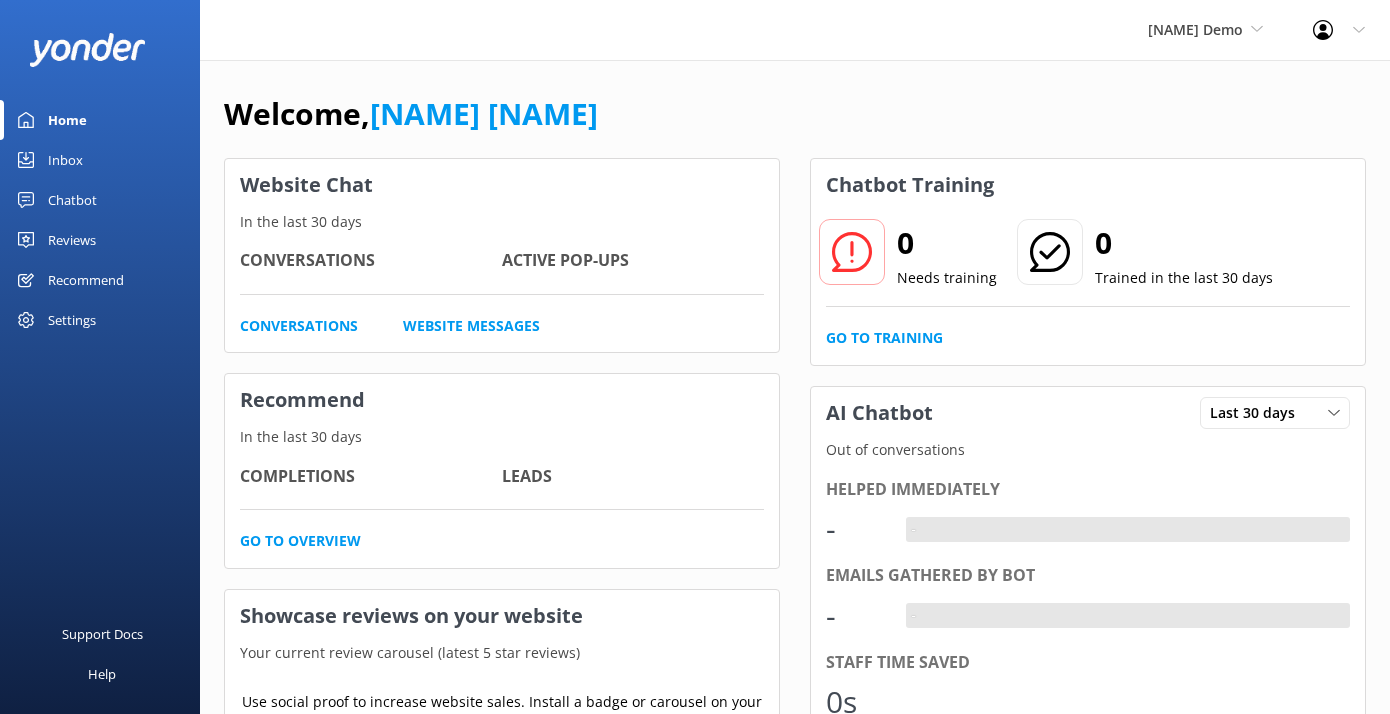 click on "Inbox" at bounding box center (65, 160) 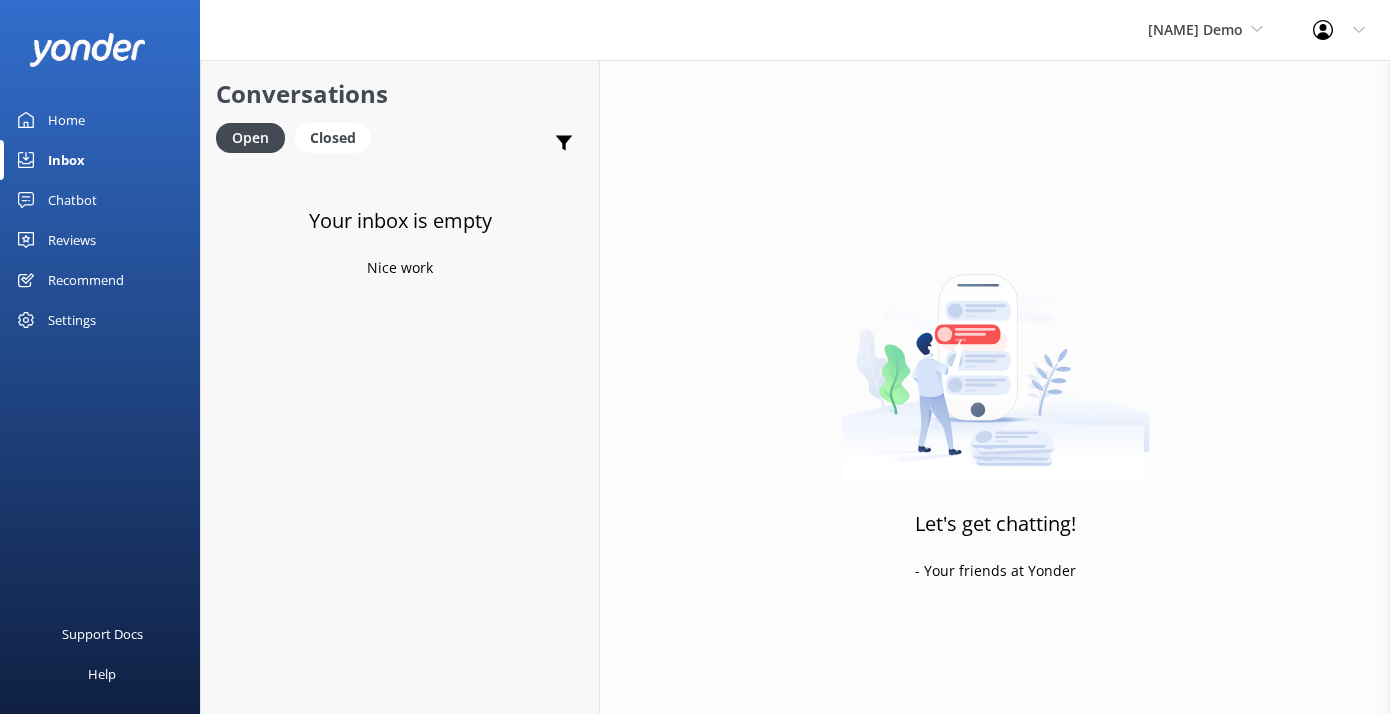 click on "Chatbot" at bounding box center [72, 200] 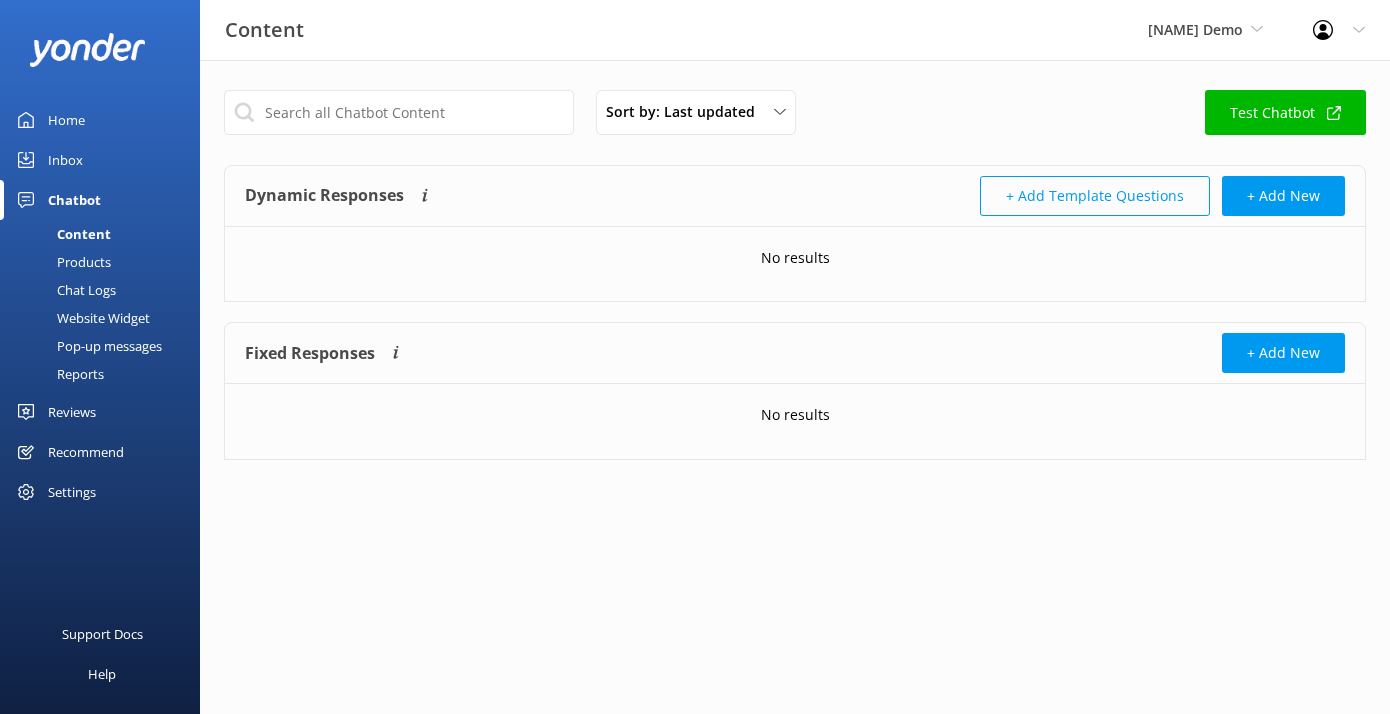 click on "+ Add Template Questions" at bounding box center [1095, 196] 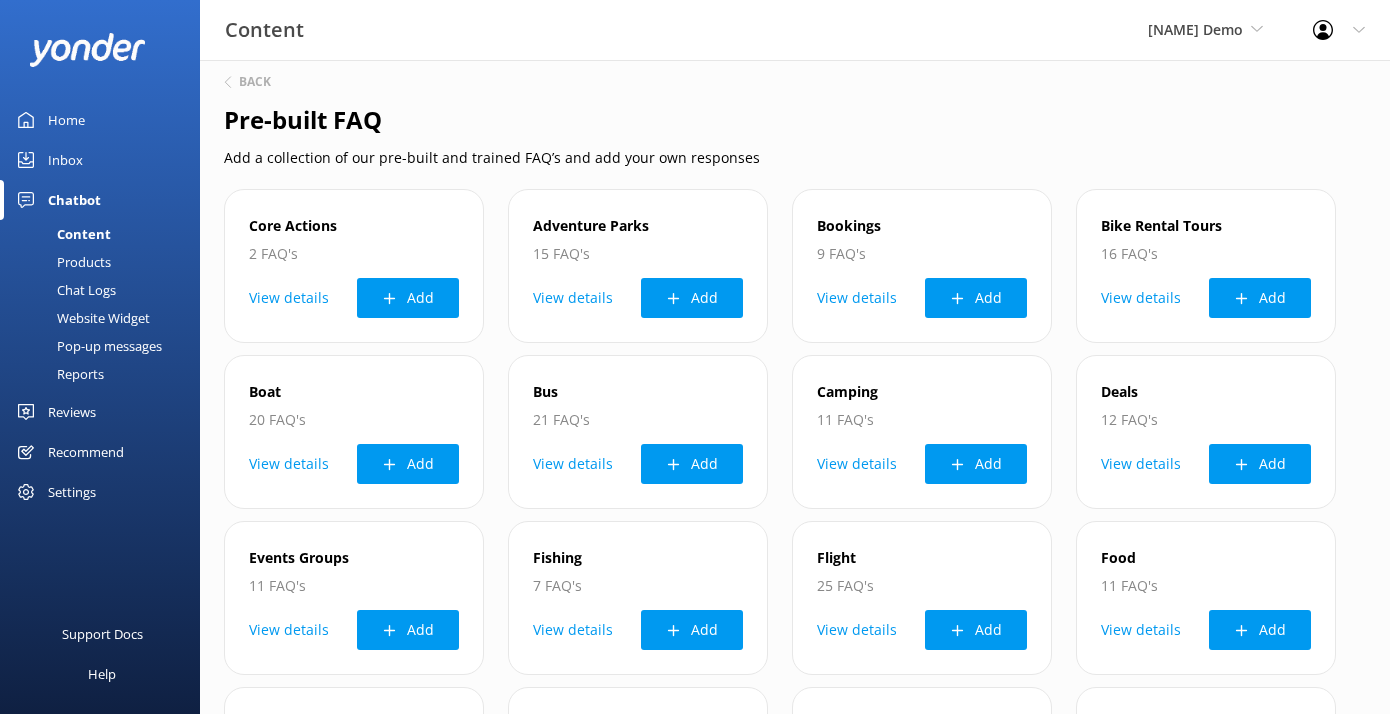 scroll, scrollTop: 21, scrollLeft: 0, axis: vertical 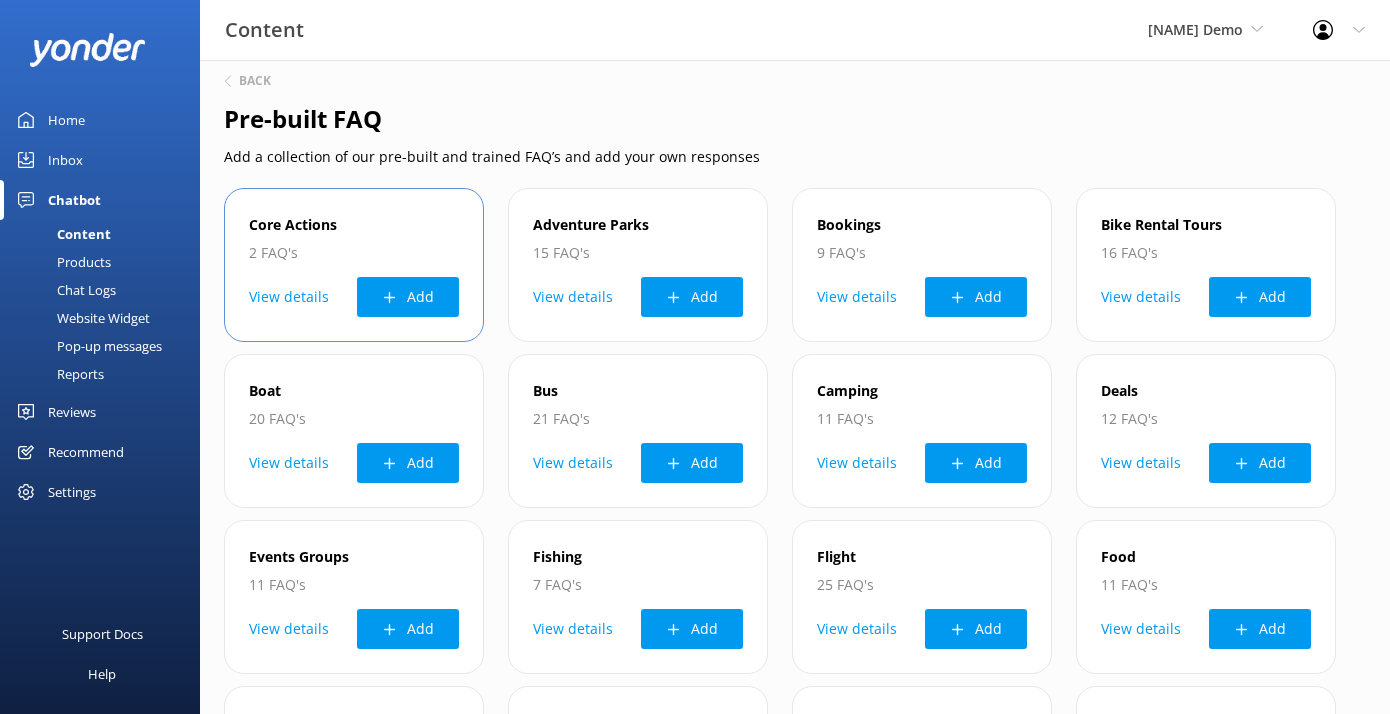 click on "View details" at bounding box center (289, 297) 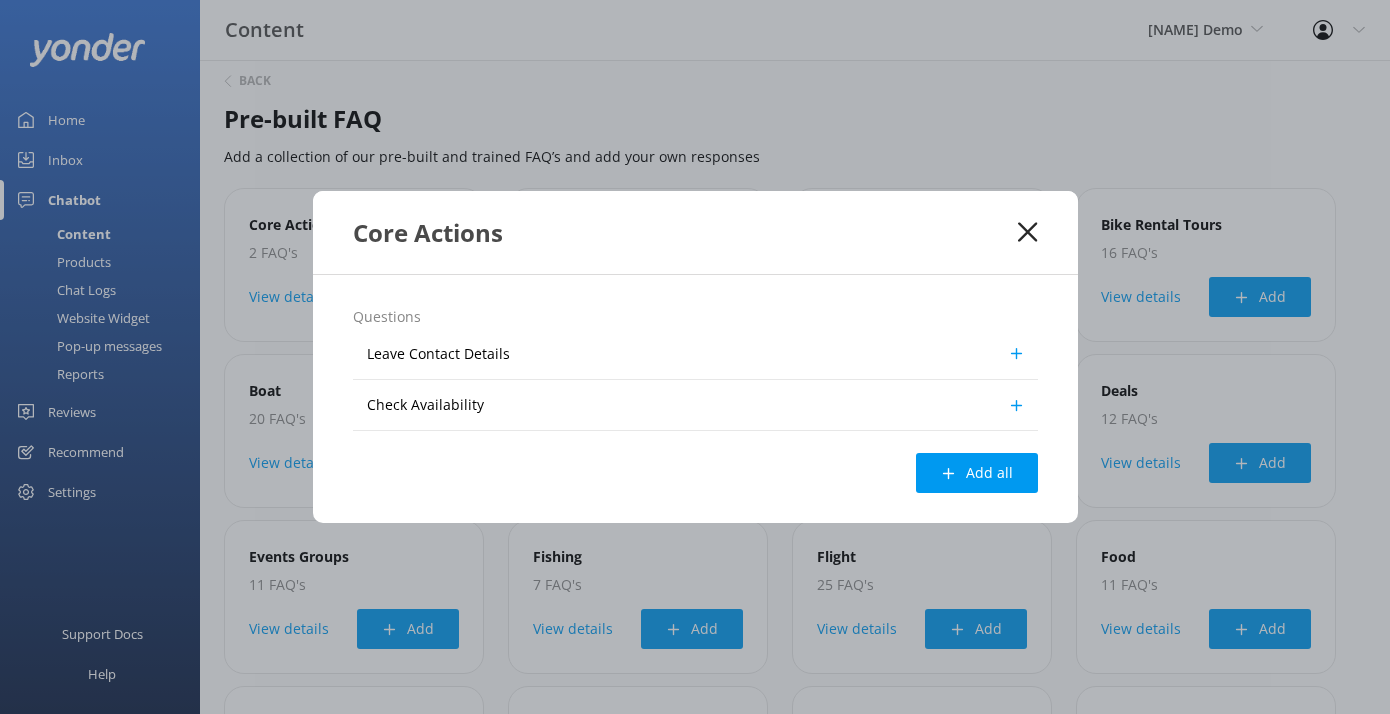 click on "Leave Contact Details" at bounding box center [695, 354] 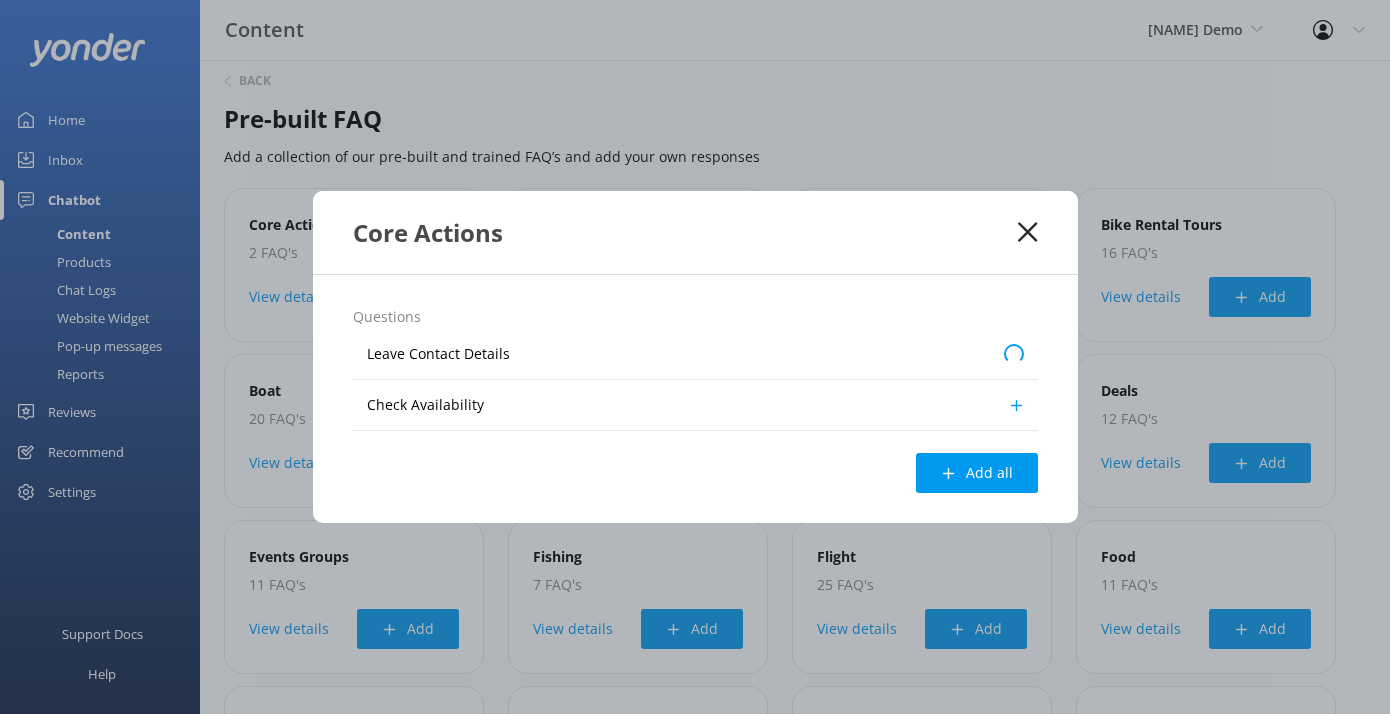 click at bounding box center [1013, 353] 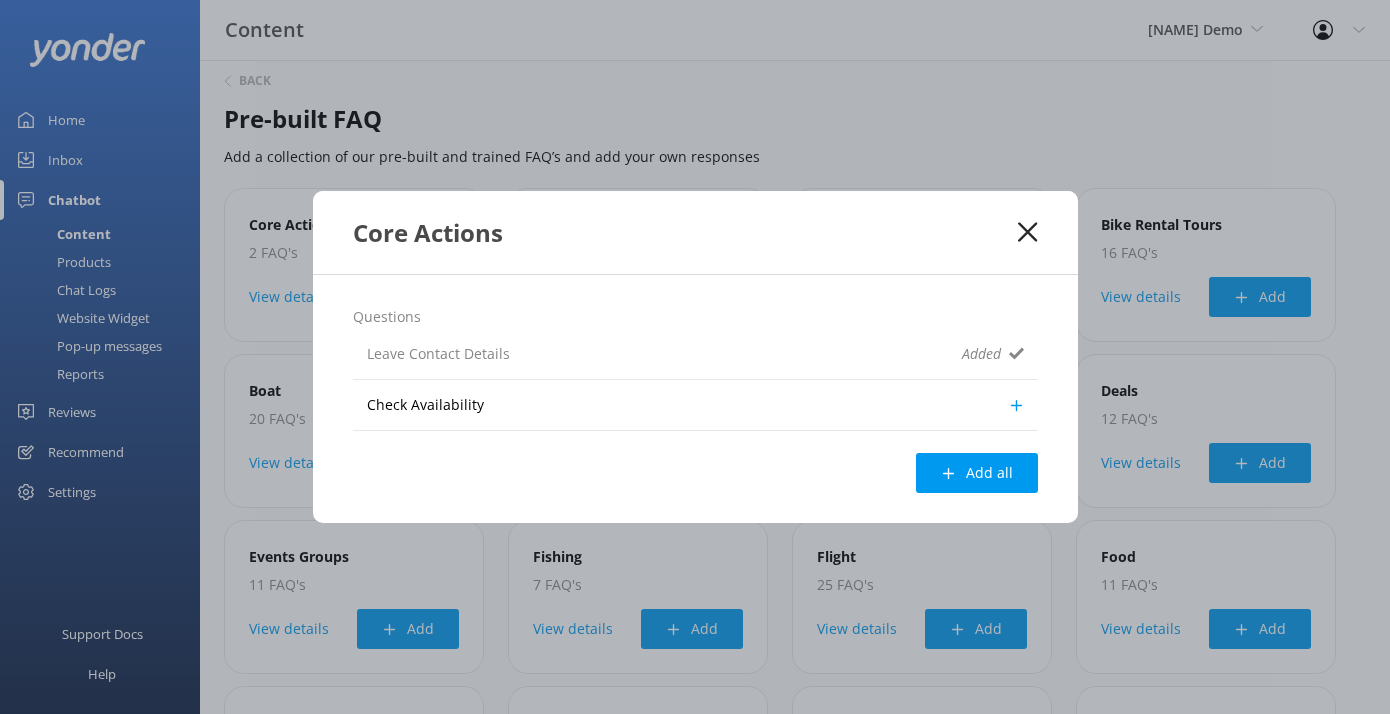 click 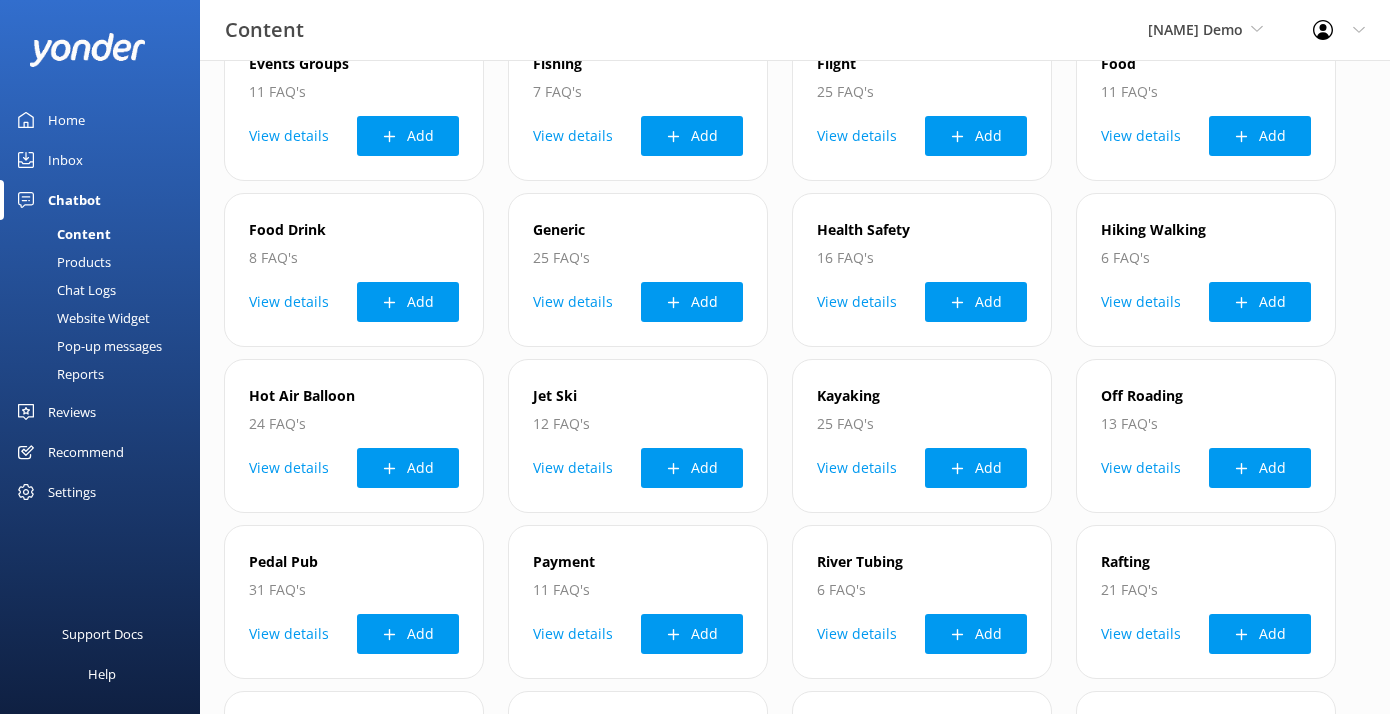 scroll, scrollTop: 517, scrollLeft: 0, axis: vertical 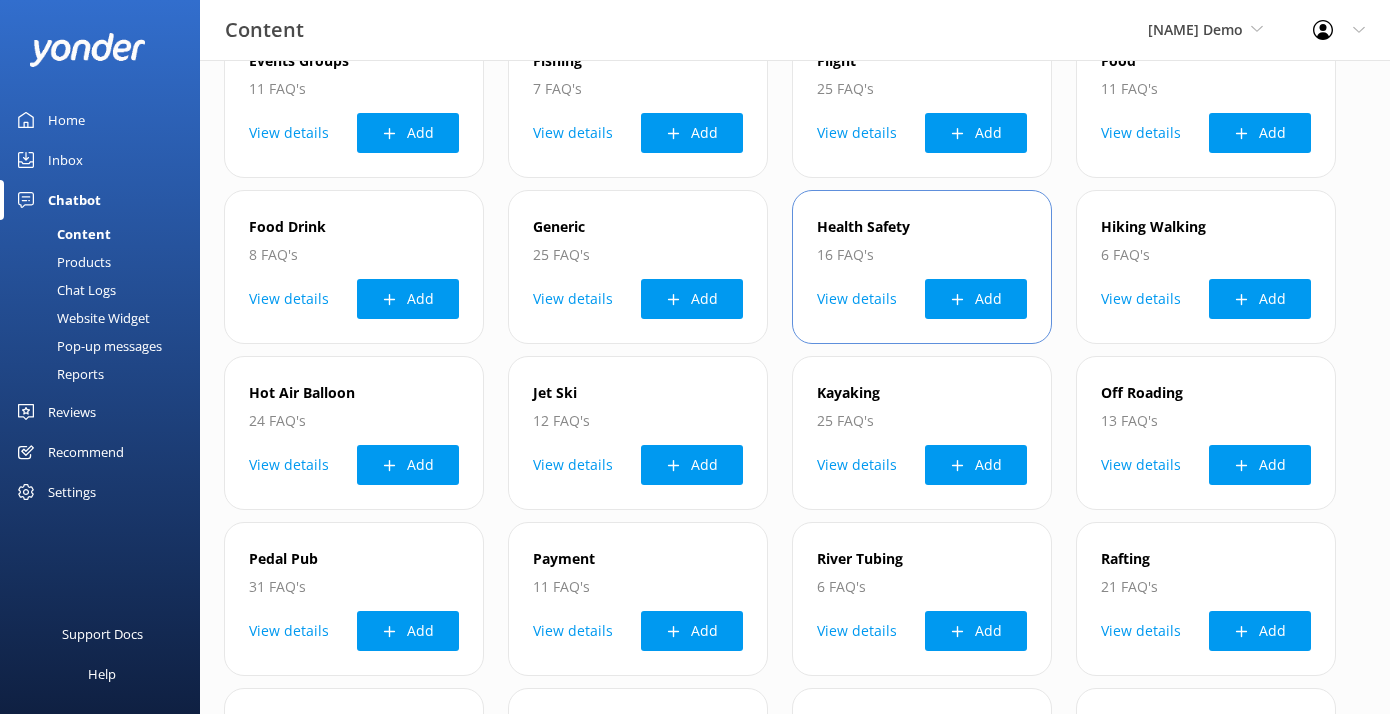 click on "View details" at bounding box center (857, 299) 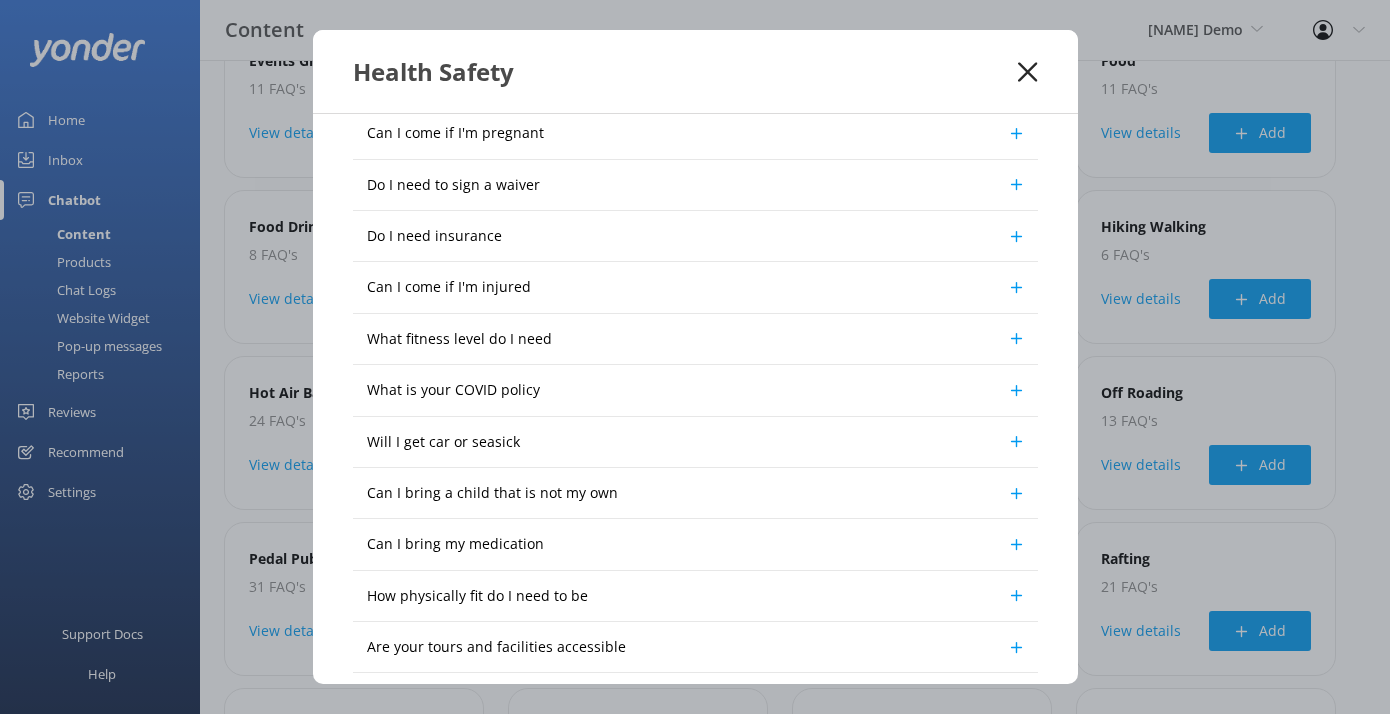 scroll, scrollTop: 0, scrollLeft: 0, axis: both 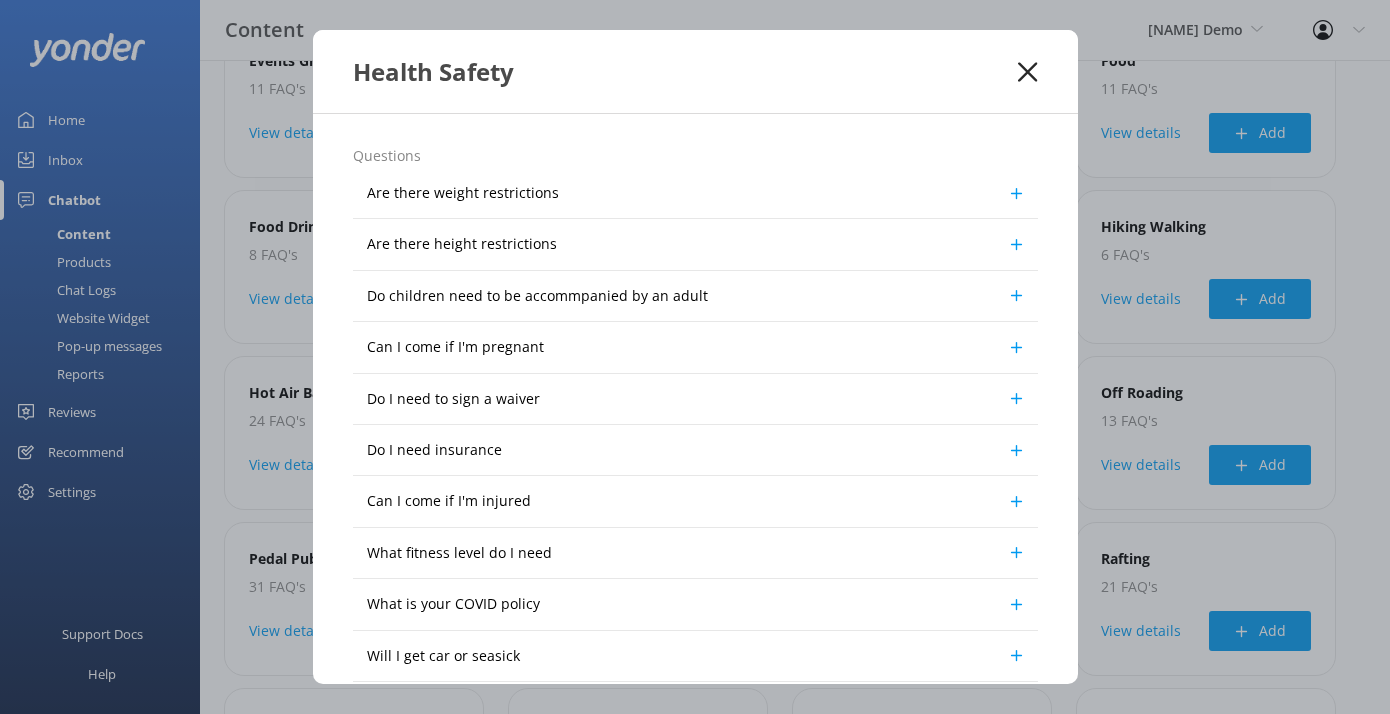 click 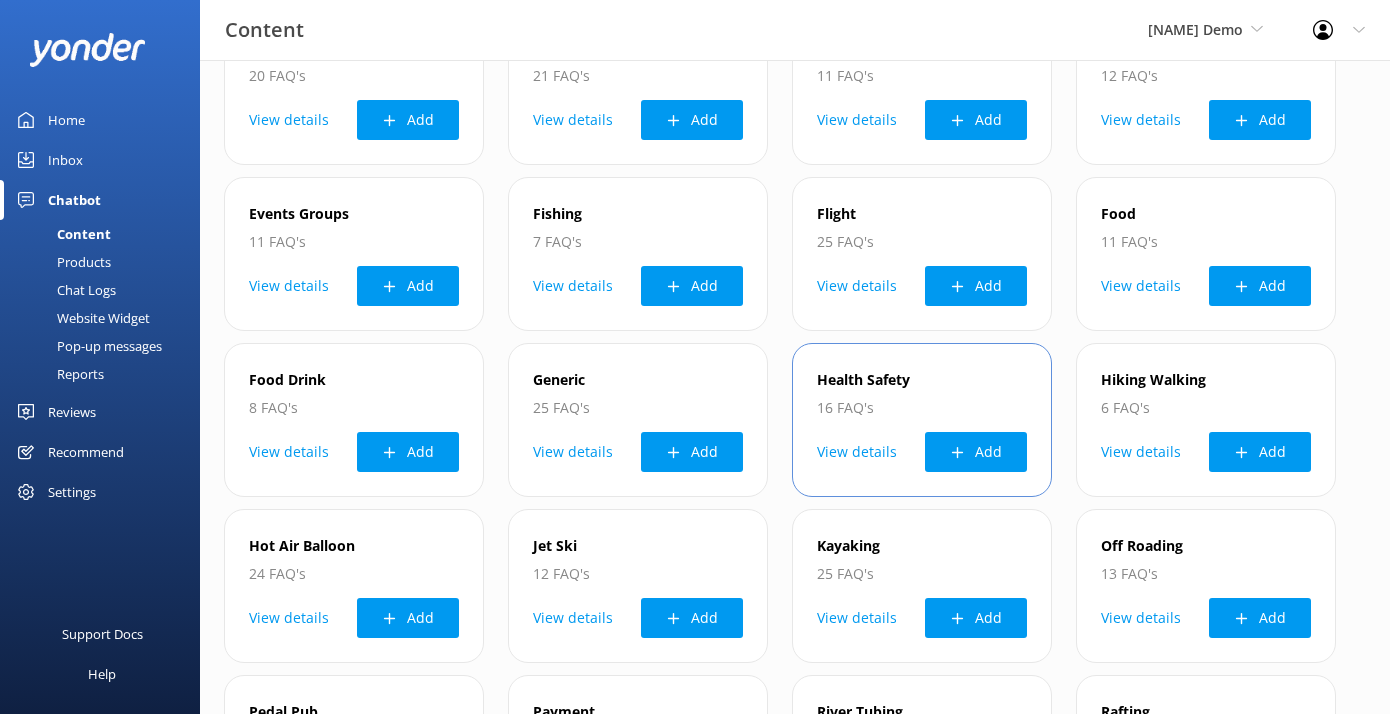 scroll, scrollTop: 0, scrollLeft: 0, axis: both 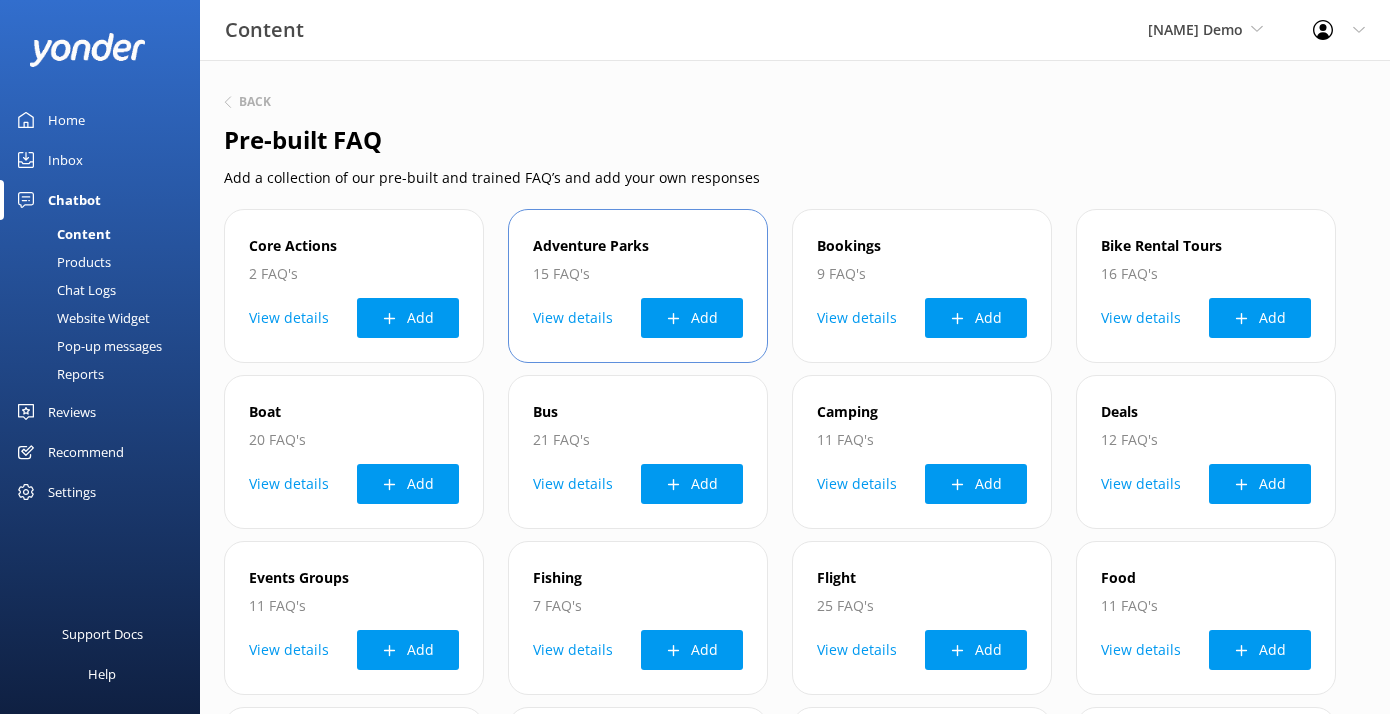 click on "View details" at bounding box center [573, 318] 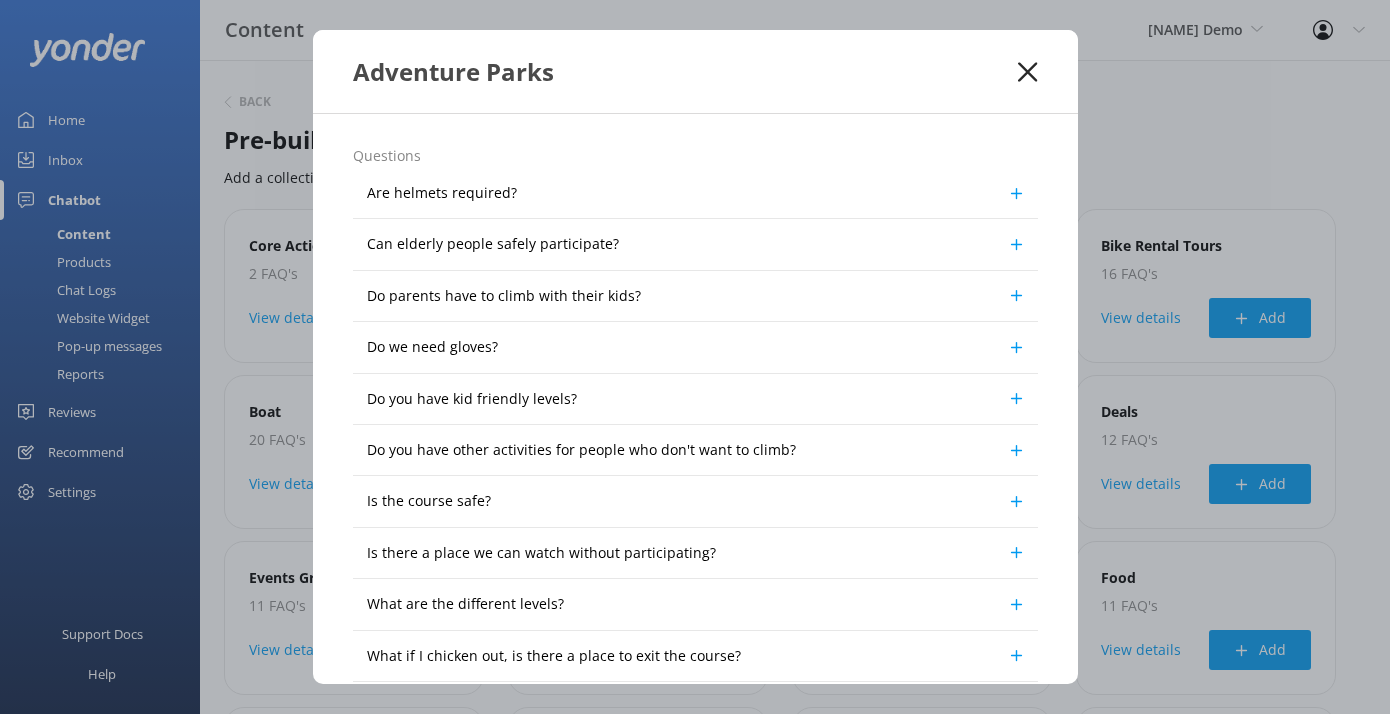 click 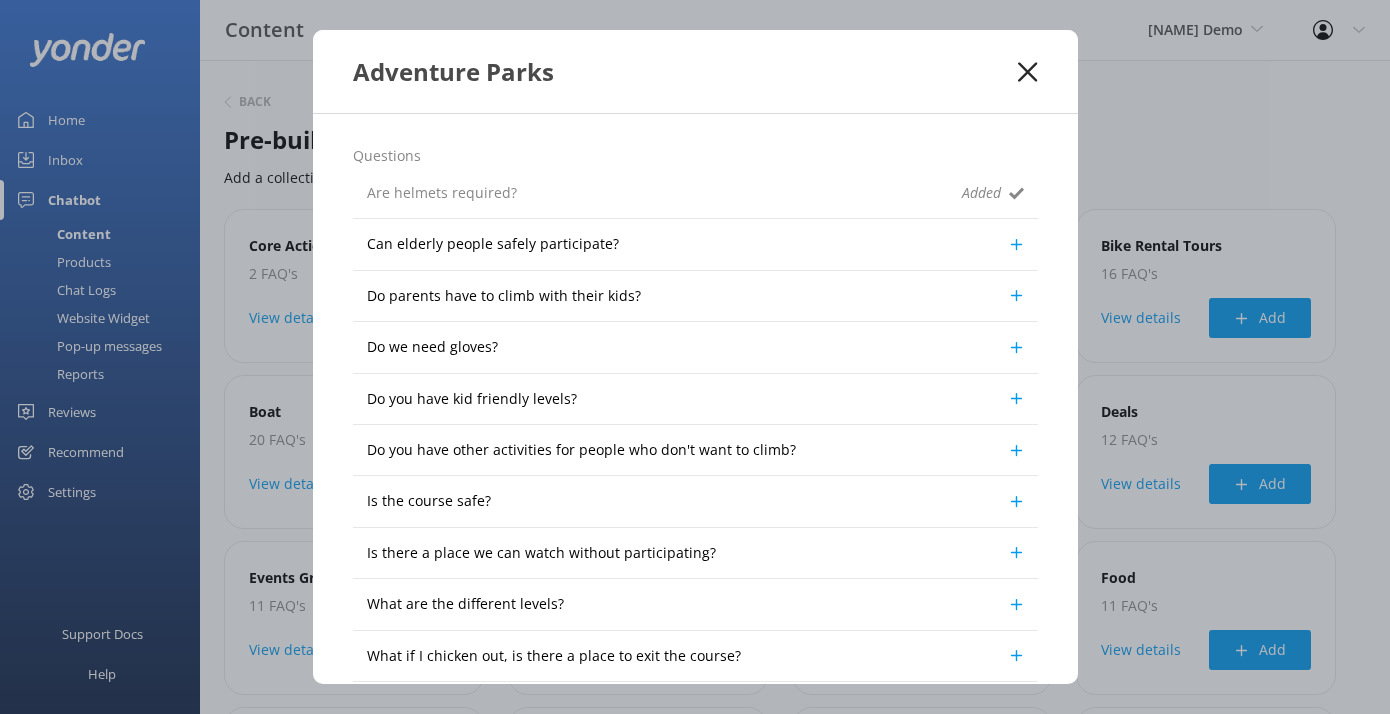 click 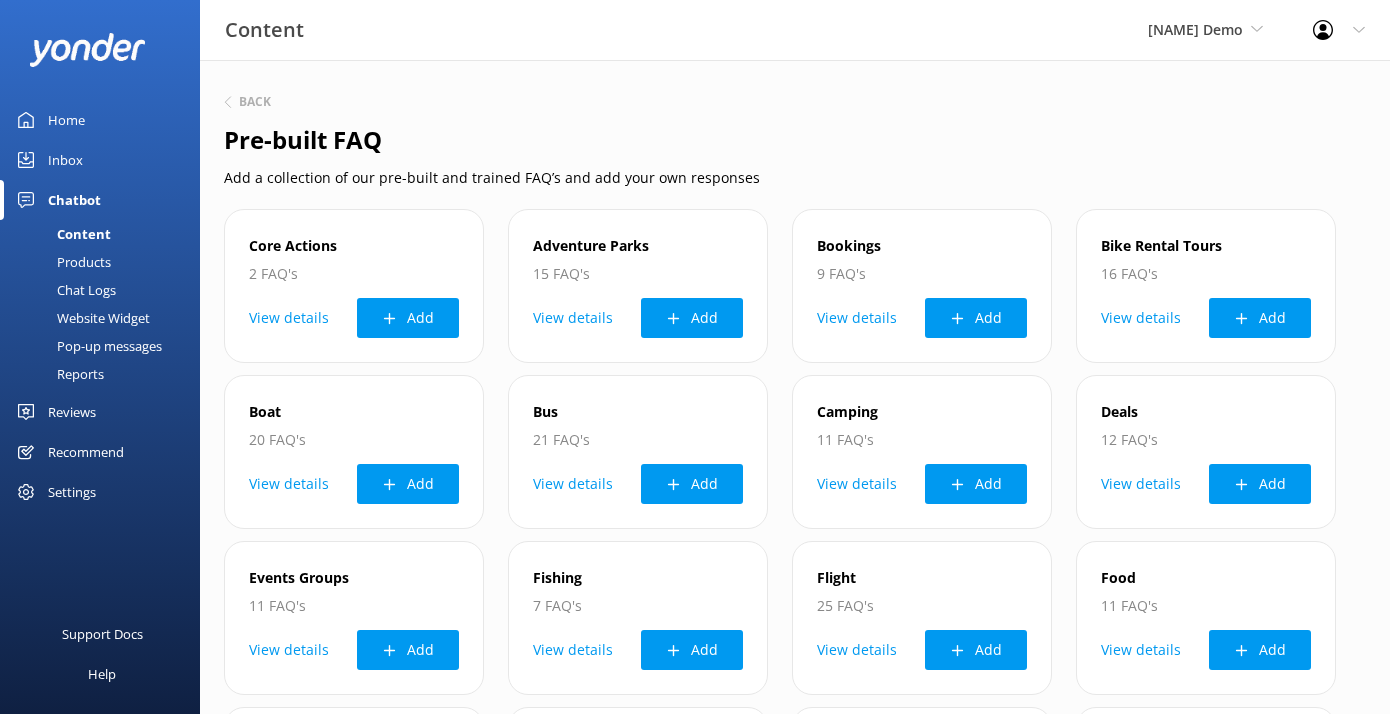 click on "Content" at bounding box center (61, 234) 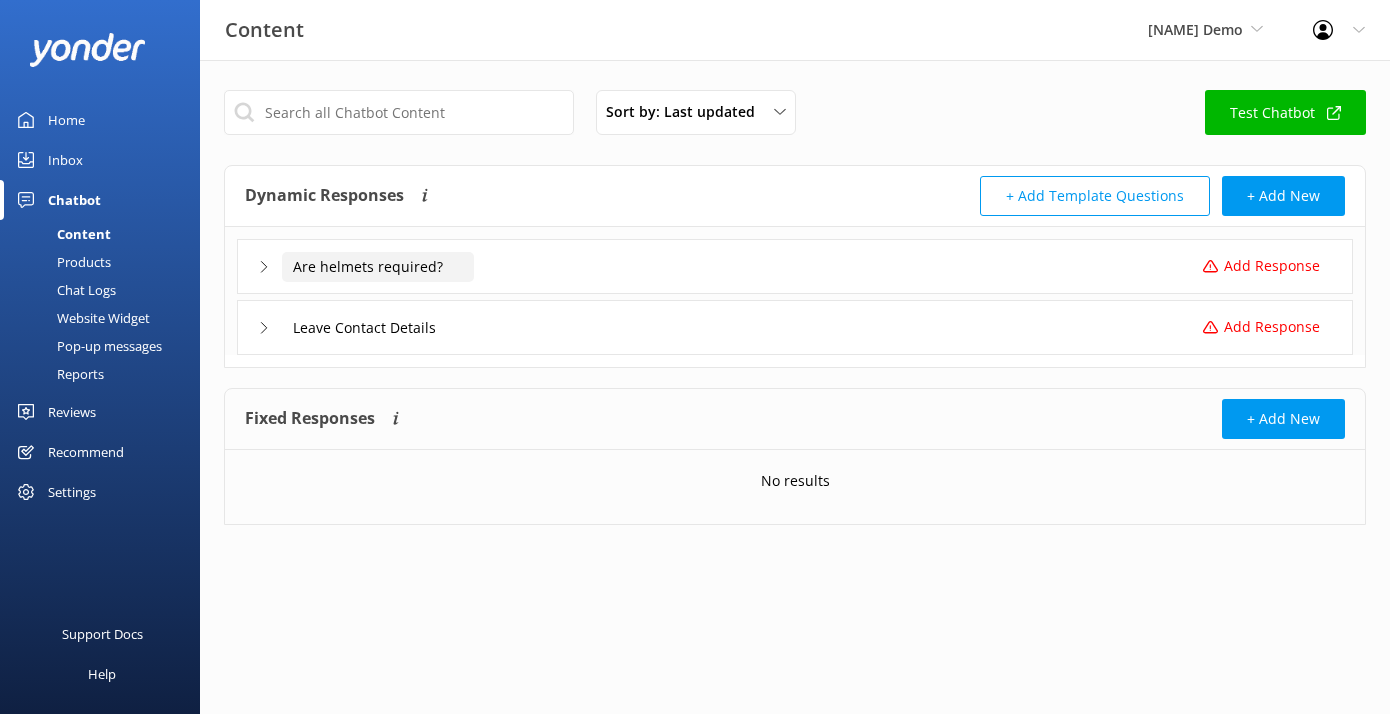 click on "Are helmets required?" at bounding box center (378, 267) 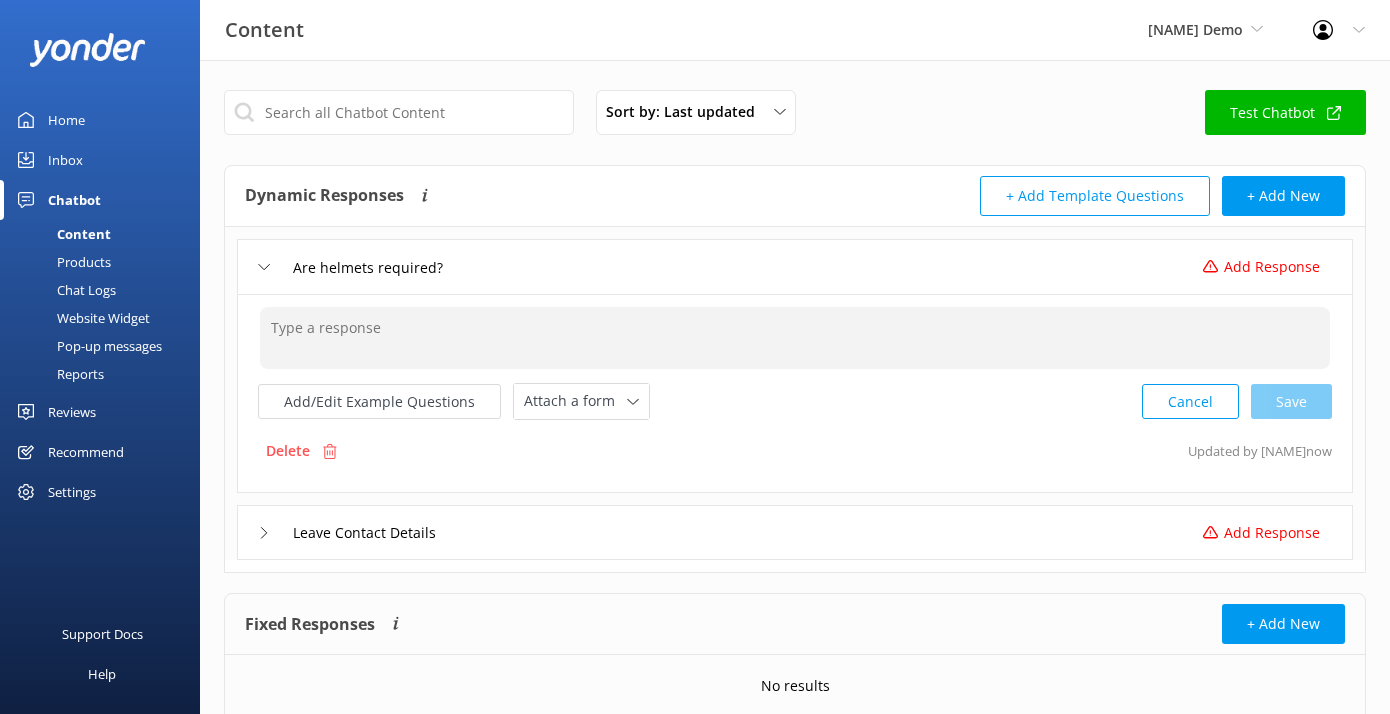 click at bounding box center [795, 338] 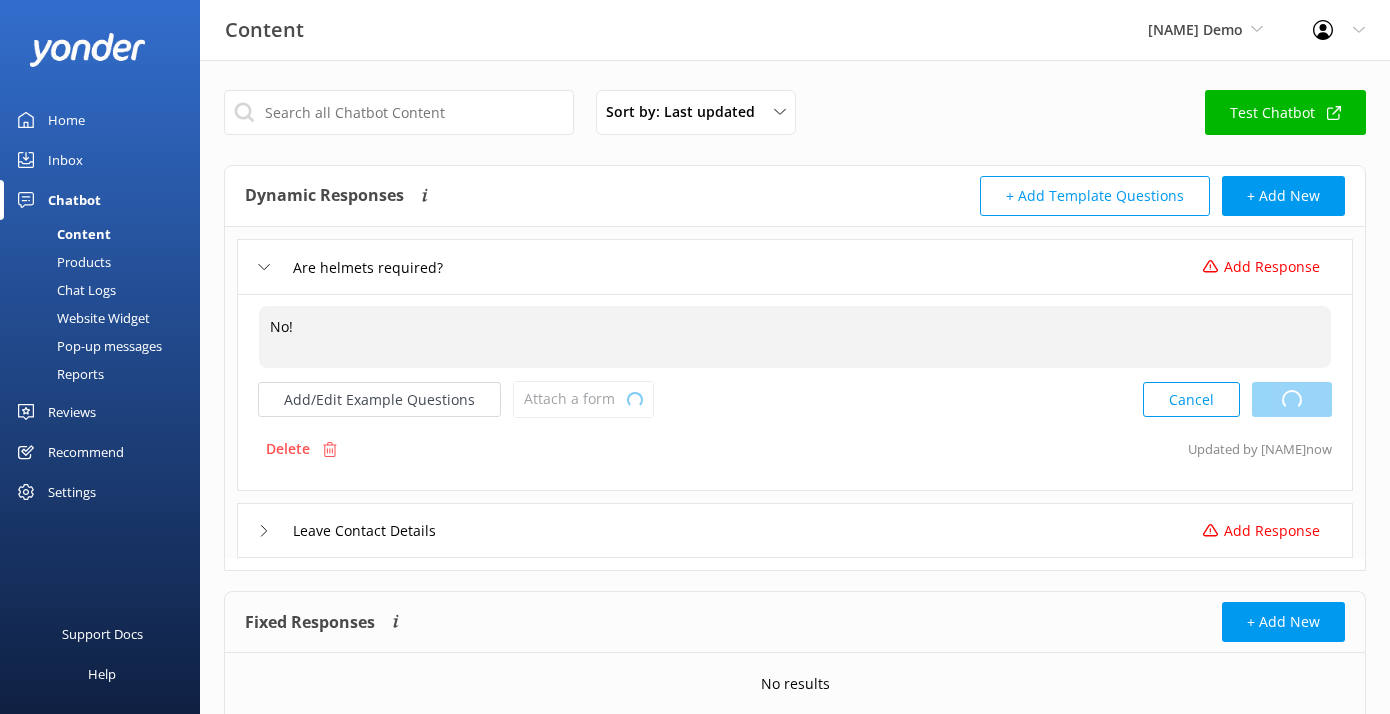 click on "Cancel Loading.." at bounding box center [1237, 399] 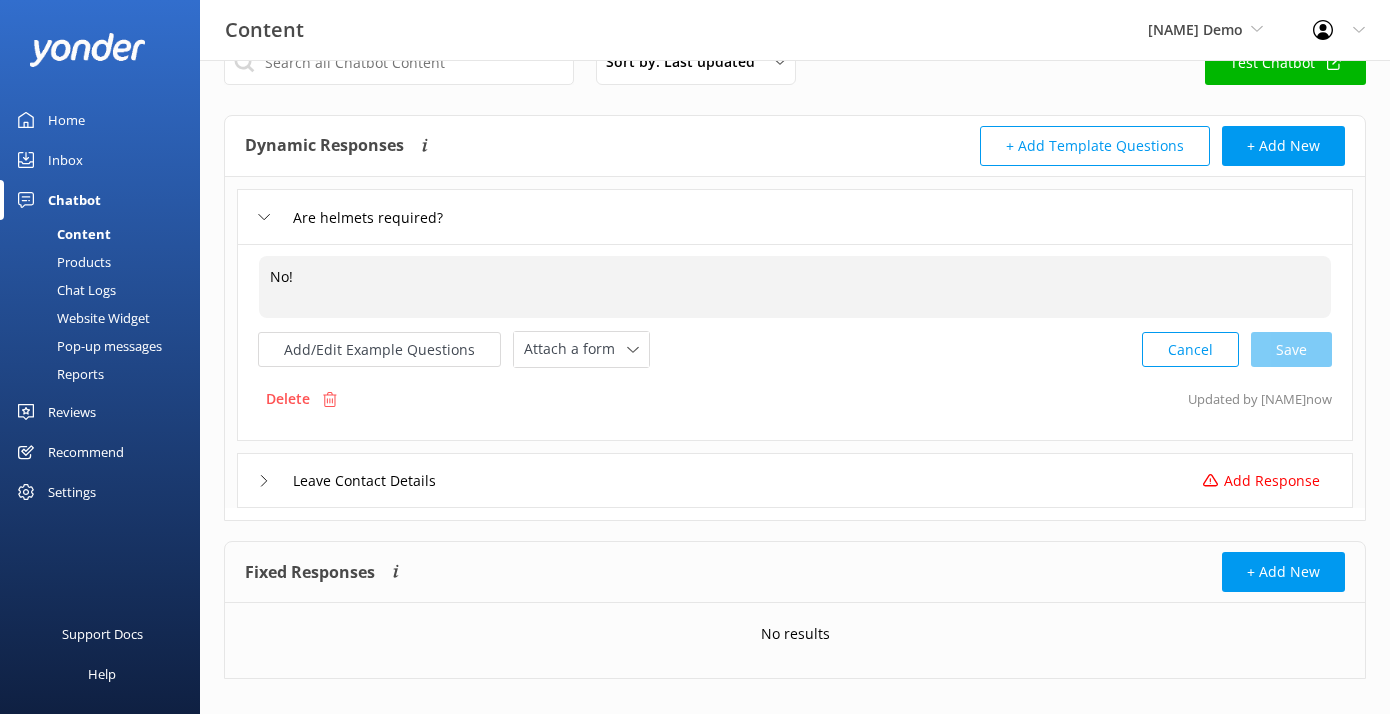 scroll, scrollTop: 64, scrollLeft: 0, axis: vertical 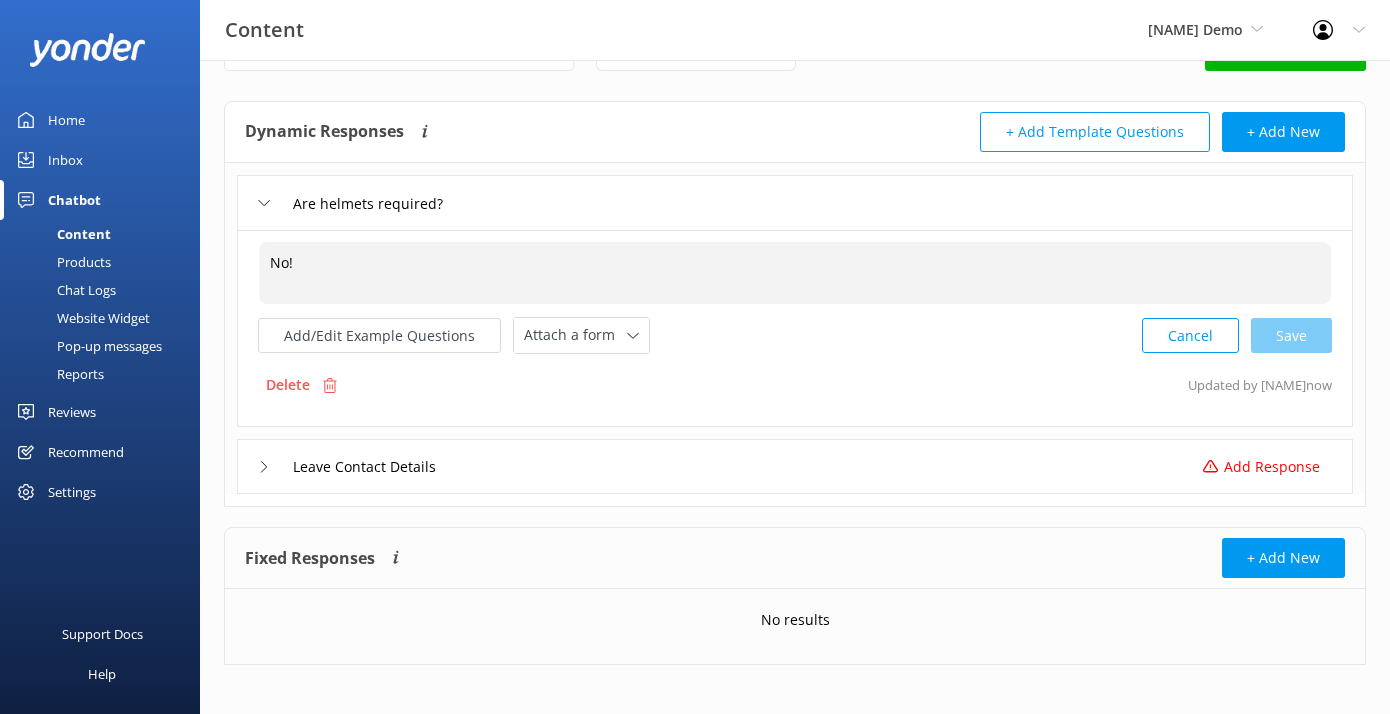 type on "No!" 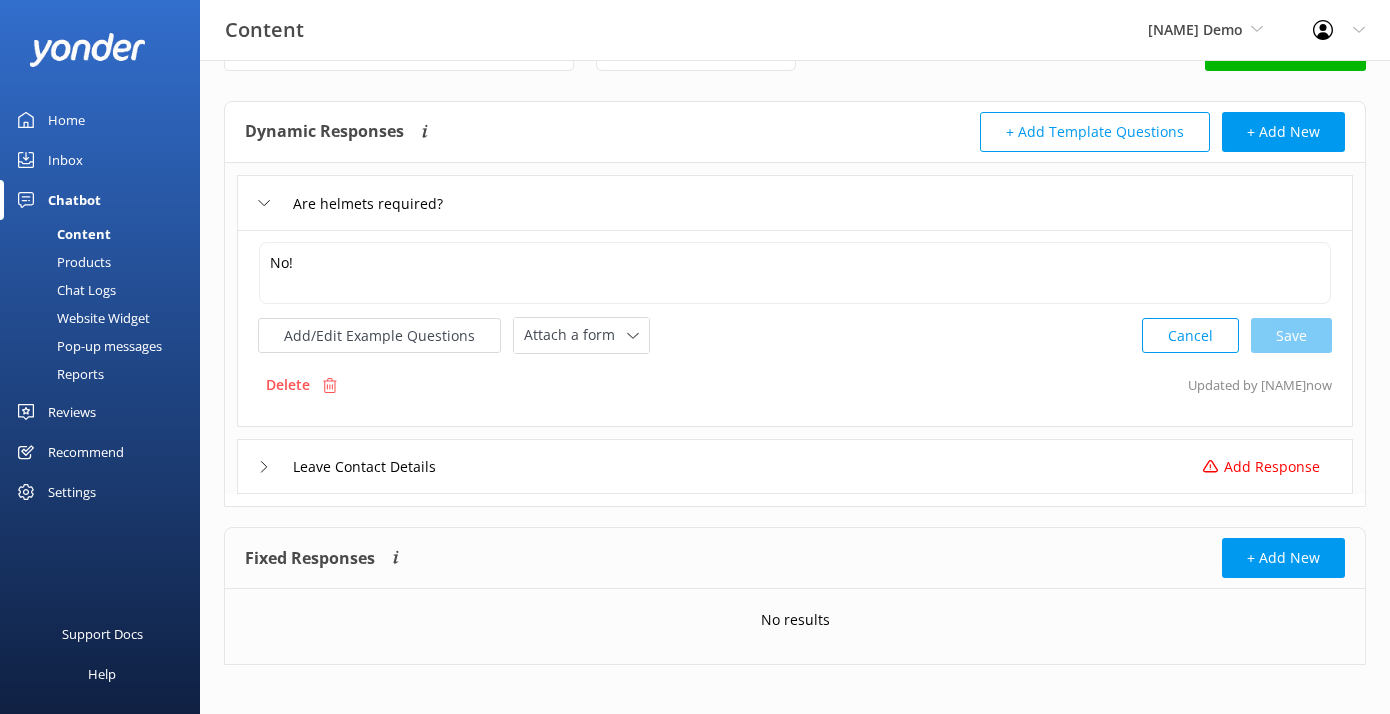 click 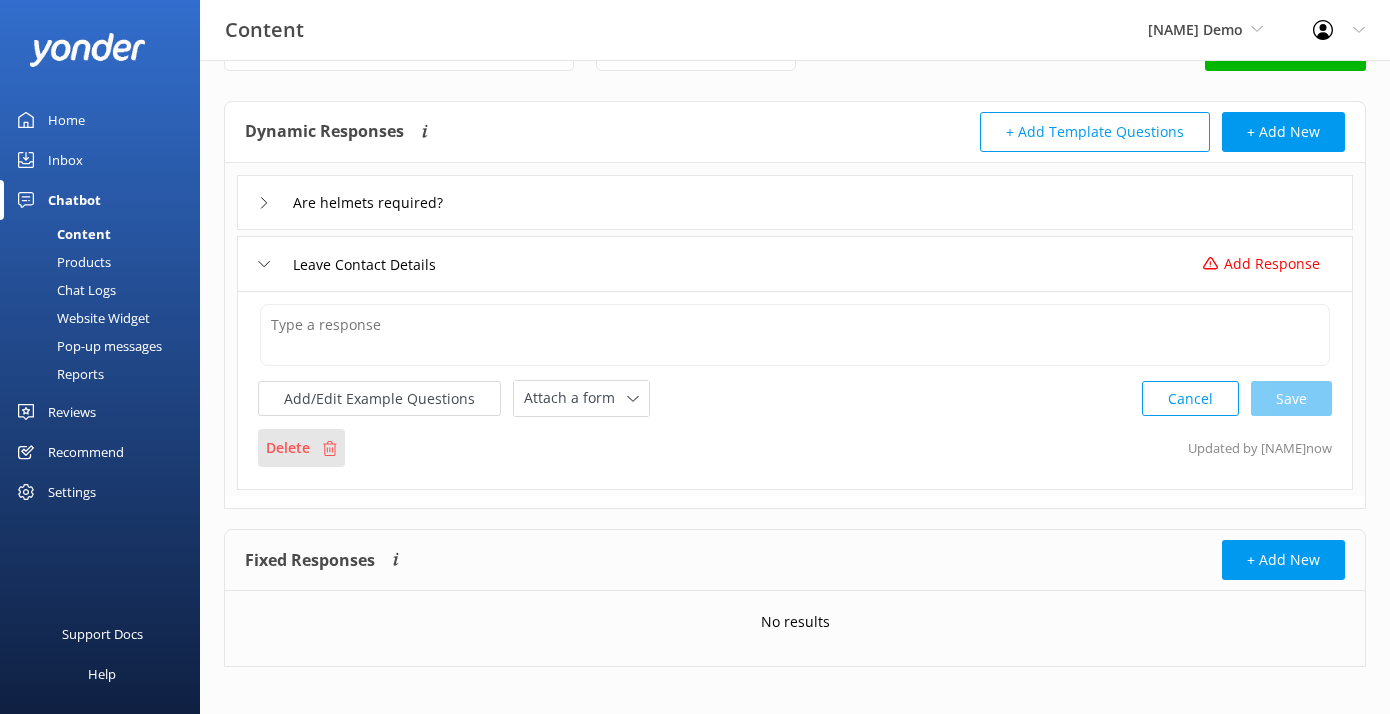 click on "Delete" at bounding box center (301, 448) 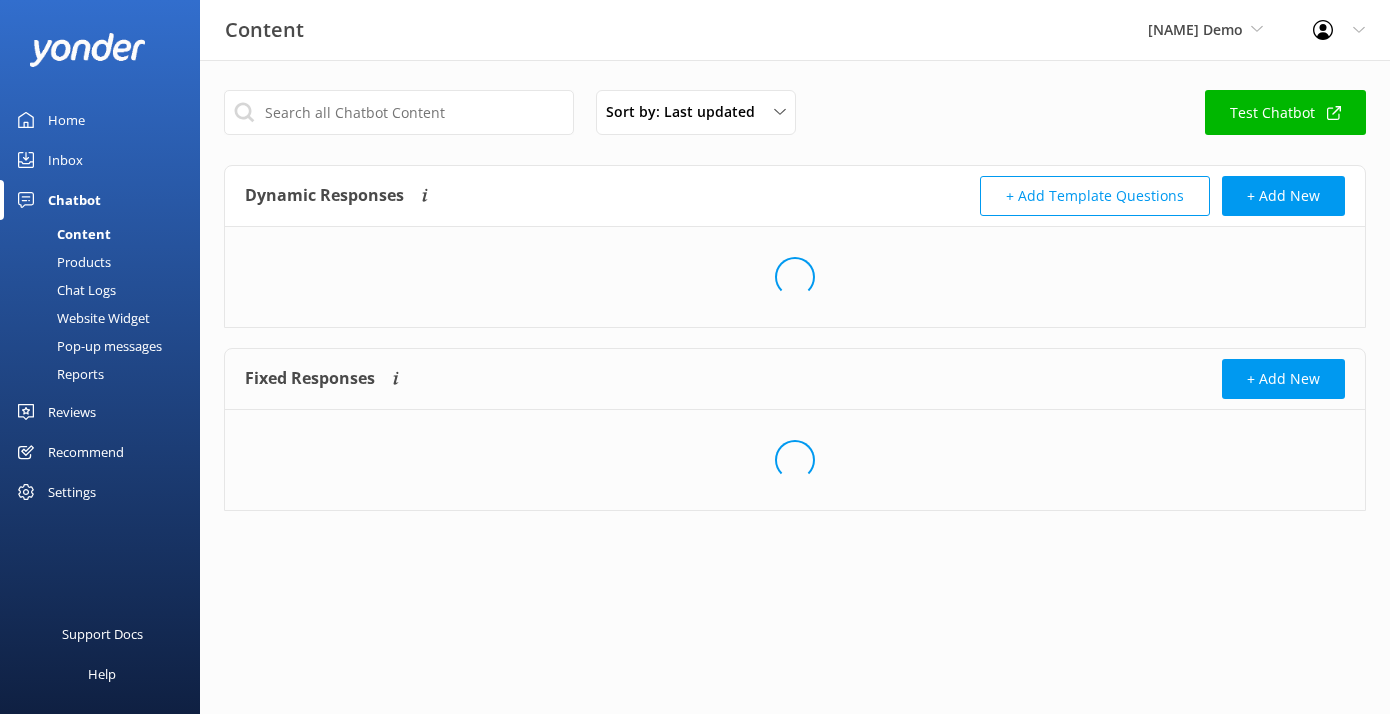 scroll, scrollTop: 0, scrollLeft: 0, axis: both 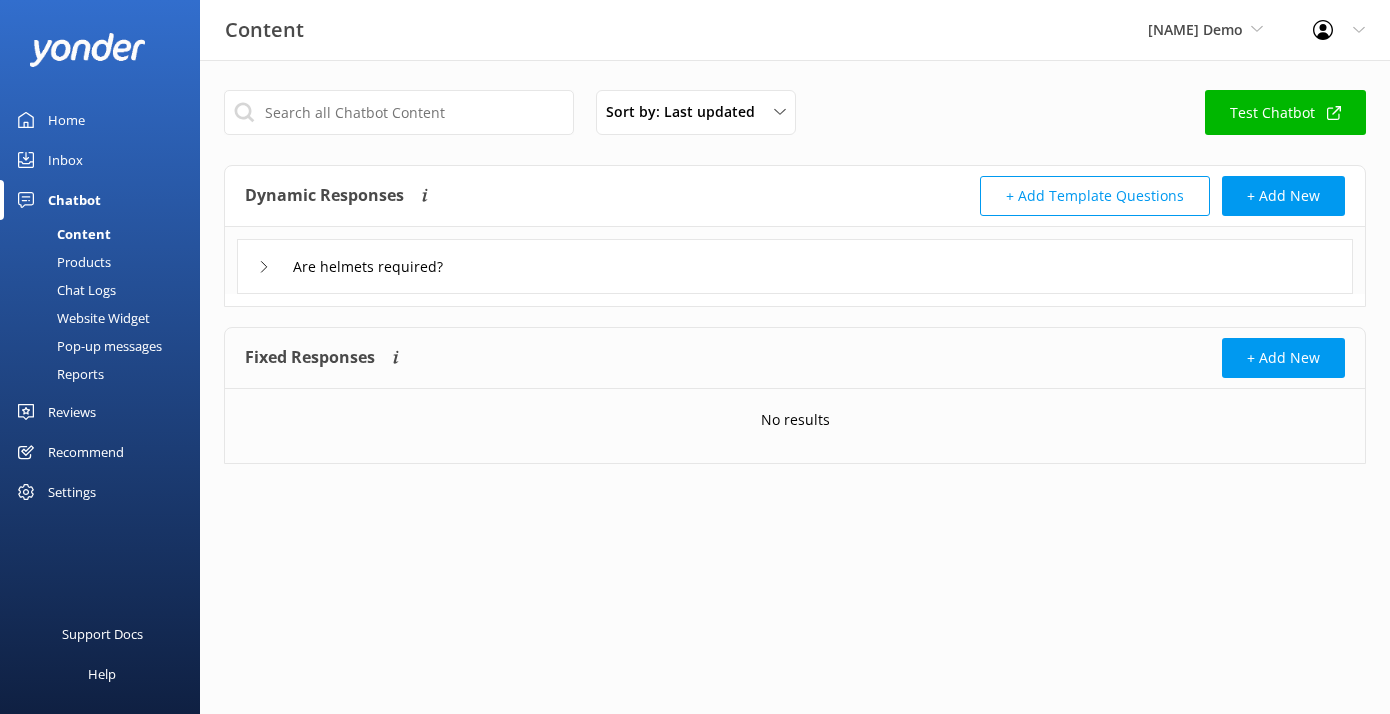 click 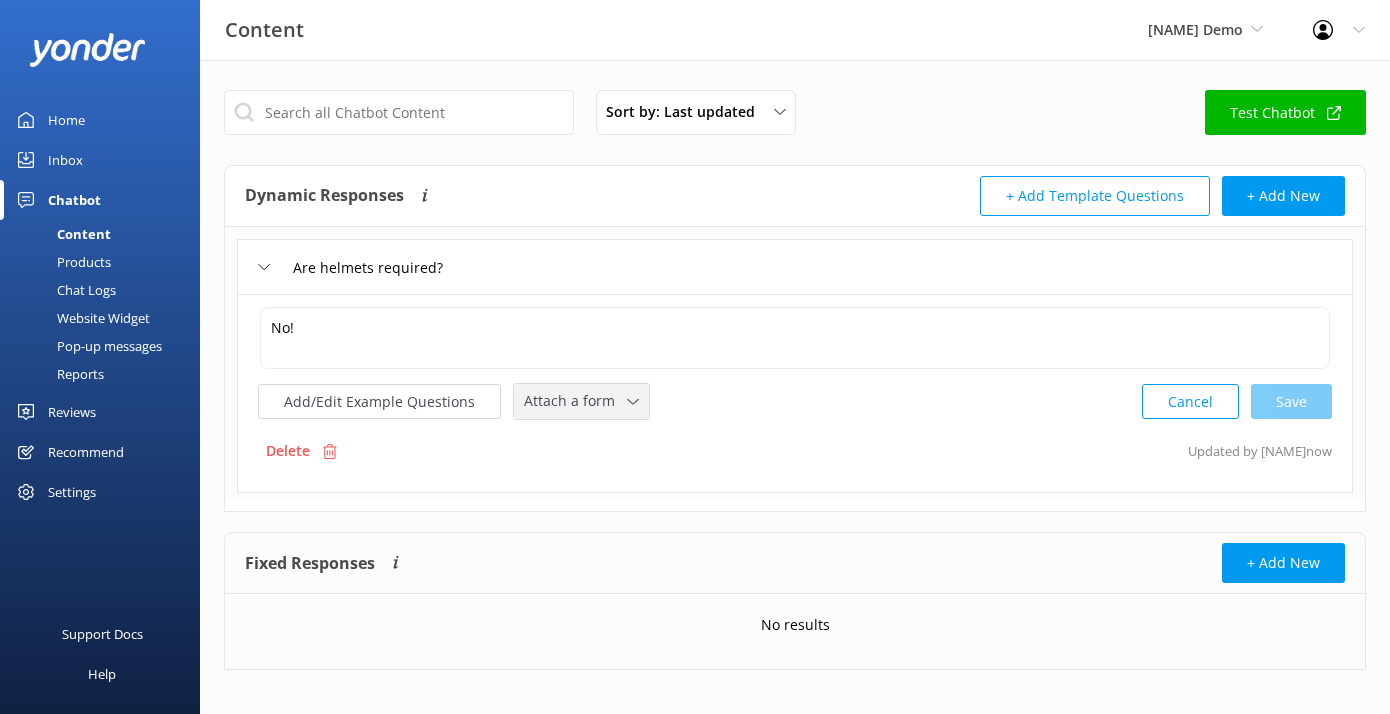 click on "Attach a form" at bounding box center [581, 401] 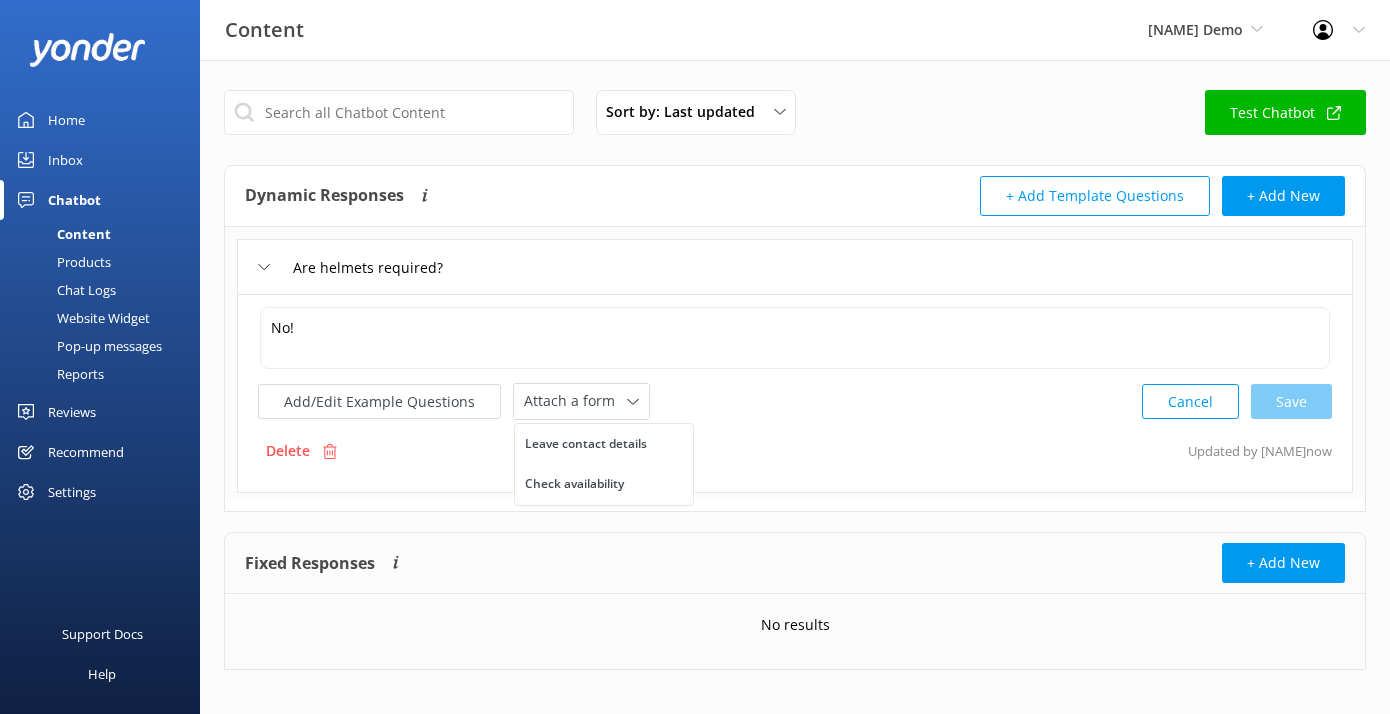 click on "Are helmets required? No! No! Add/Edit Example Questions Attach a form Leave contact details Check availability Cancel Save Delete Updated by Kendall Malone  now" at bounding box center [795, 363] 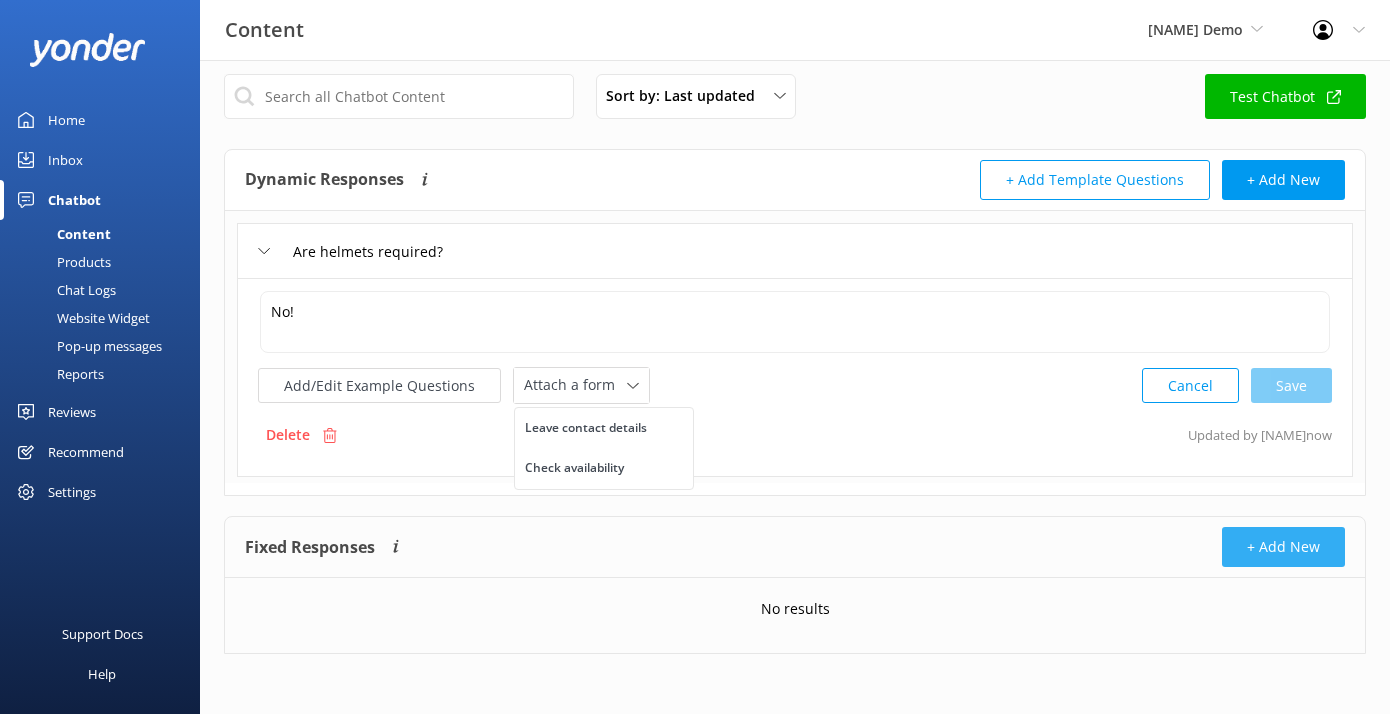 click on "+ Add New" at bounding box center [1283, 547] 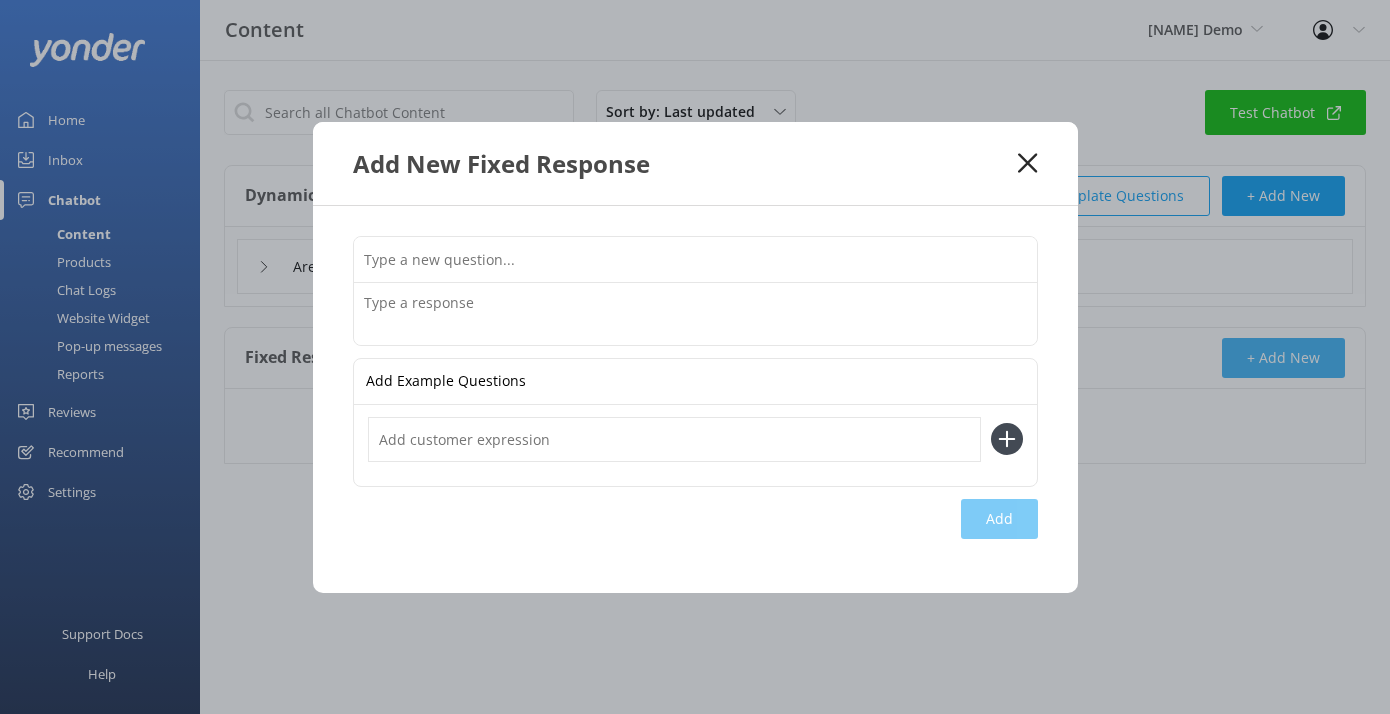 scroll, scrollTop: 0, scrollLeft: 0, axis: both 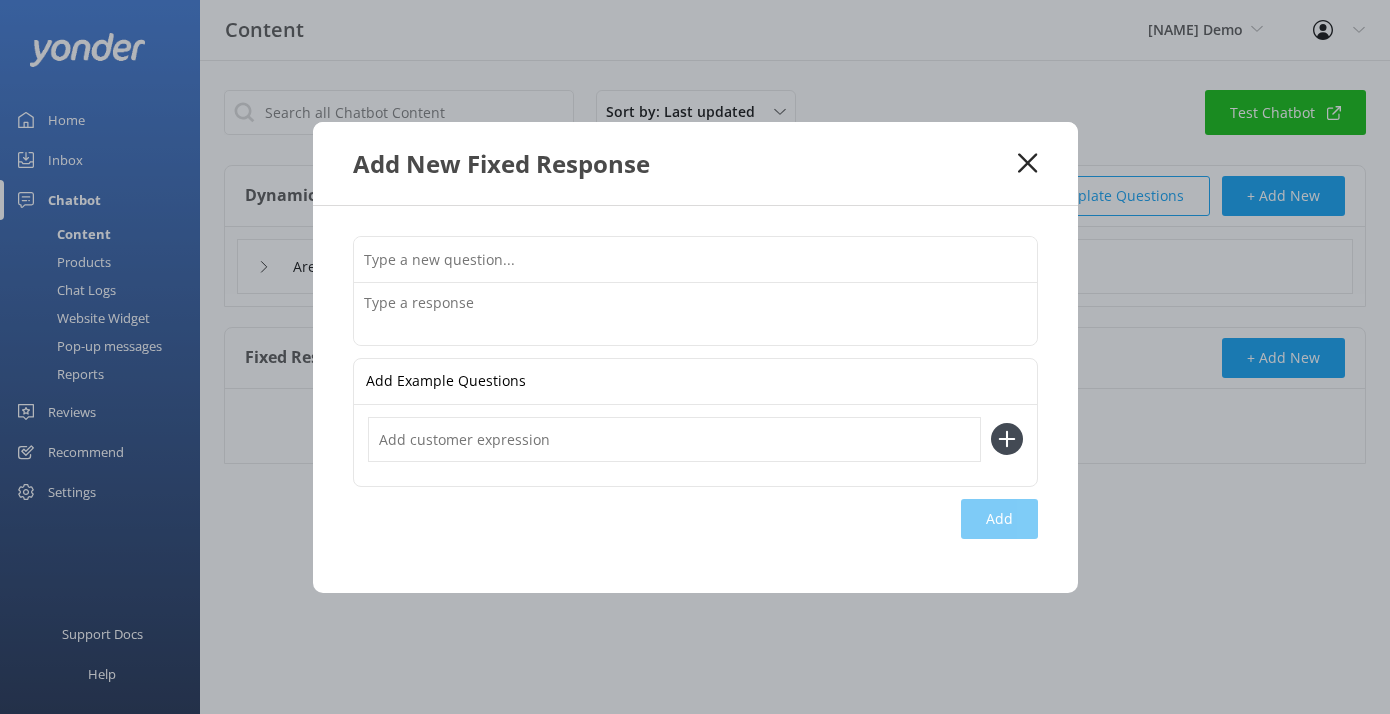 click at bounding box center [695, 259] 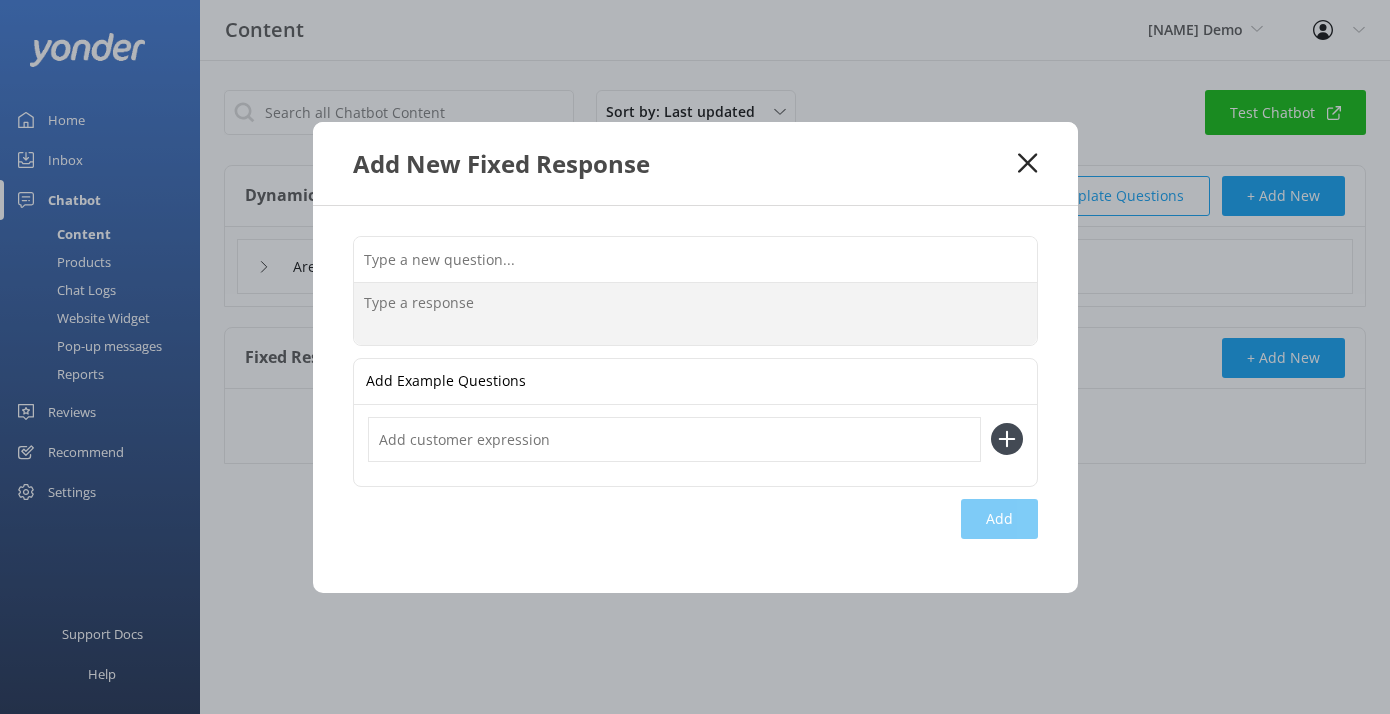 click at bounding box center (695, 314) 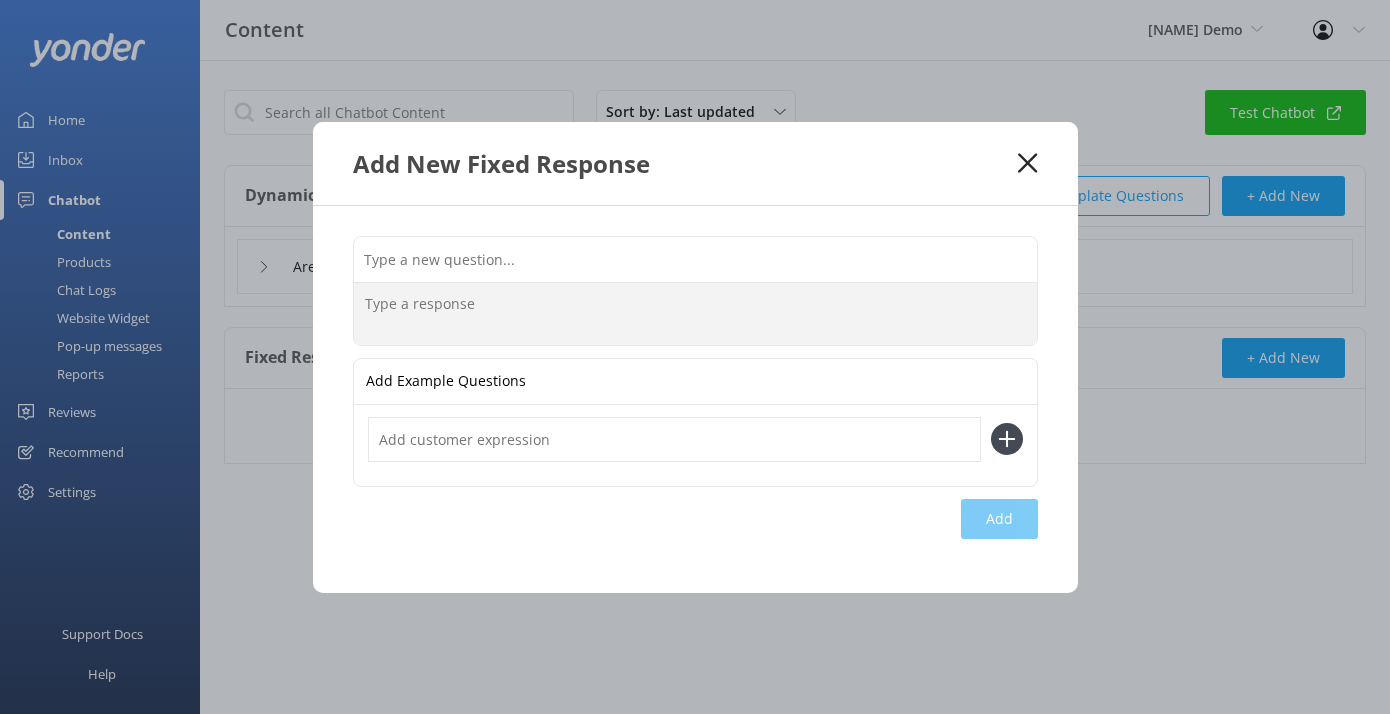 click at bounding box center (674, 439) 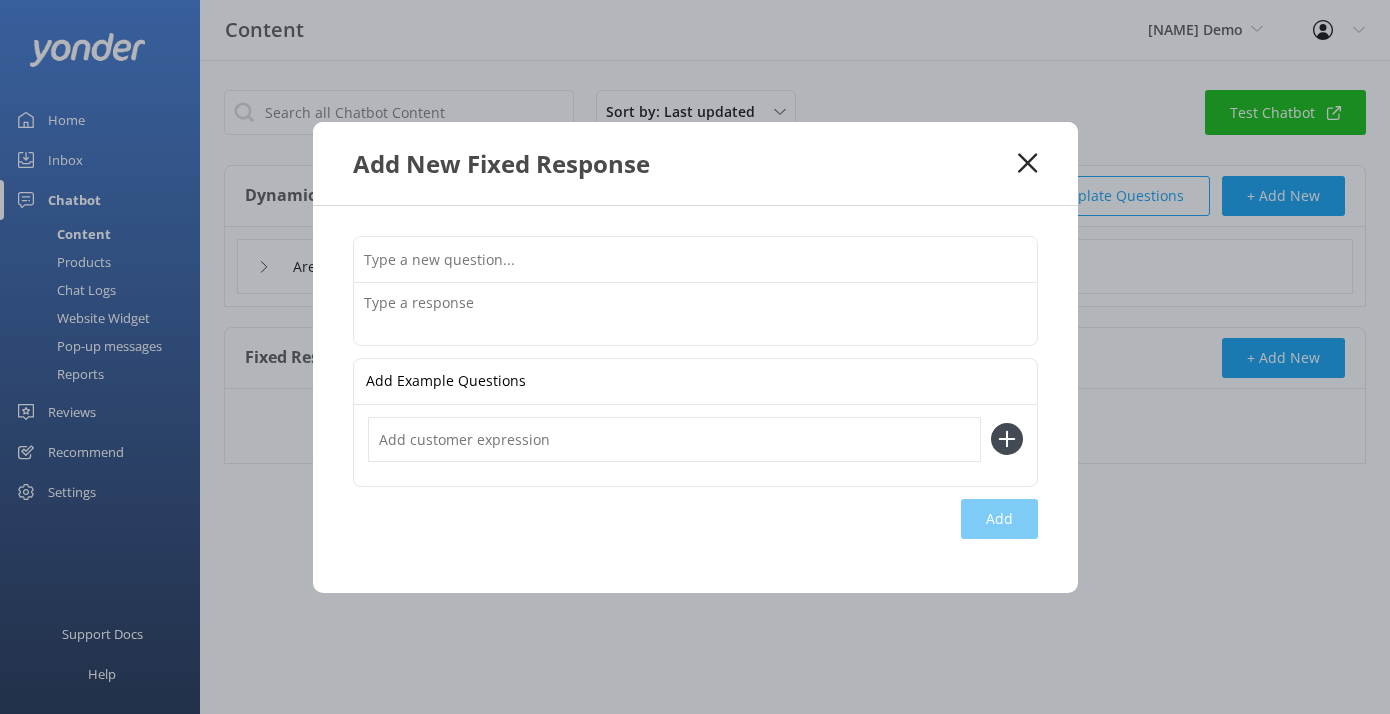 click at bounding box center (695, 259) 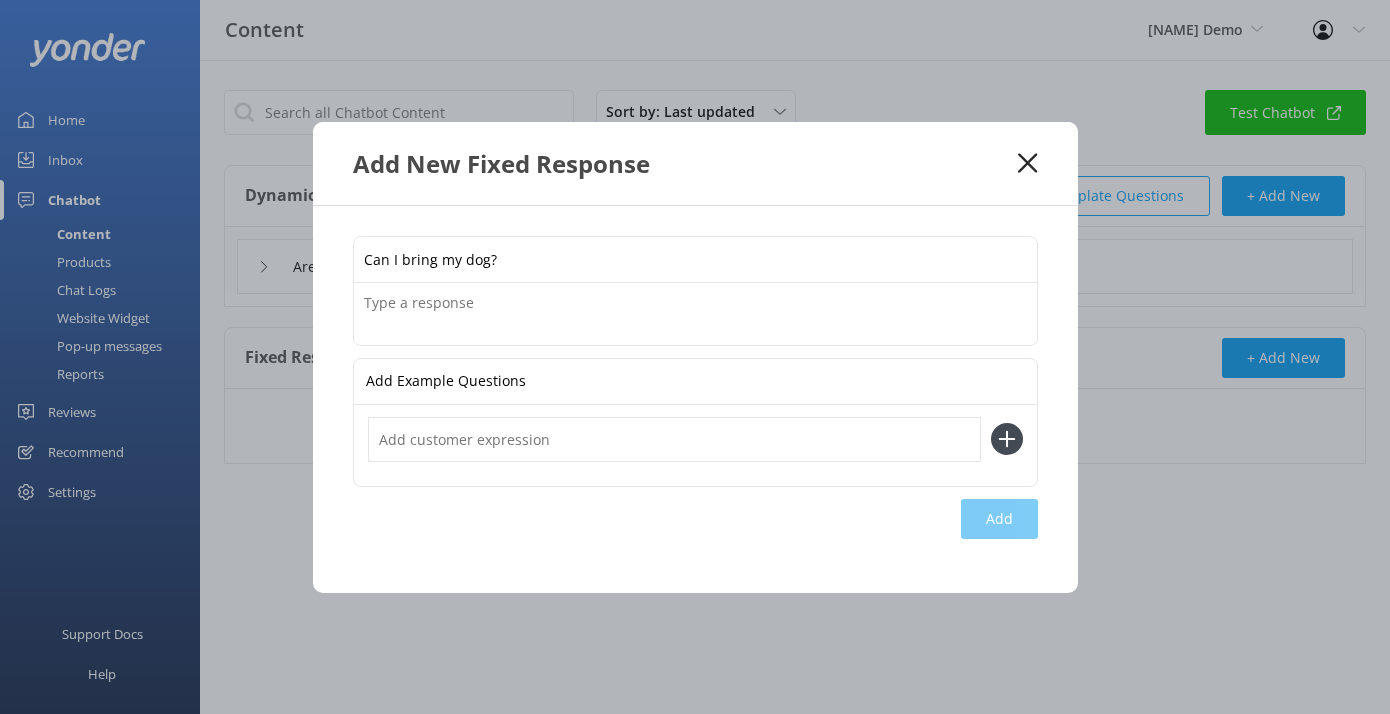 type on "Can I bring my dog?" 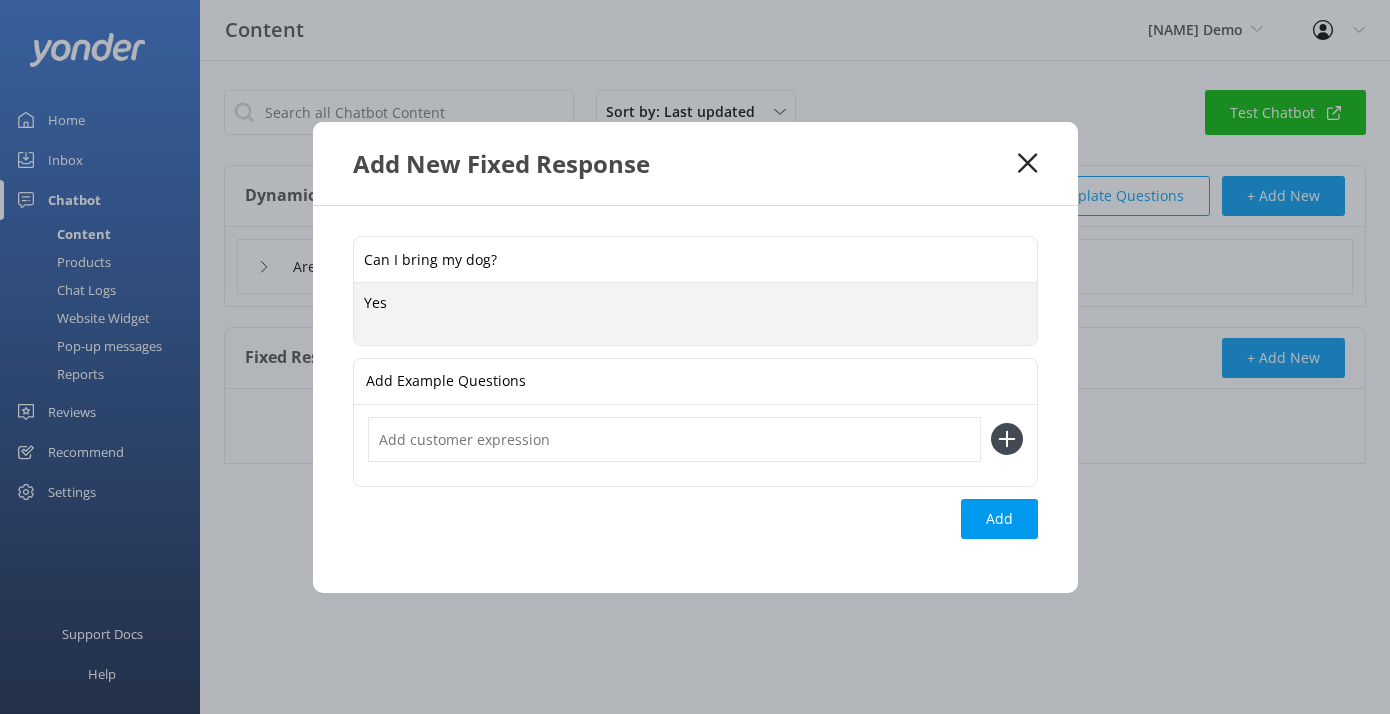 type on "Yes!" 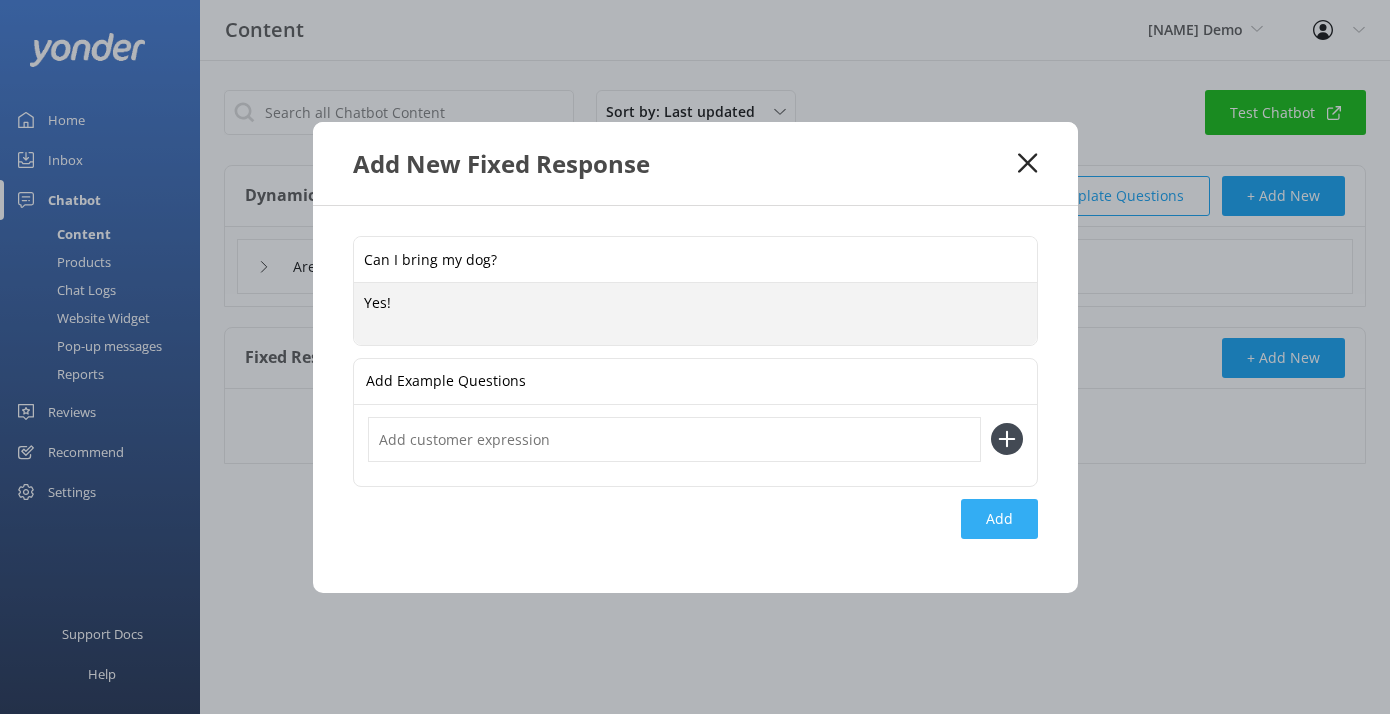 click on "Add" at bounding box center [999, 519] 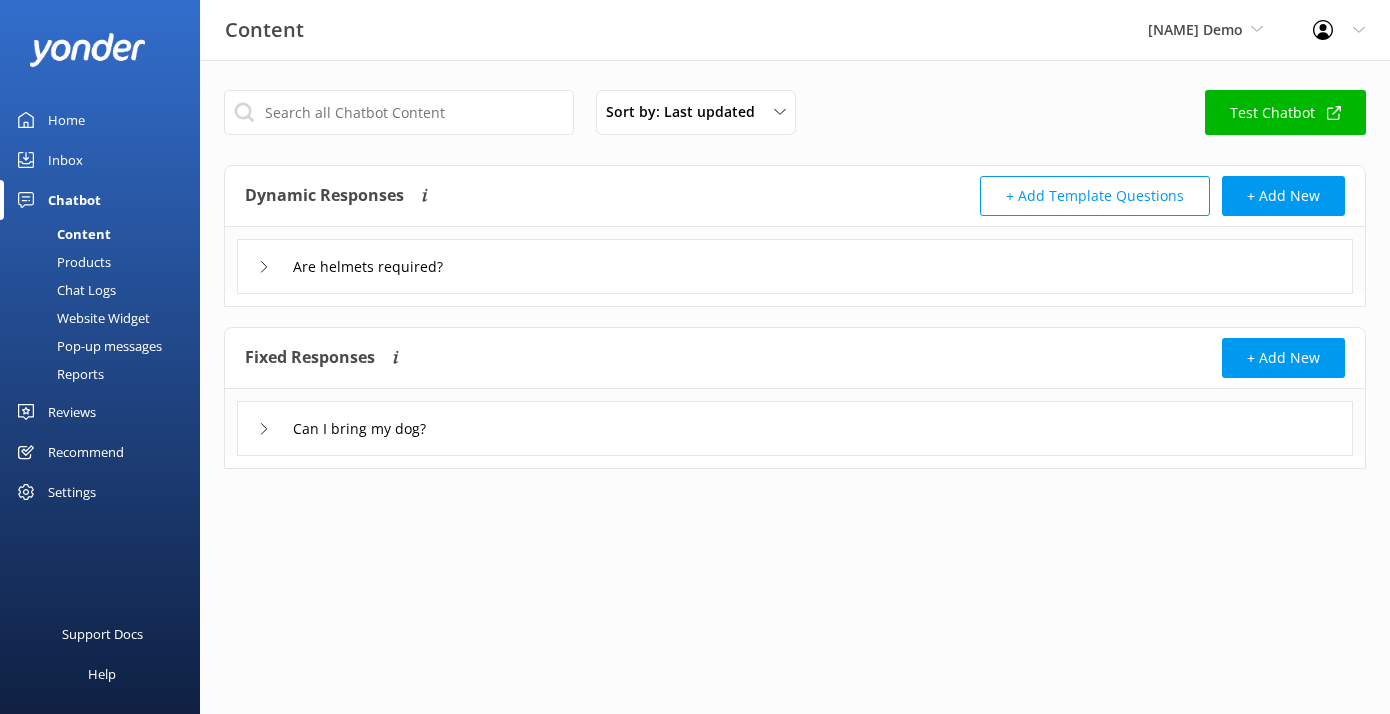 click on "Test Chatbot" at bounding box center [1285, 112] 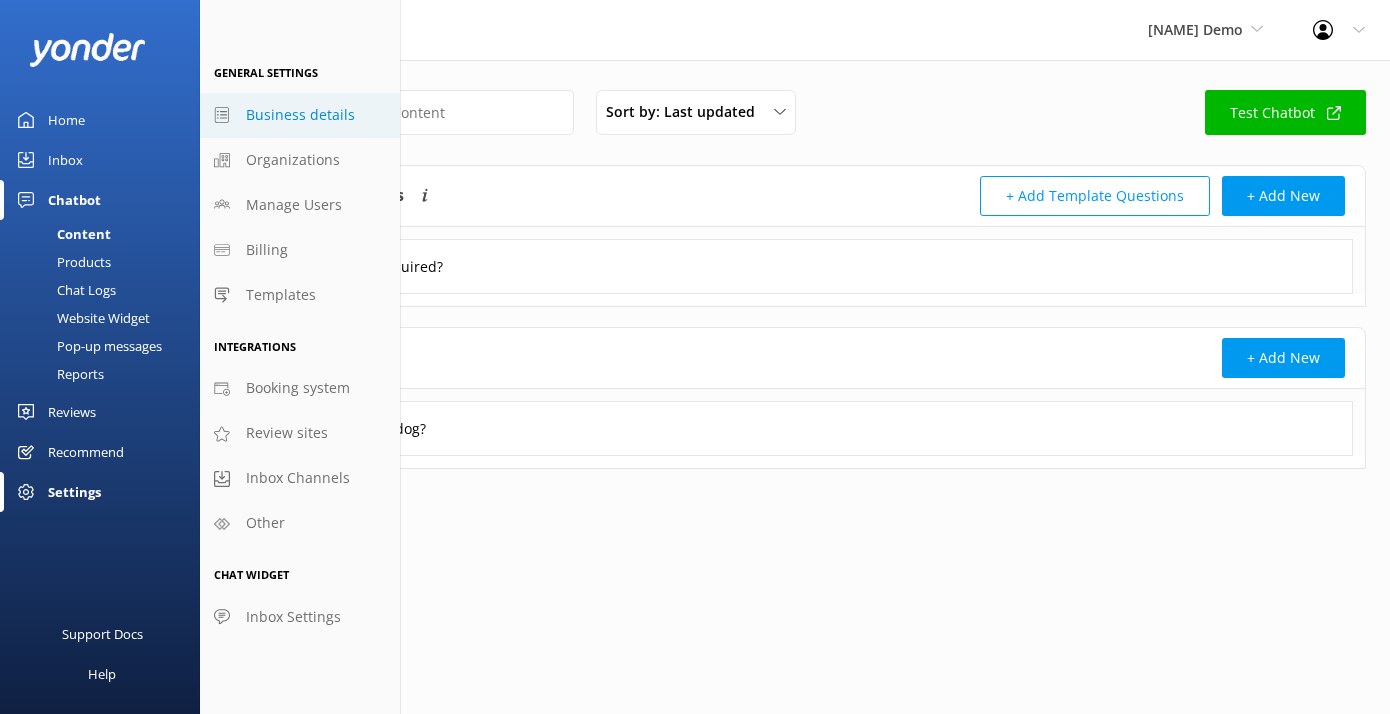 click on "Business details" at bounding box center (300, 115) 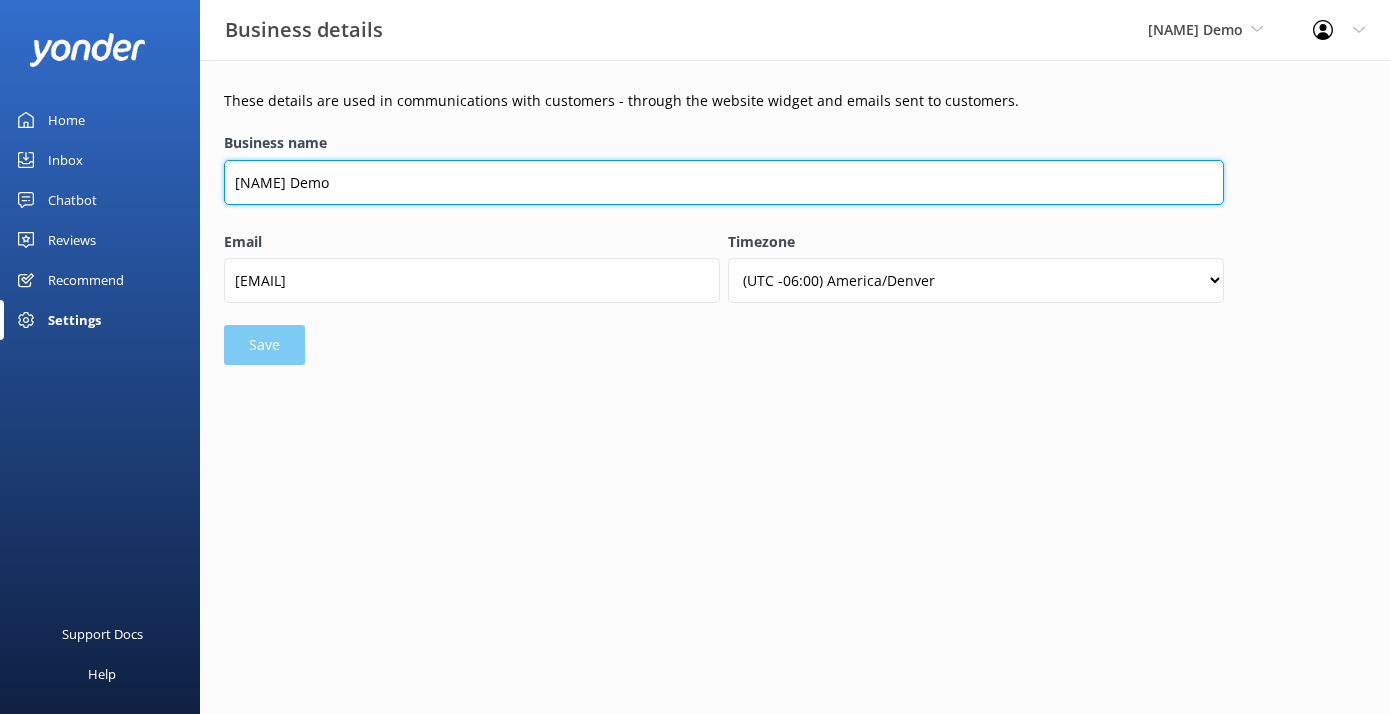 click on "[FIRST] Demo" at bounding box center (724, 182) 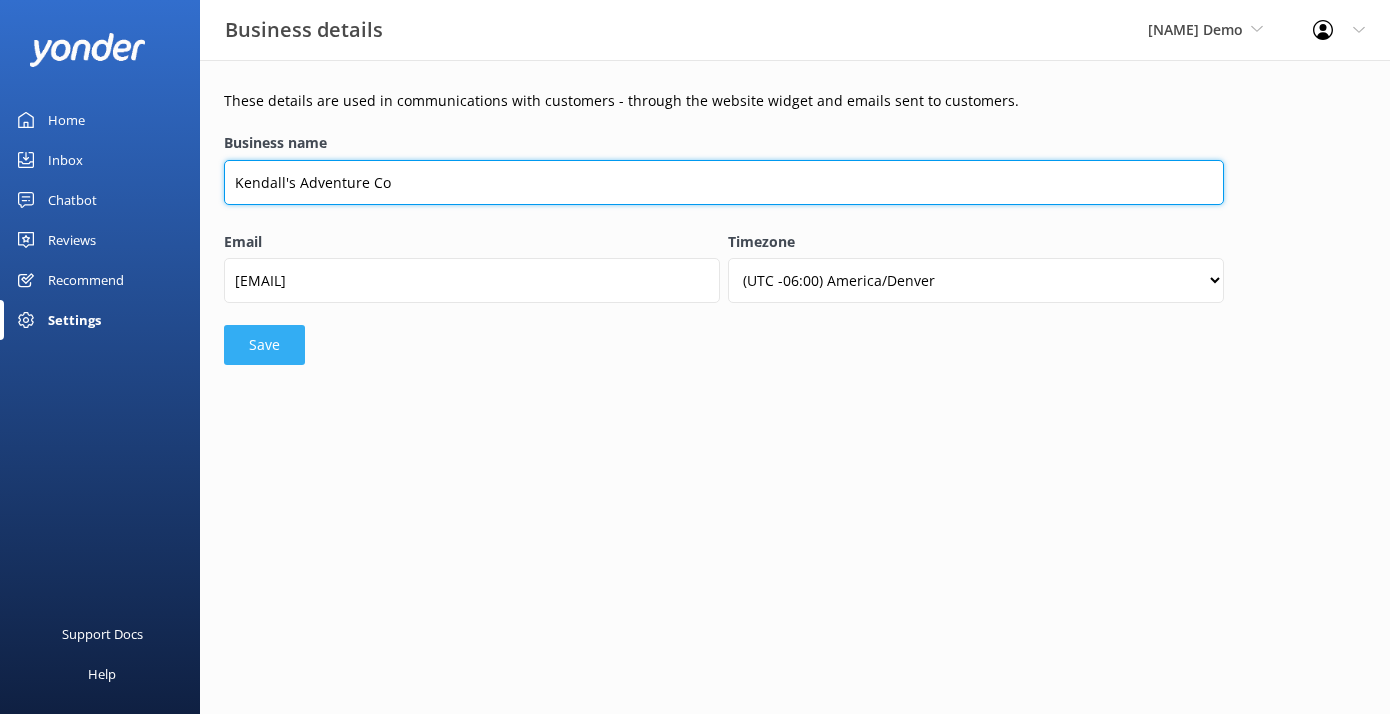 type on "Kendall's Adventure Co" 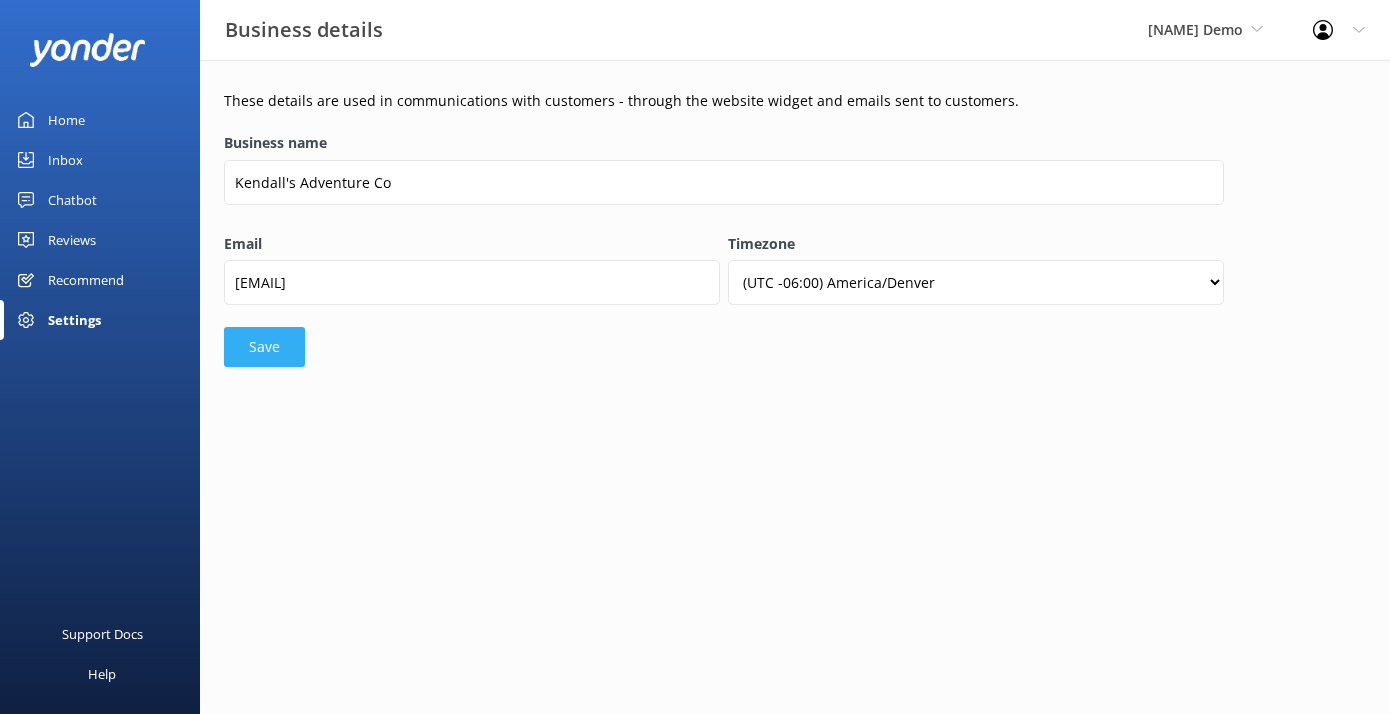 click on "Save" at bounding box center [264, 347] 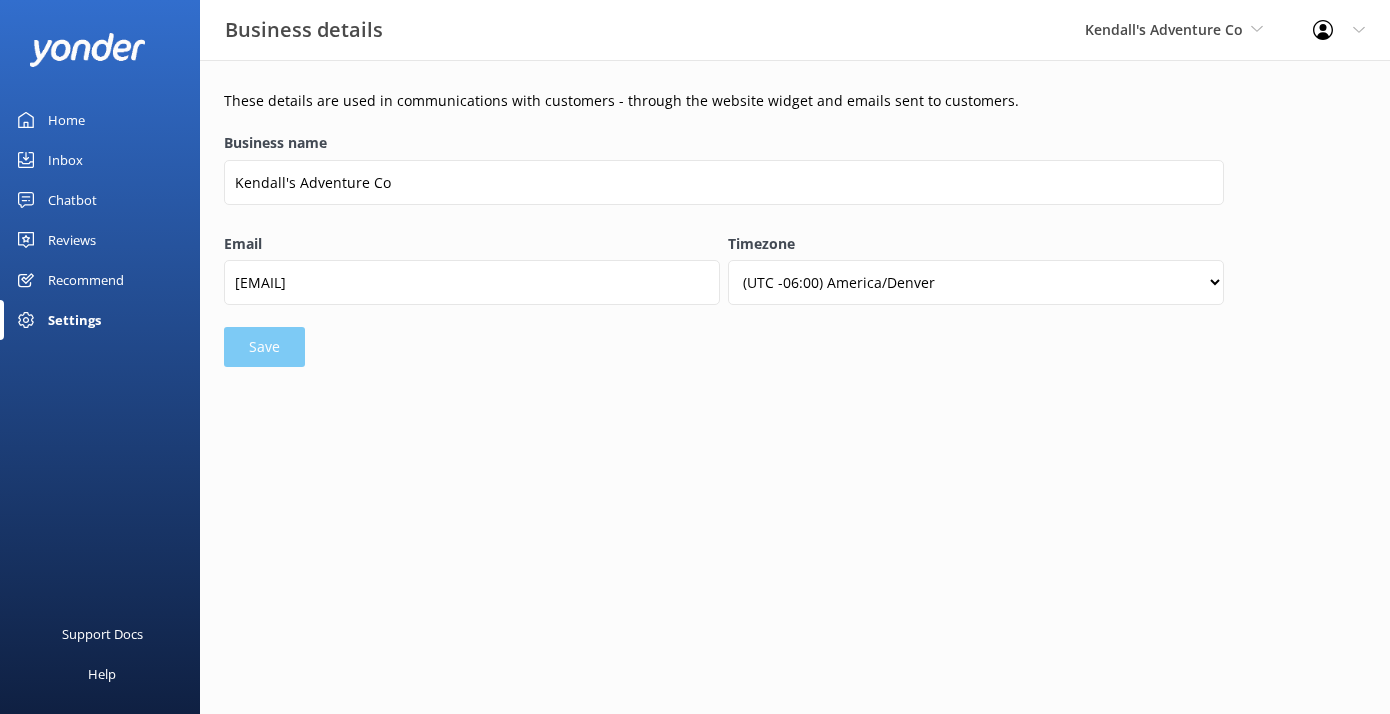 click on "Chatbot" at bounding box center (100, 200) 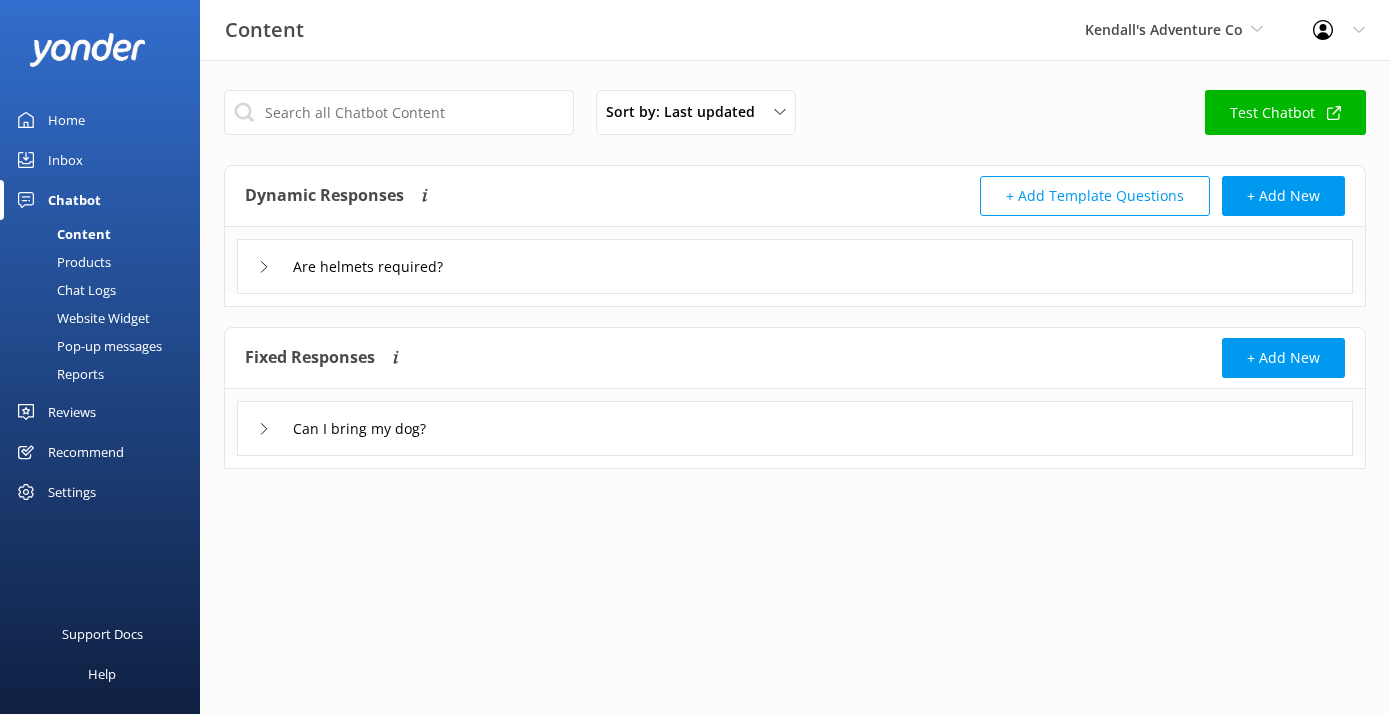 click on "Recommend" at bounding box center (86, 452) 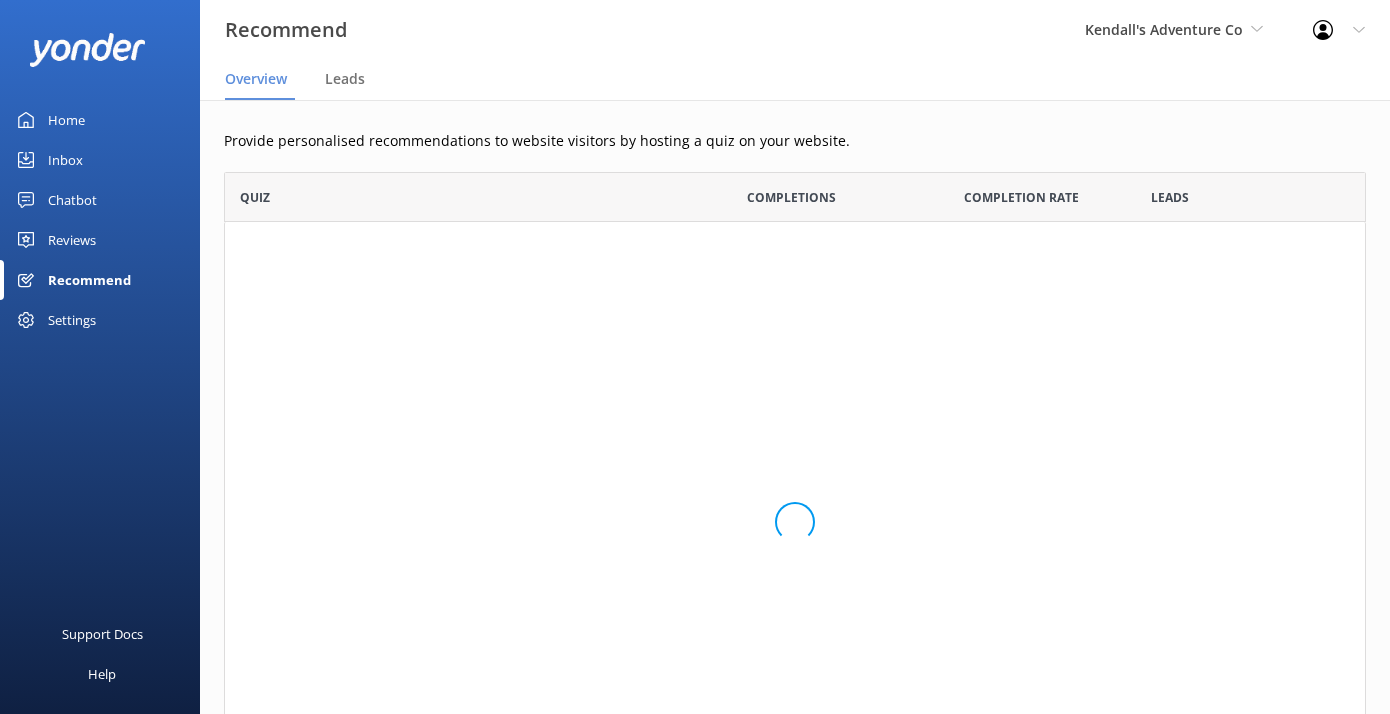scroll, scrollTop: 1, scrollLeft: 1, axis: both 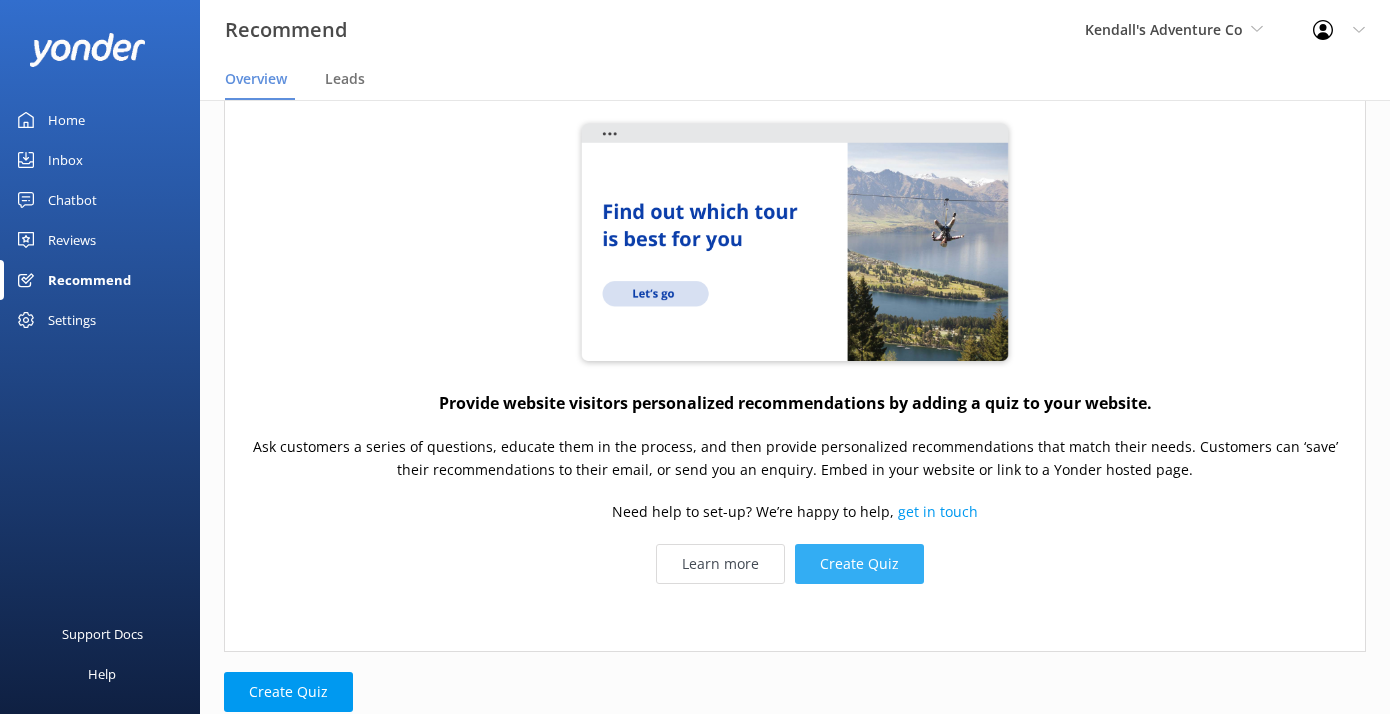 click on "Create Quiz" at bounding box center (859, 564) 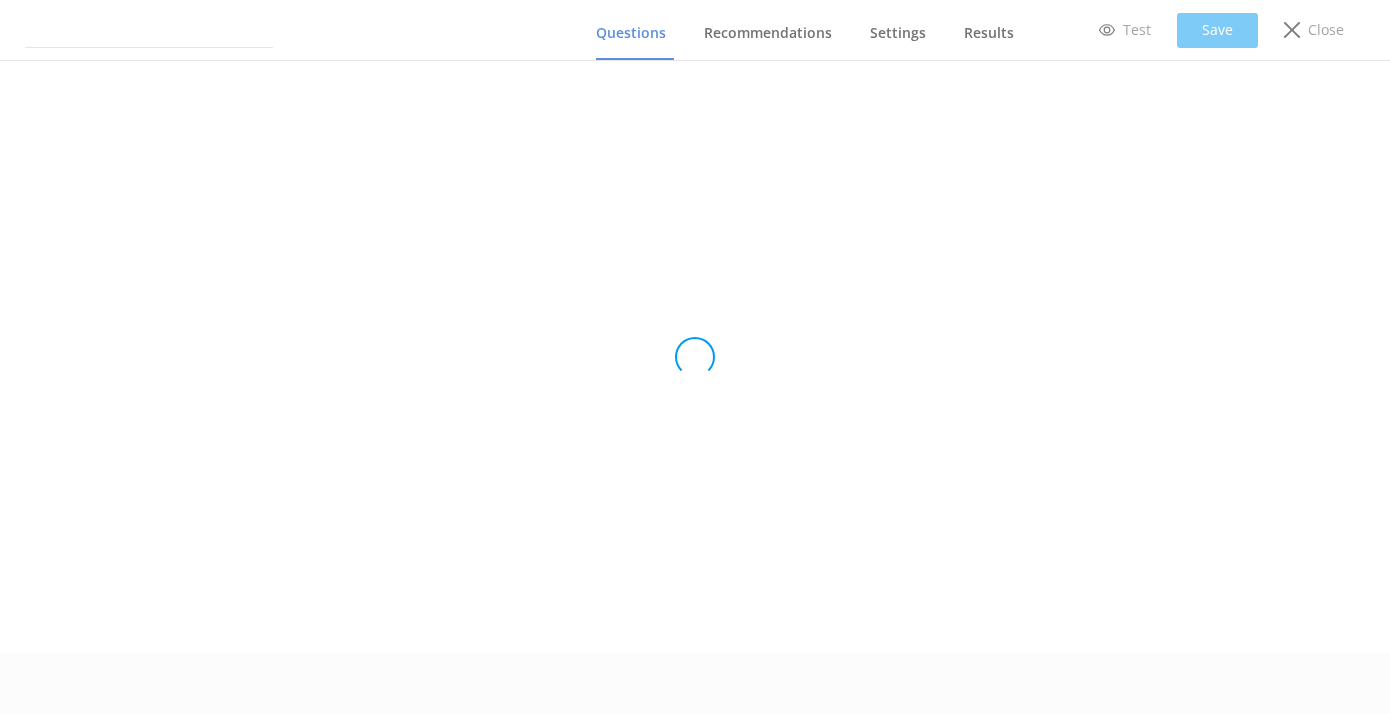 scroll, scrollTop: 61, scrollLeft: 0, axis: vertical 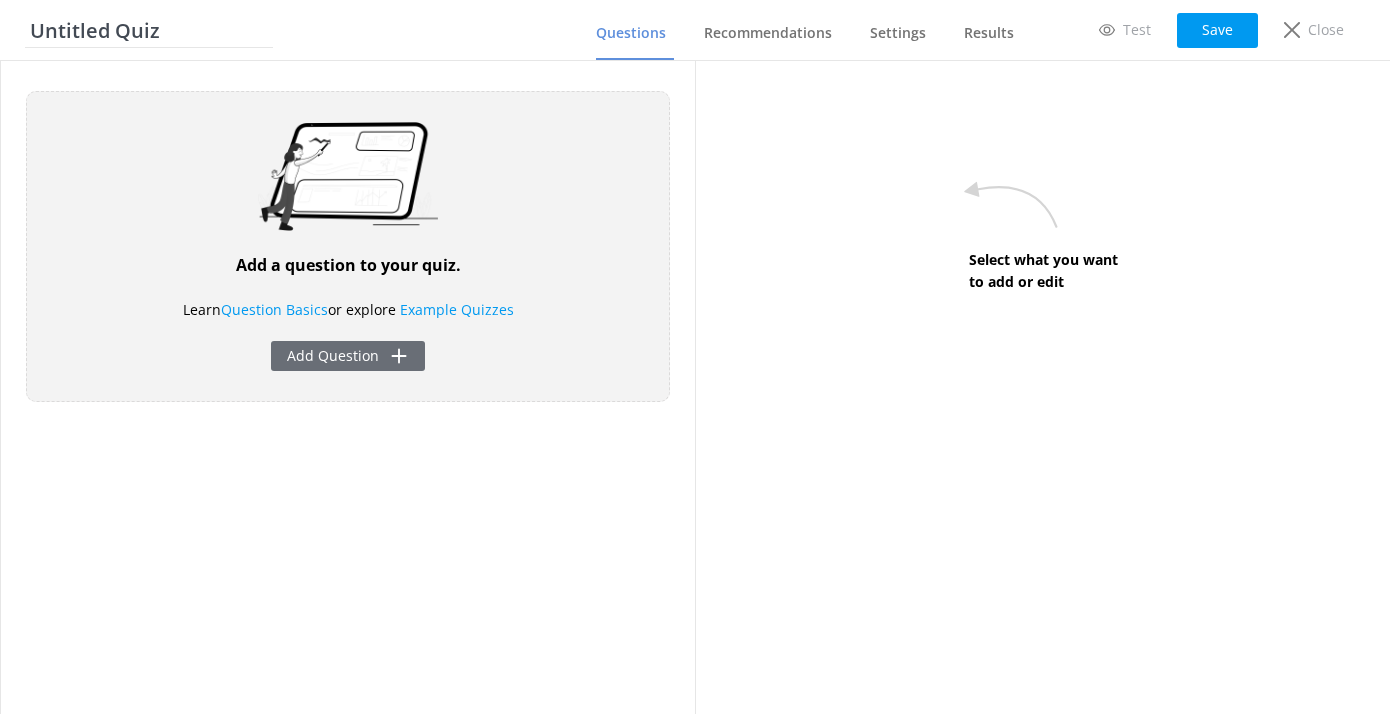 click on "Add Question" at bounding box center [348, 356] 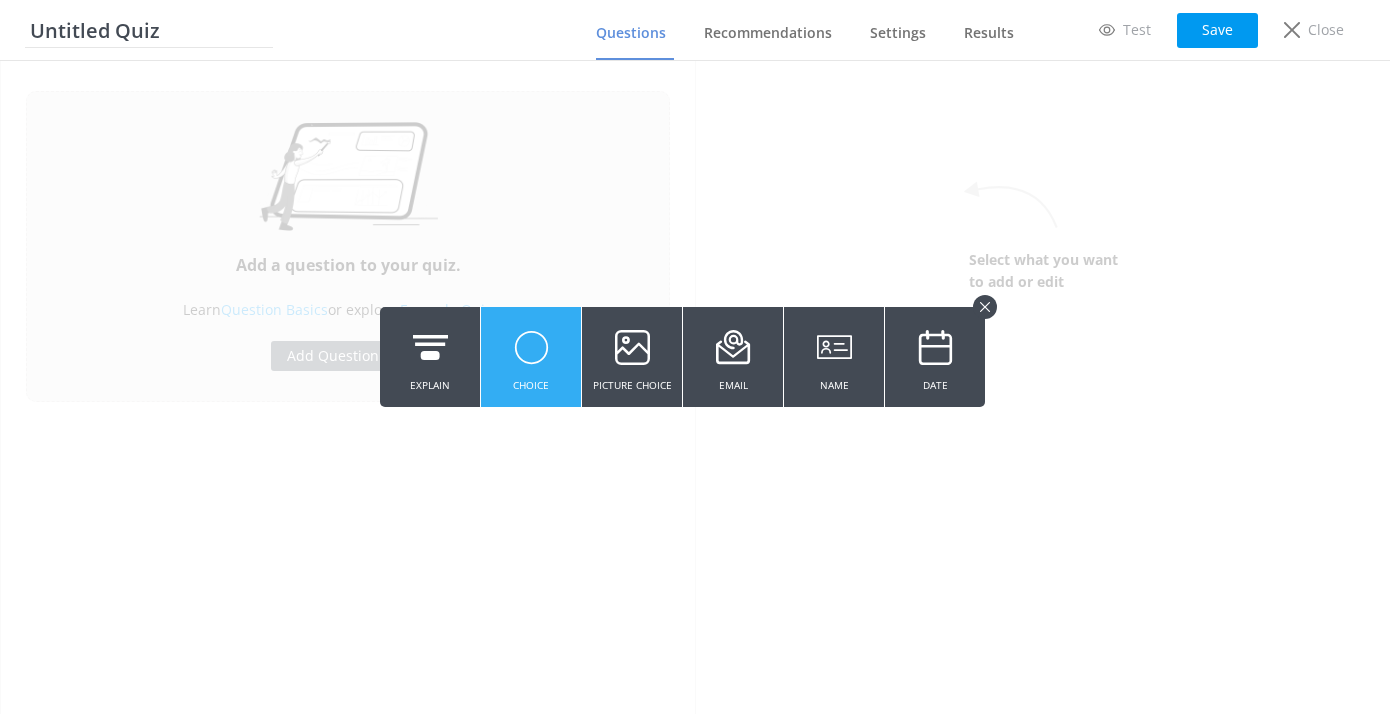 click on "Choice" at bounding box center [531, 357] 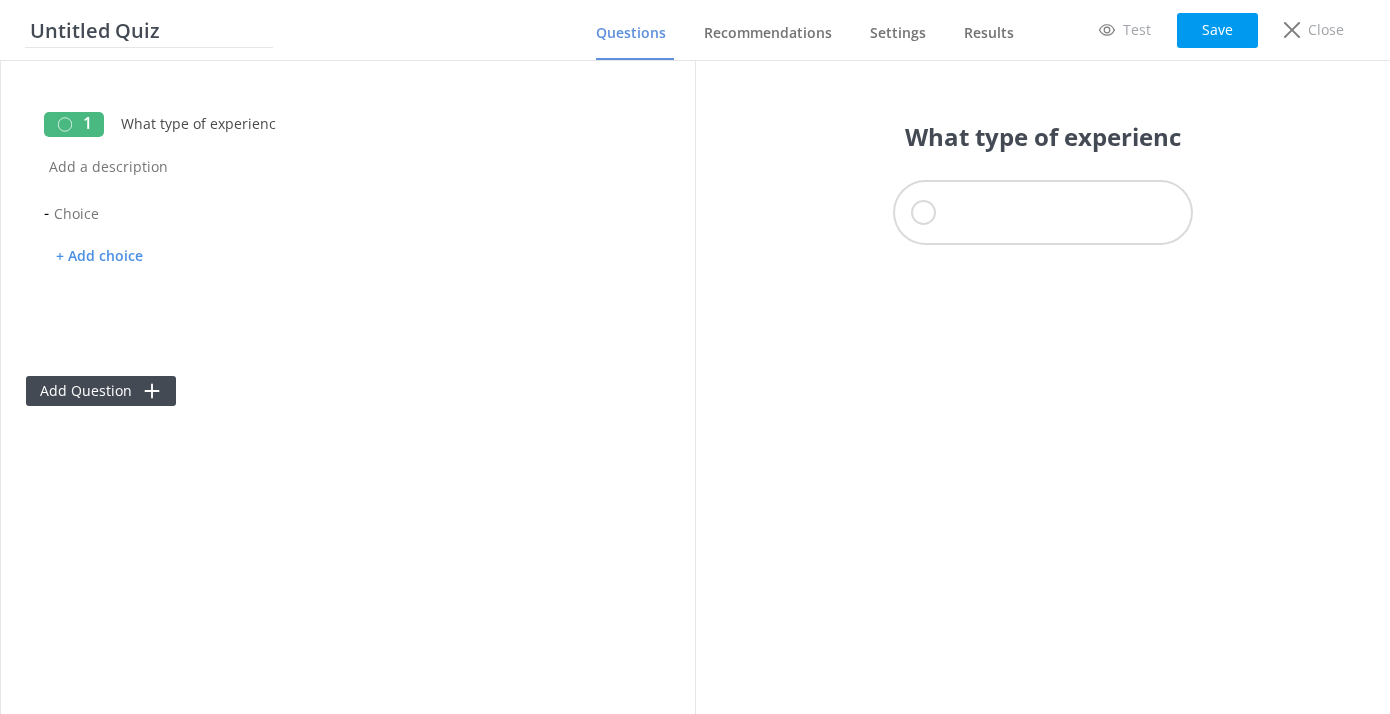 click on "What type of experienc" at bounding box center [1043, 136] 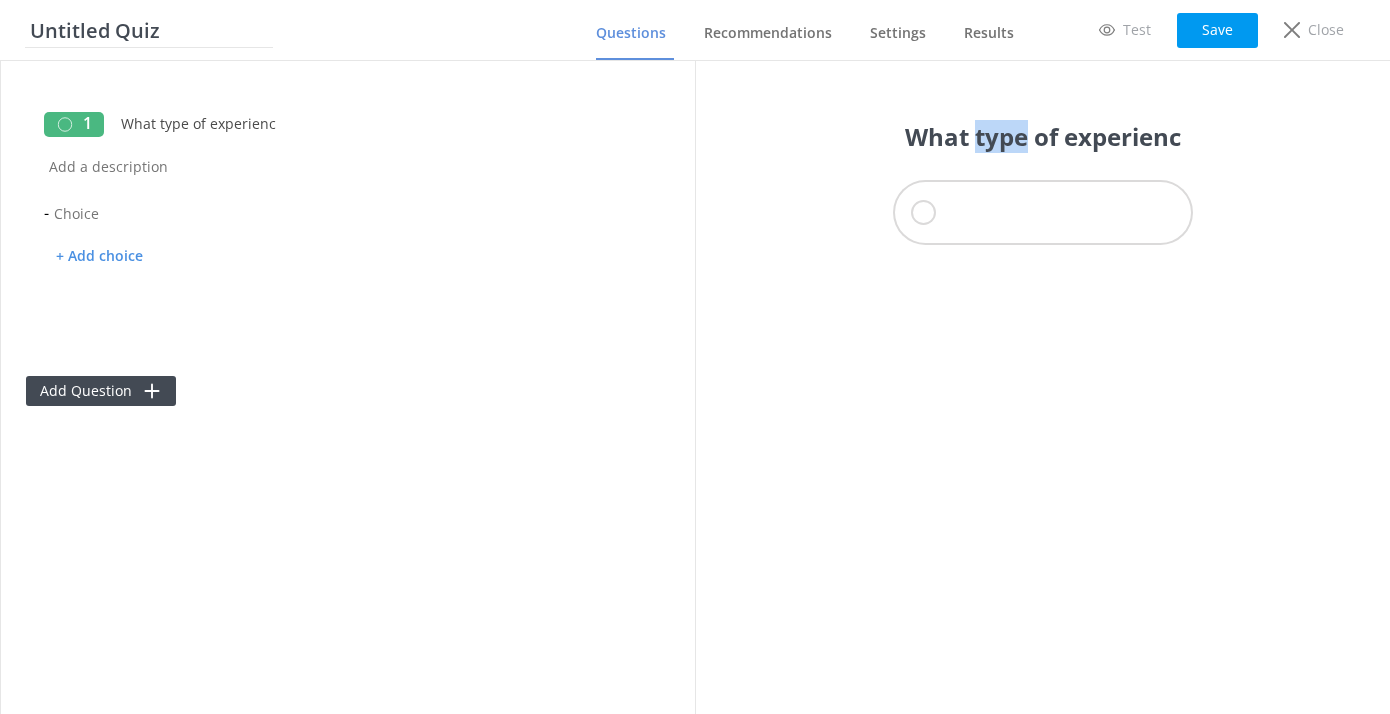 click on "What type of experienc" at bounding box center [1043, 136] 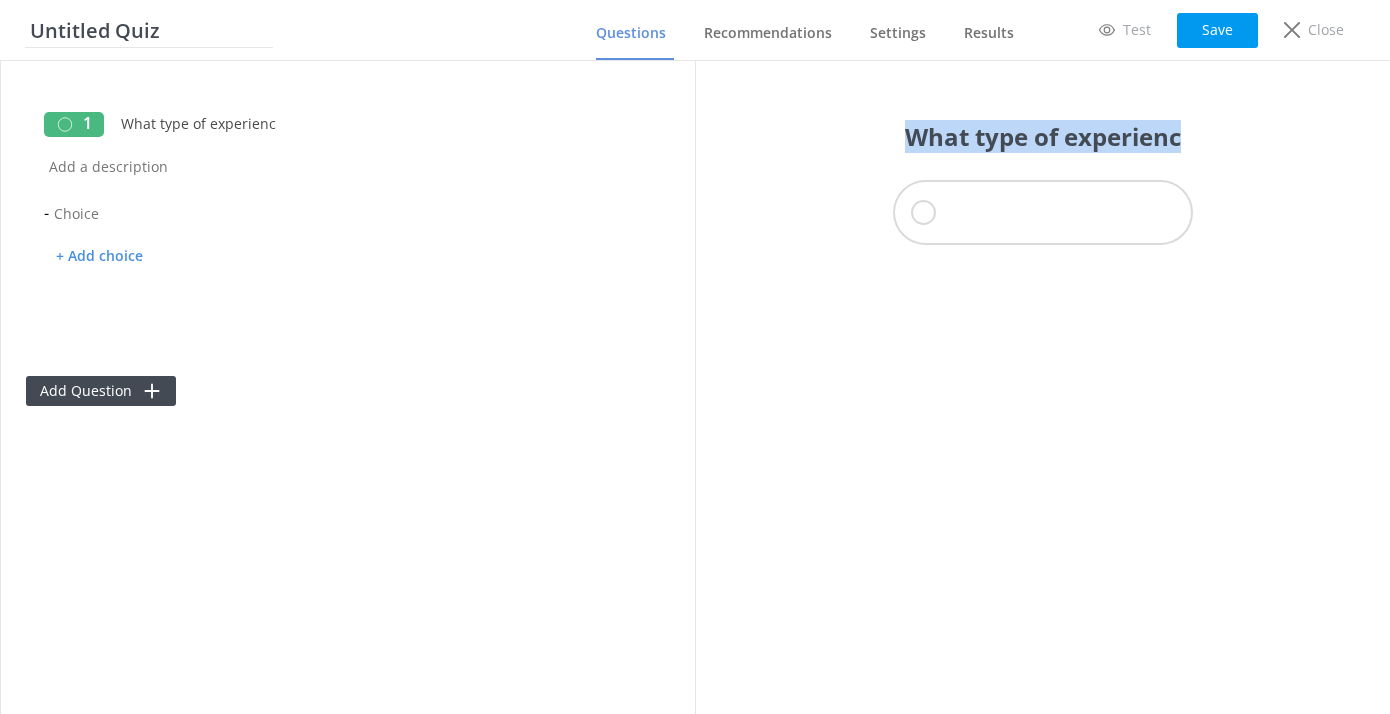 click on "What type of experienc" at bounding box center [1043, 136] 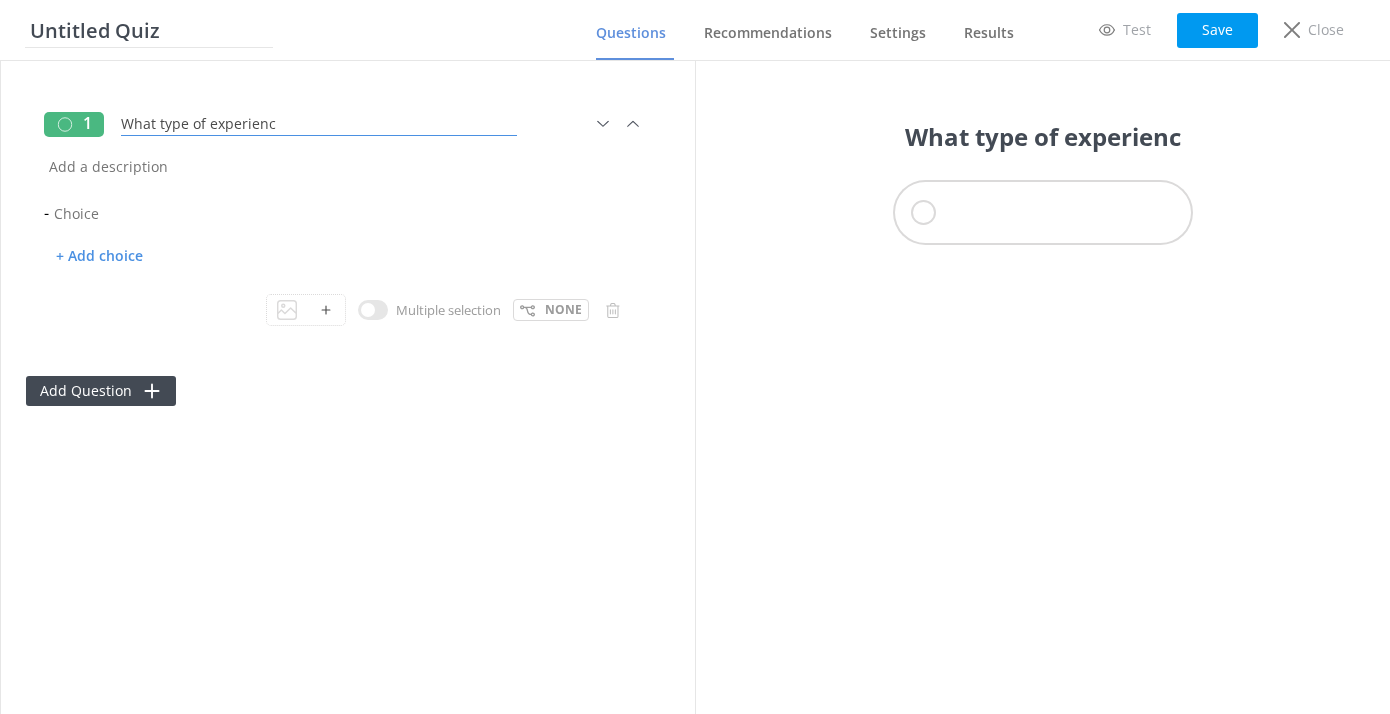 click on "What type of experienc" at bounding box center [319, 118] 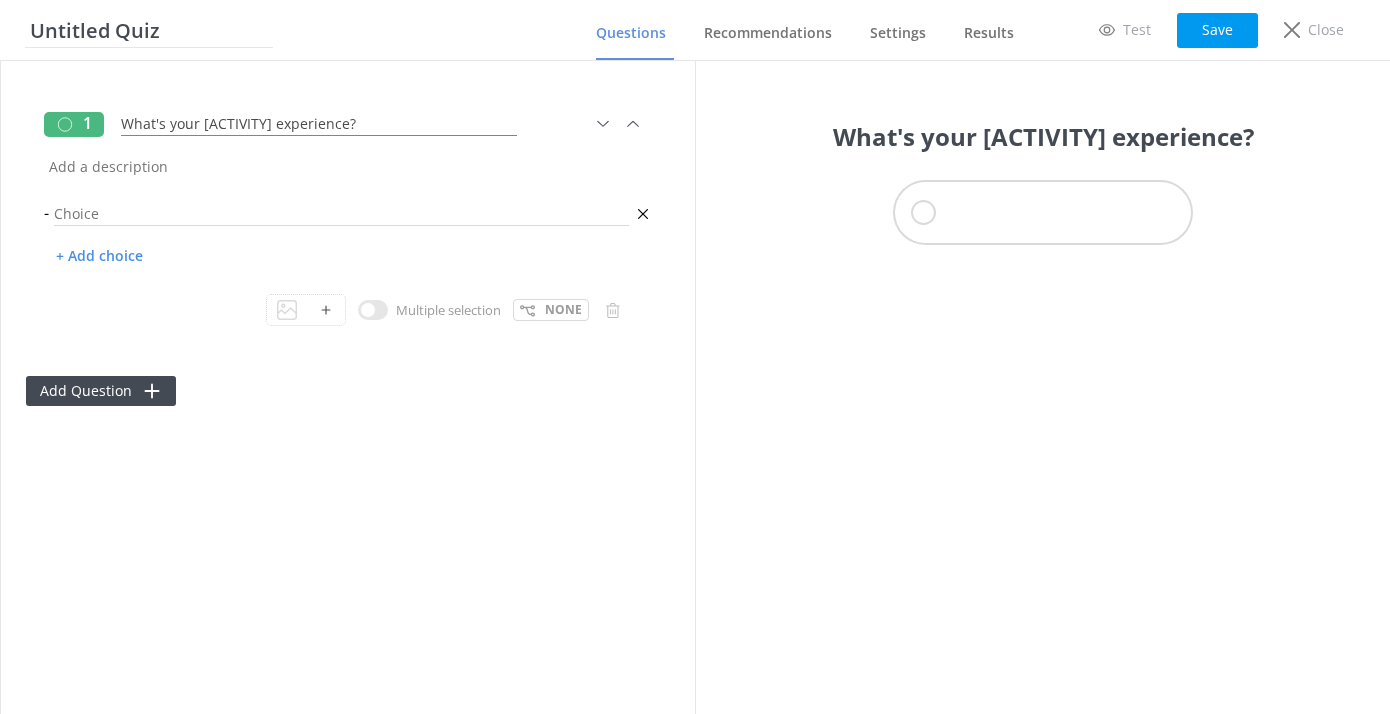 type on "What's your rafting experience?" 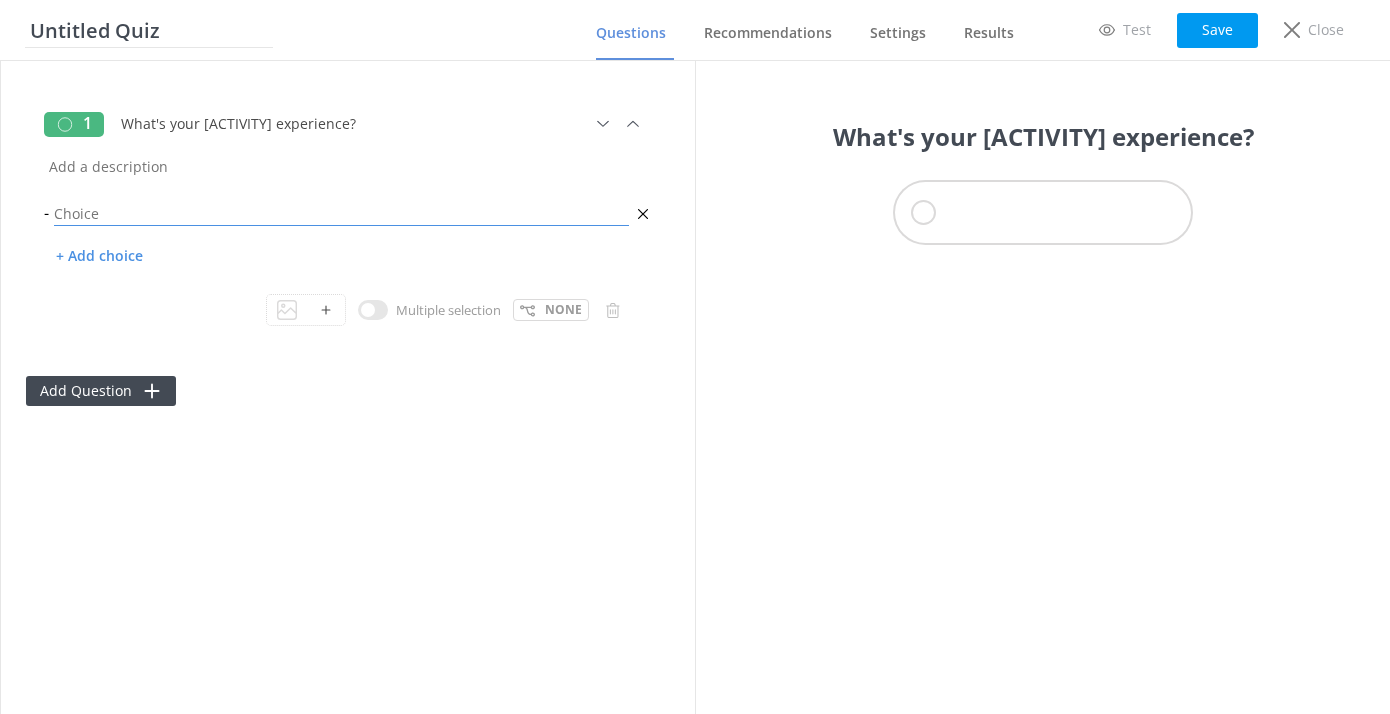 click at bounding box center (341, 213) 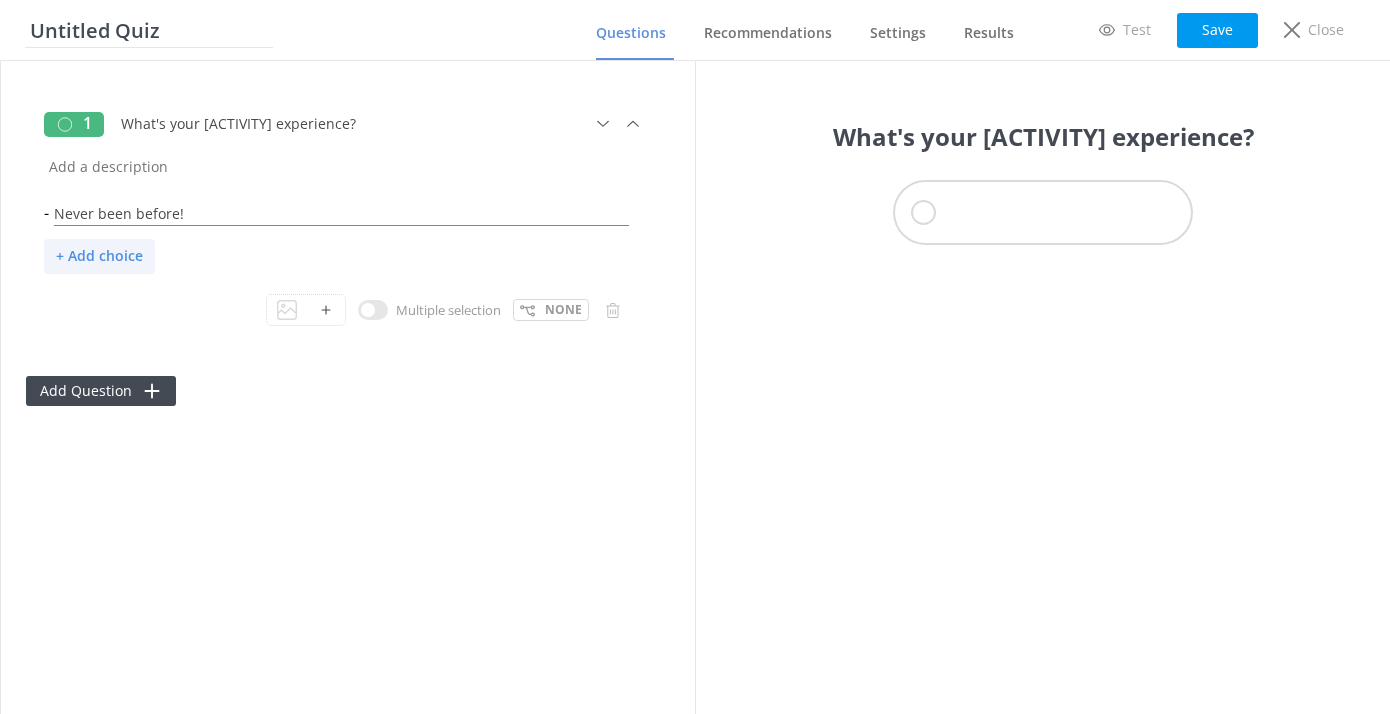 type on "Never been before!" 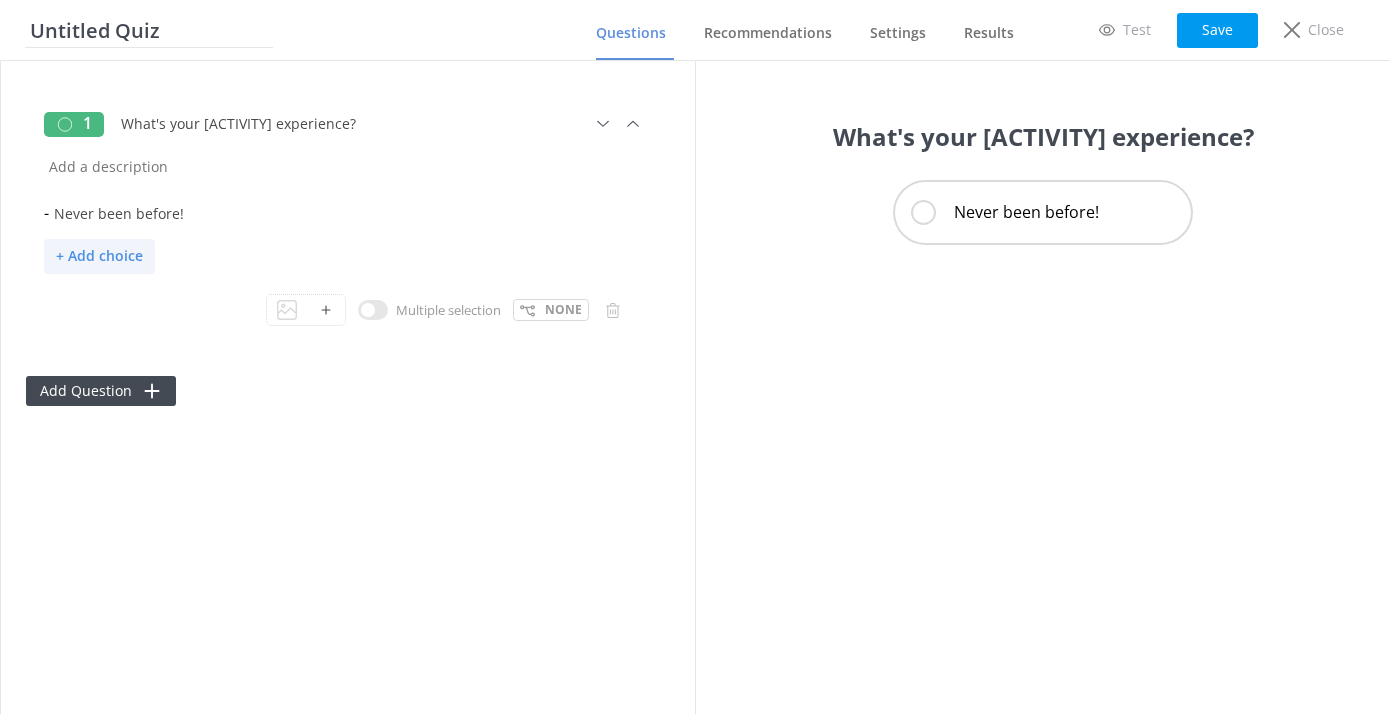 click on "+ Add choice" at bounding box center [99, 256] 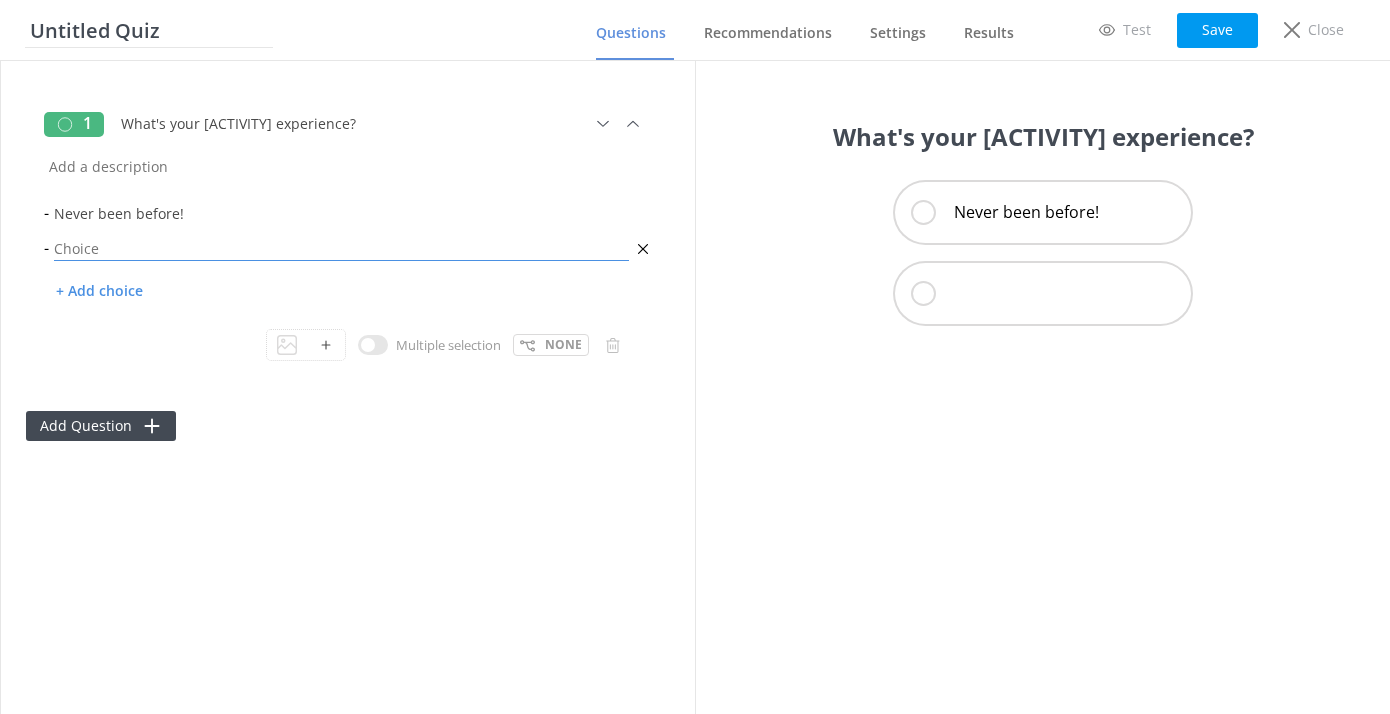 click at bounding box center [341, 248] 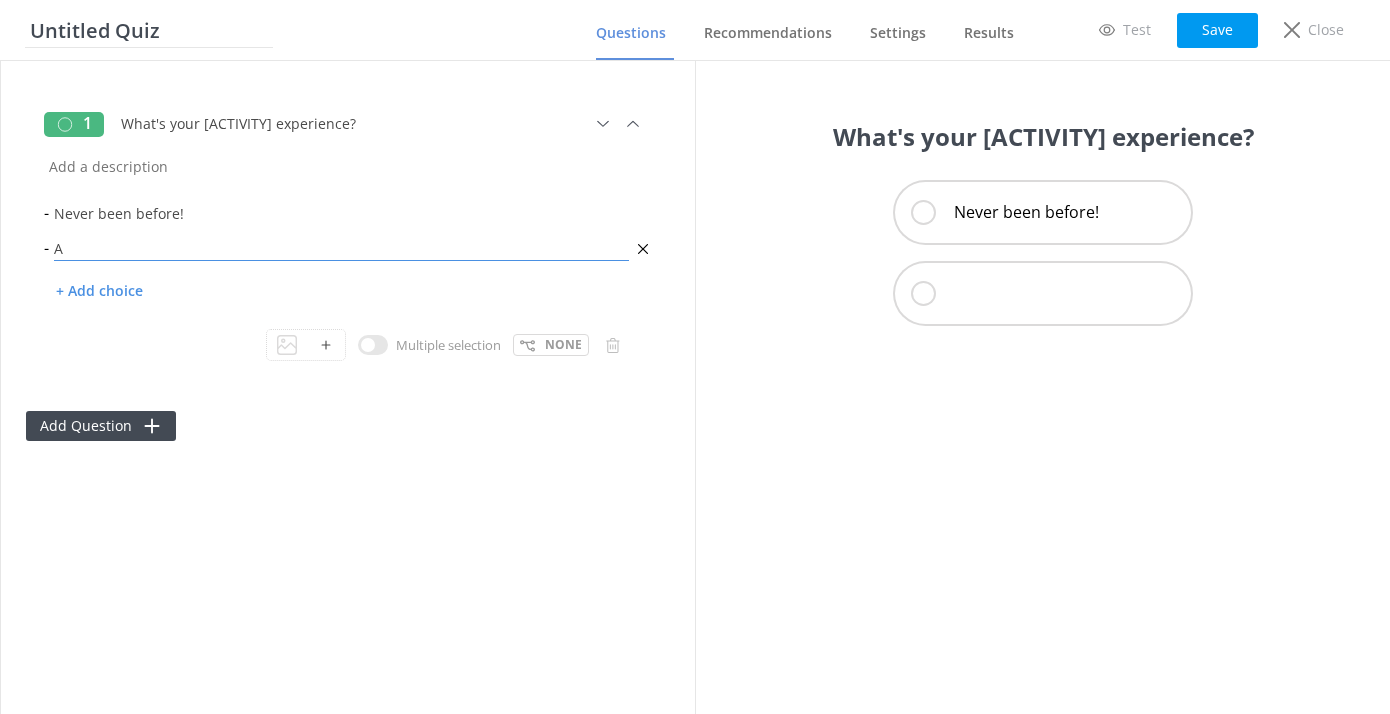 type on "A" 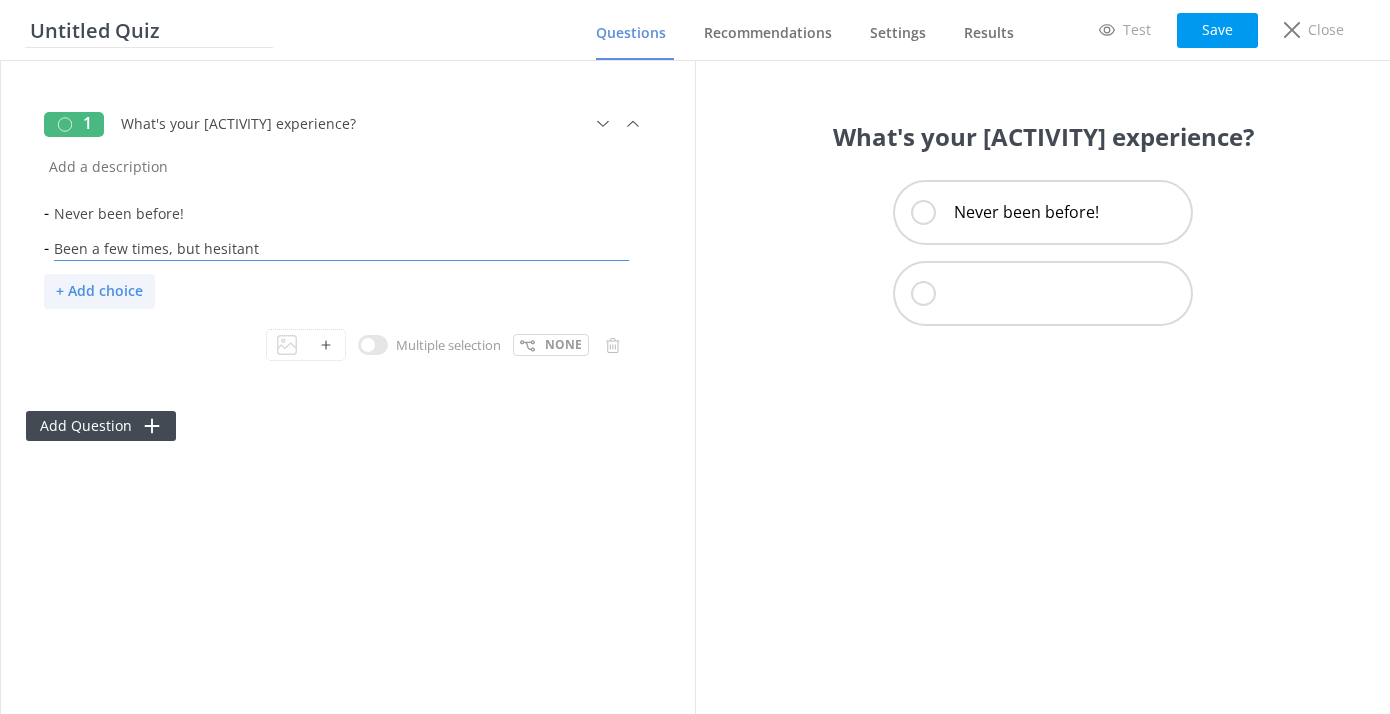 type on "Been a few times, but hesitant" 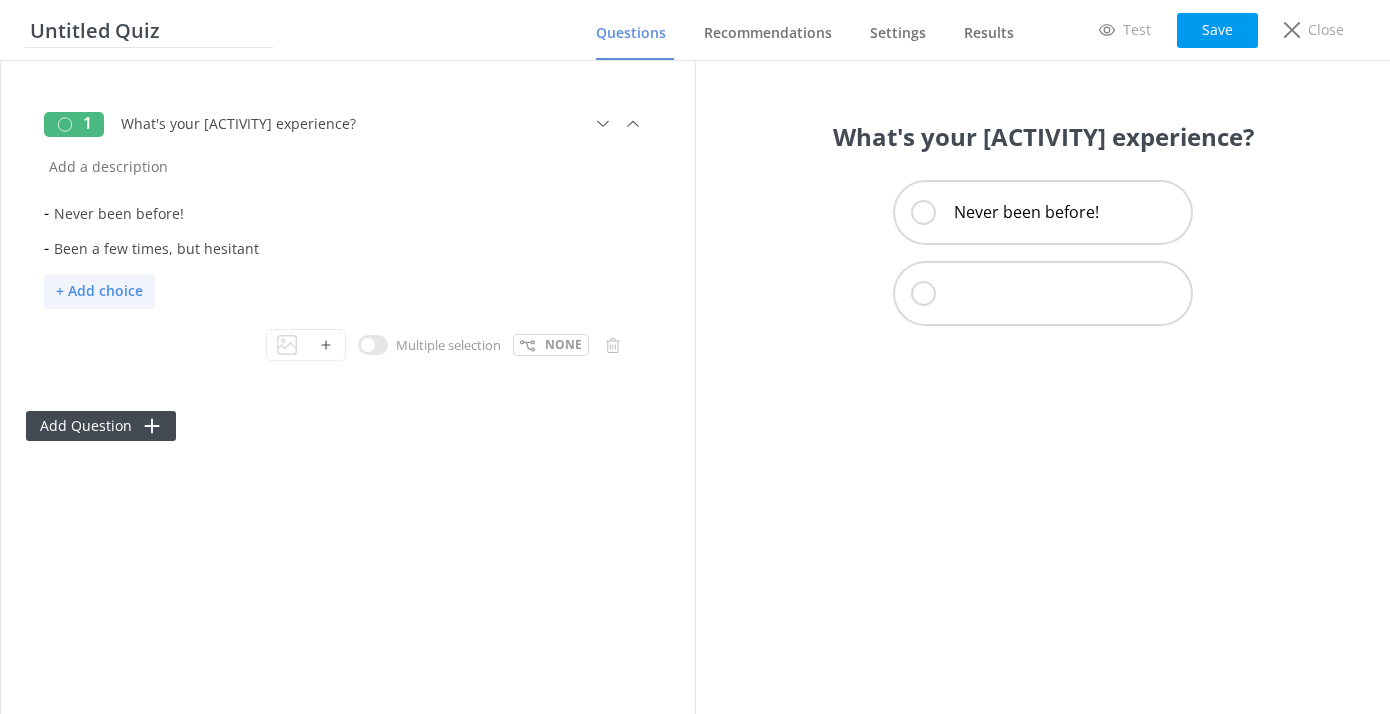 click on "+ Add choice" at bounding box center (99, 291) 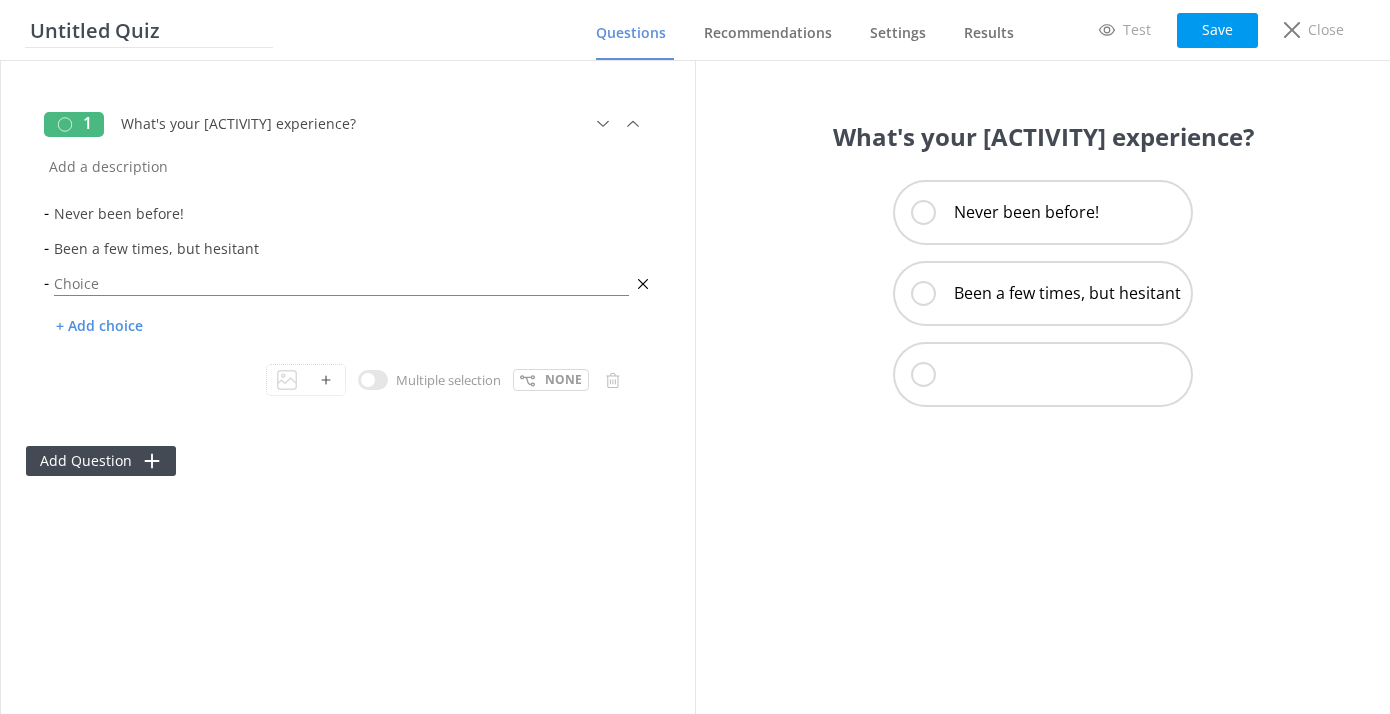 click at bounding box center (341, 283) 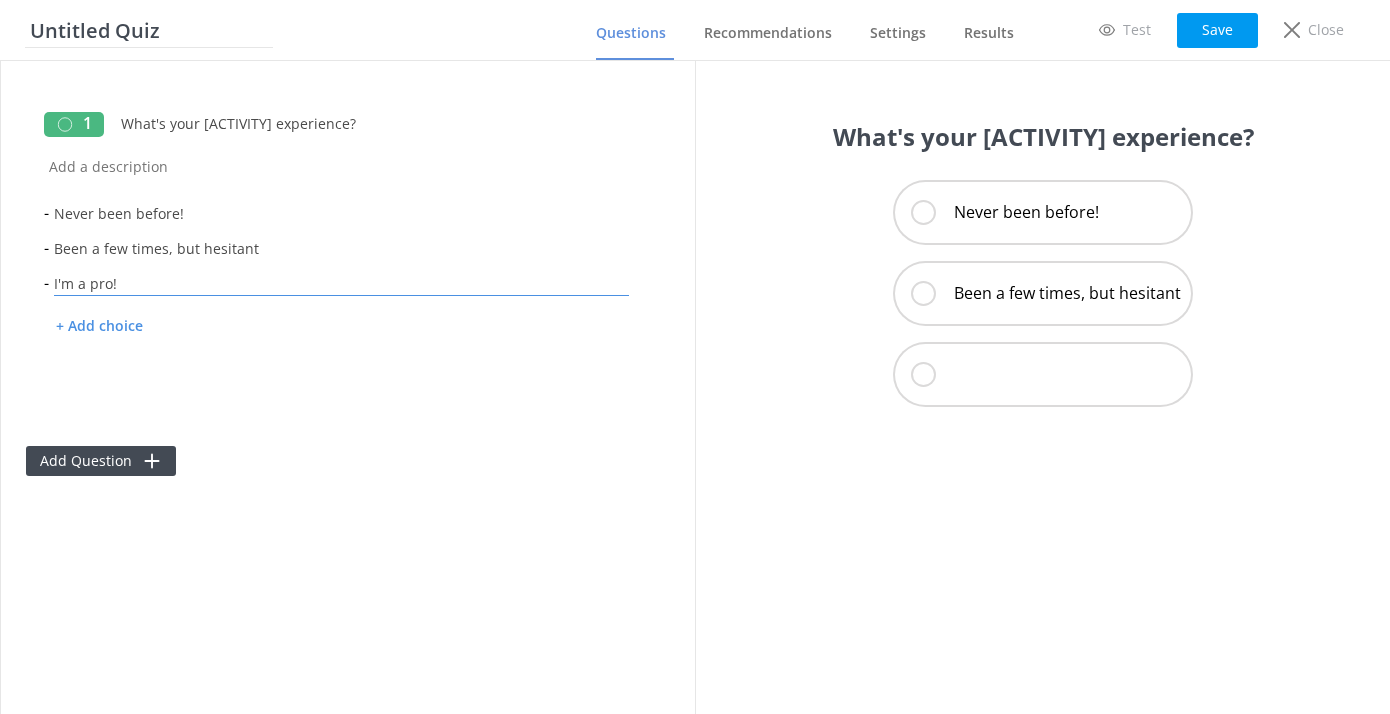 type on "I'm a pro!" 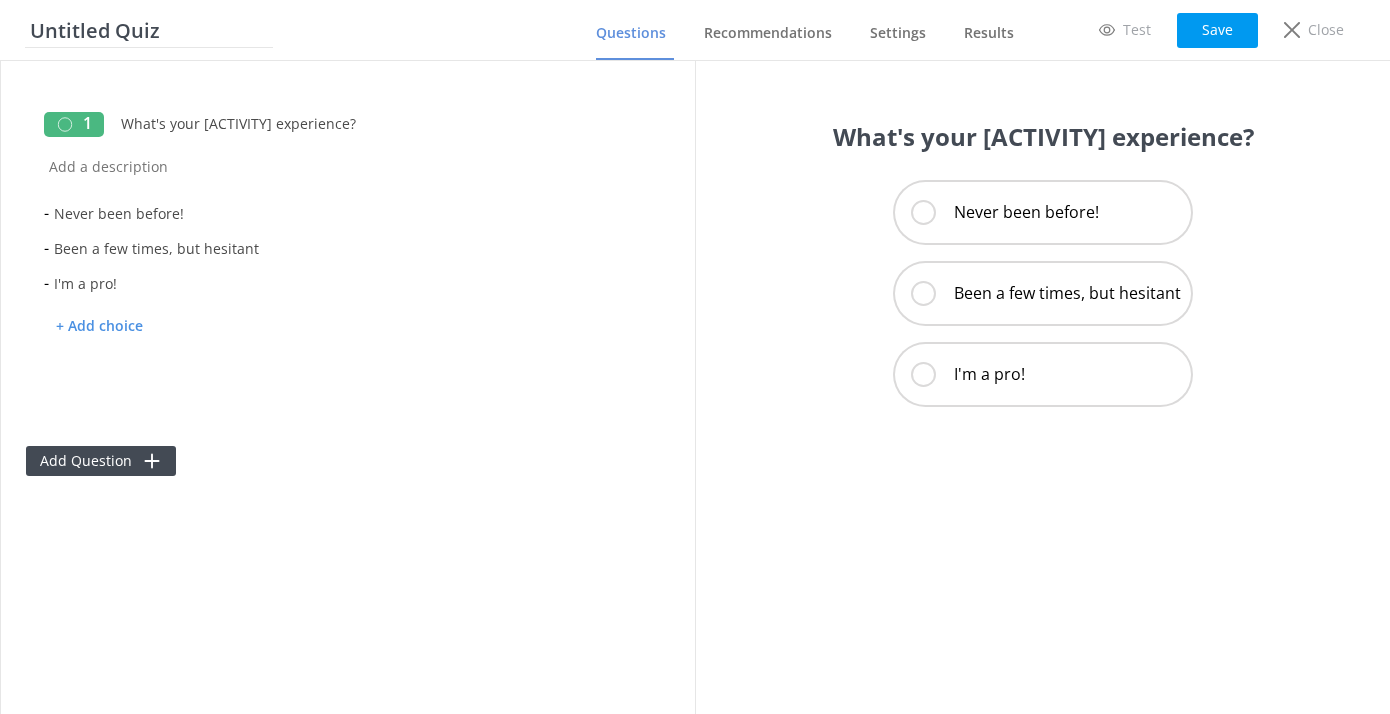 click on "Add Question" at bounding box center (348, 451) 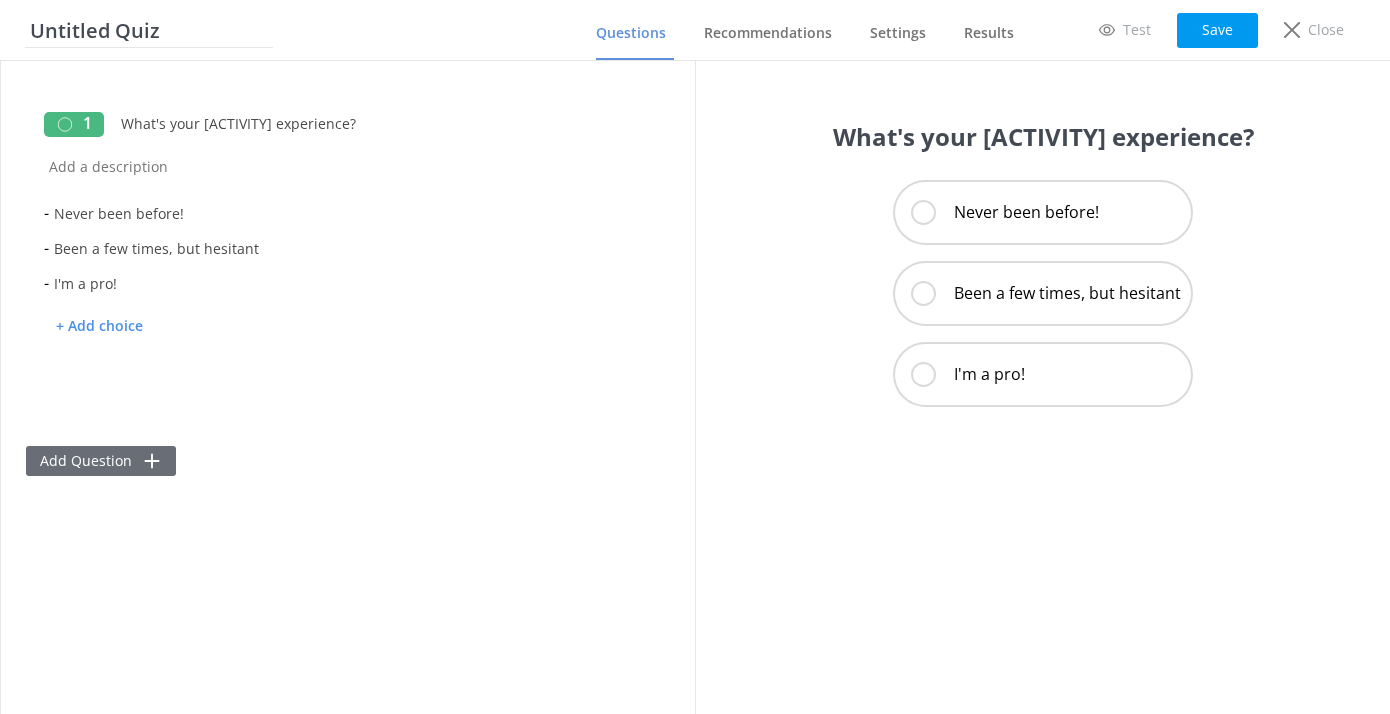 click on "Add Question" at bounding box center (101, 461) 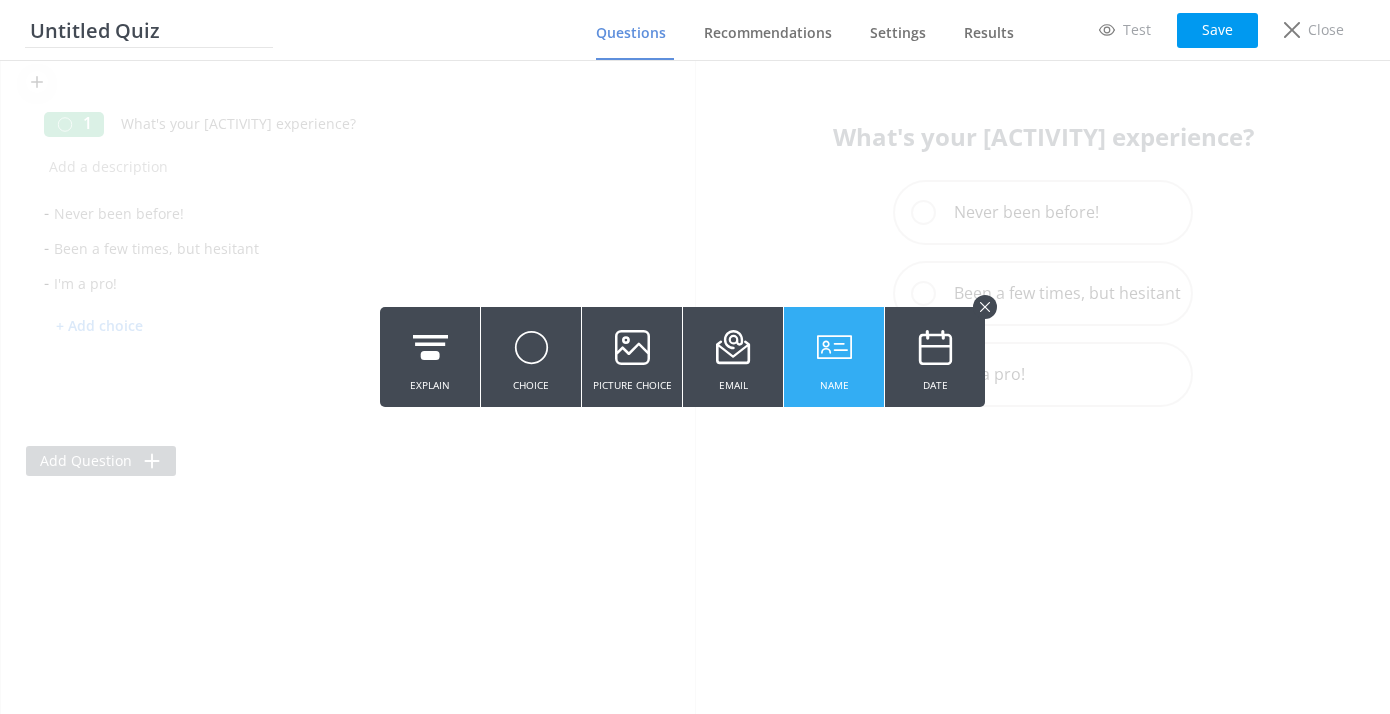 click 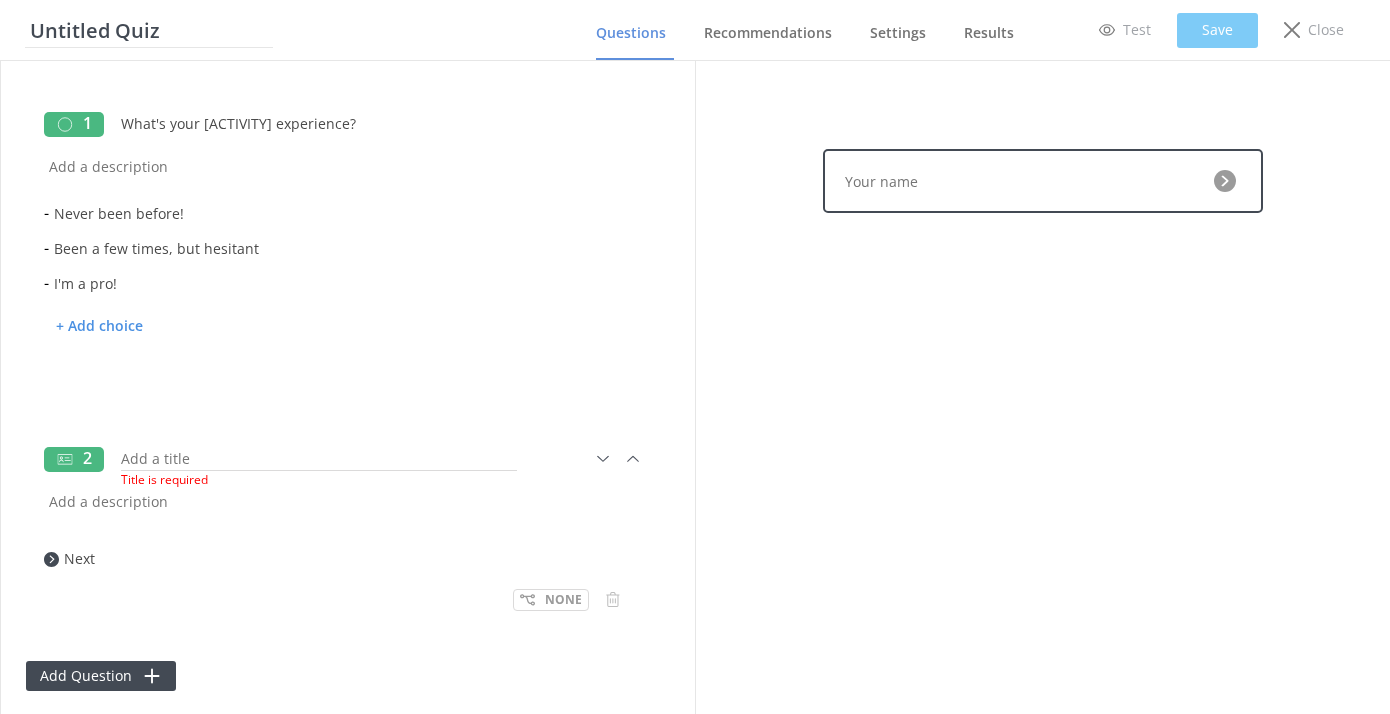 scroll, scrollTop: 17, scrollLeft: 0, axis: vertical 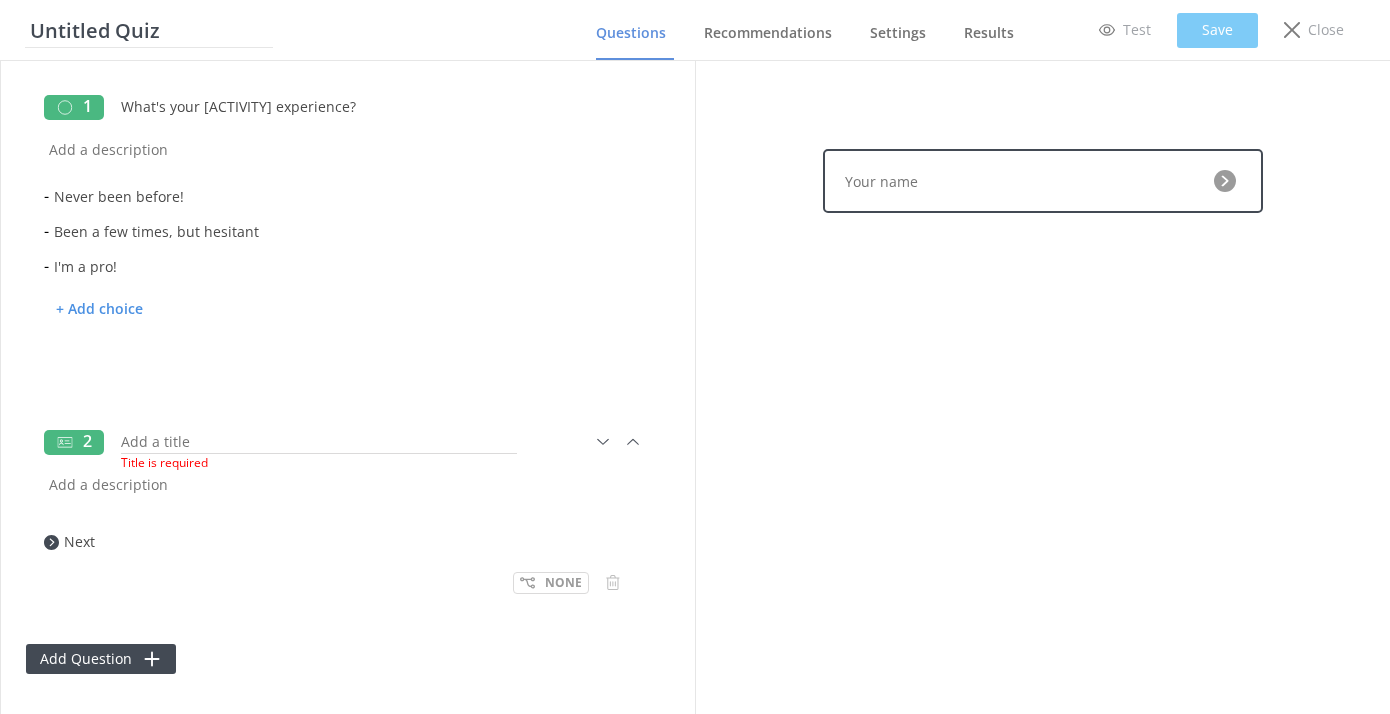 click at bounding box center [319, 436] 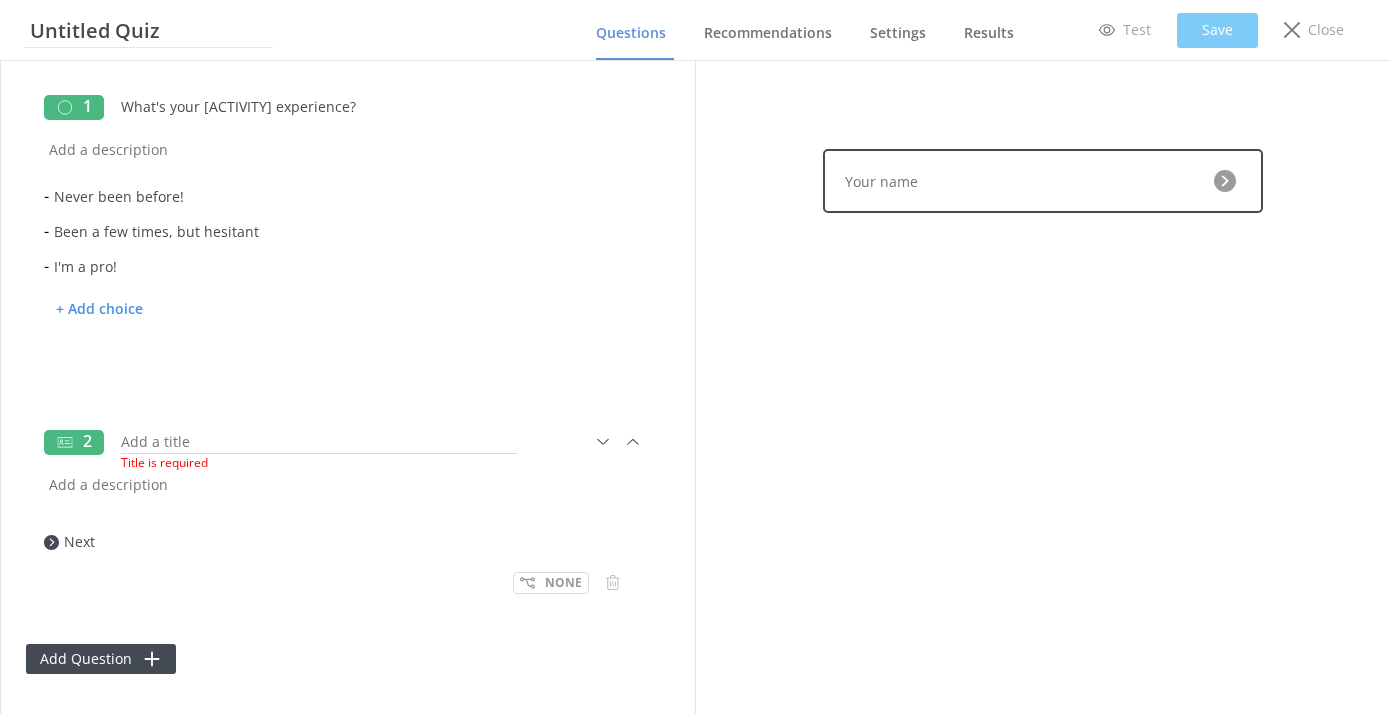click at bounding box center (319, 436) 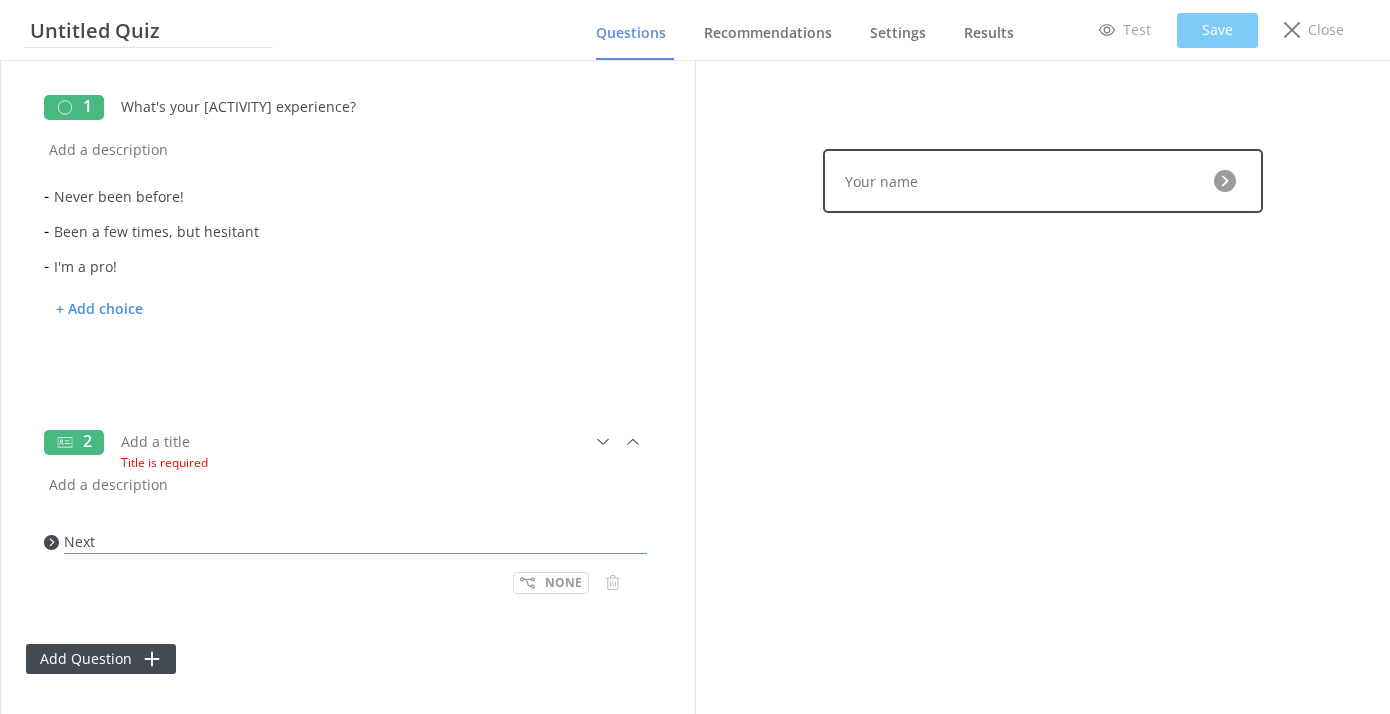 click on "Next" at bounding box center [355, 536] 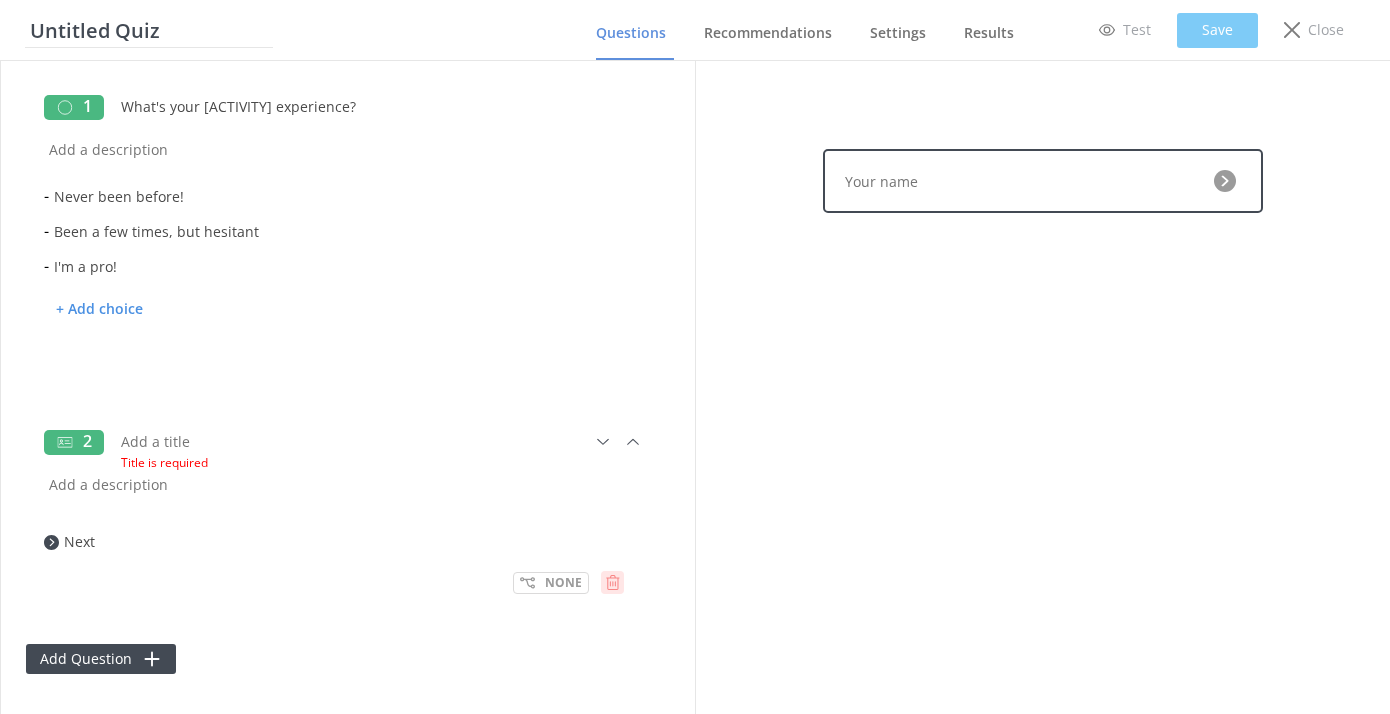click 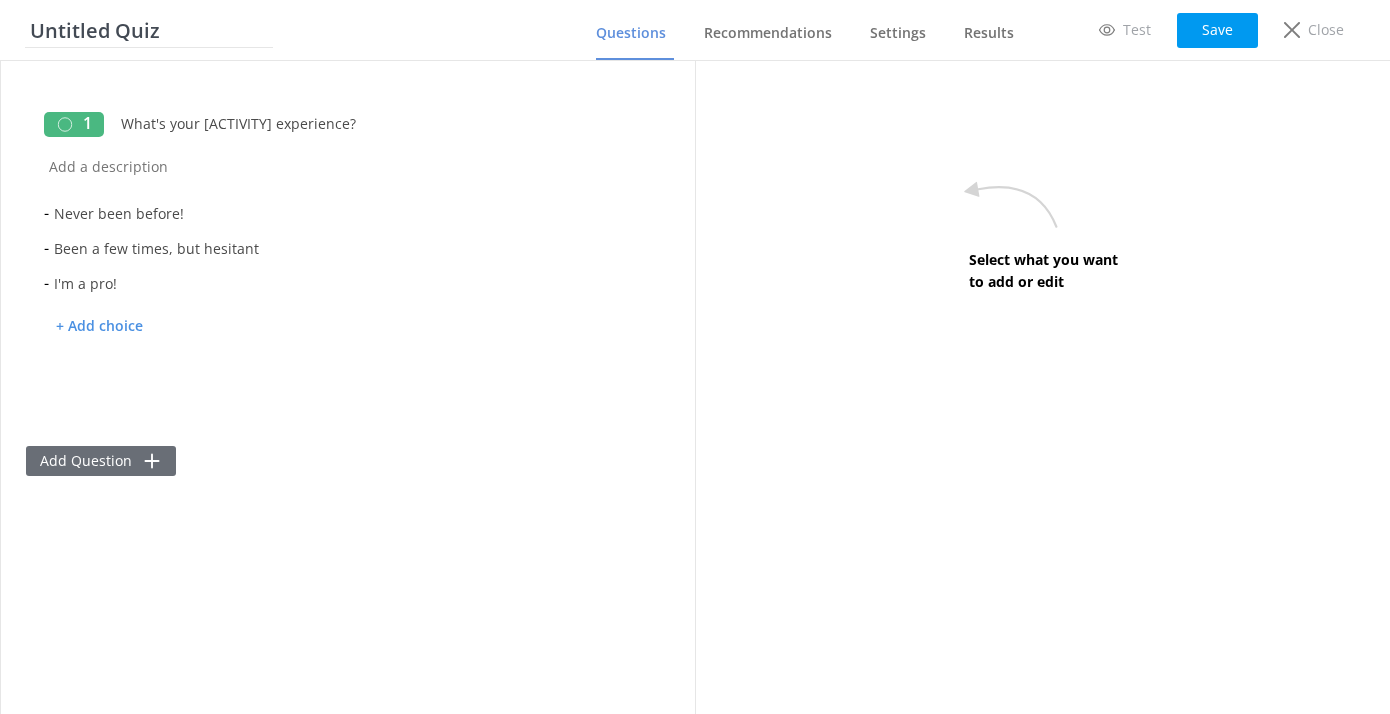 click on "Add Question" at bounding box center [101, 461] 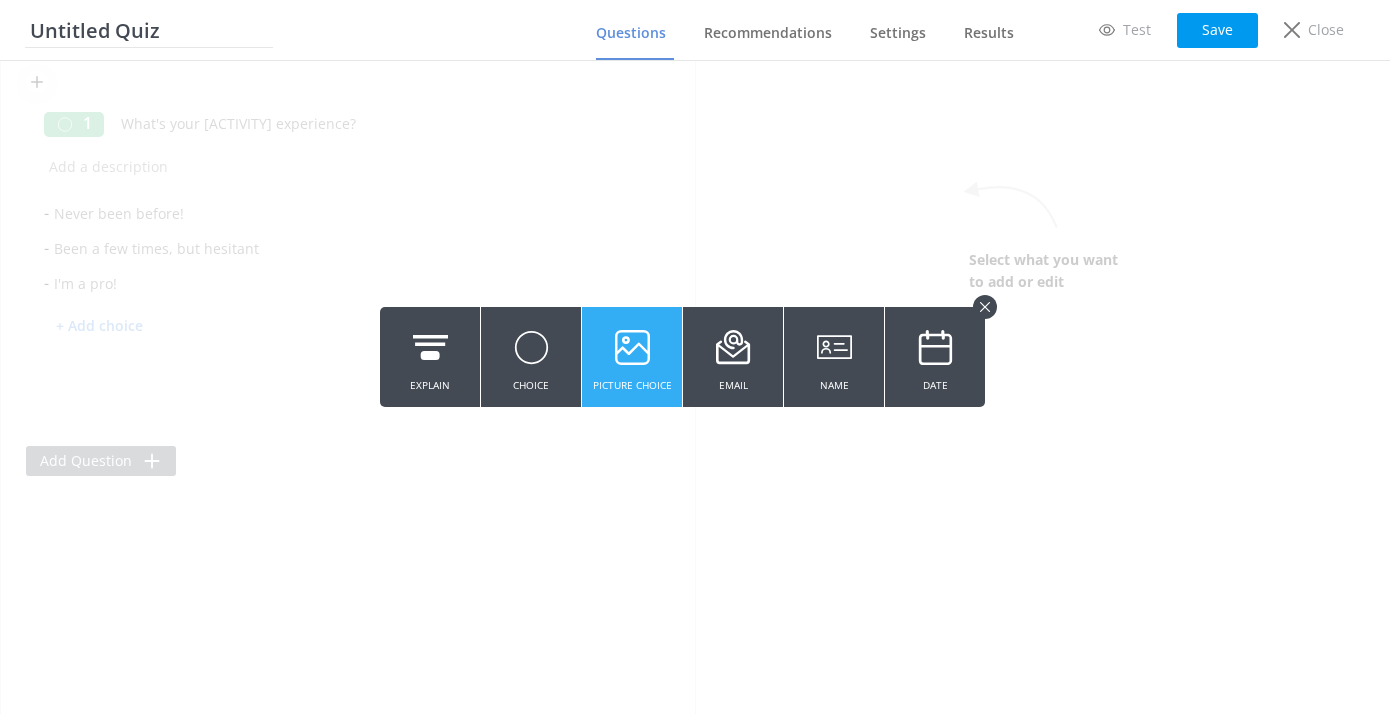 click 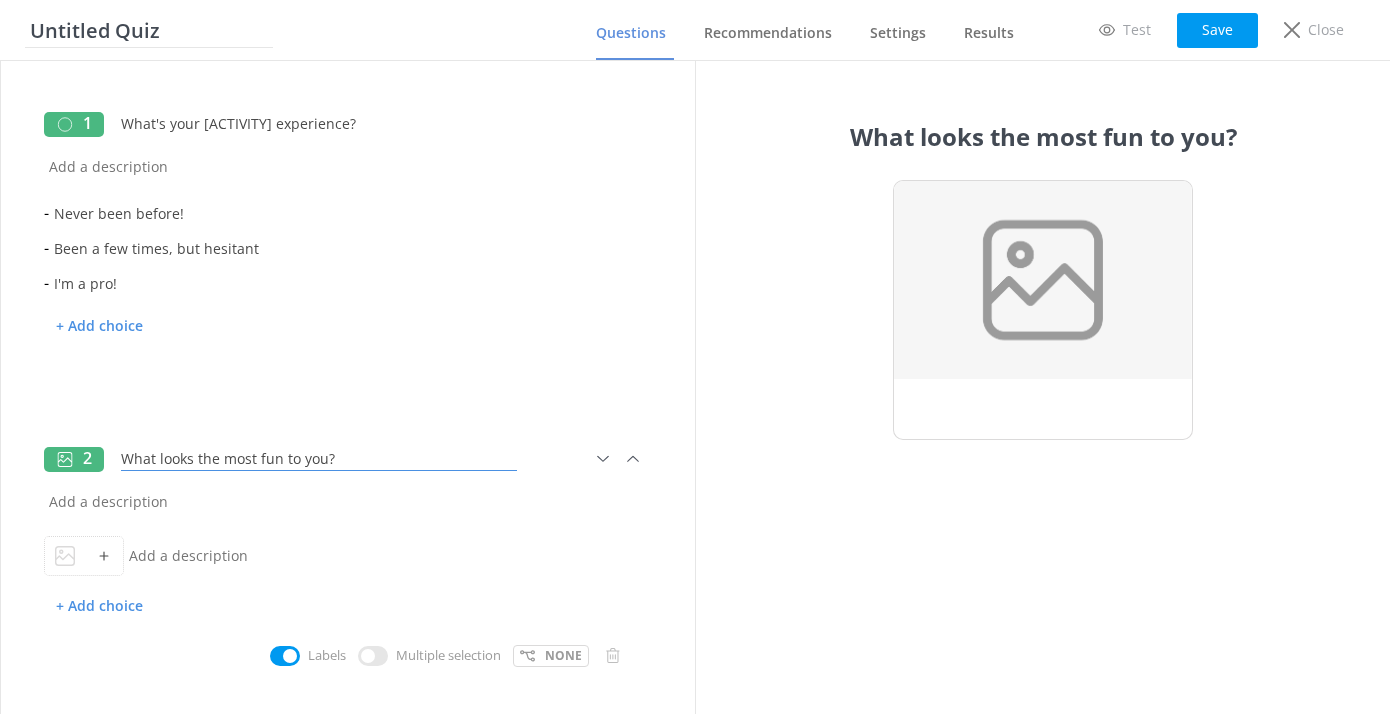 click on "What looks the most fun to you?" at bounding box center (319, 453) 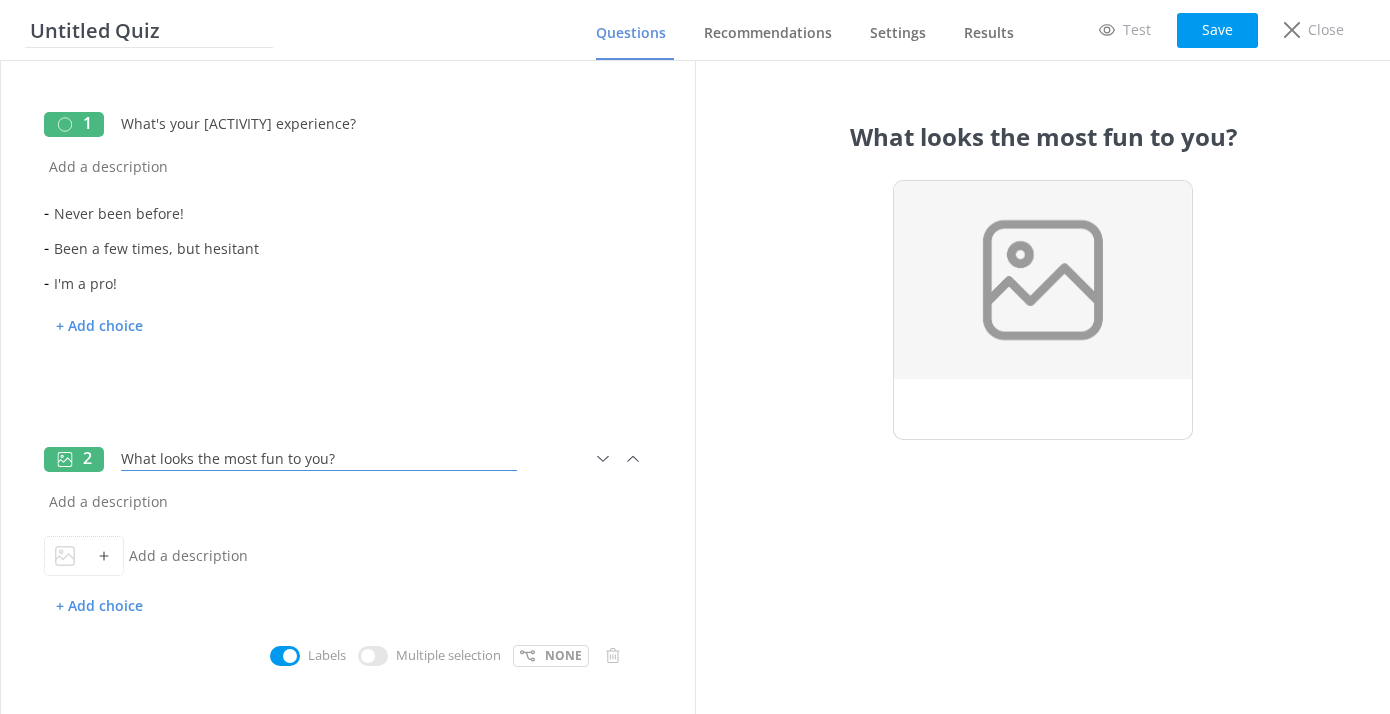click on "What looks the most fun to you?" at bounding box center (319, 453) 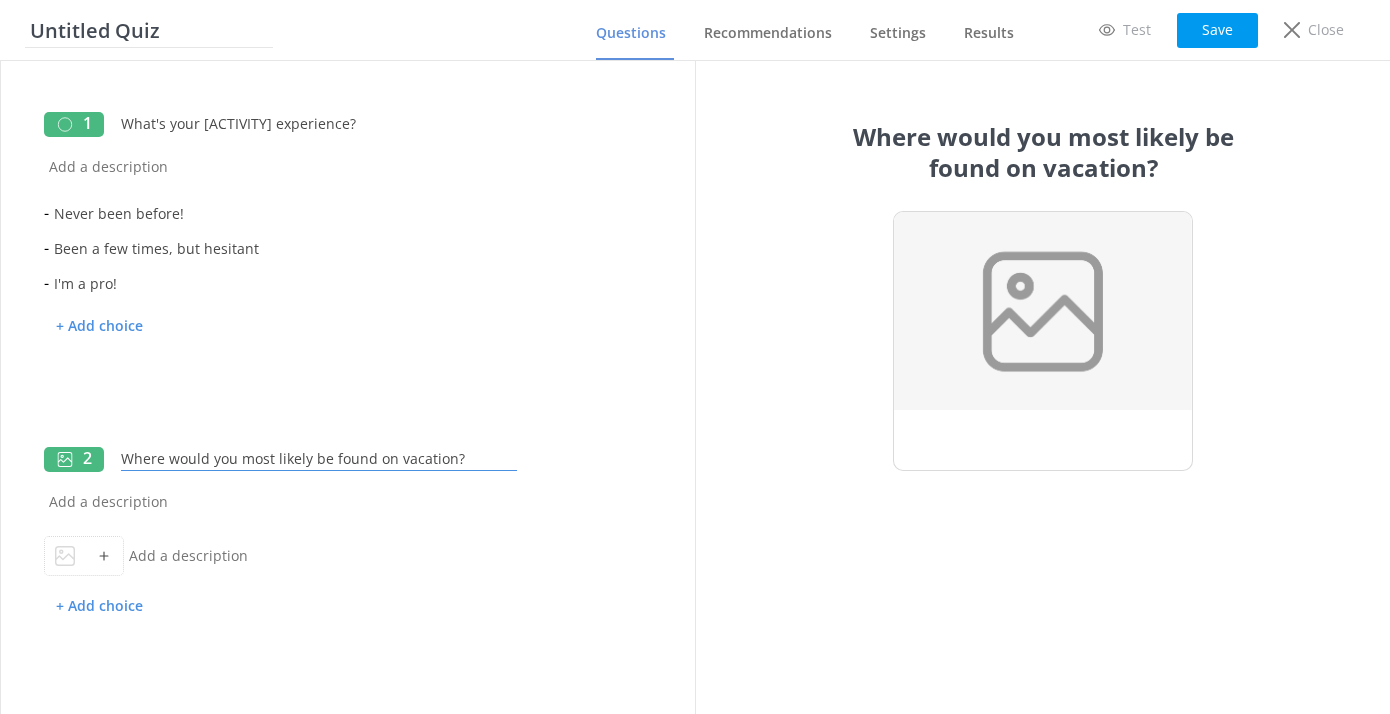 type on "Where would you most likely be found on vacation?" 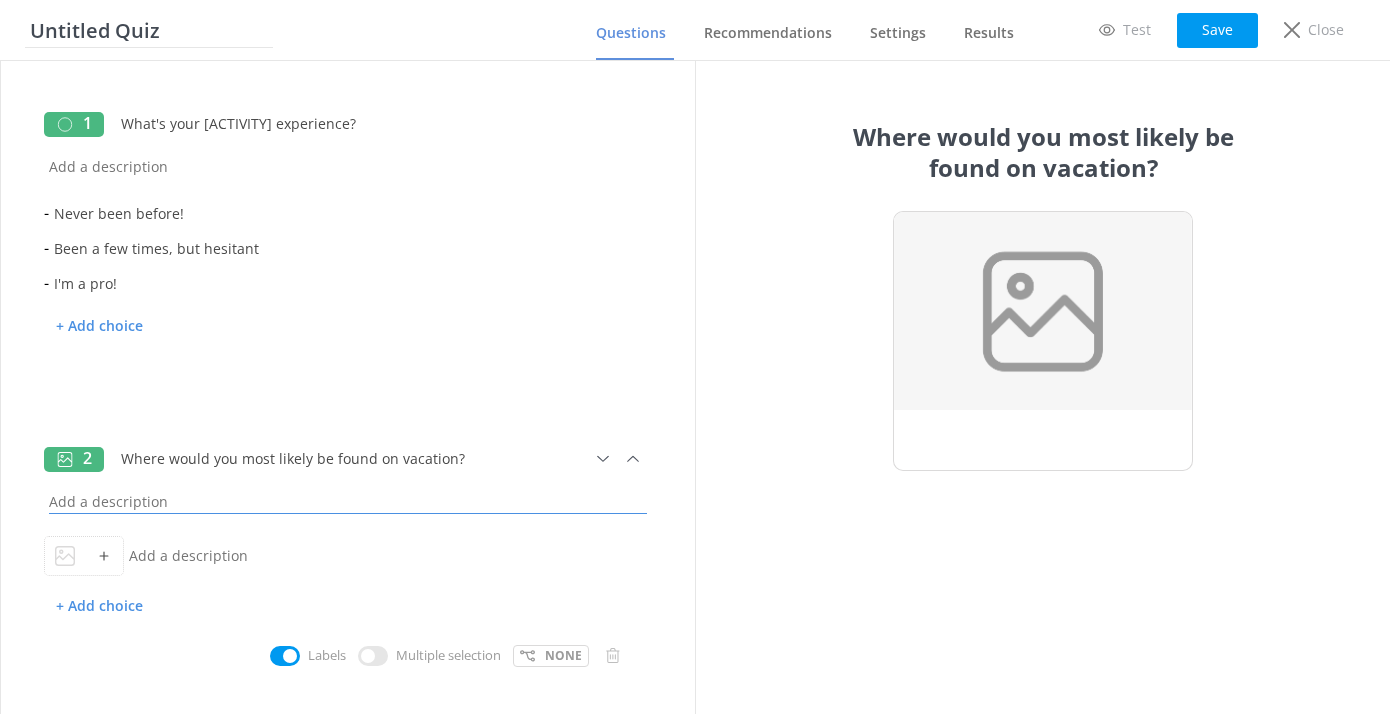 click at bounding box center [348, 496] 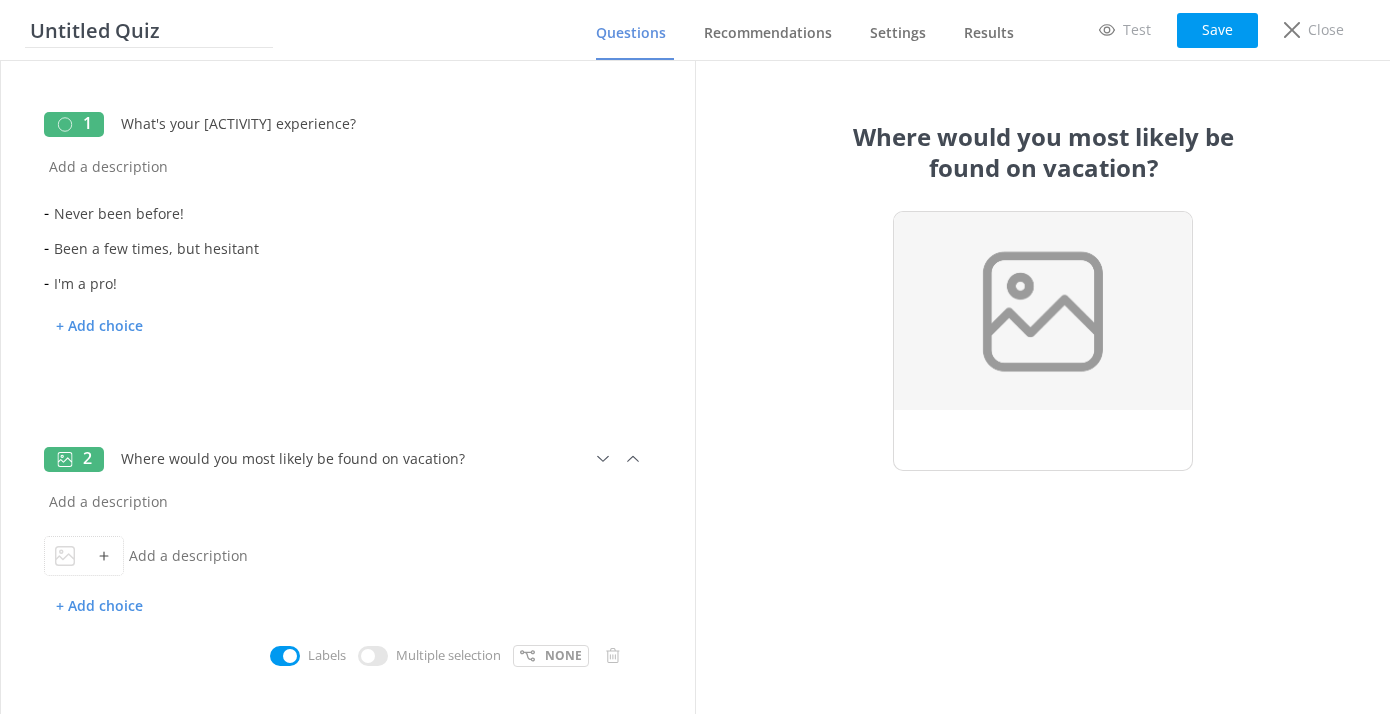 click at bounding box center [103, 556] 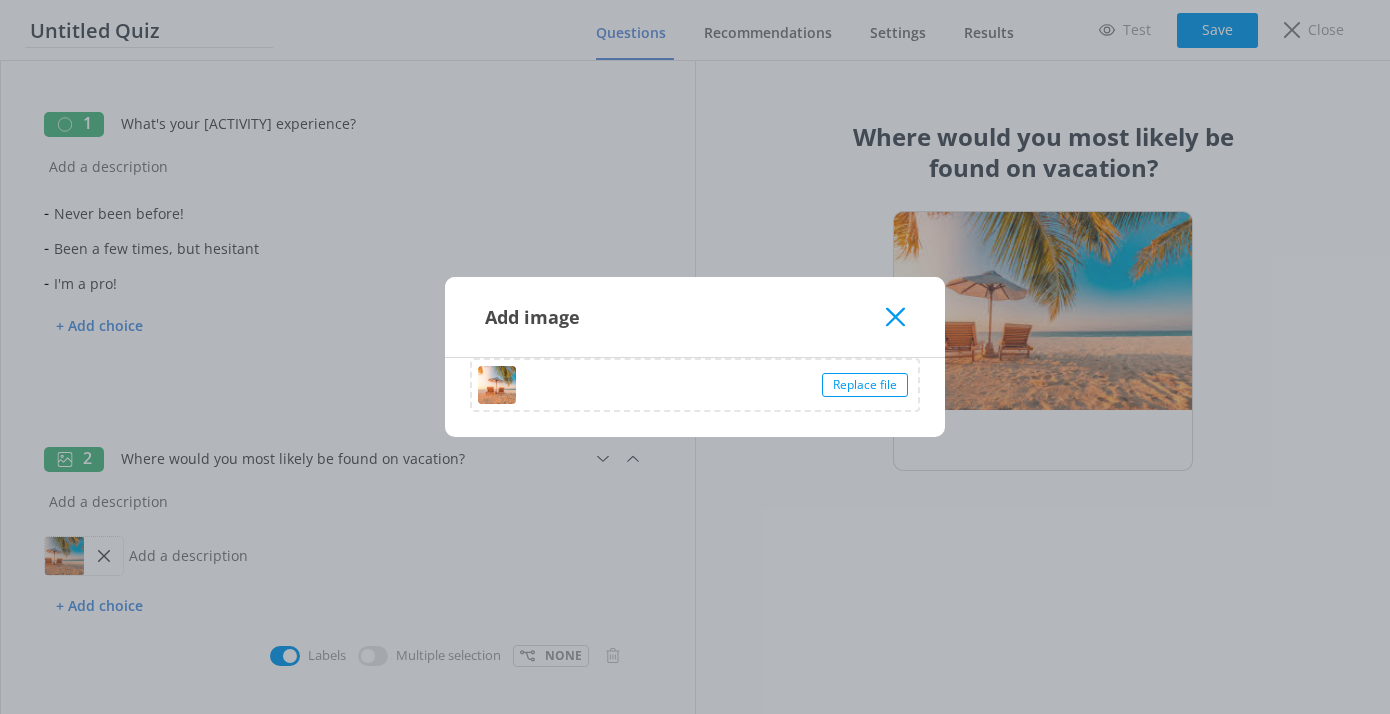 click on "Add image" at bounding box center [695, 317] 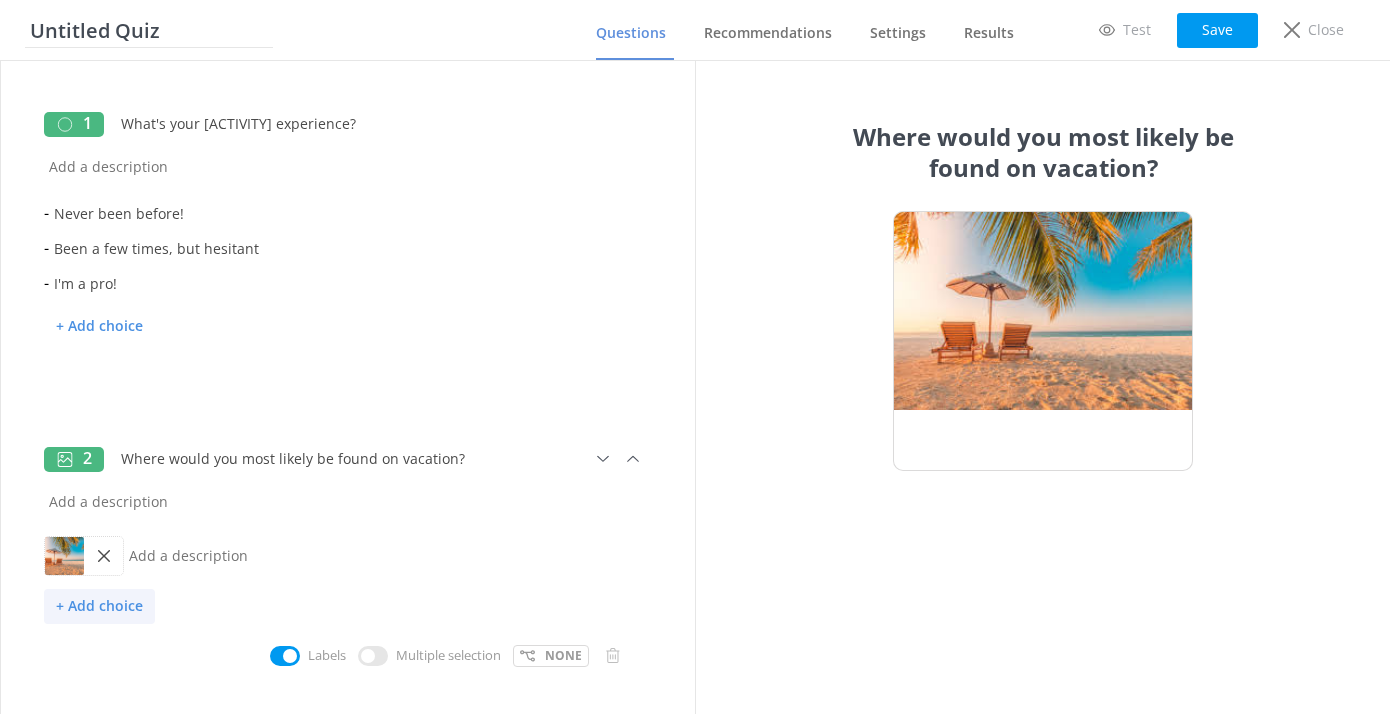 click on "+ Add choice" at bounding box center (99, 606) 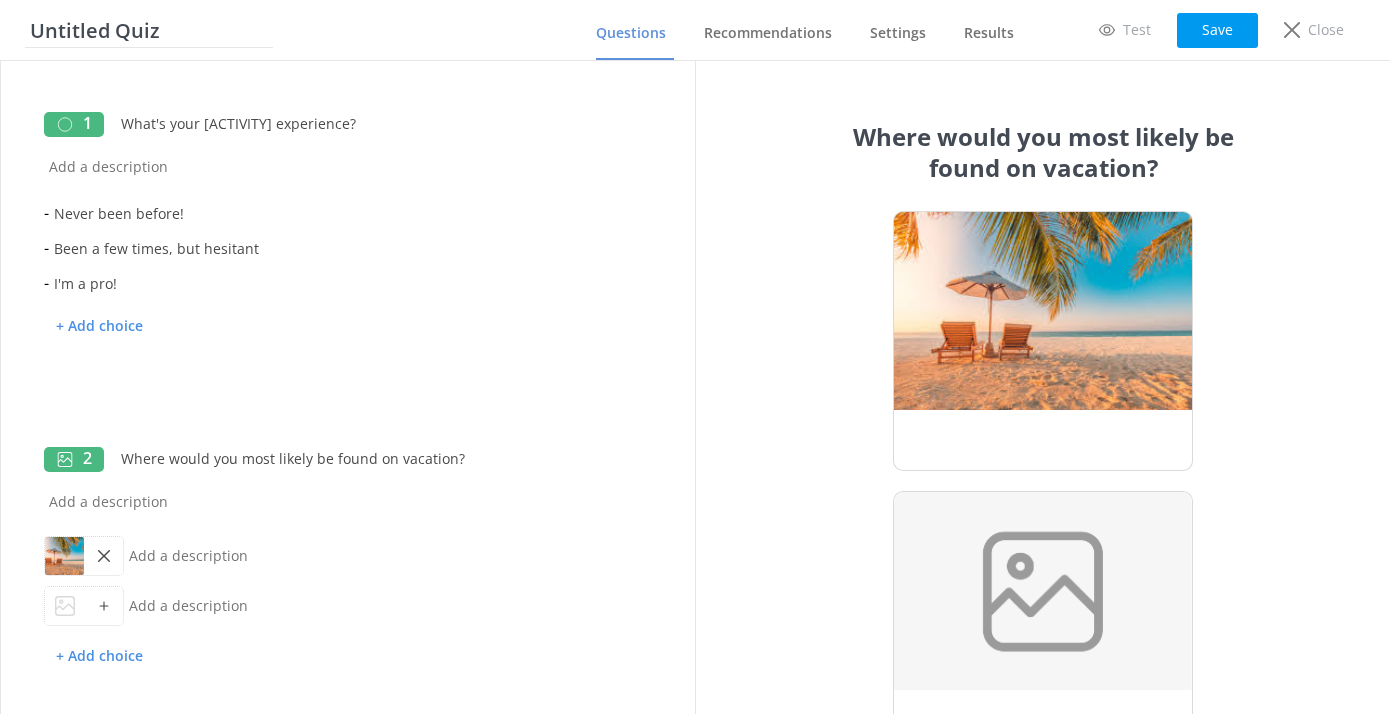scroll, scrollTop: 57, scrollLeft: 0, axis: vertical 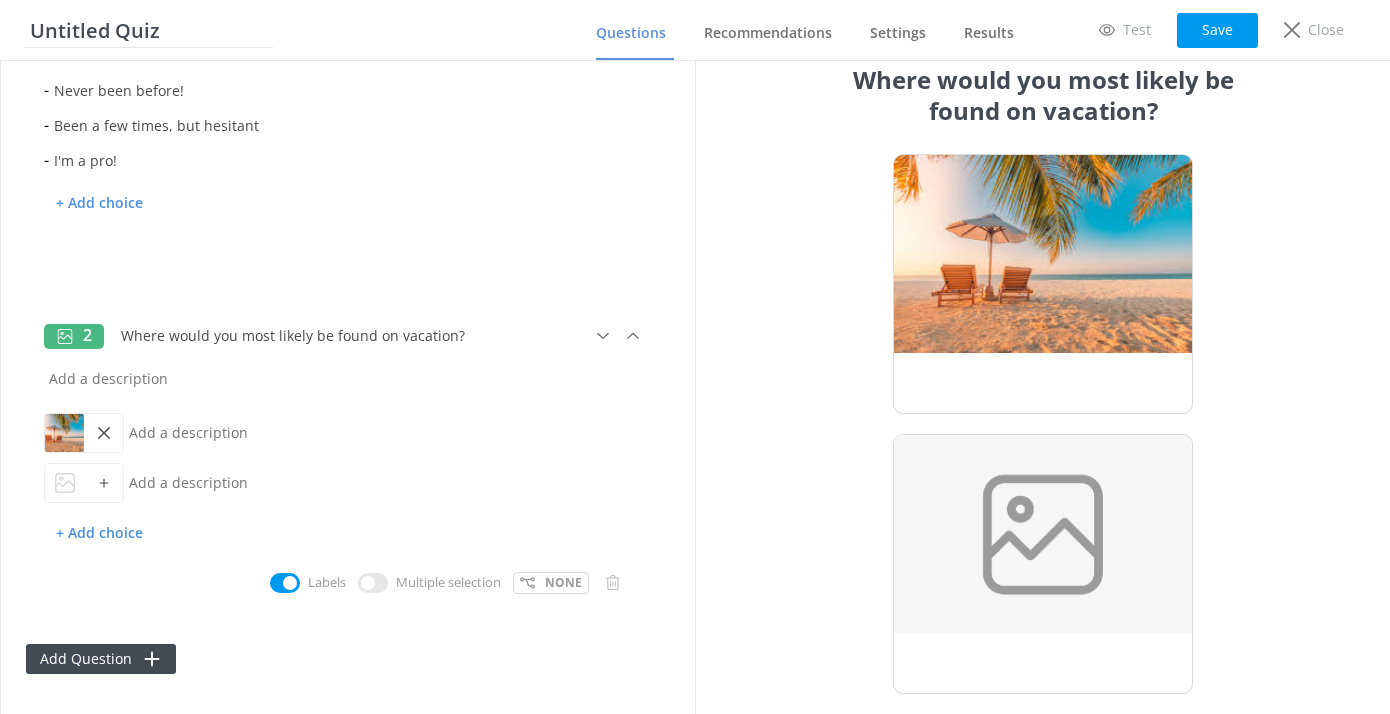 click at bounding box center (103, 483) 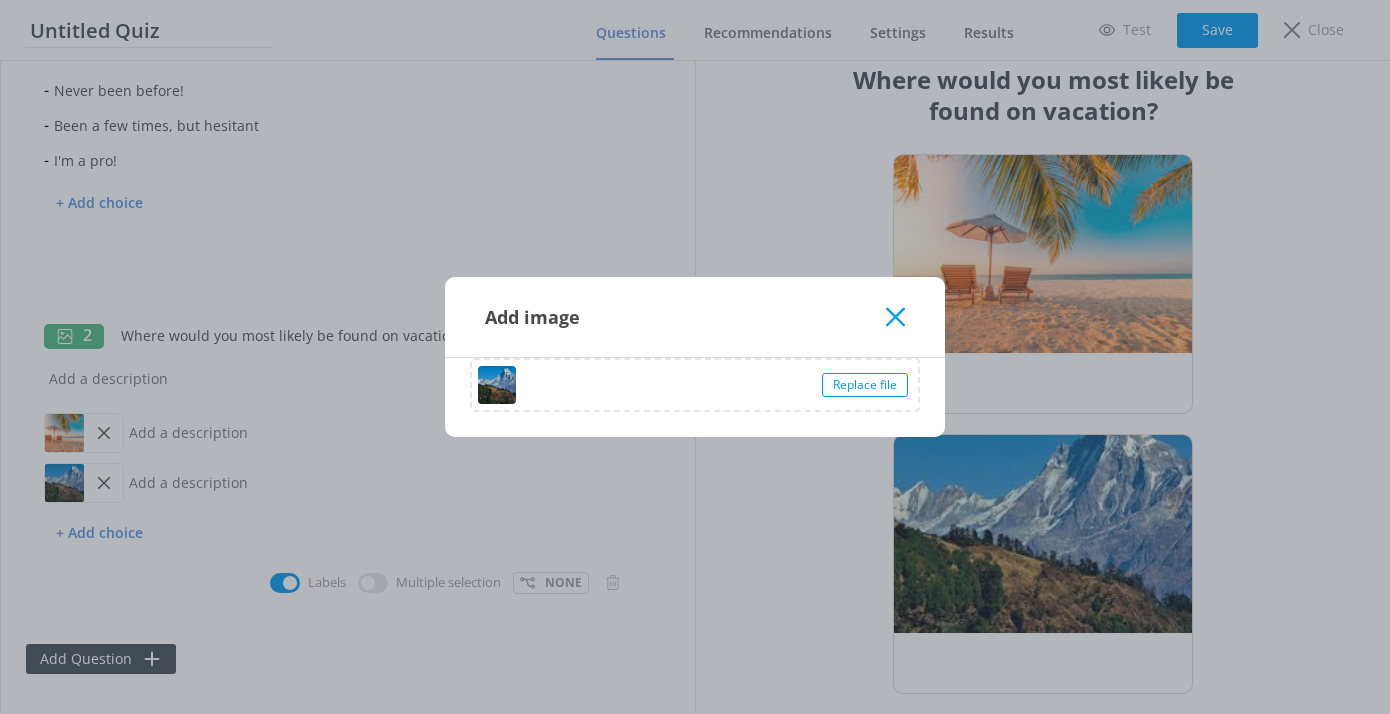 click on "Add image Replace file" at bounding box center [695, 357] 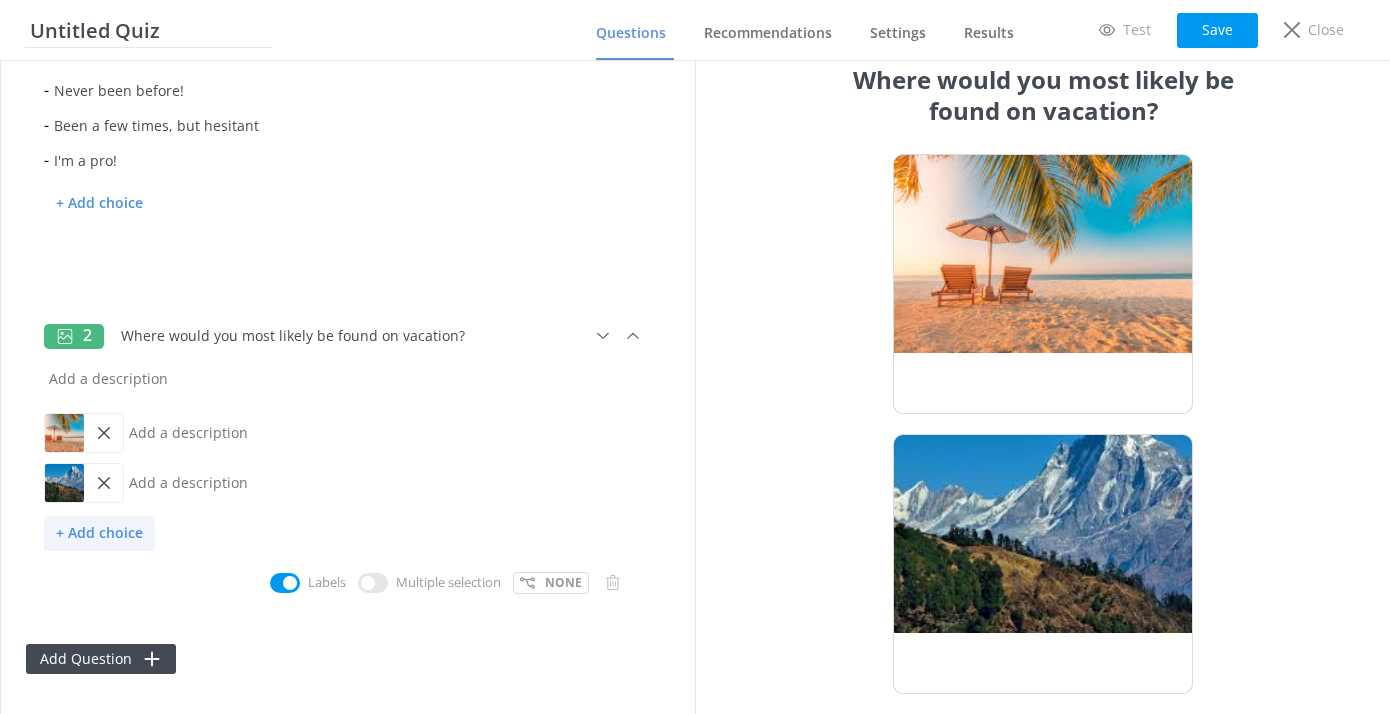 click on "+ Add choice" at bounding box center (99, 533) 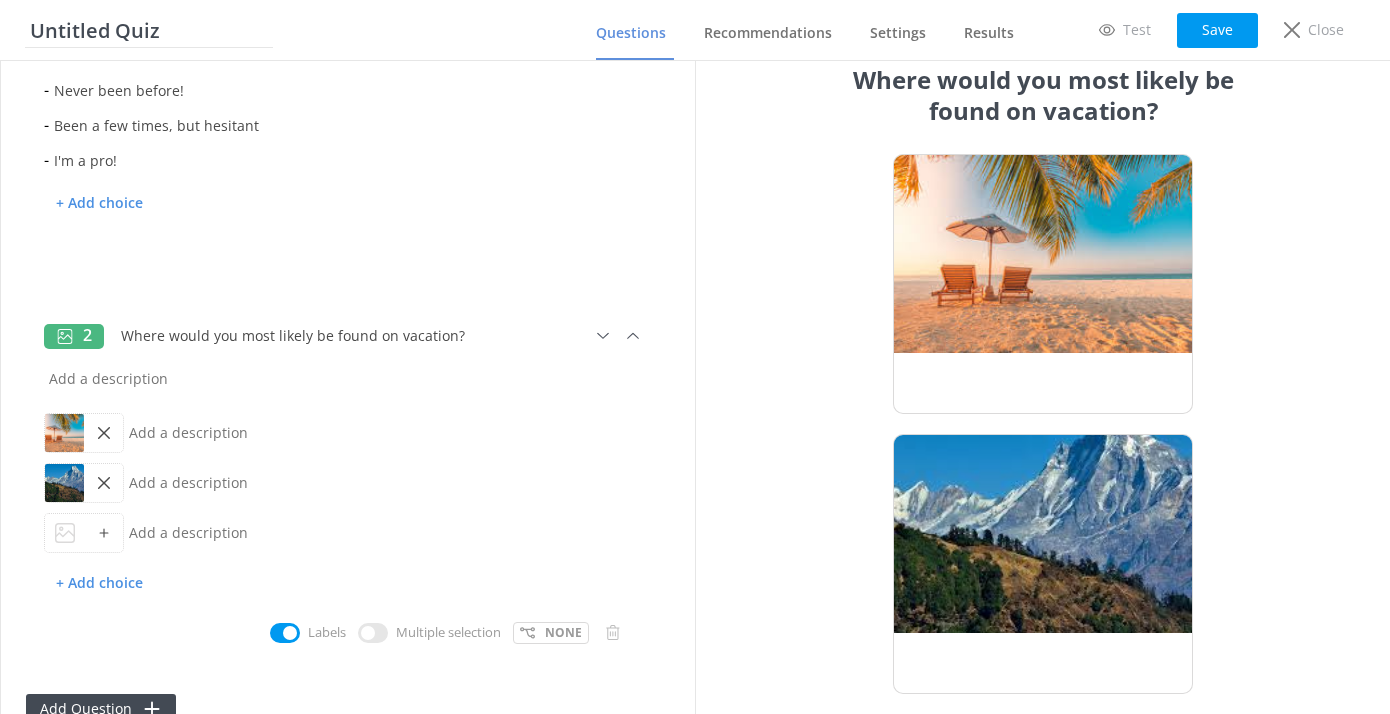 click 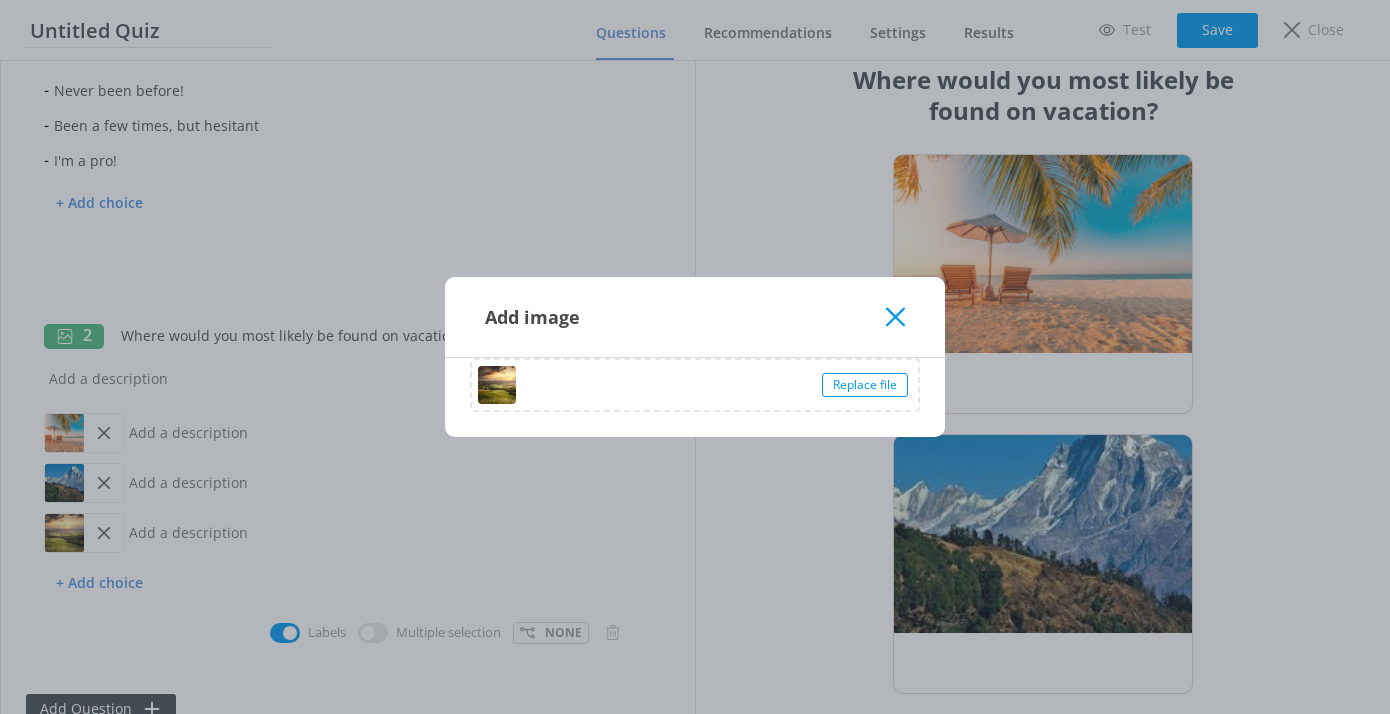 click 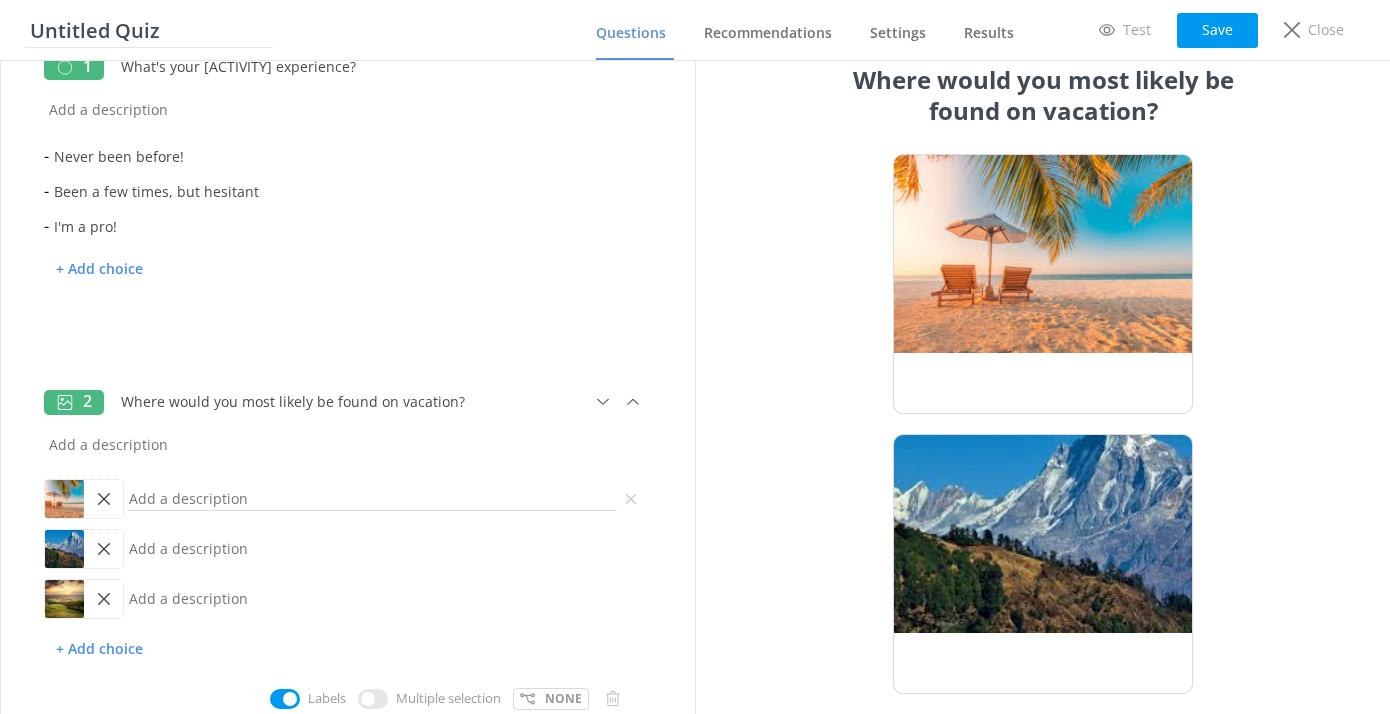 scroll, scrollTop: 0, scrollLeft: 0, axis: both 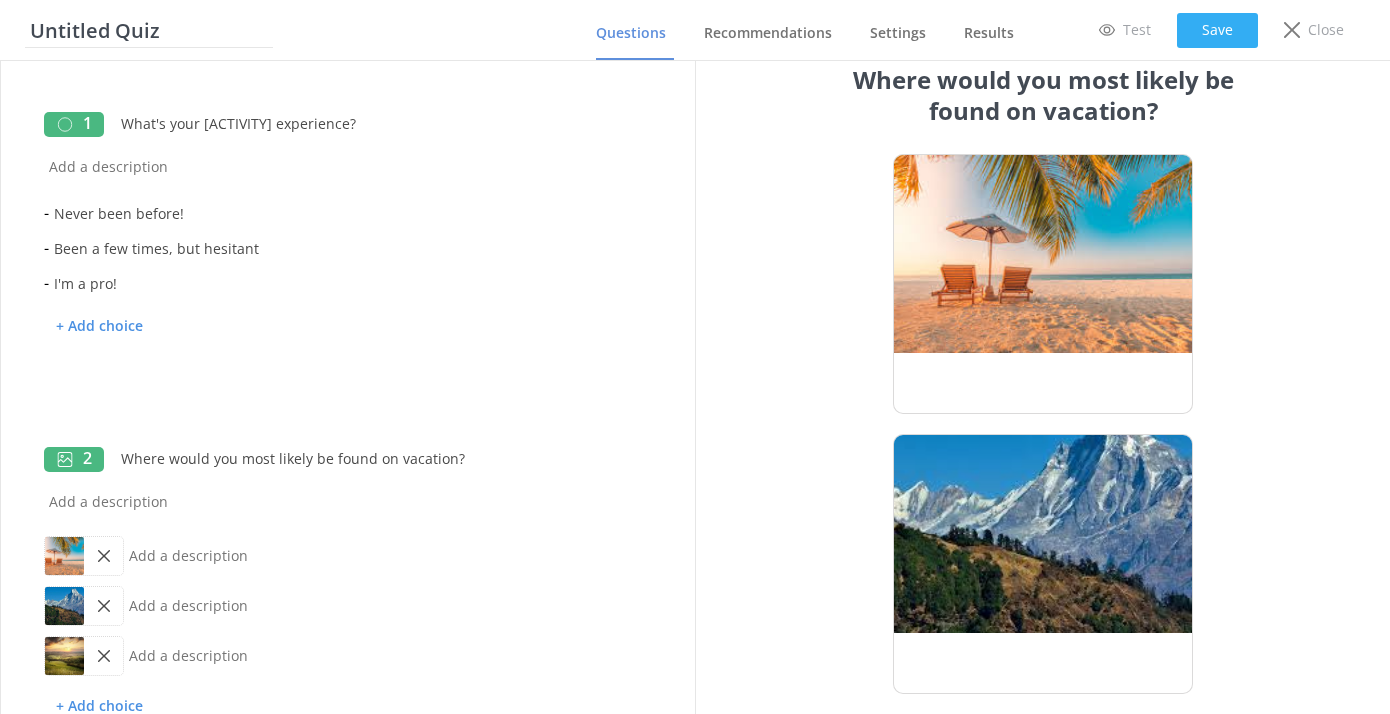 click on "Save" at bounding box center [1217, 30] 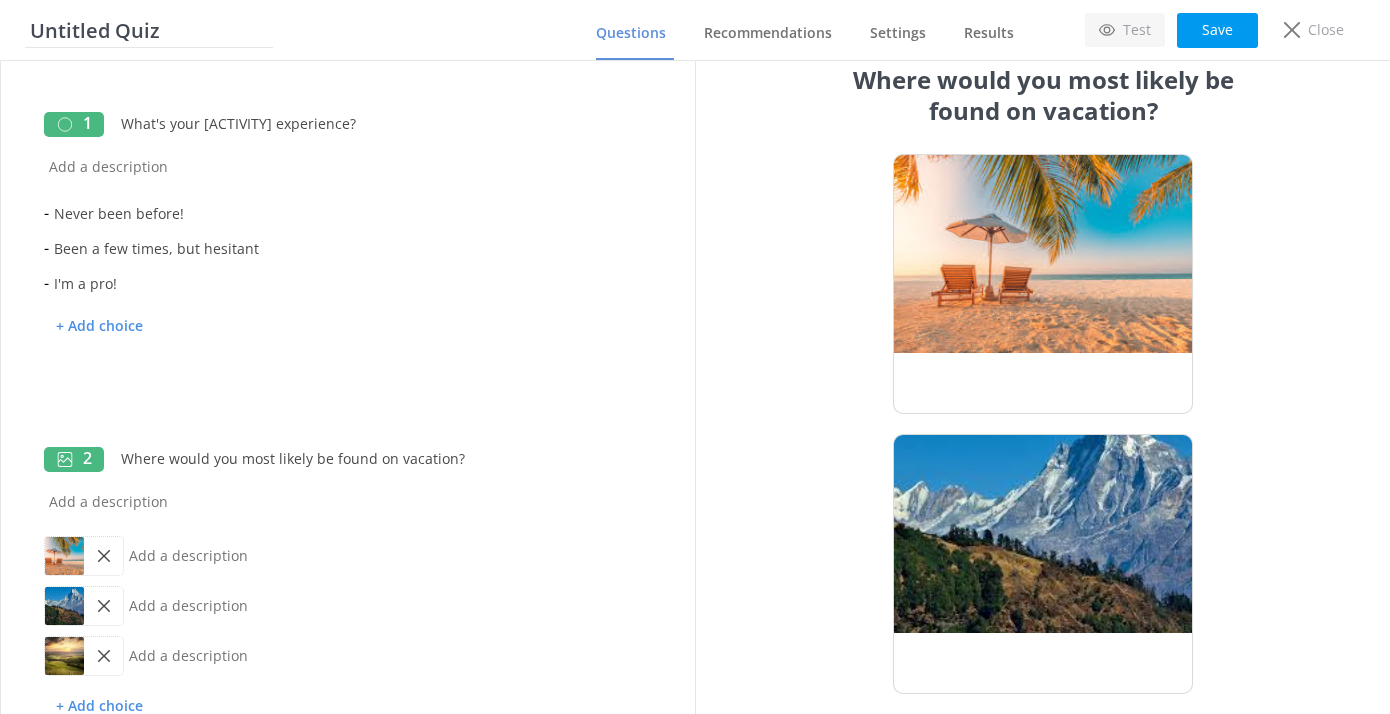 click on "Test" at bounding box center [1137, 30] 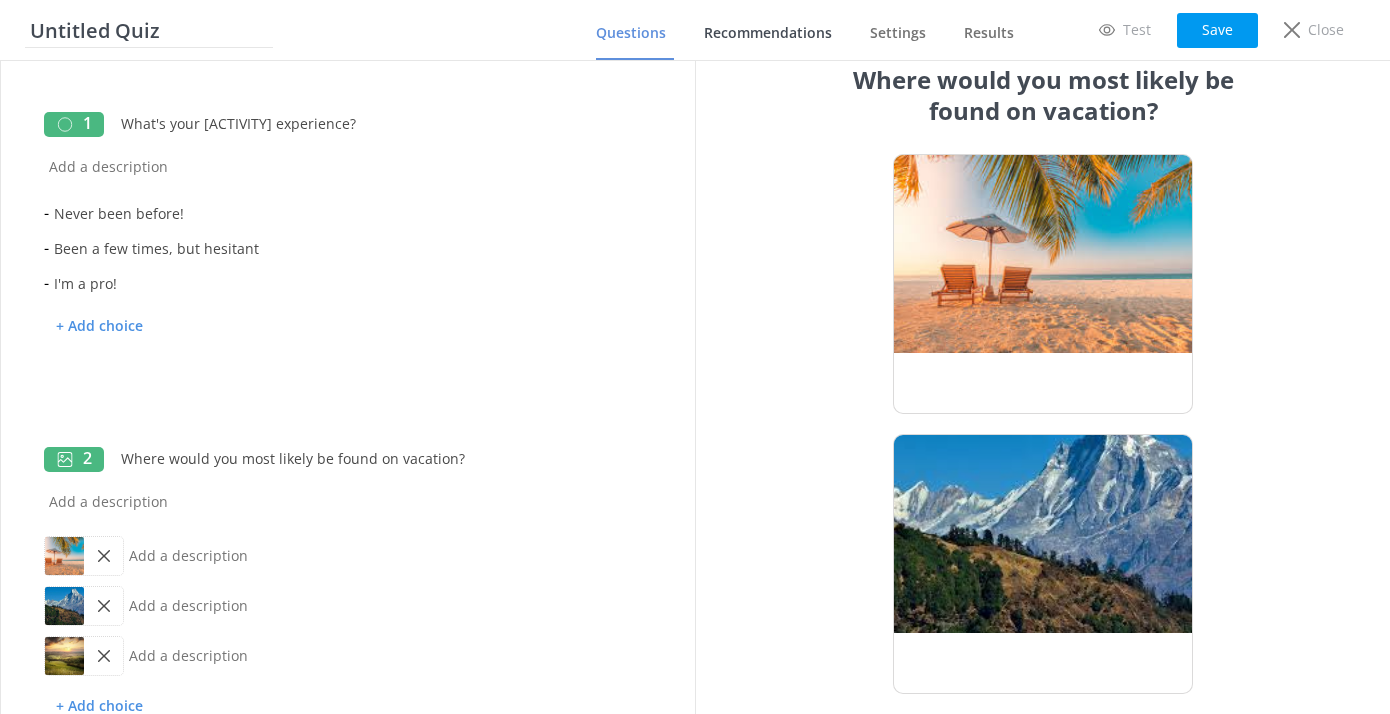 click on "Recommendations" at bounding box center [768, 33] 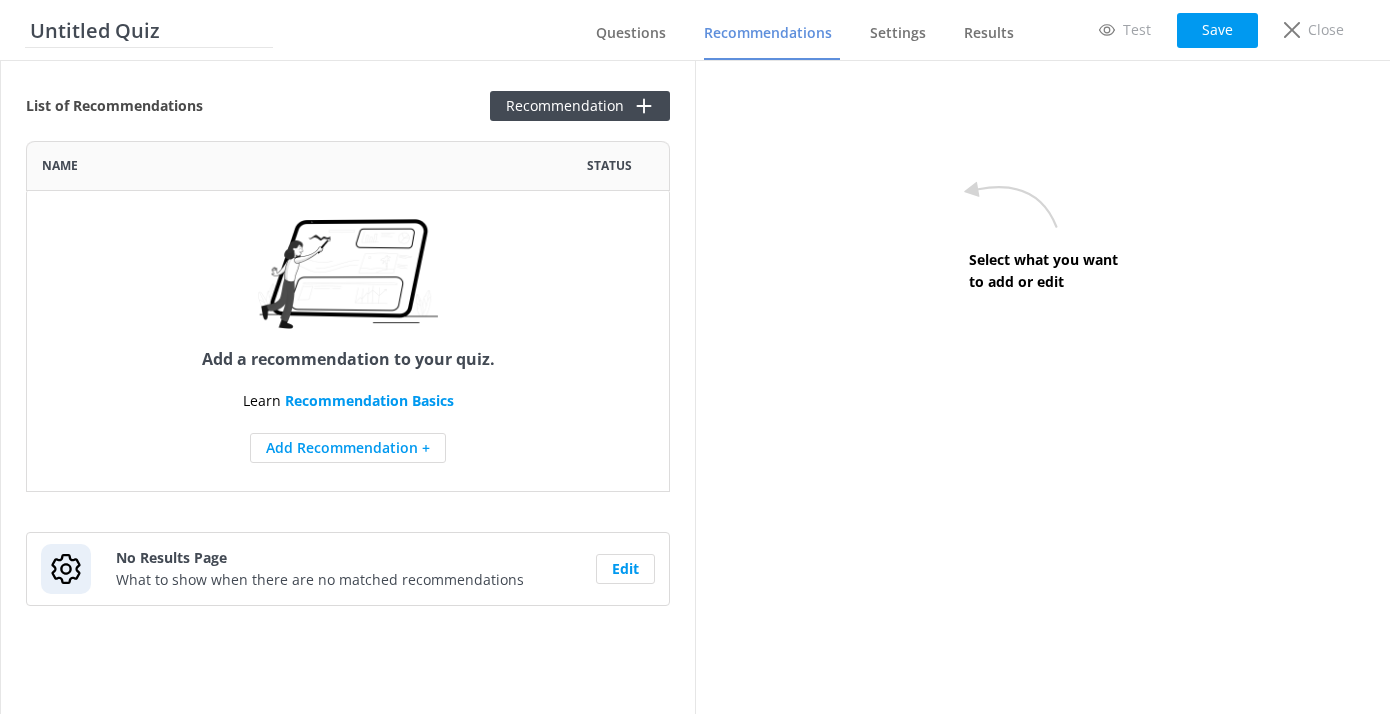 scroll, scrollTop: 1, scrollLeft: 1, axis: both 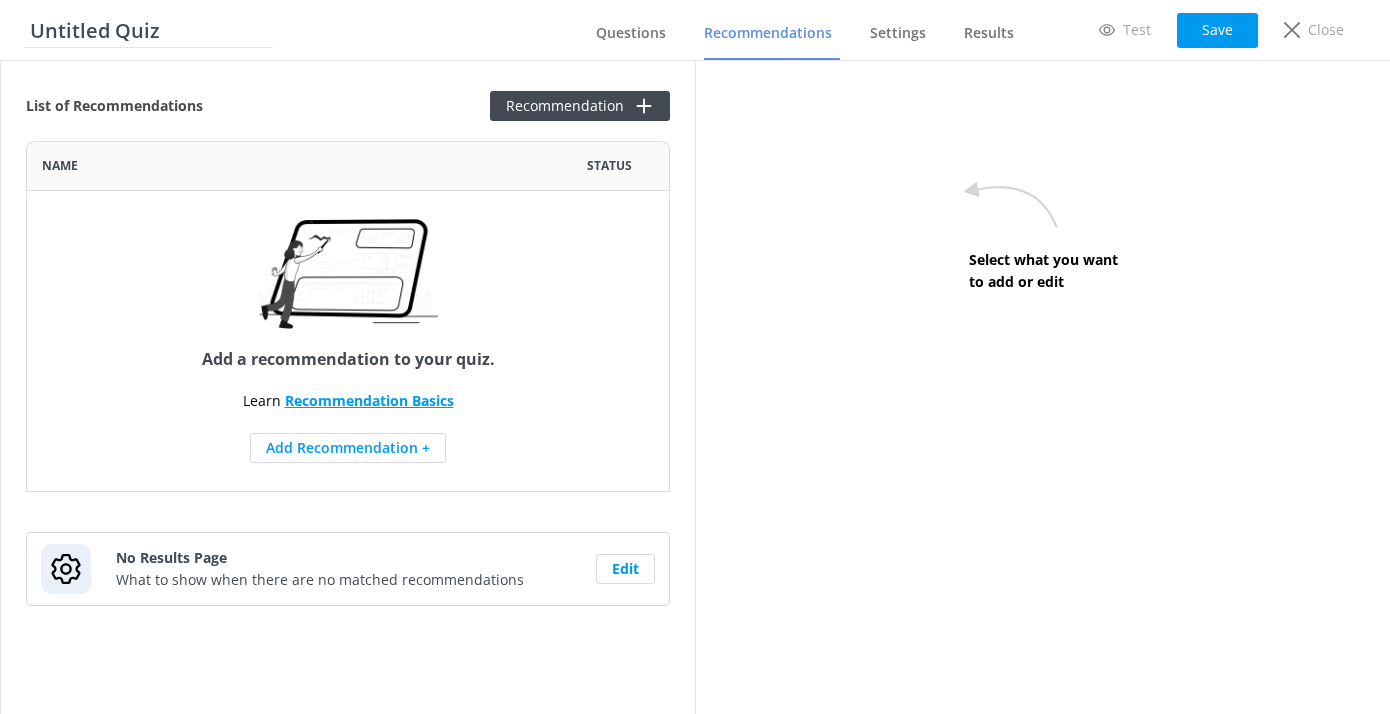 click on "Recommendation Basics" at bounding box center [369, 400] 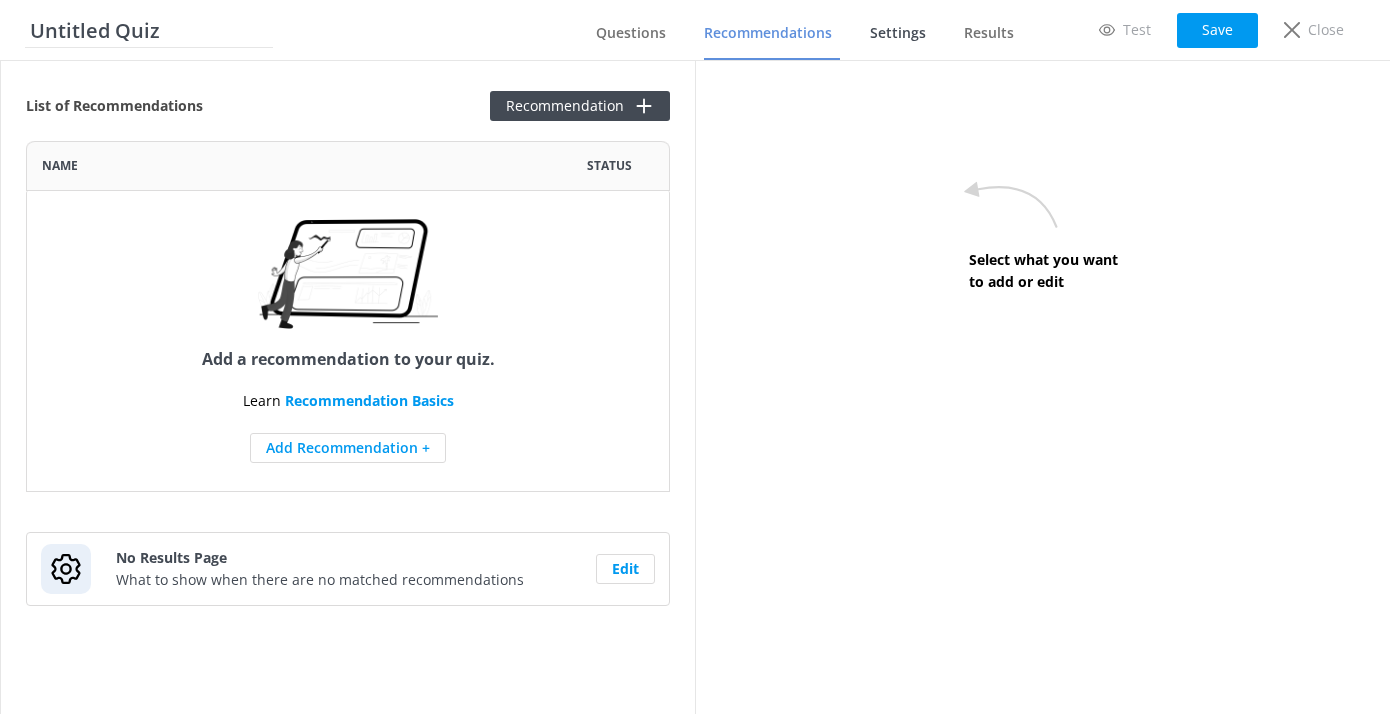 click on "Settings" at bounding box center [898, 33] 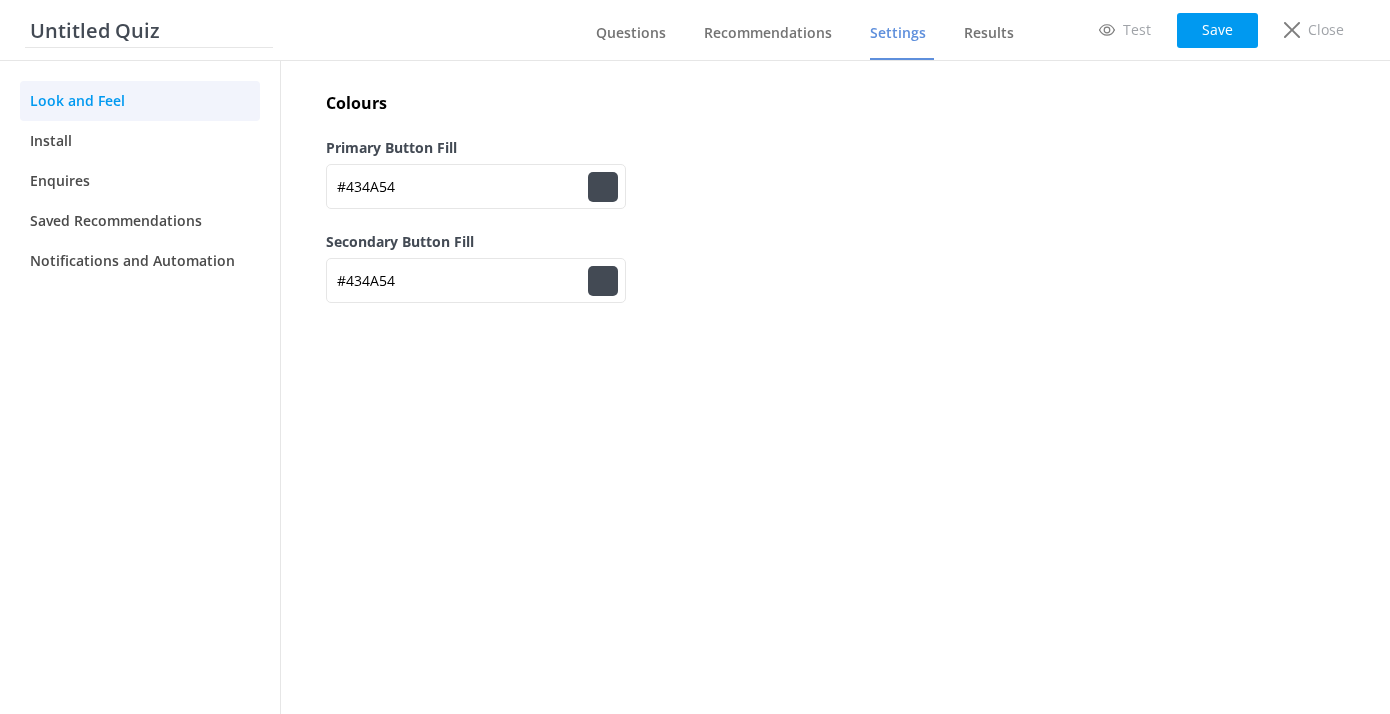 click on "#434a54" at bounding box center [603, 187] 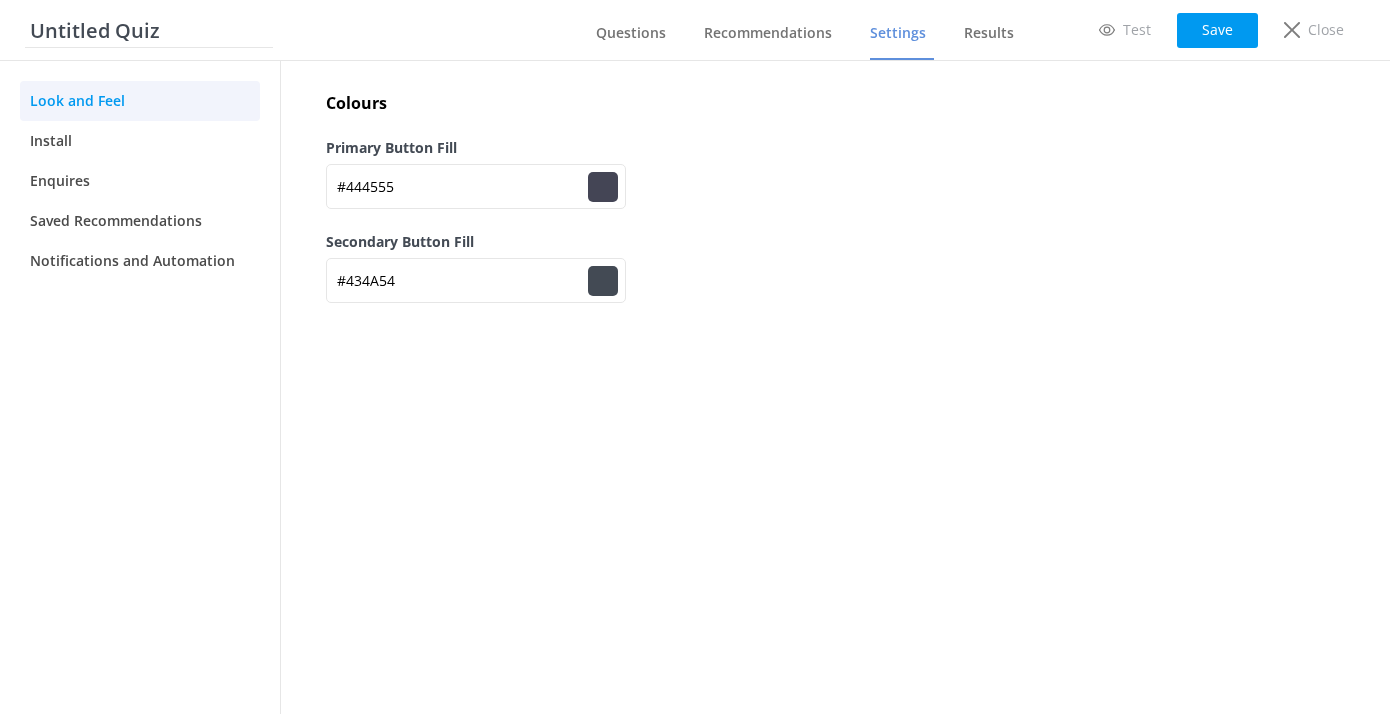 type on "#444455" 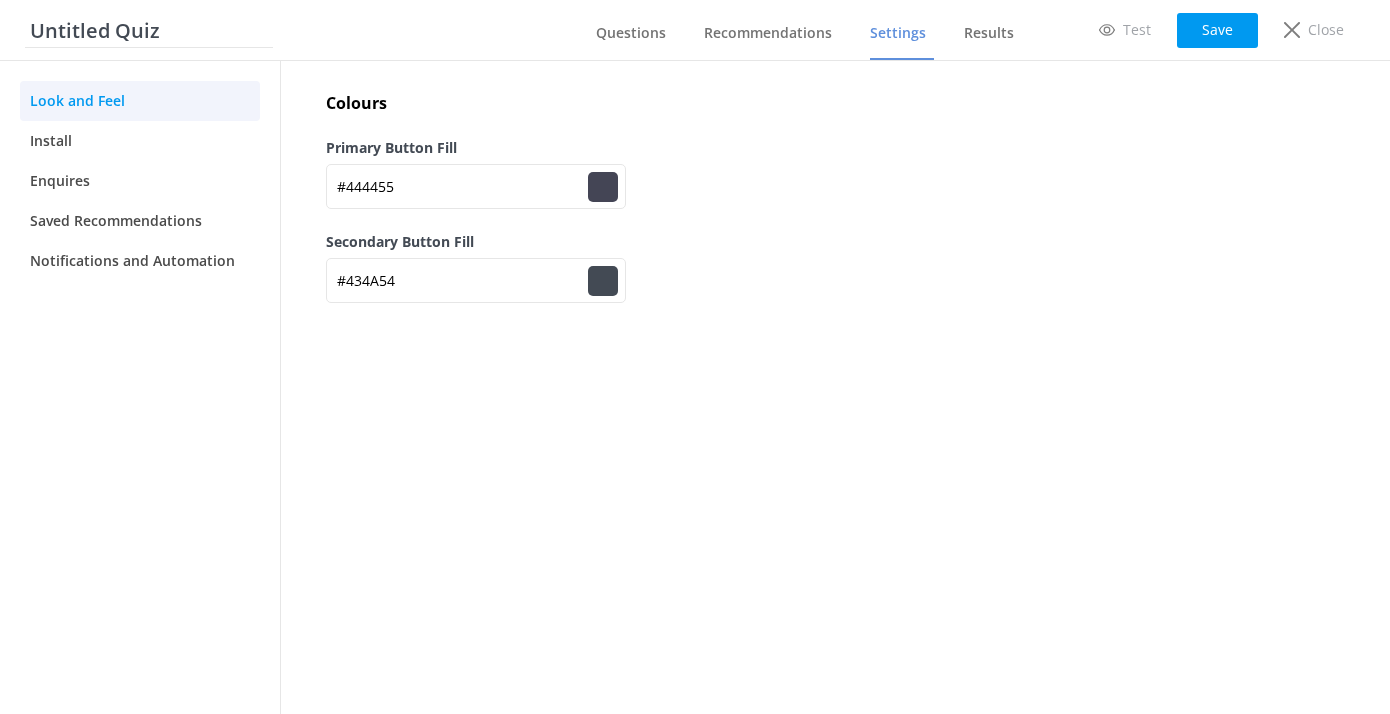 type on "#464455" 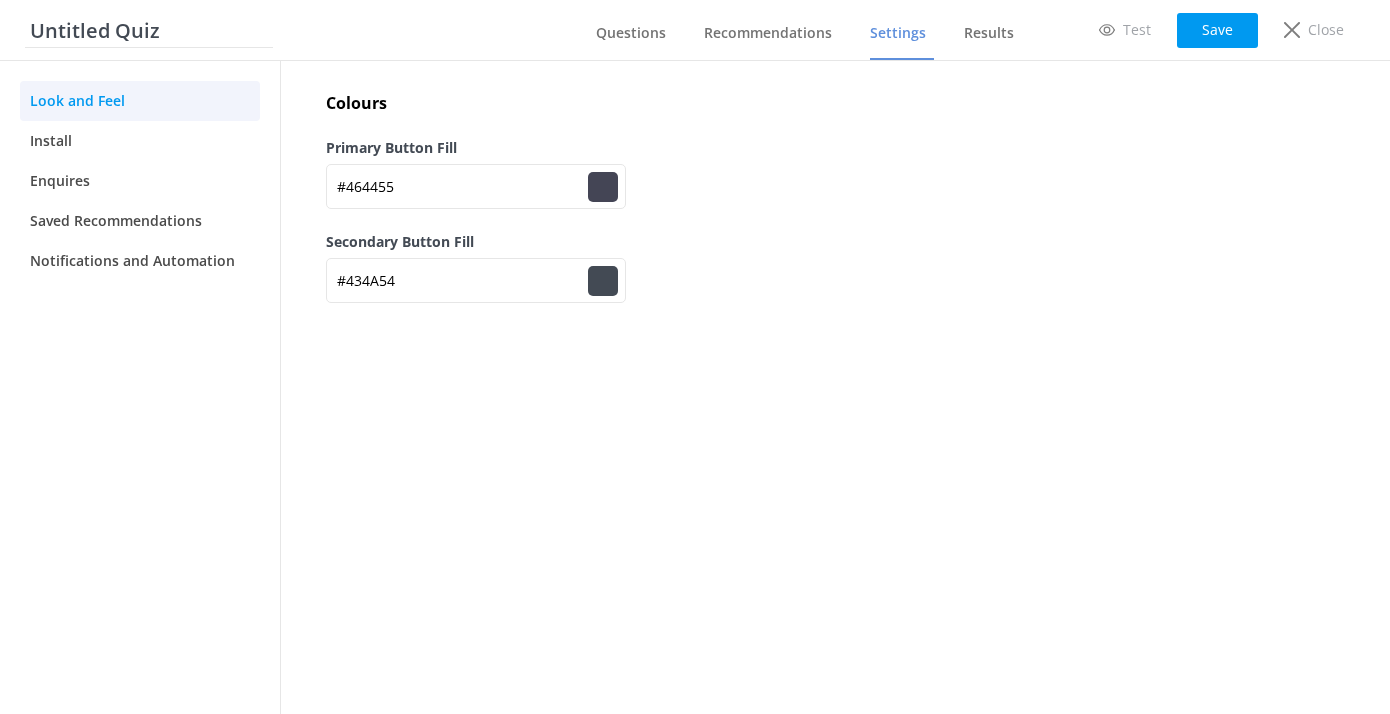 type on "#484455" 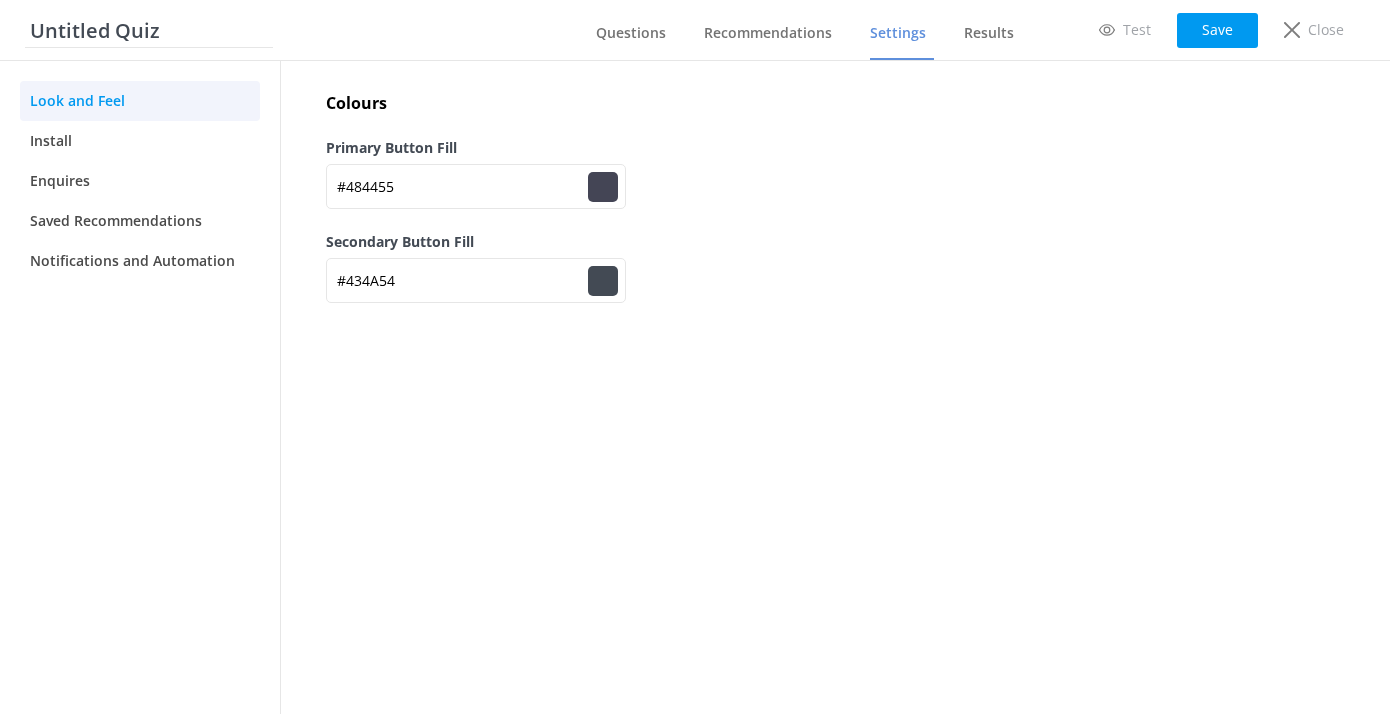 type on "#494455" 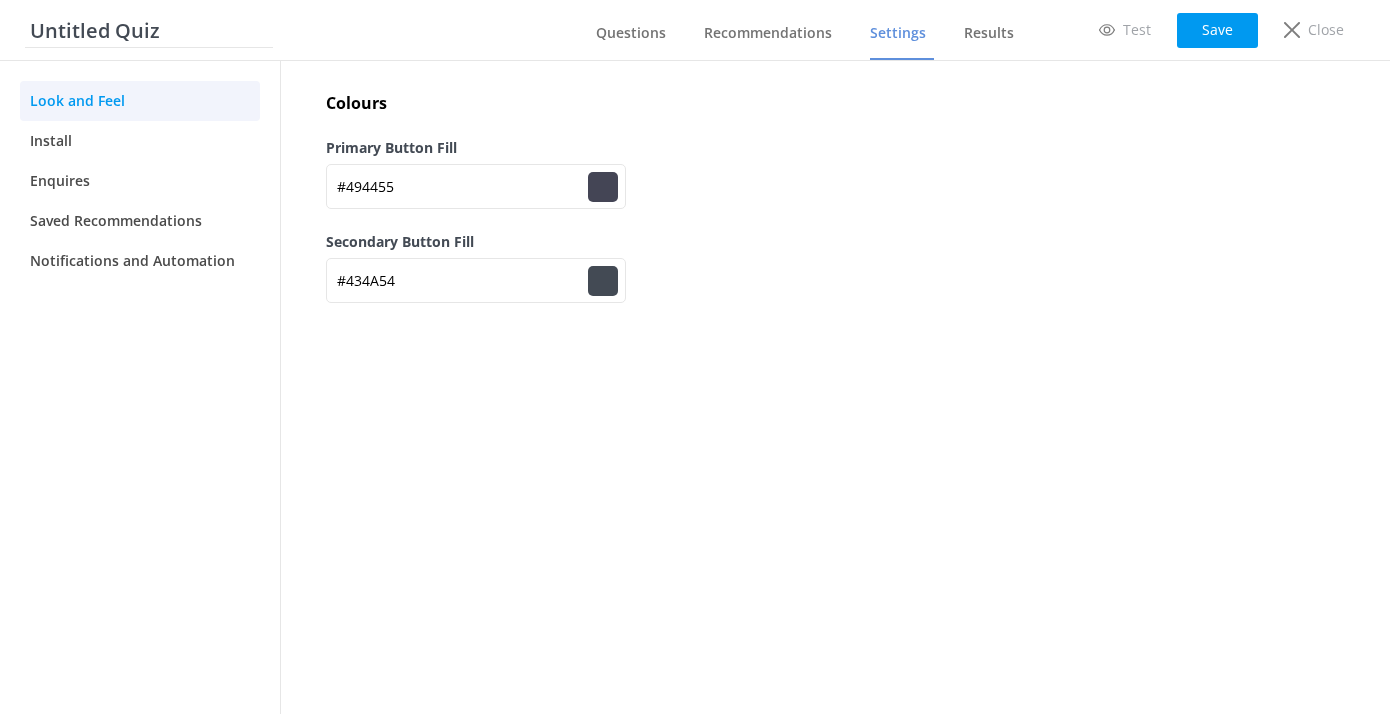 type on "#4a4455" 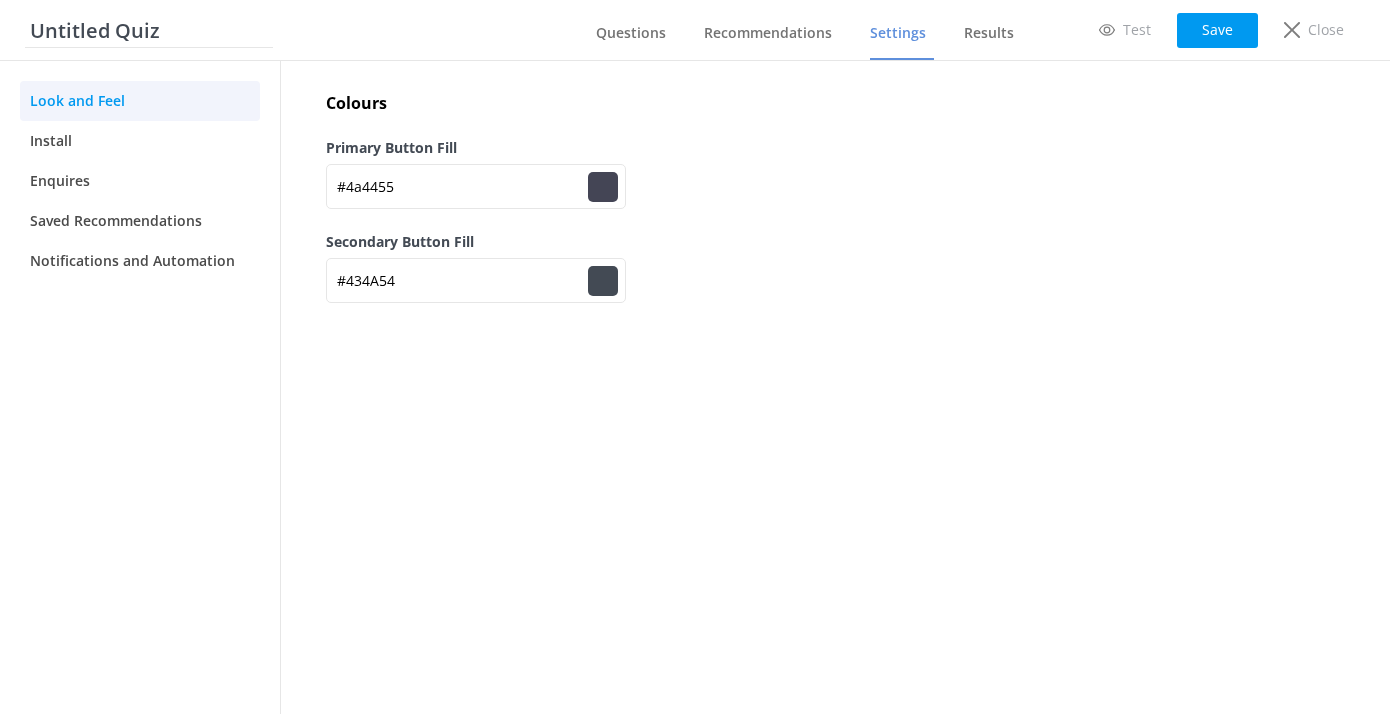 type on "#4b4455" 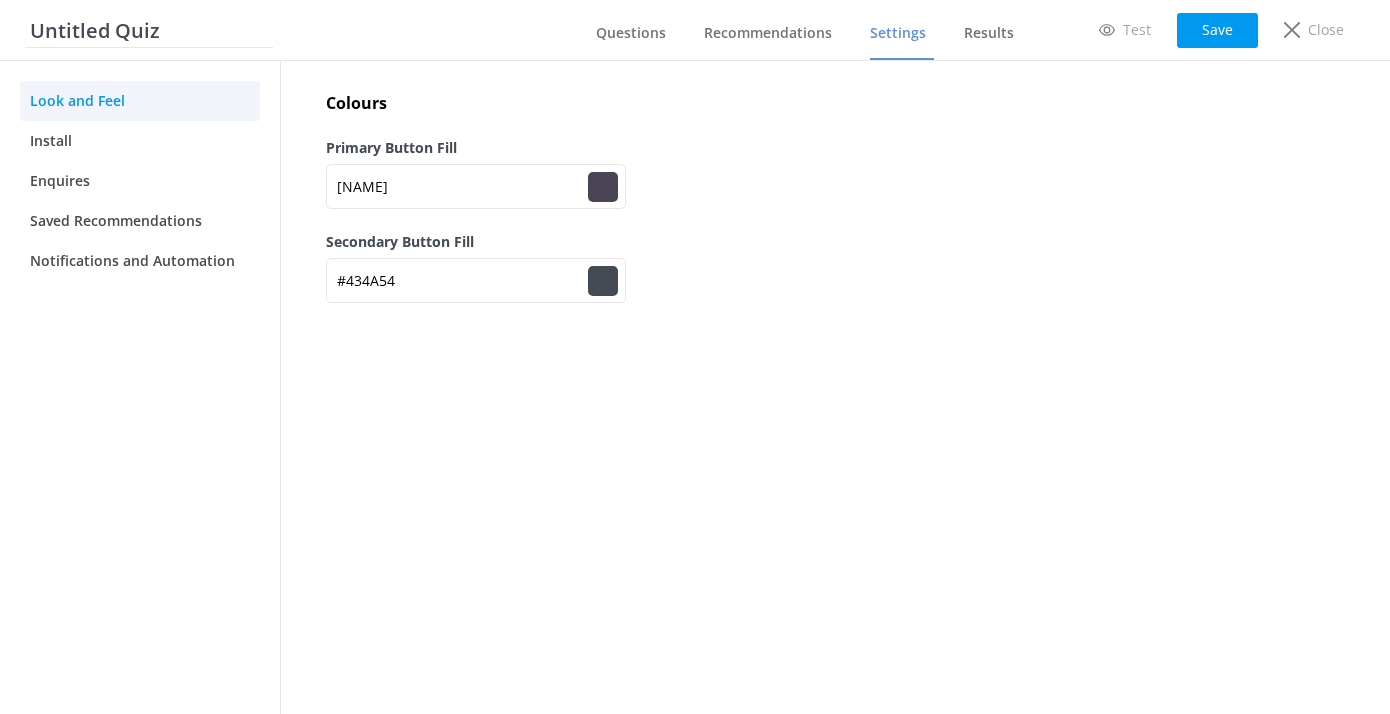 type on "#4c4455" 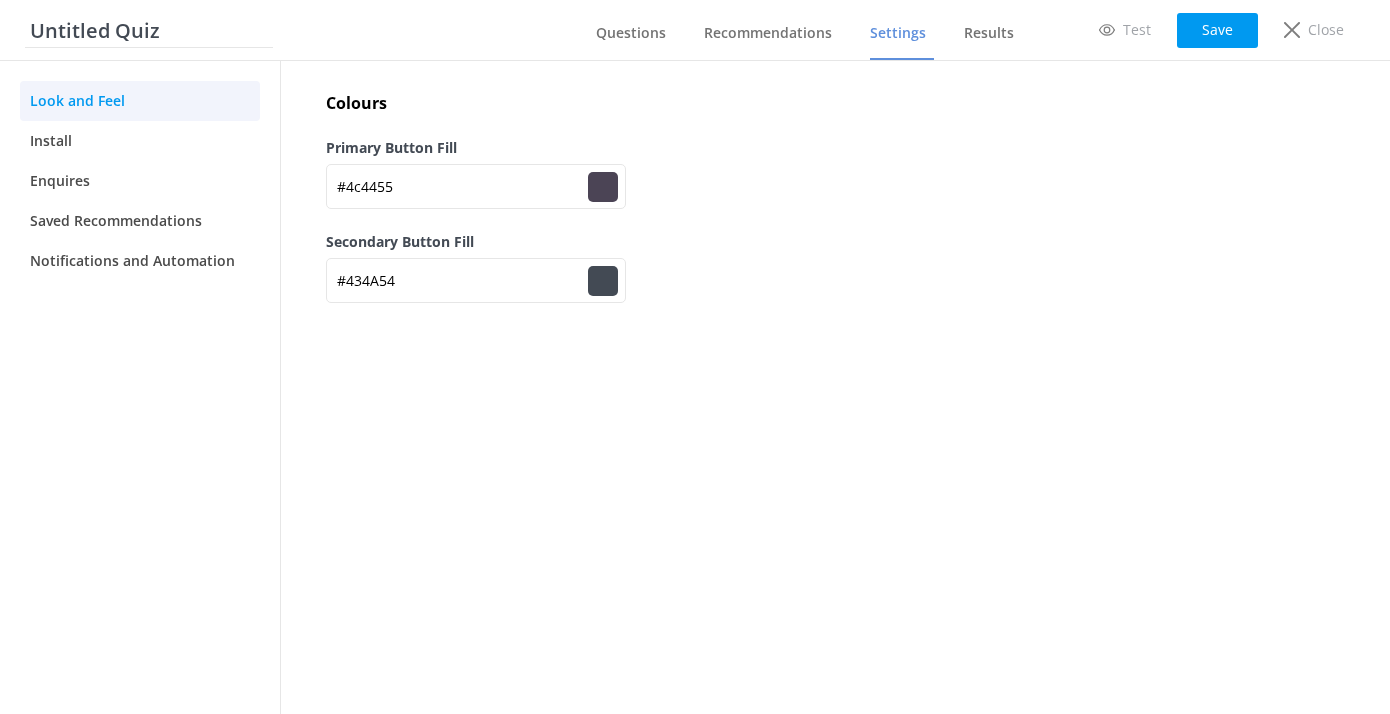 type on "#4d4455" 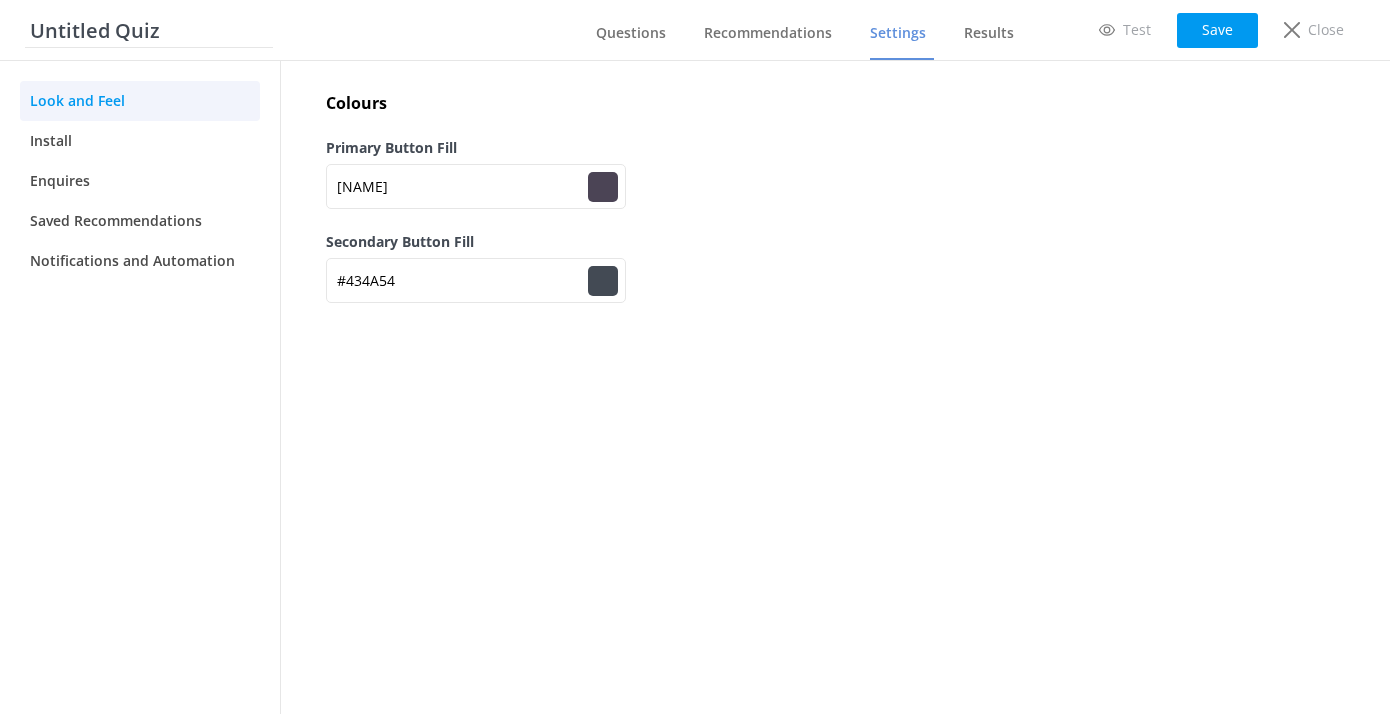 type on "#4e4455" 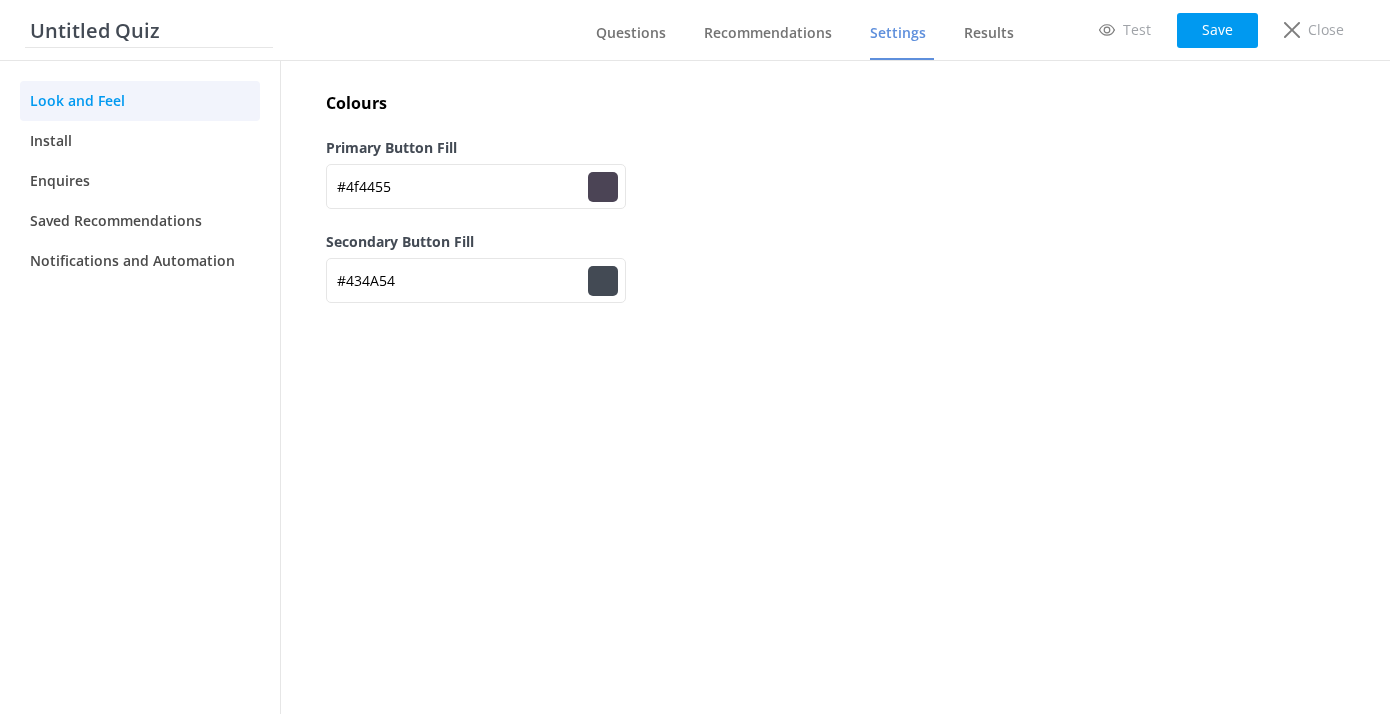 type on "#504455" 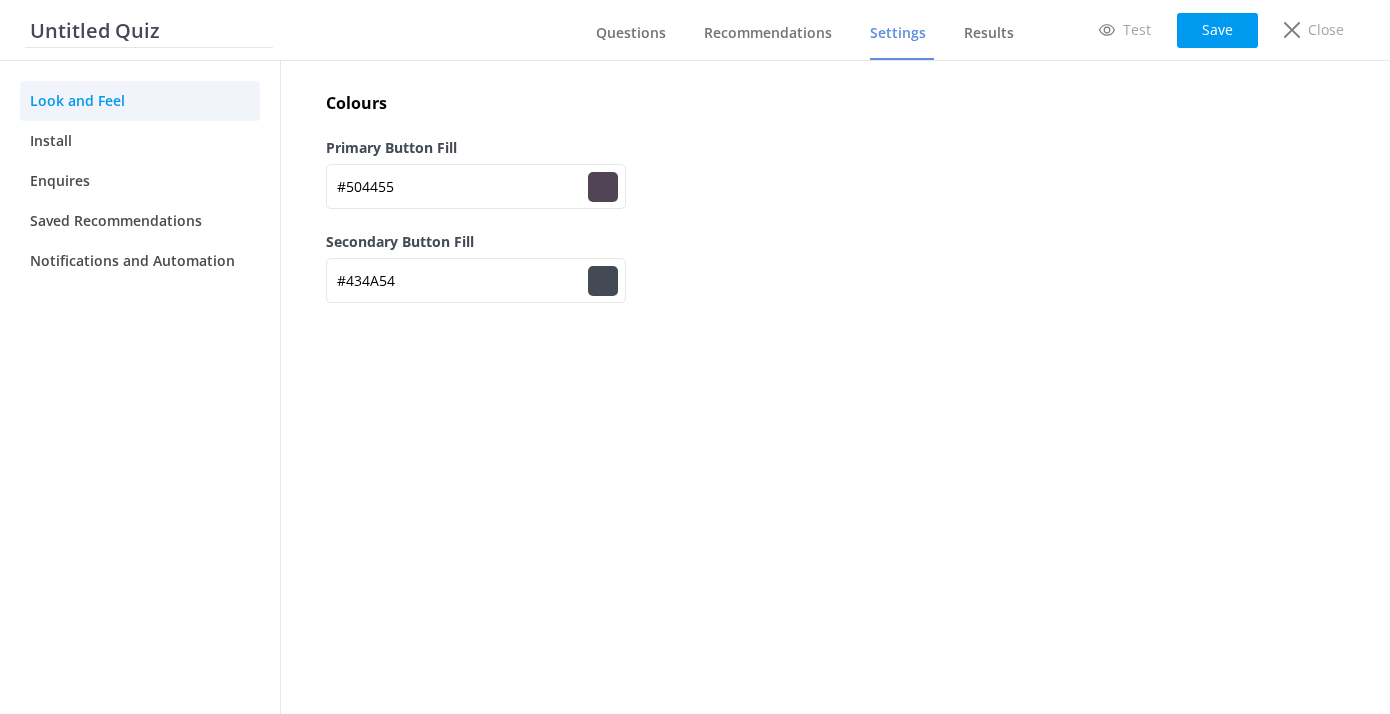 type on "#514455" 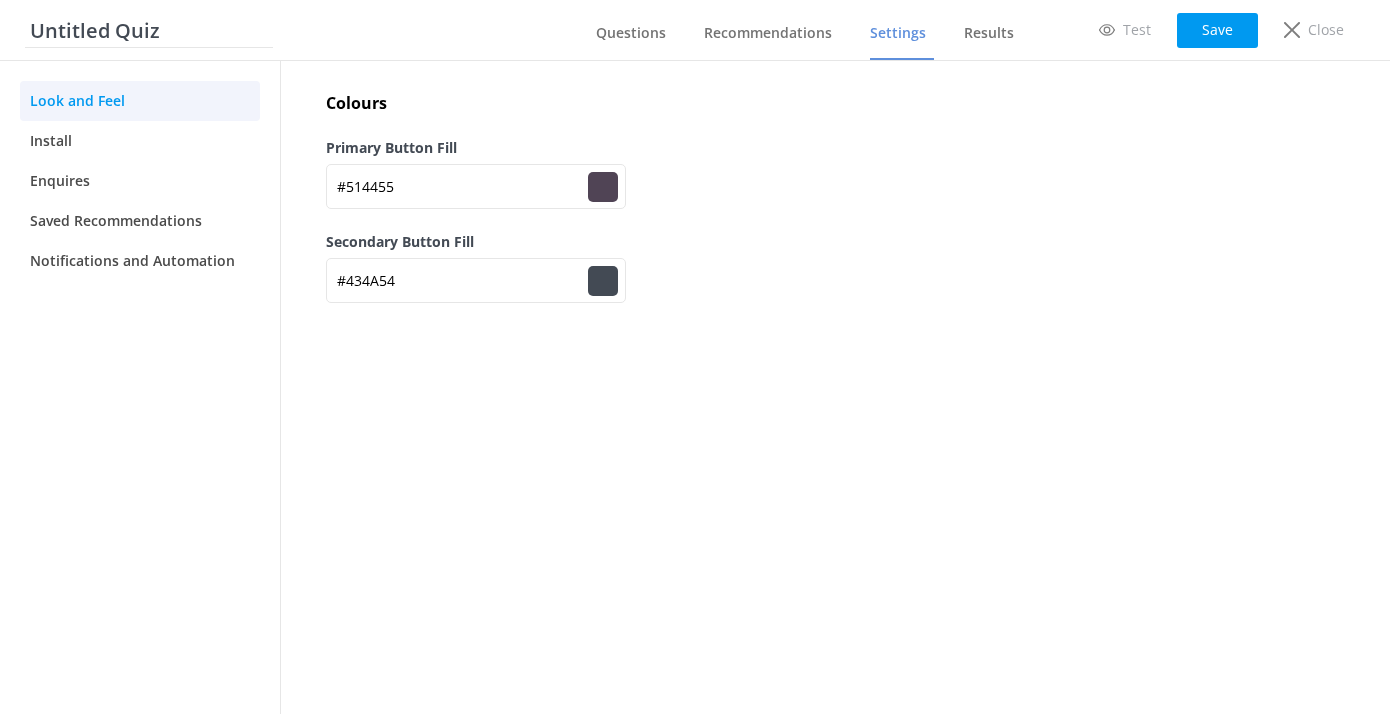 type on "#524455" 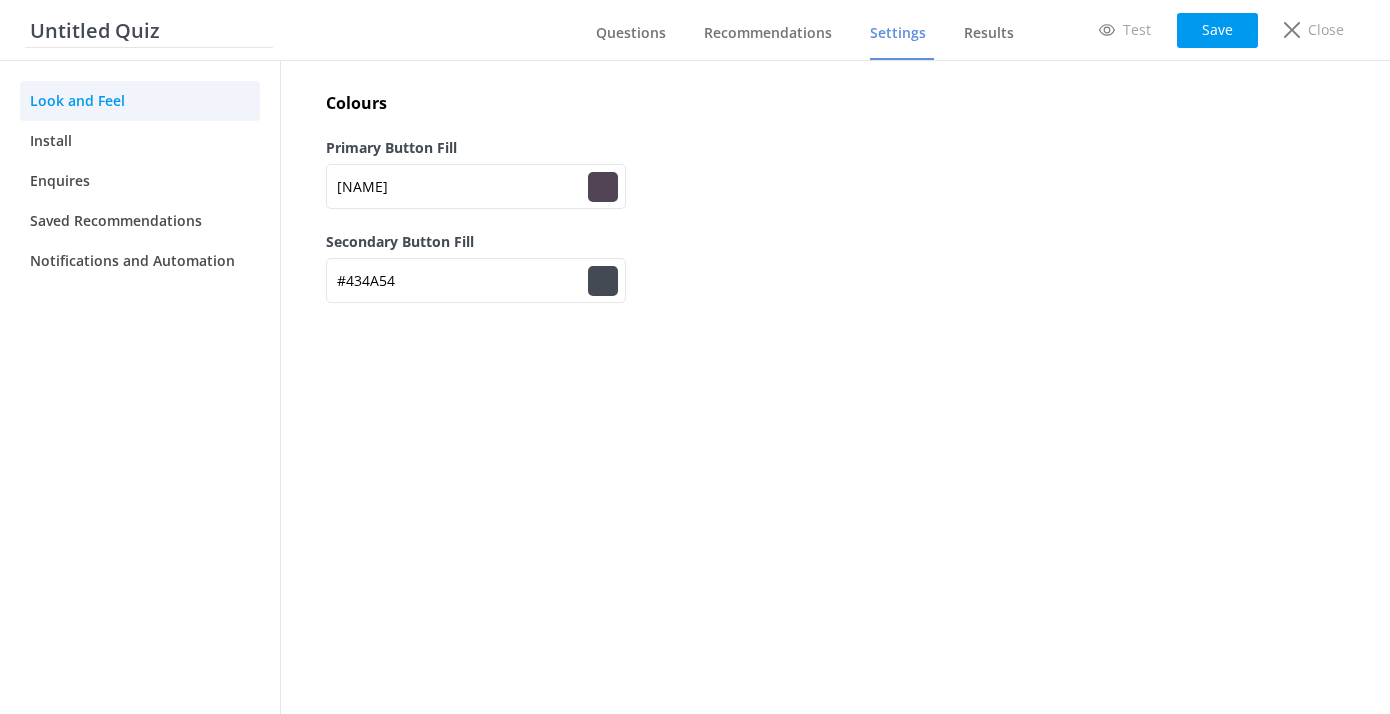 type on "#534455" 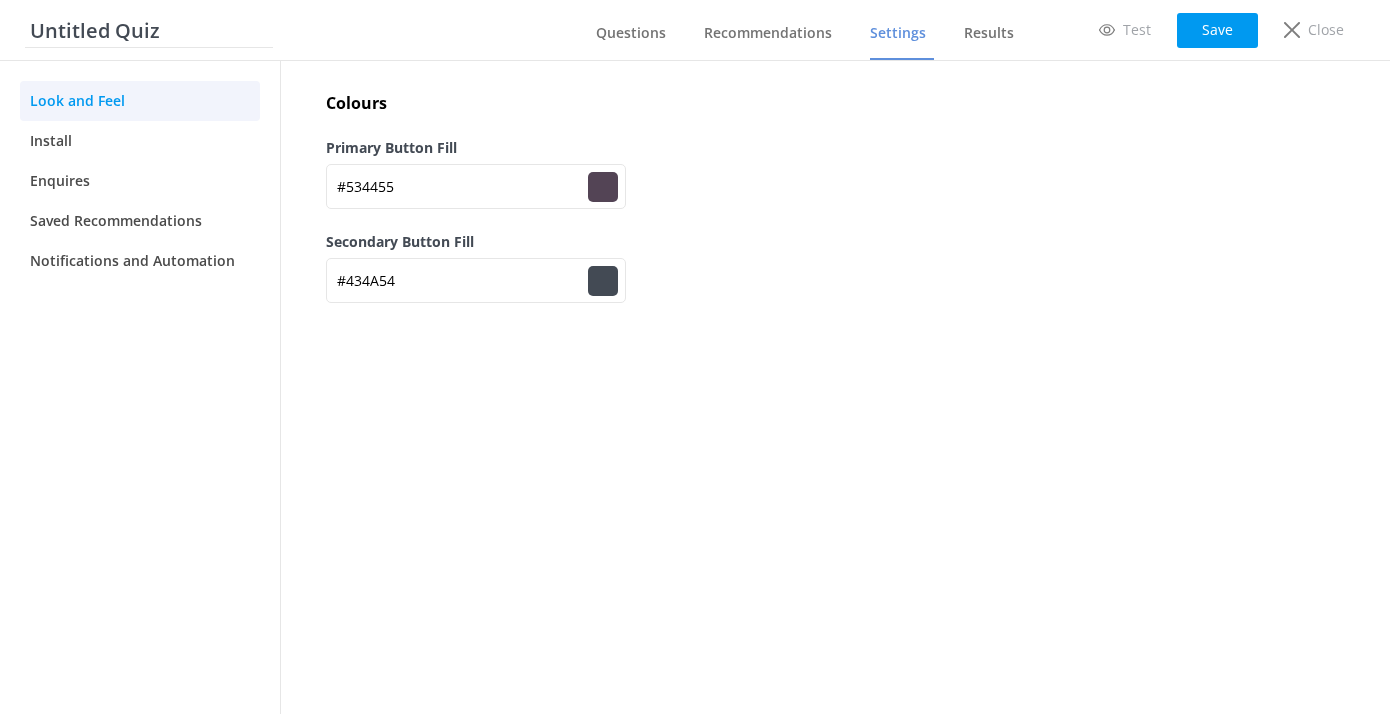 type on "#4d404f" 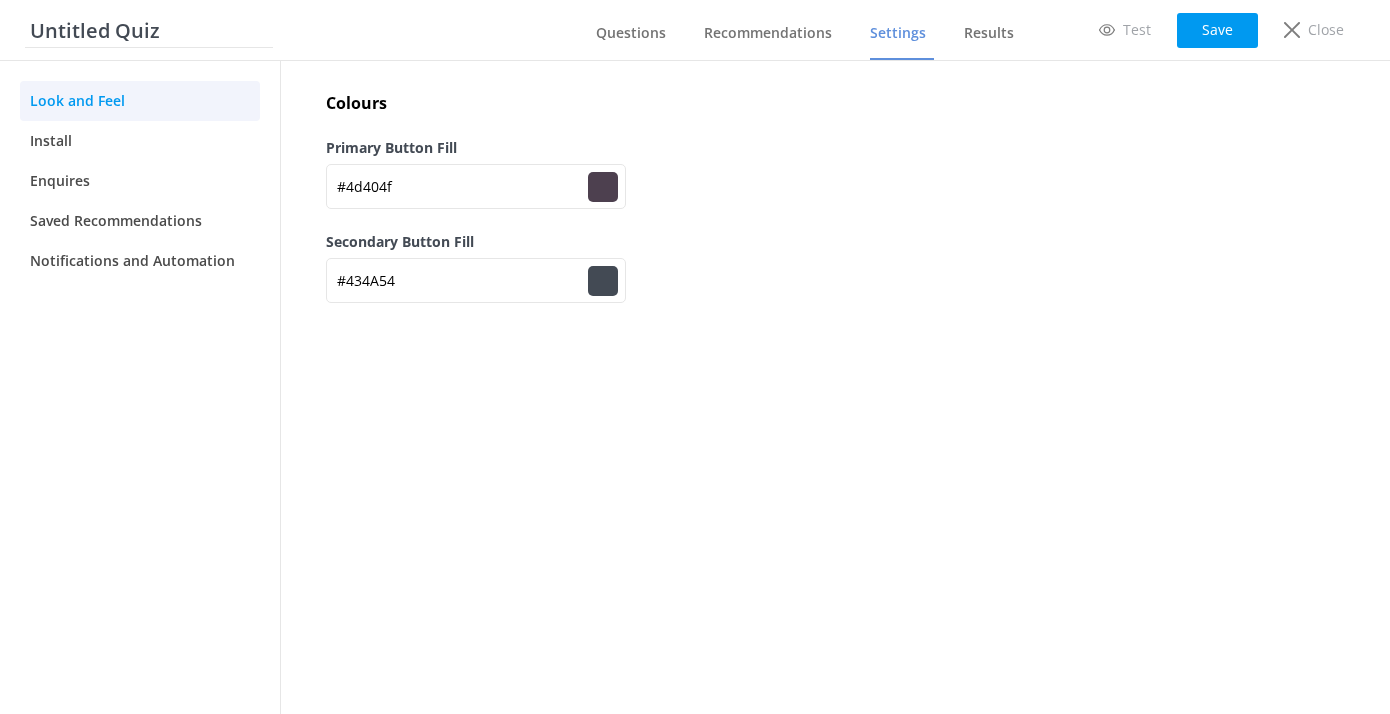 type on "#514153" 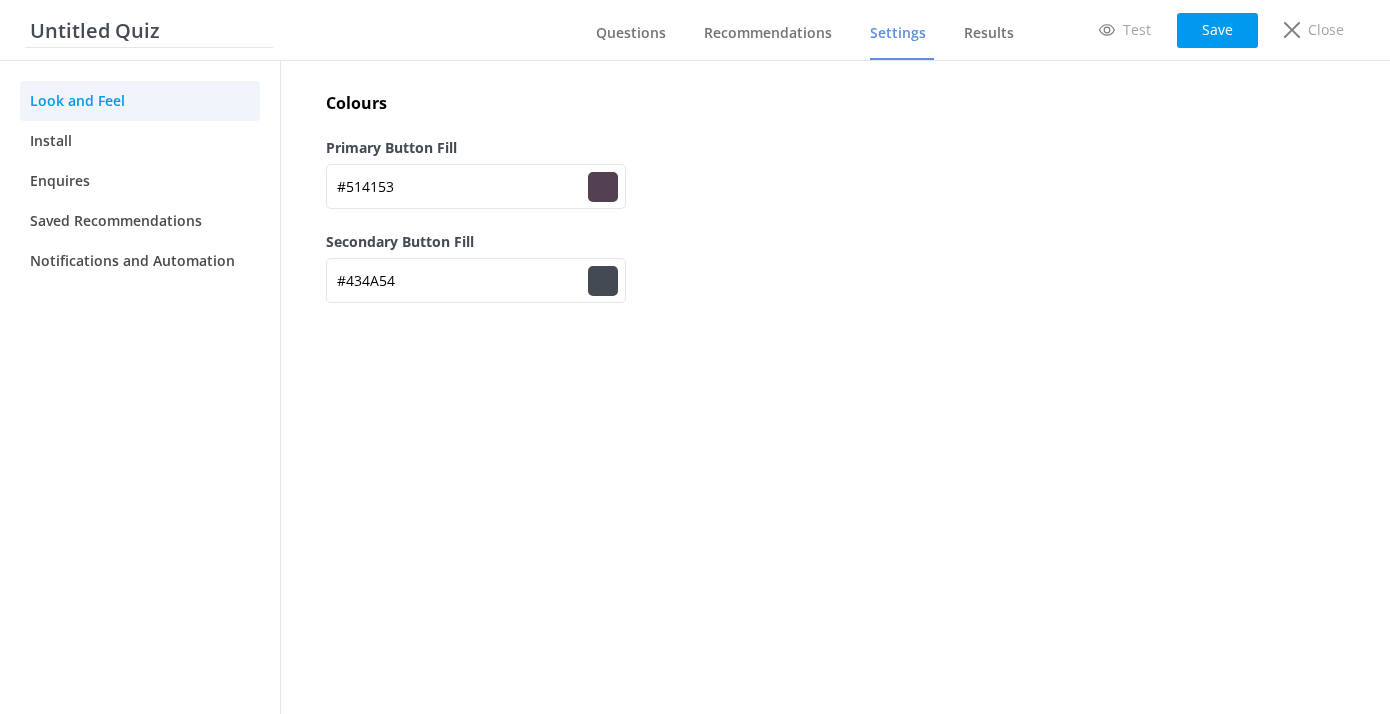 type on "#544356" 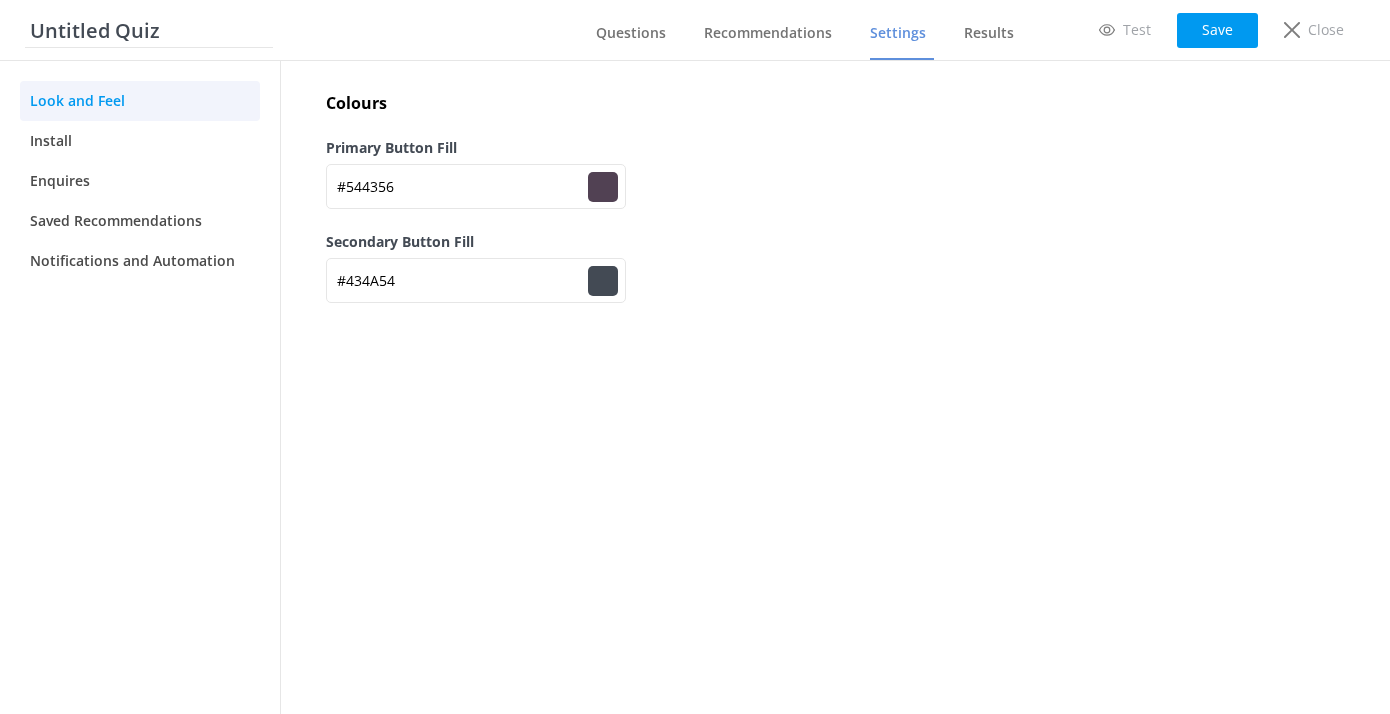 type on "#574559" 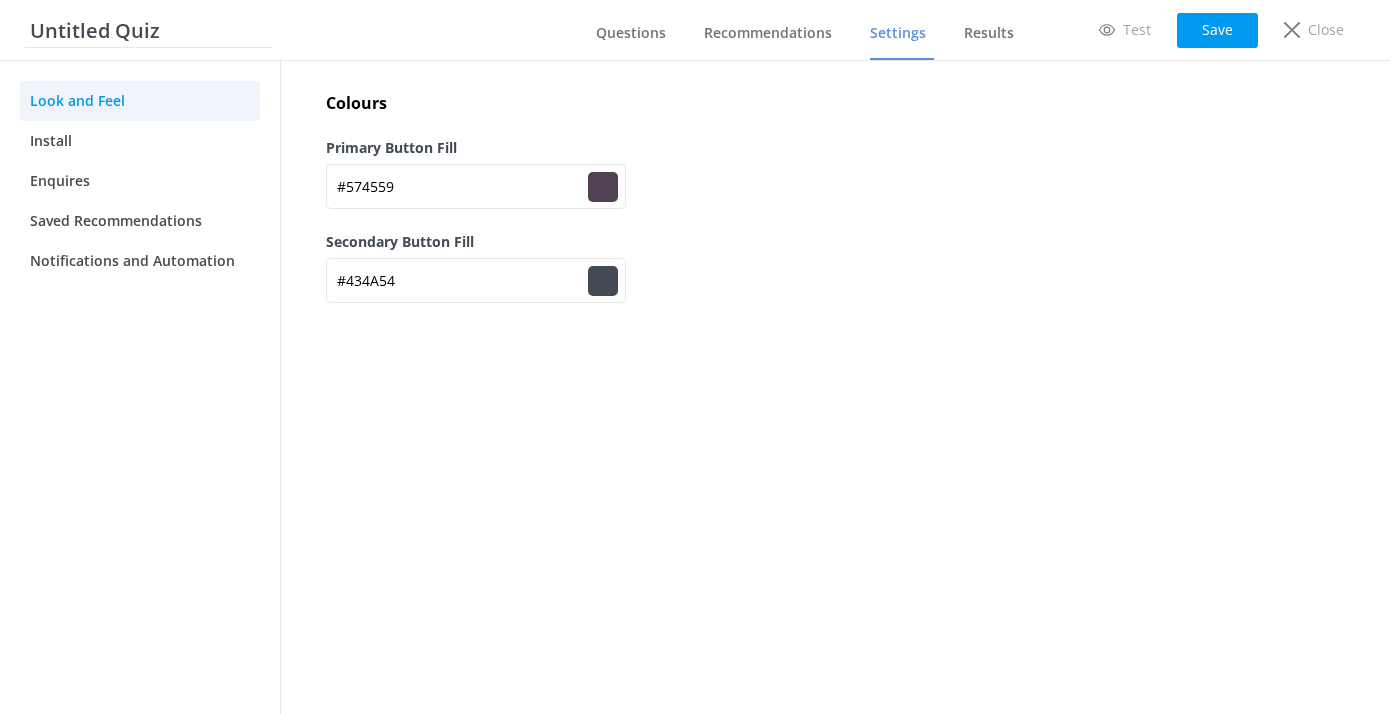 type on "#5a475c" 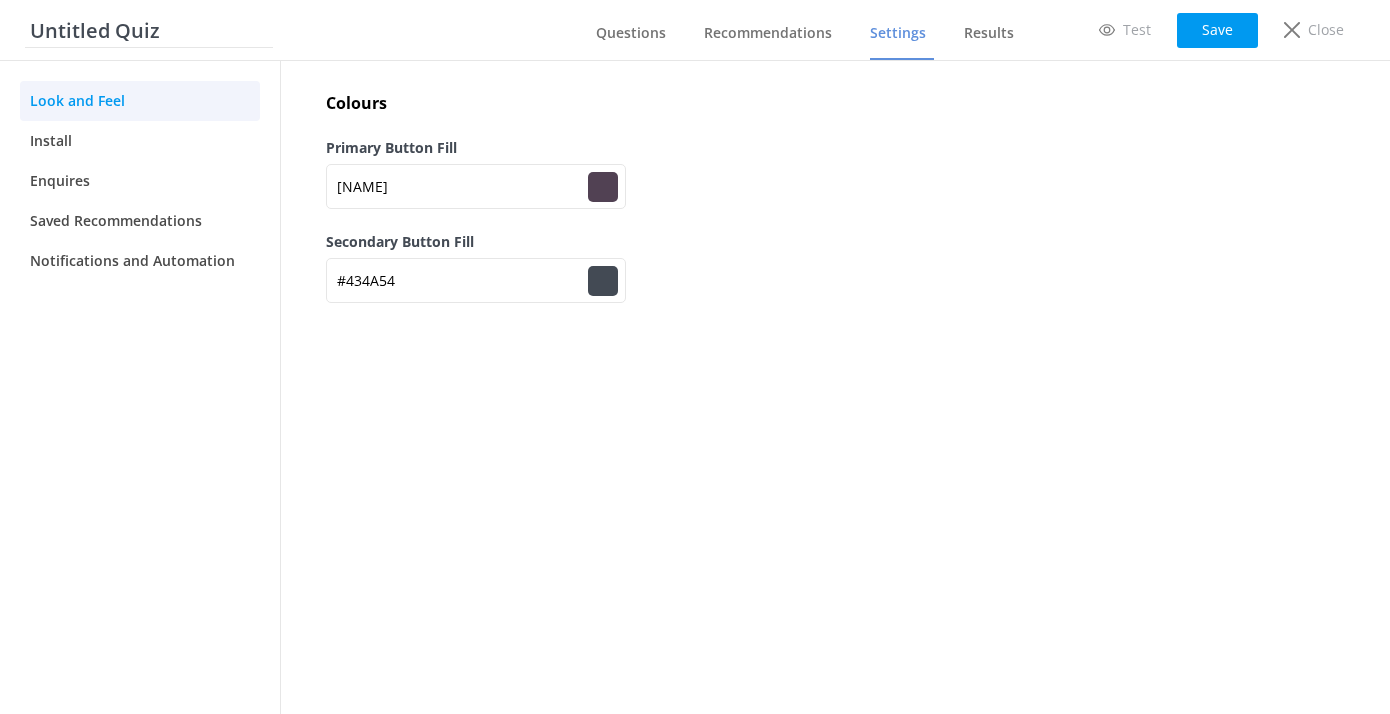type on "#5d4860" 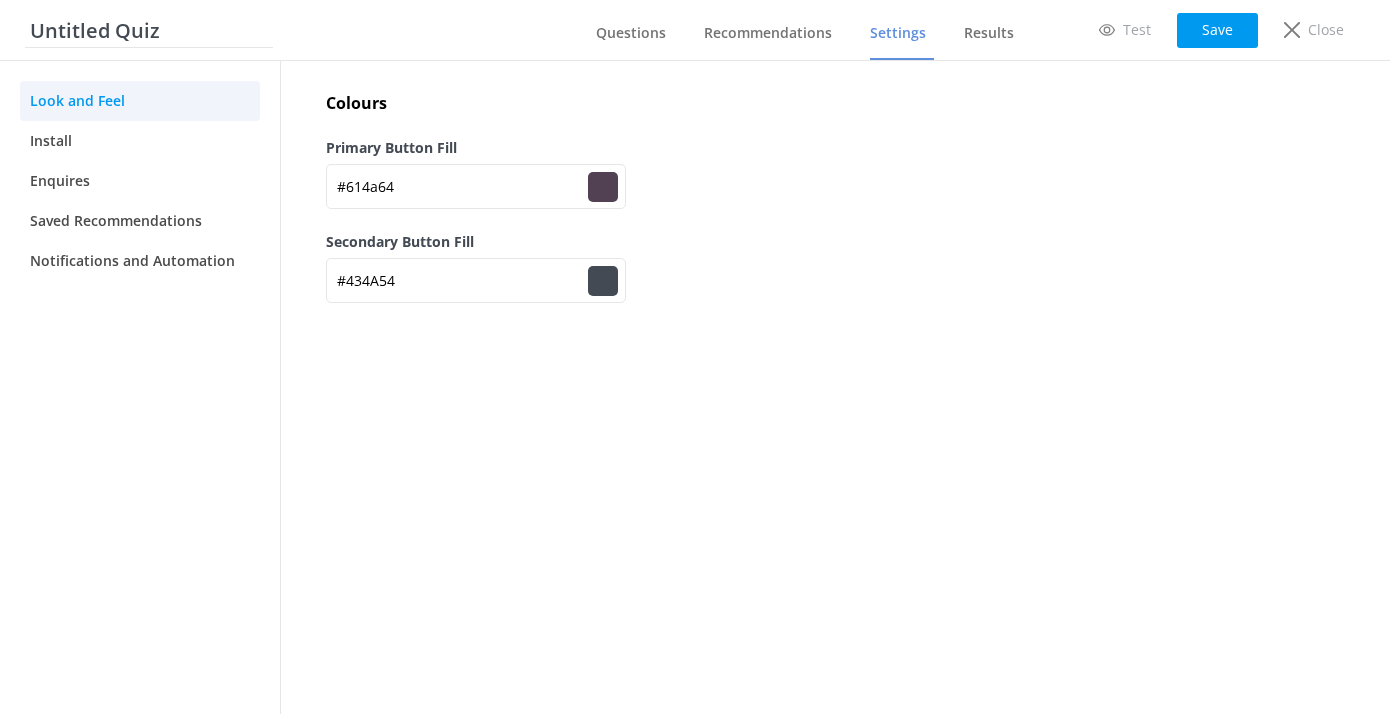 type on "#644c67" 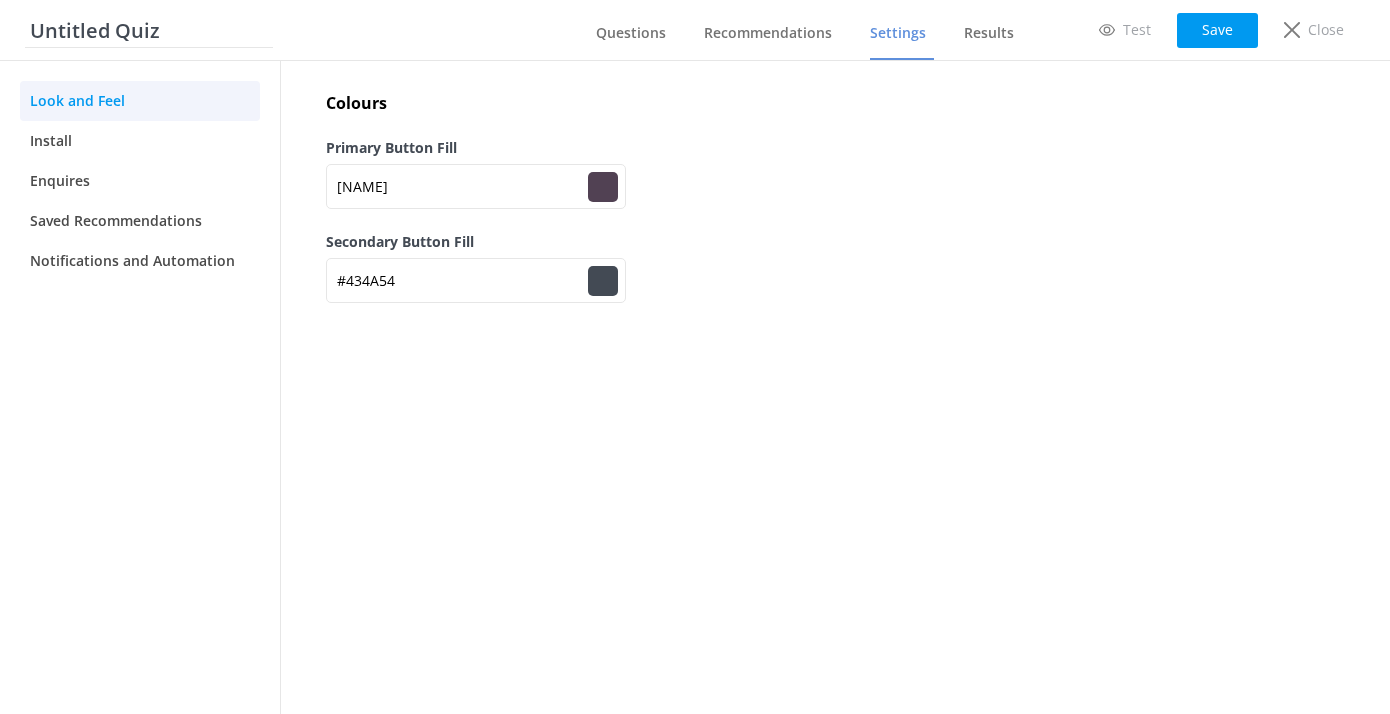 type on "#644b68" 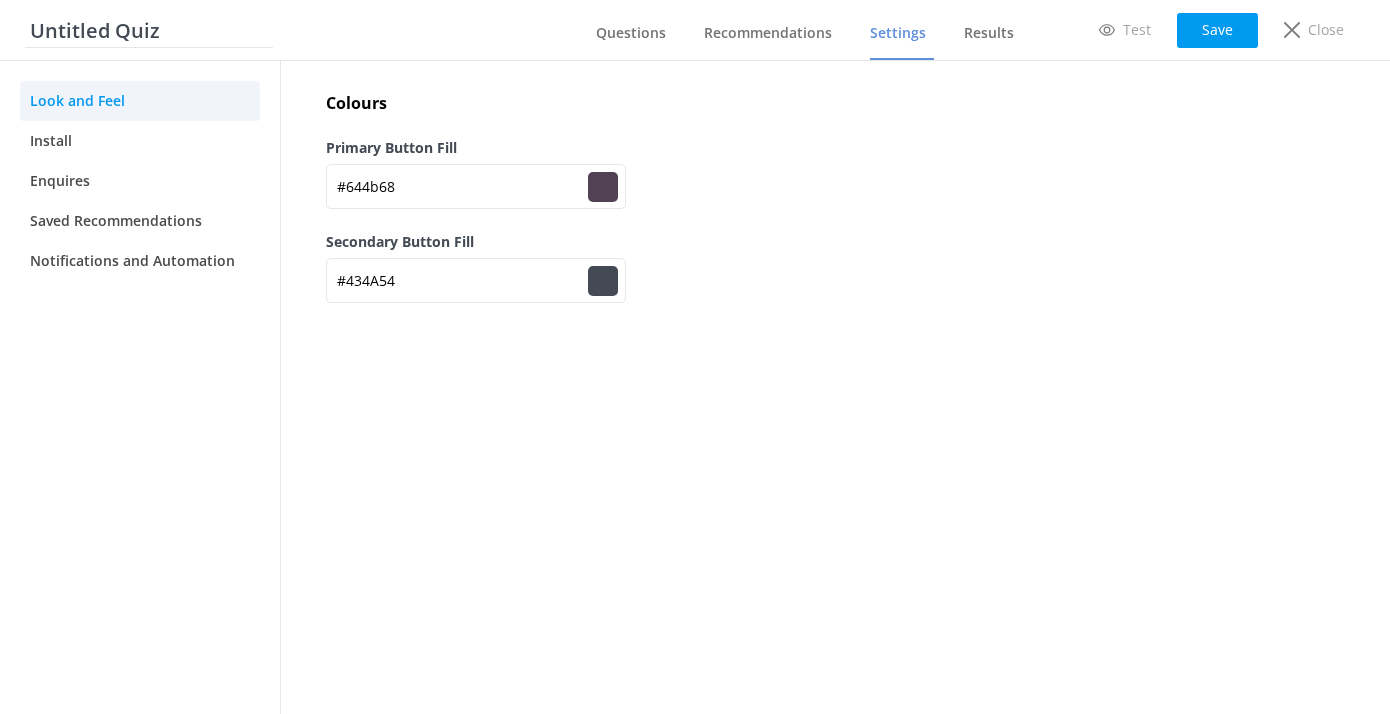 type on "#674d6a" 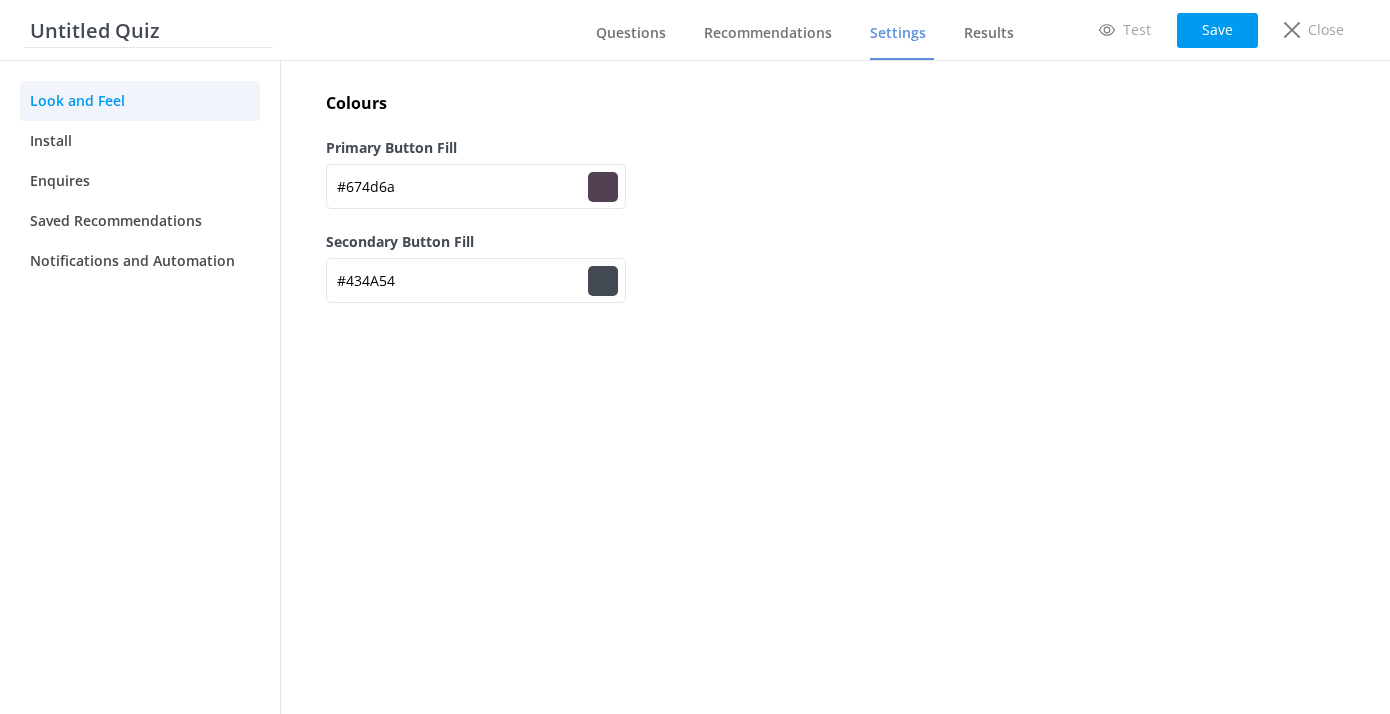 type on "#6b4d6f" 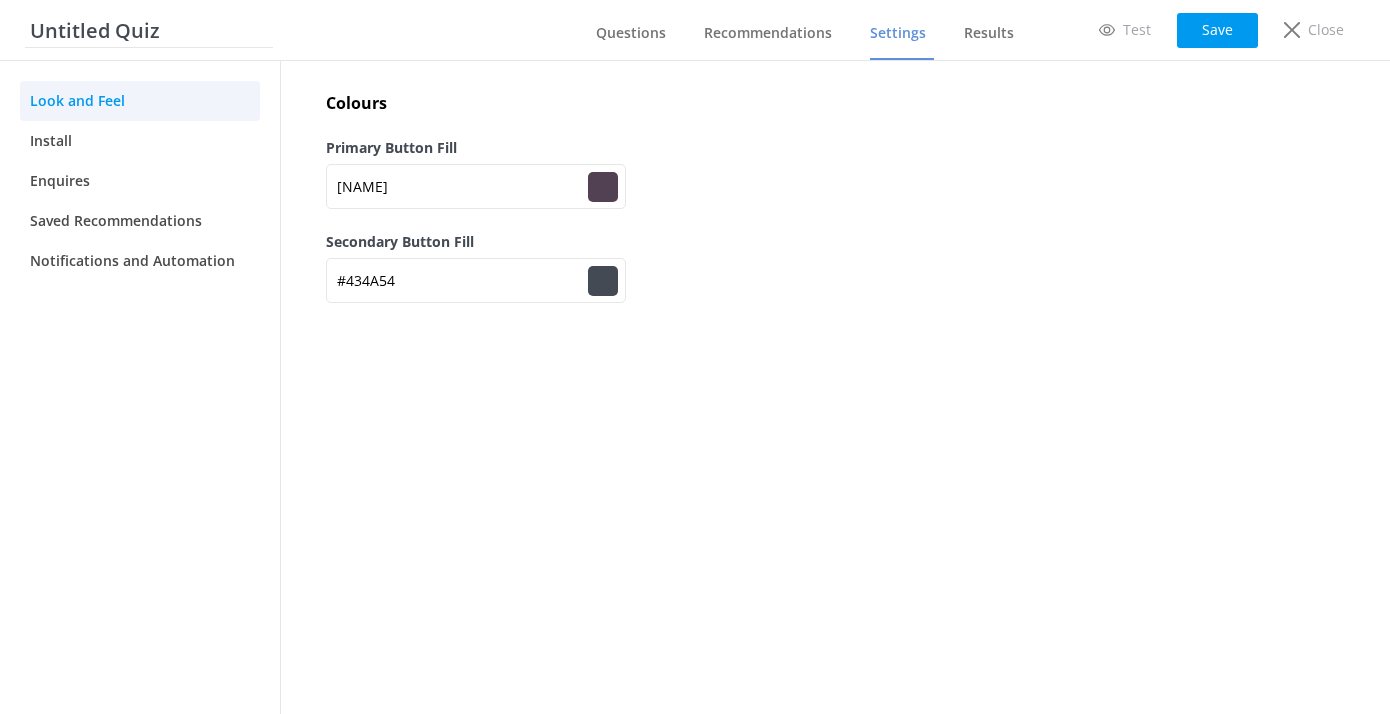type on "#6e4f72" 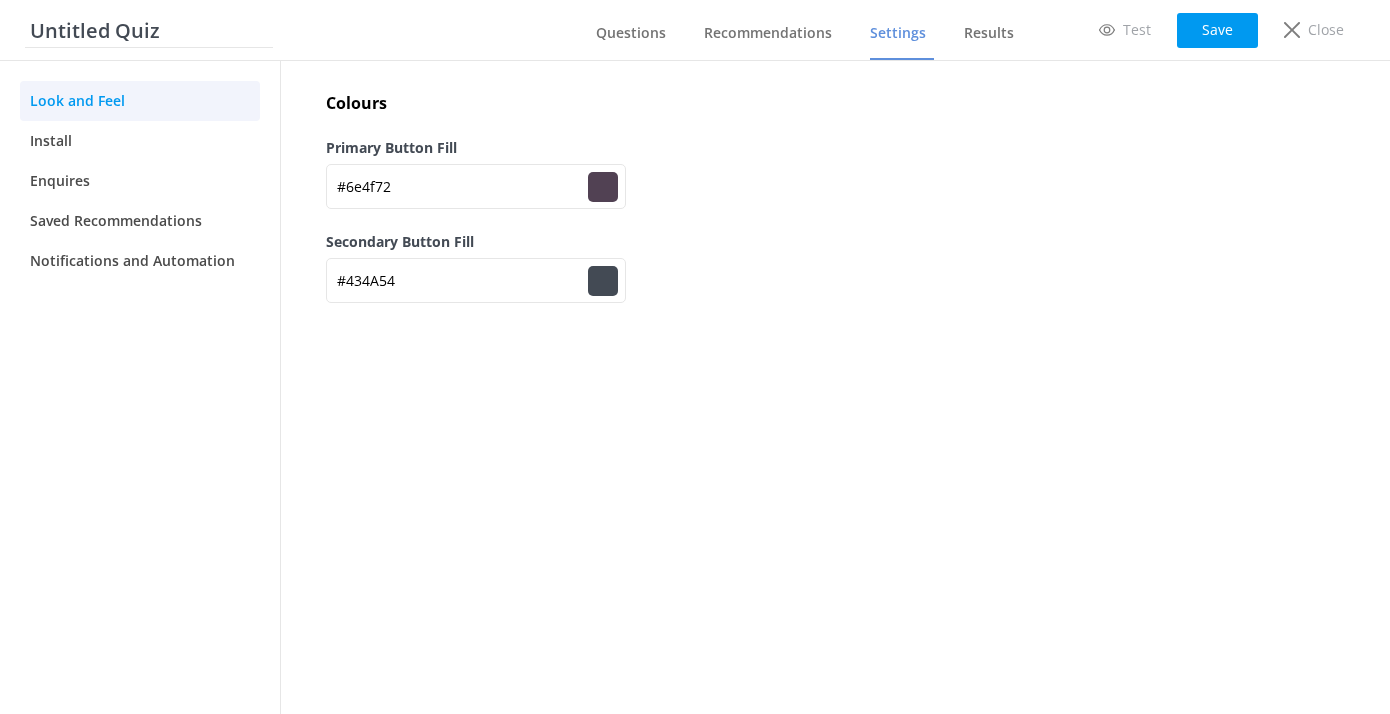 type on "#715275" 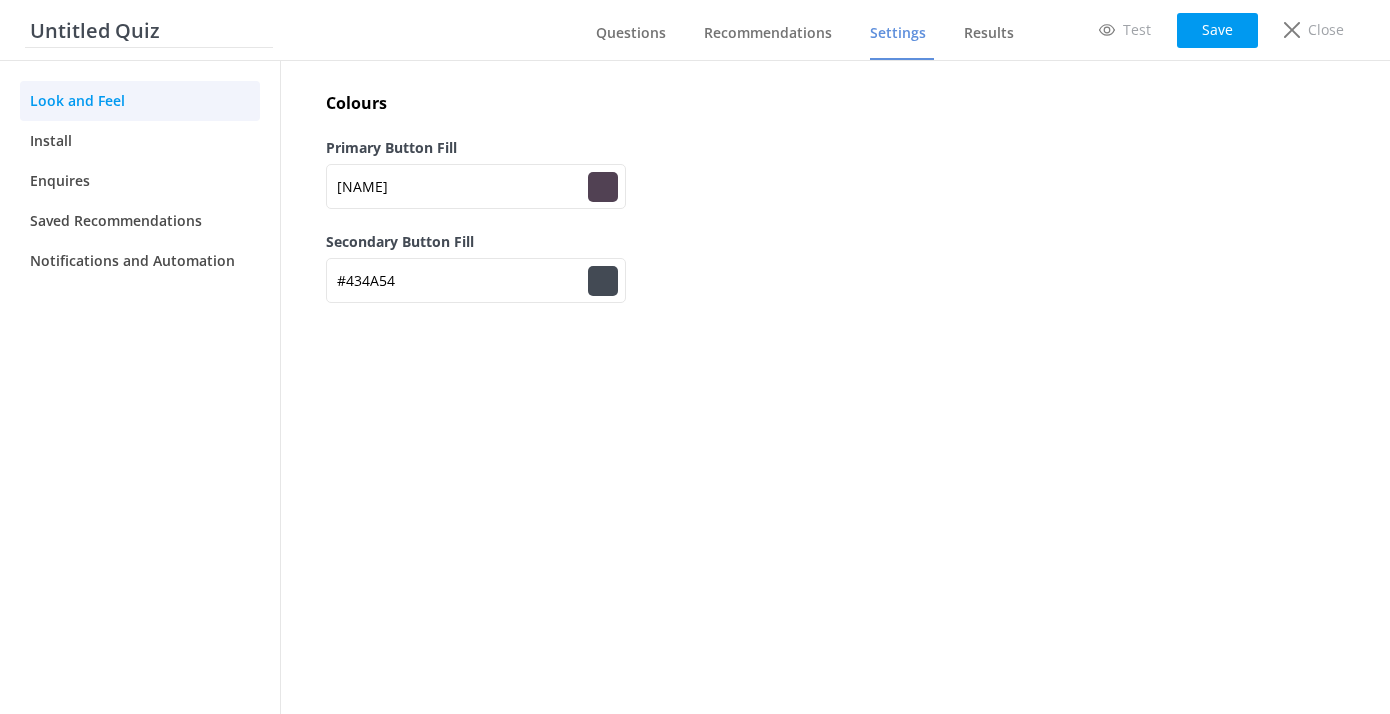 type on "#755379" 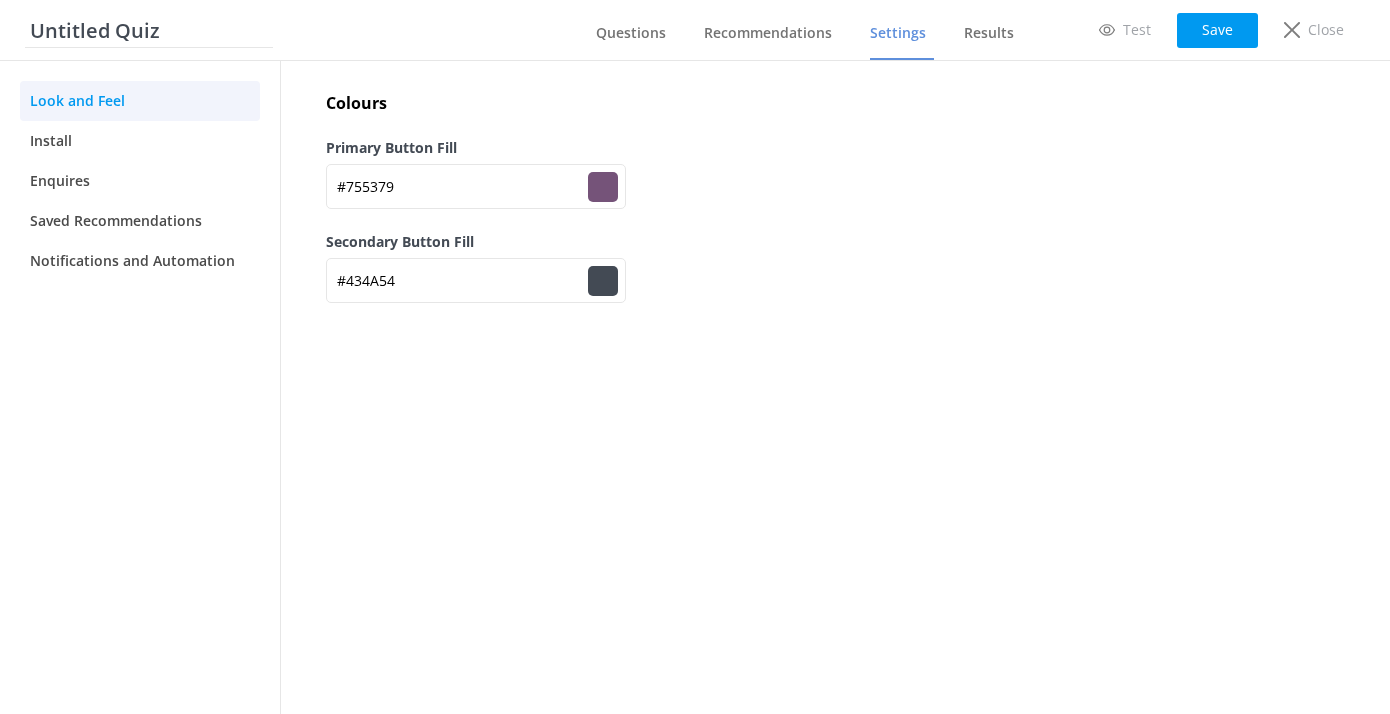 type on "#78557c" 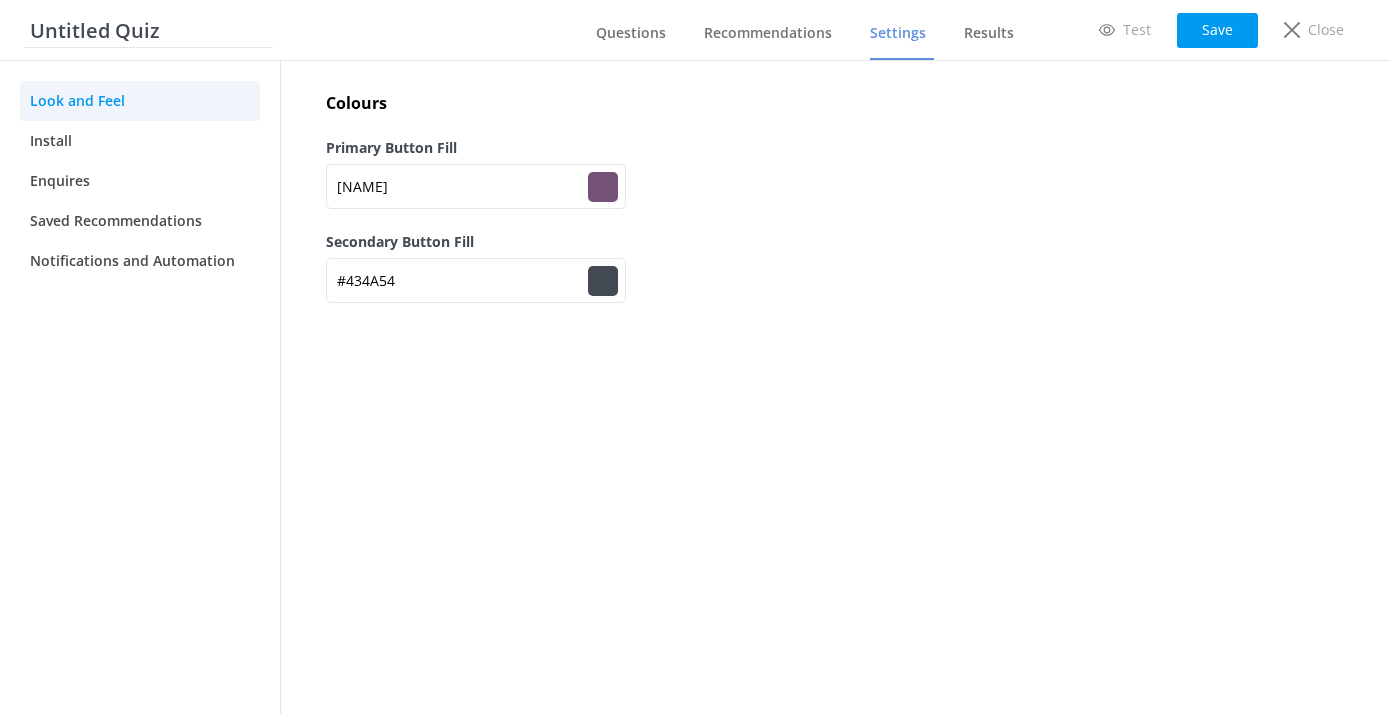 type on "#755379" 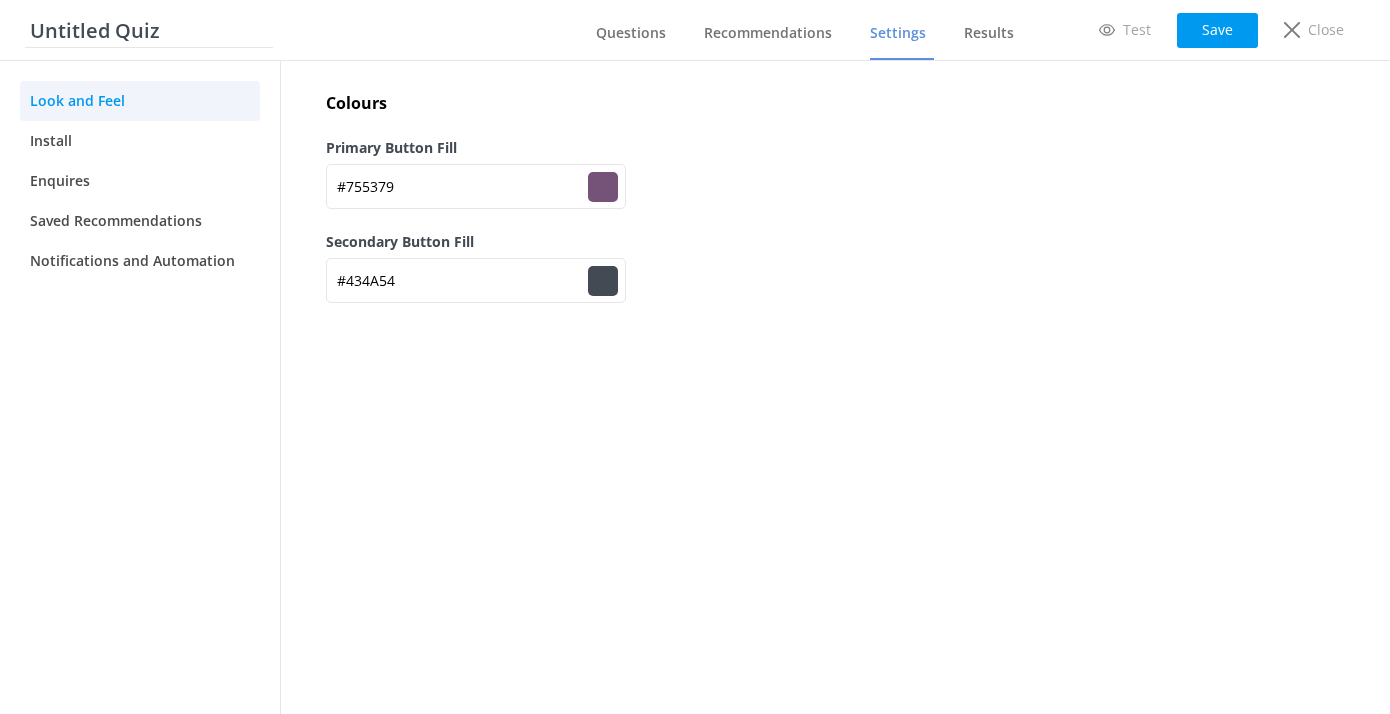 type on "#79547d" 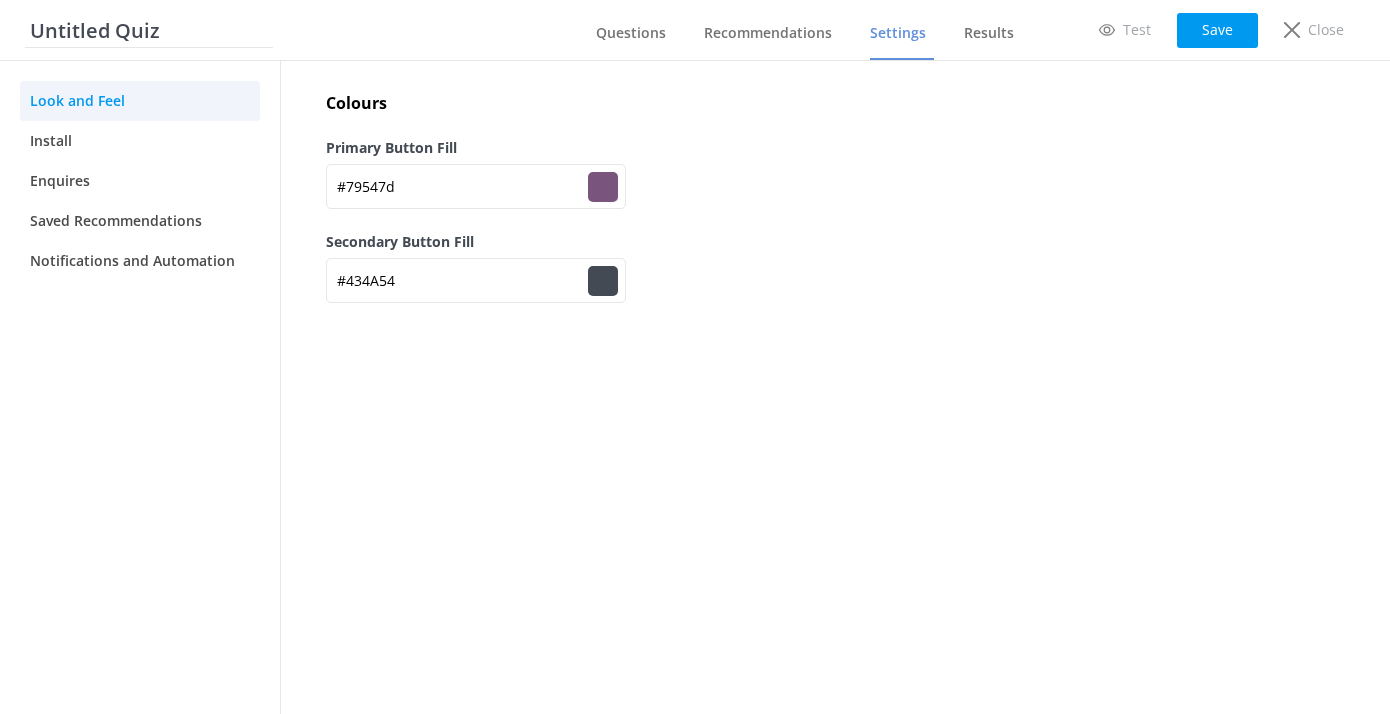 type on "#78557c" 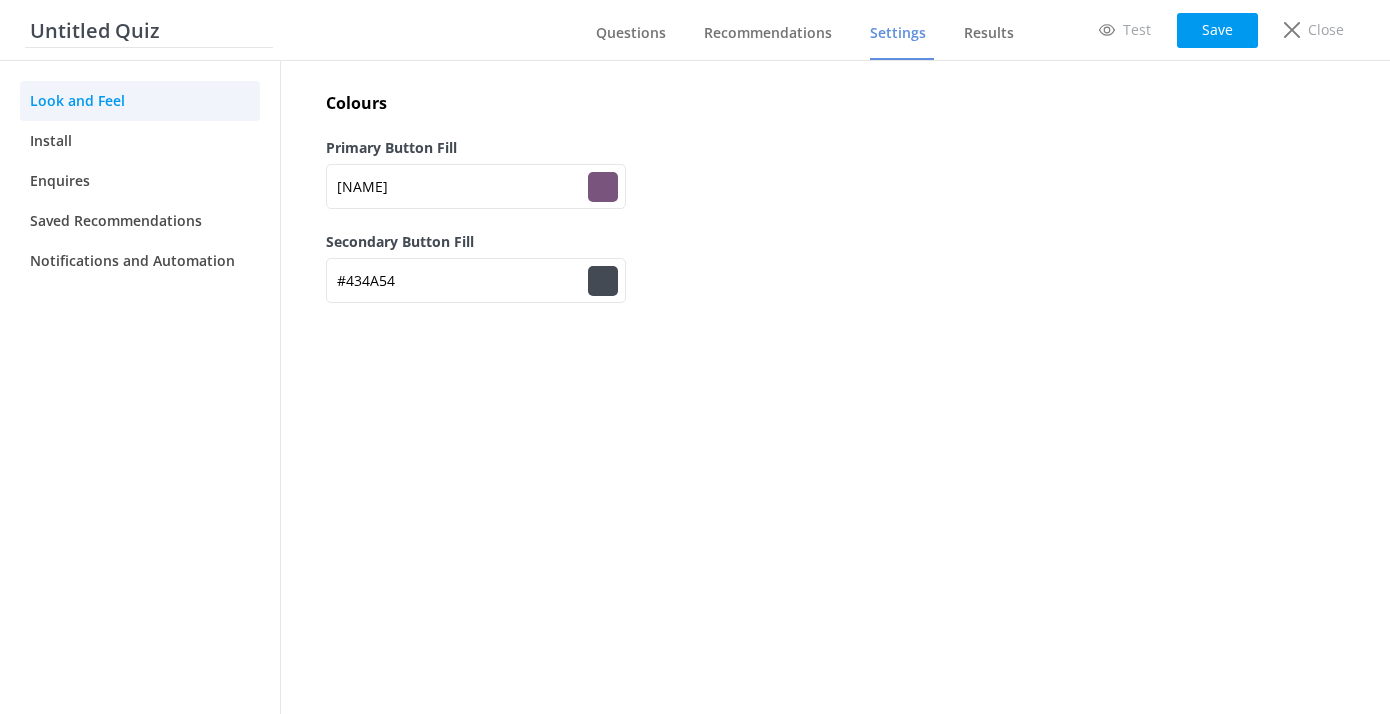 type on "#7b577f" 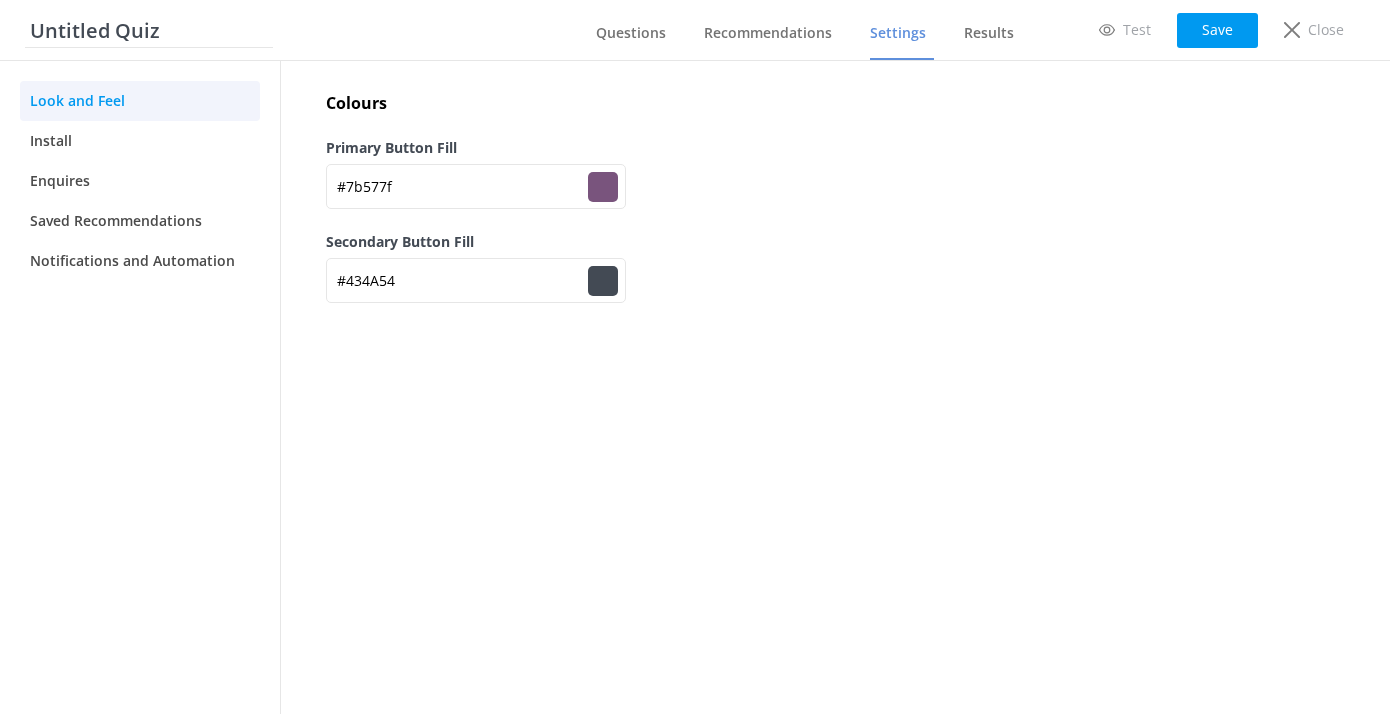 type on "#7e5982" 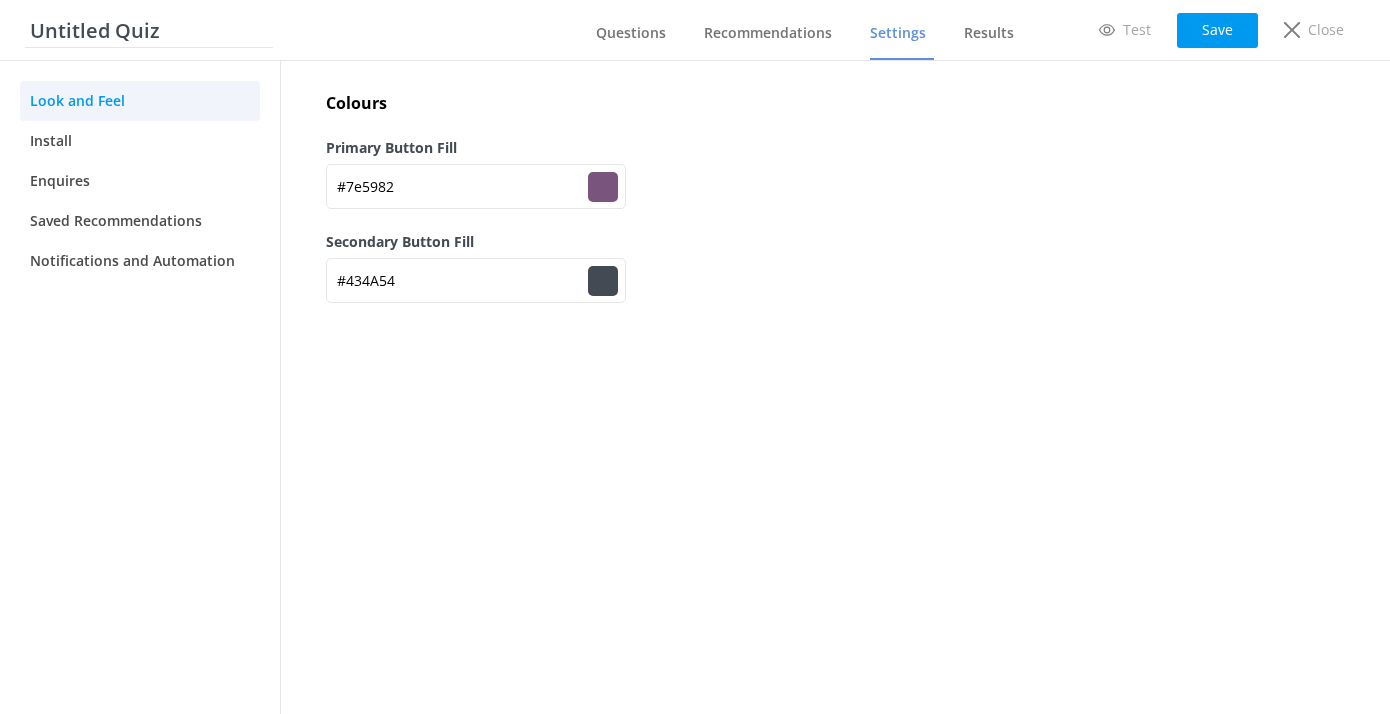 type on "#825988" 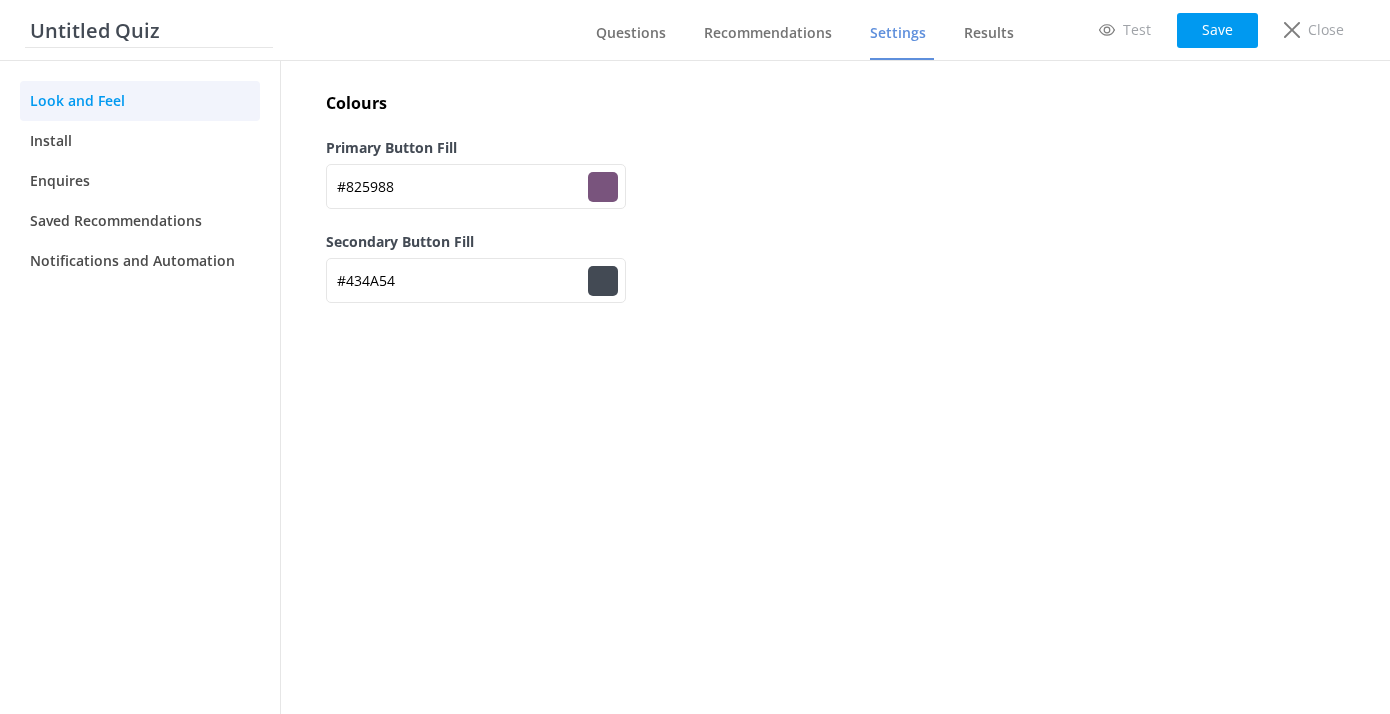 type on "#865a8c" 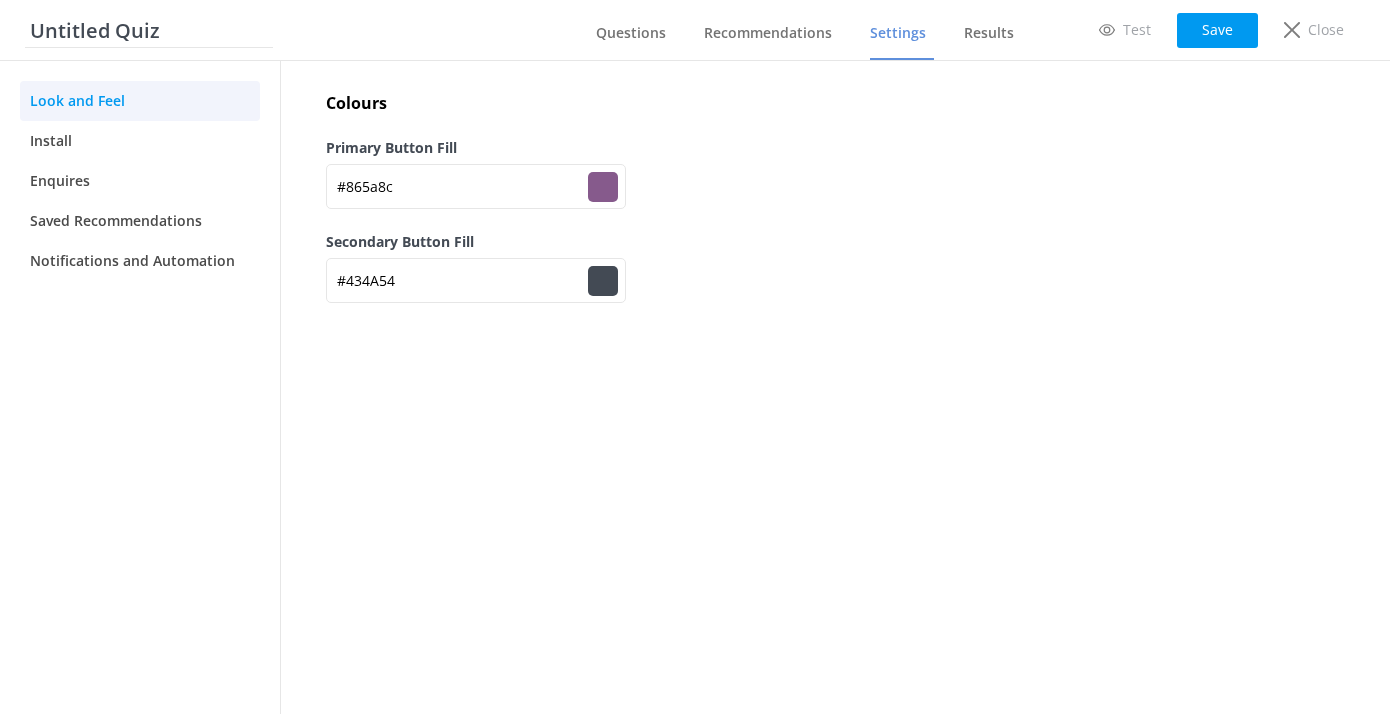 type on "#895b8f" 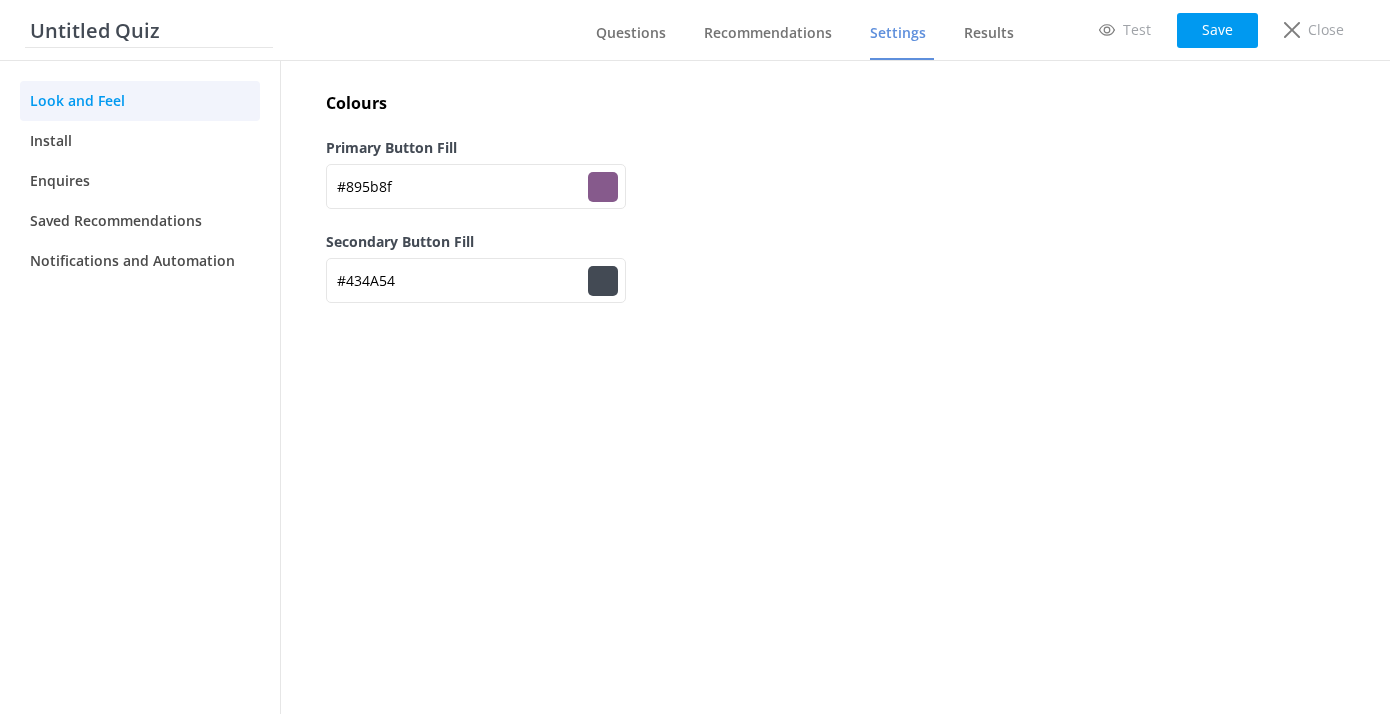 type on "#8a5a90" 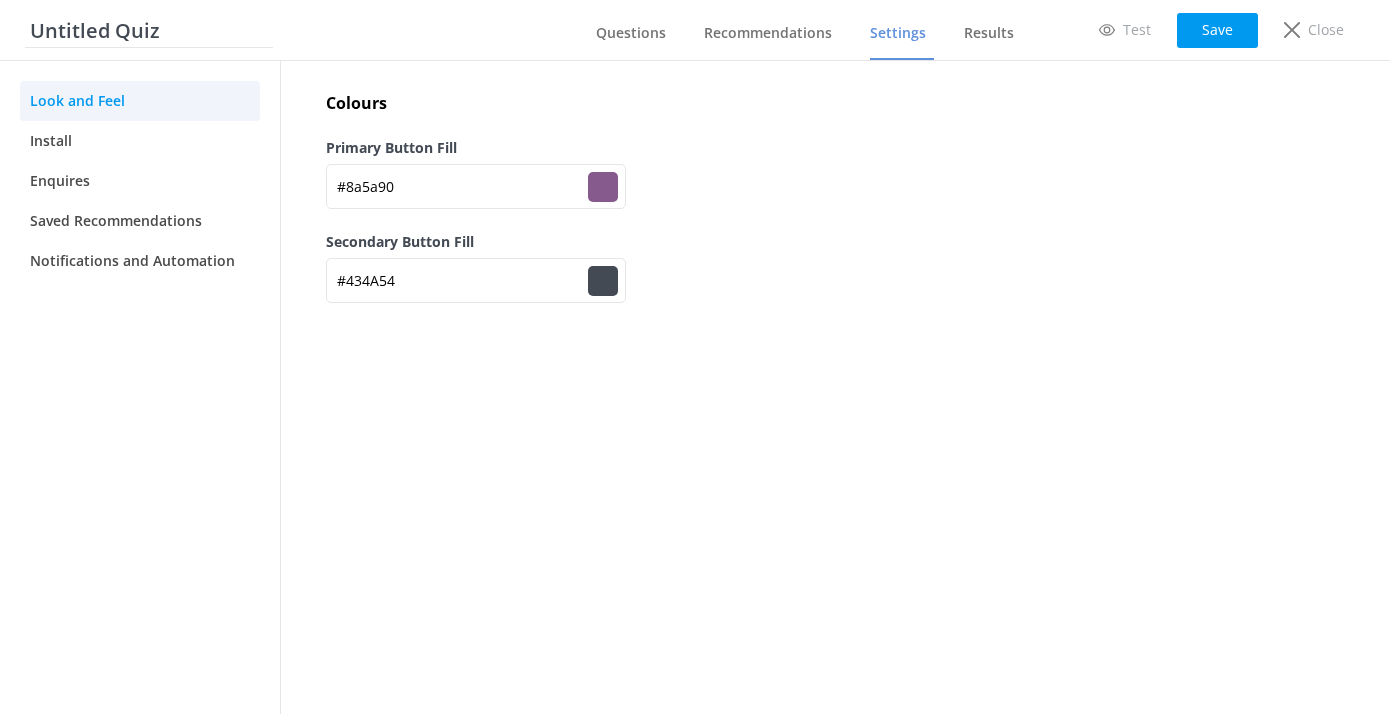 type on "#8d5c93" 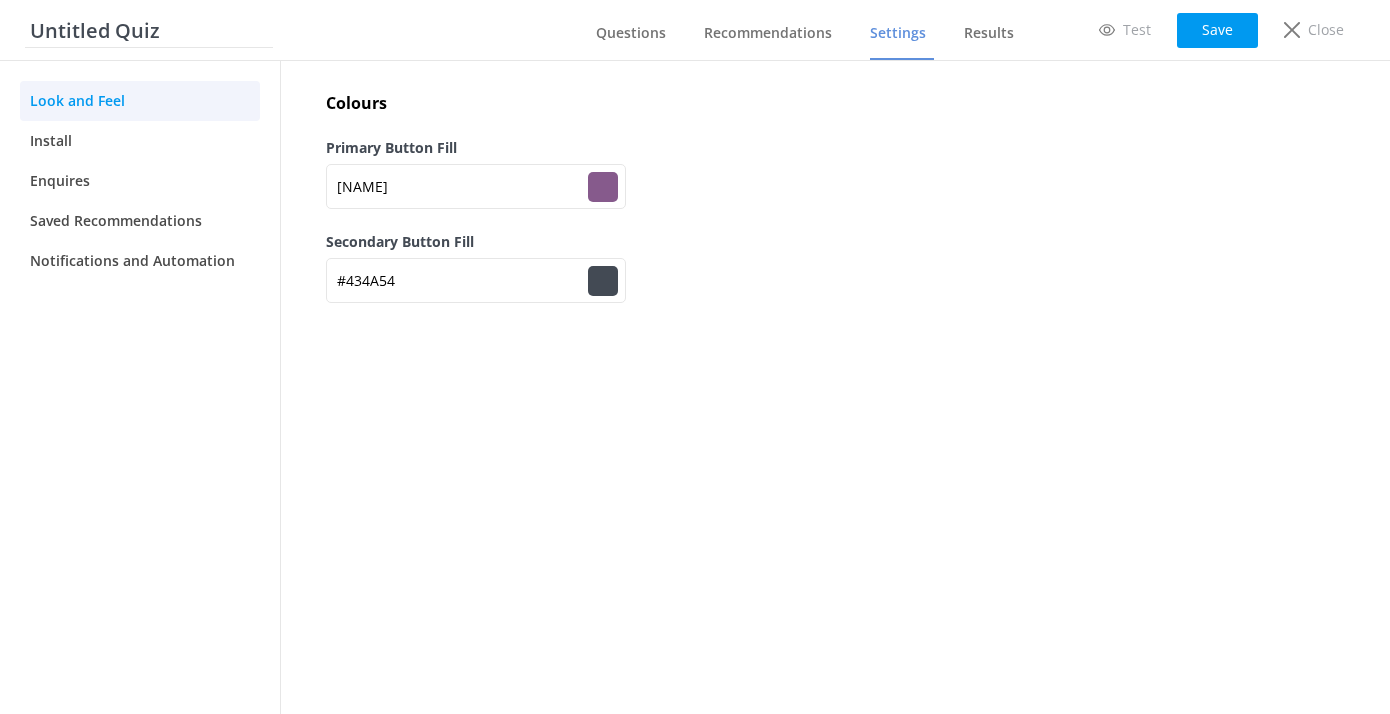 type on "#8a5a90" 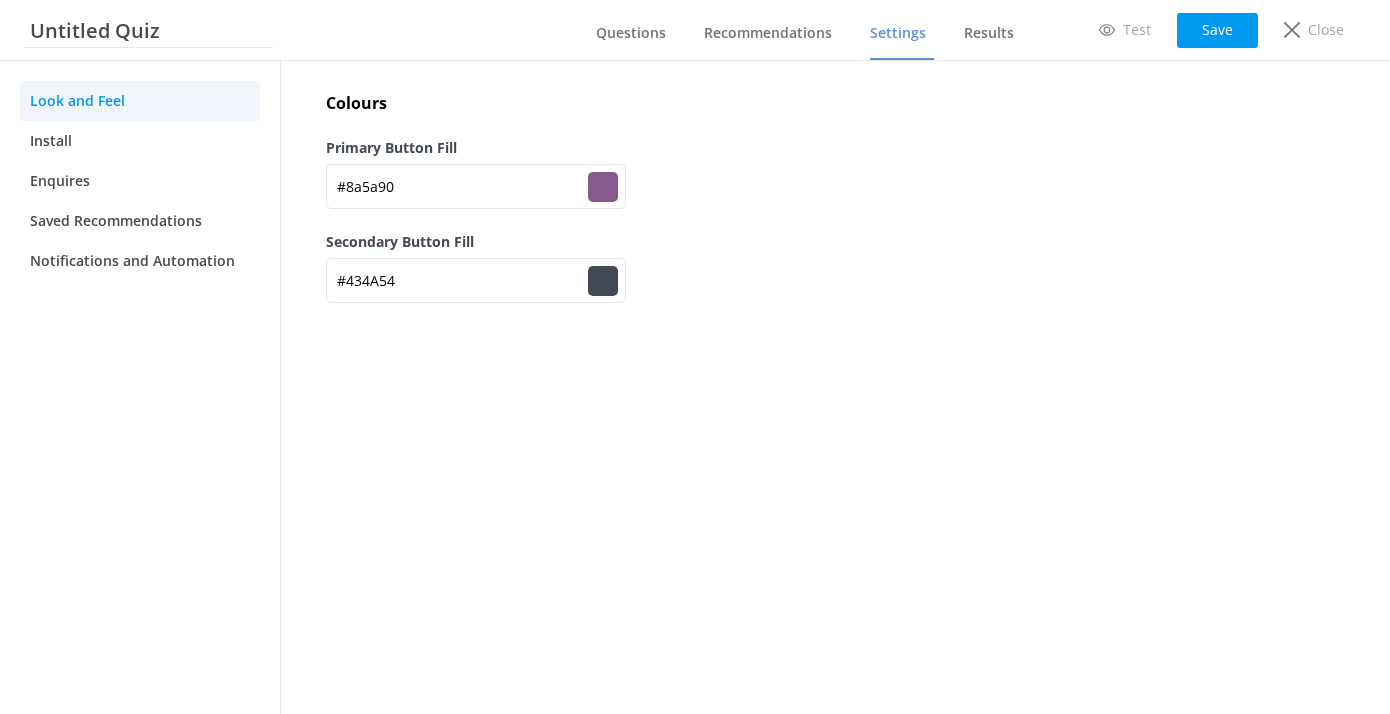 type on "#434a54" 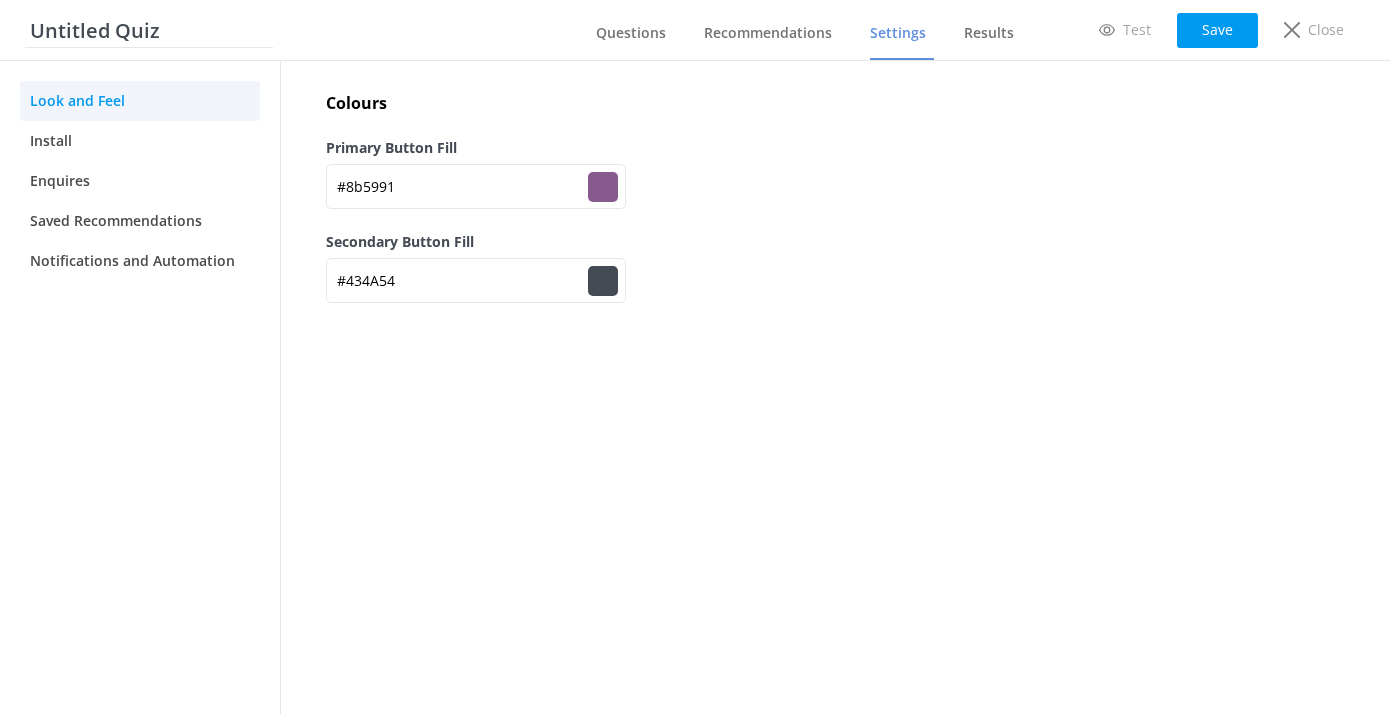 type on "#8e5b95" 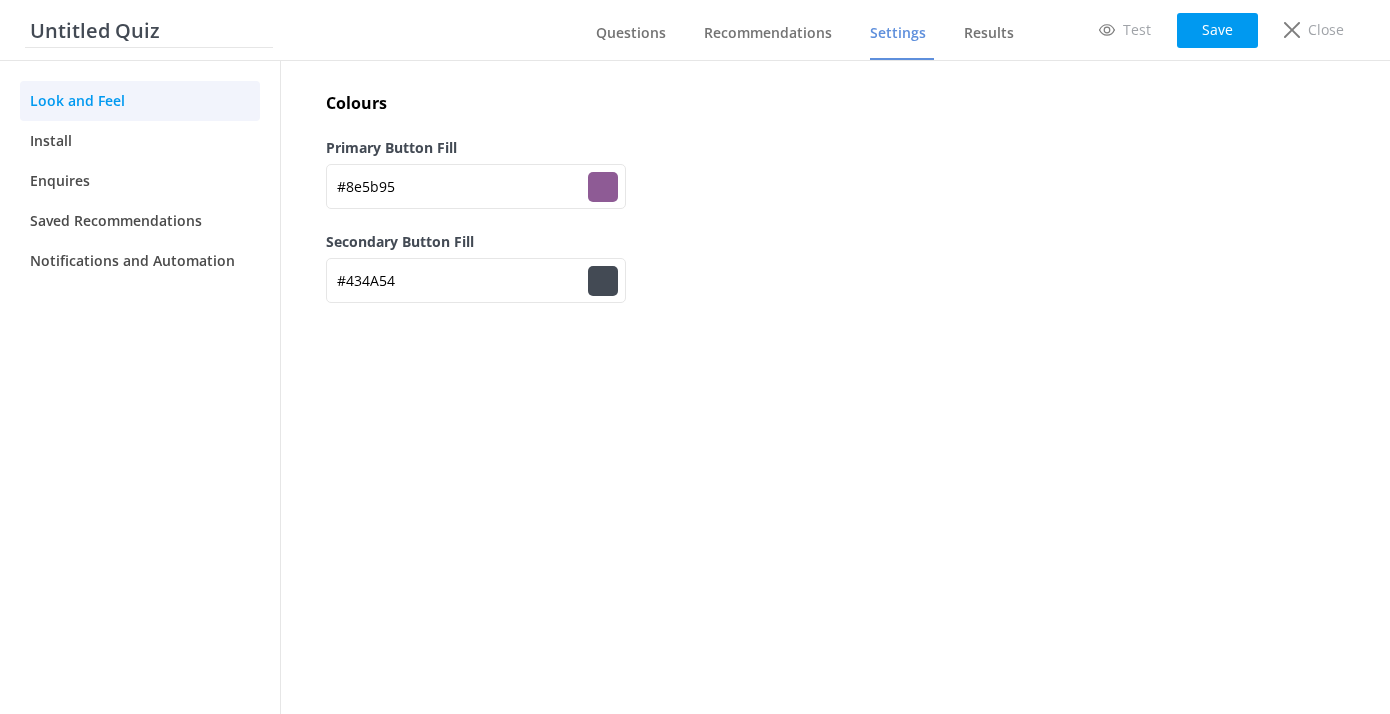 type on "#8f5a96" 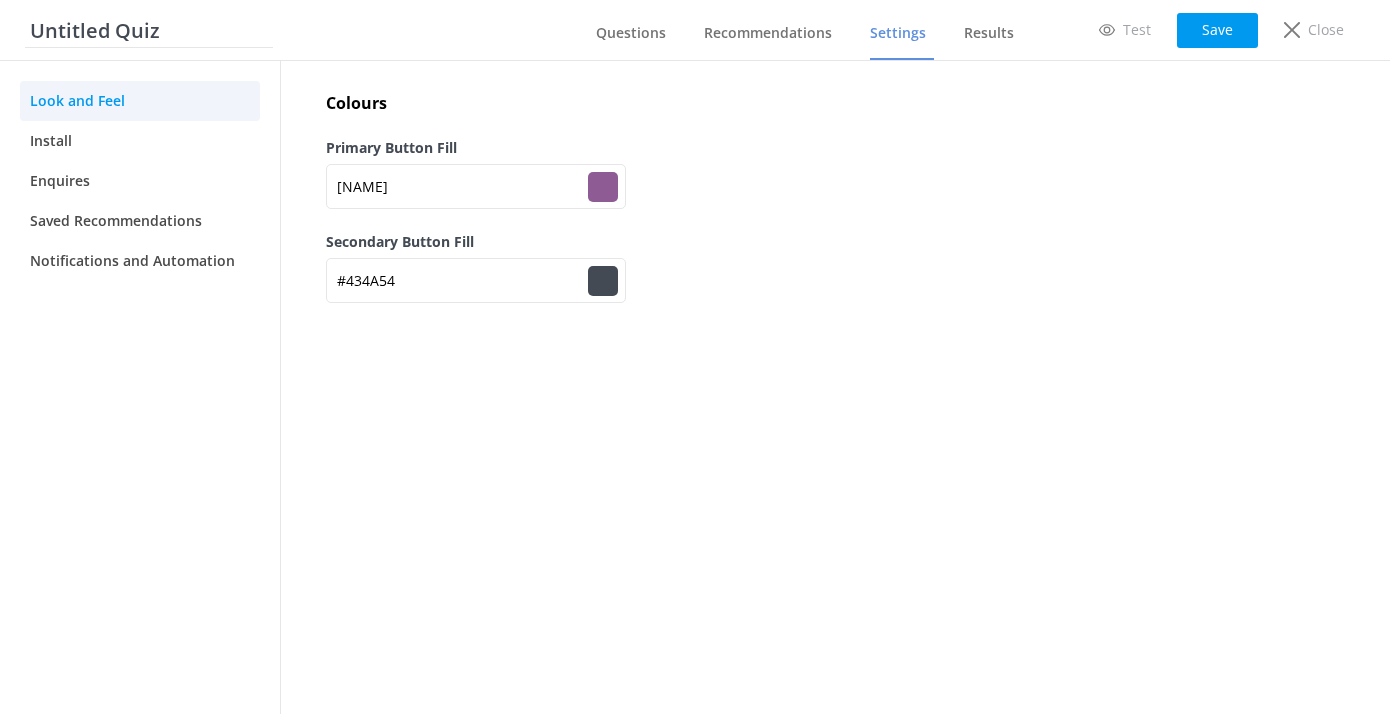 type on "#925c99" 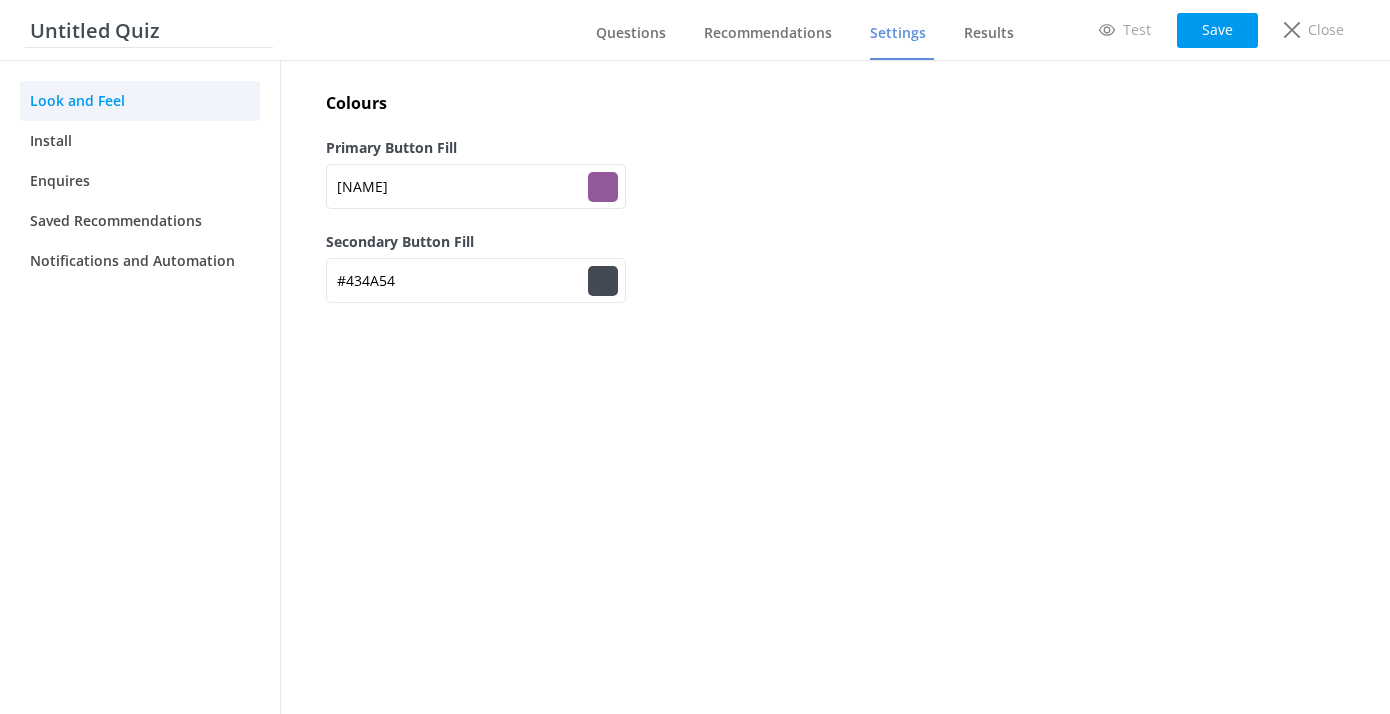 type on "#975b9f" 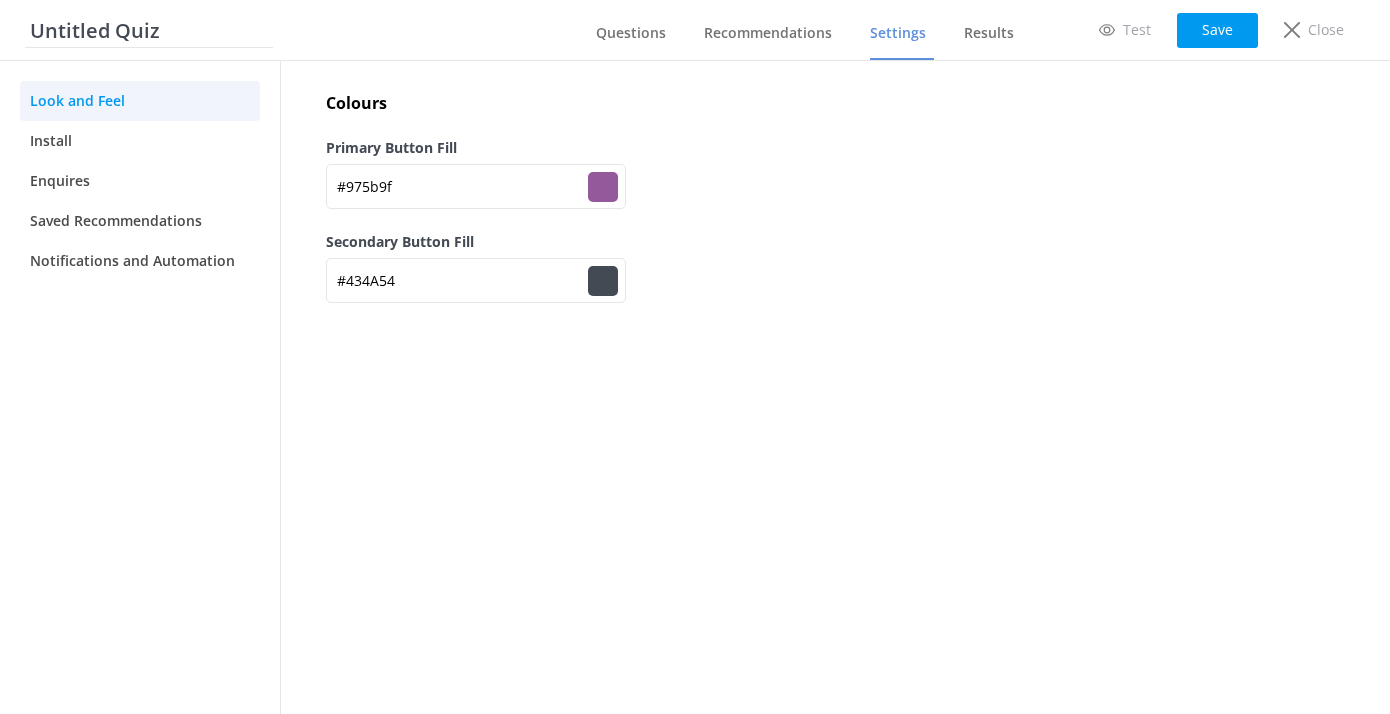type on "#995ea1" 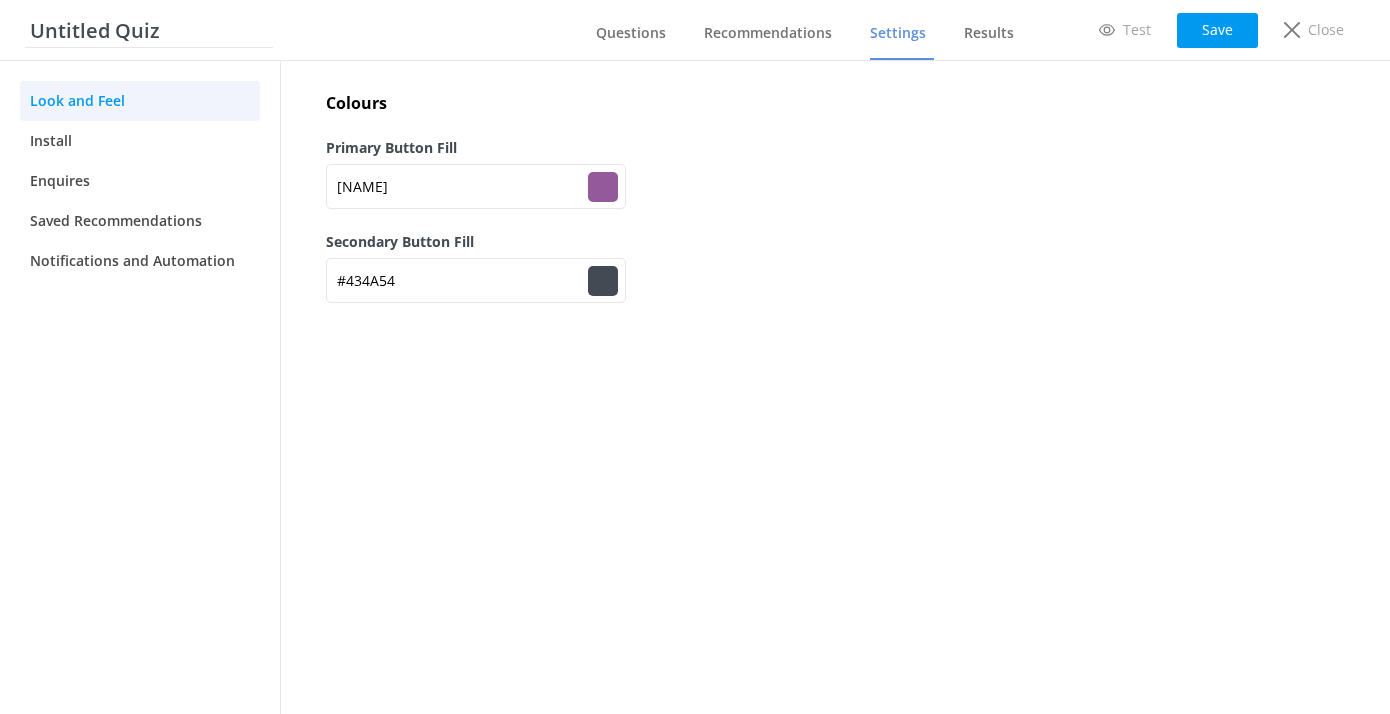 type on "#9b62a3" 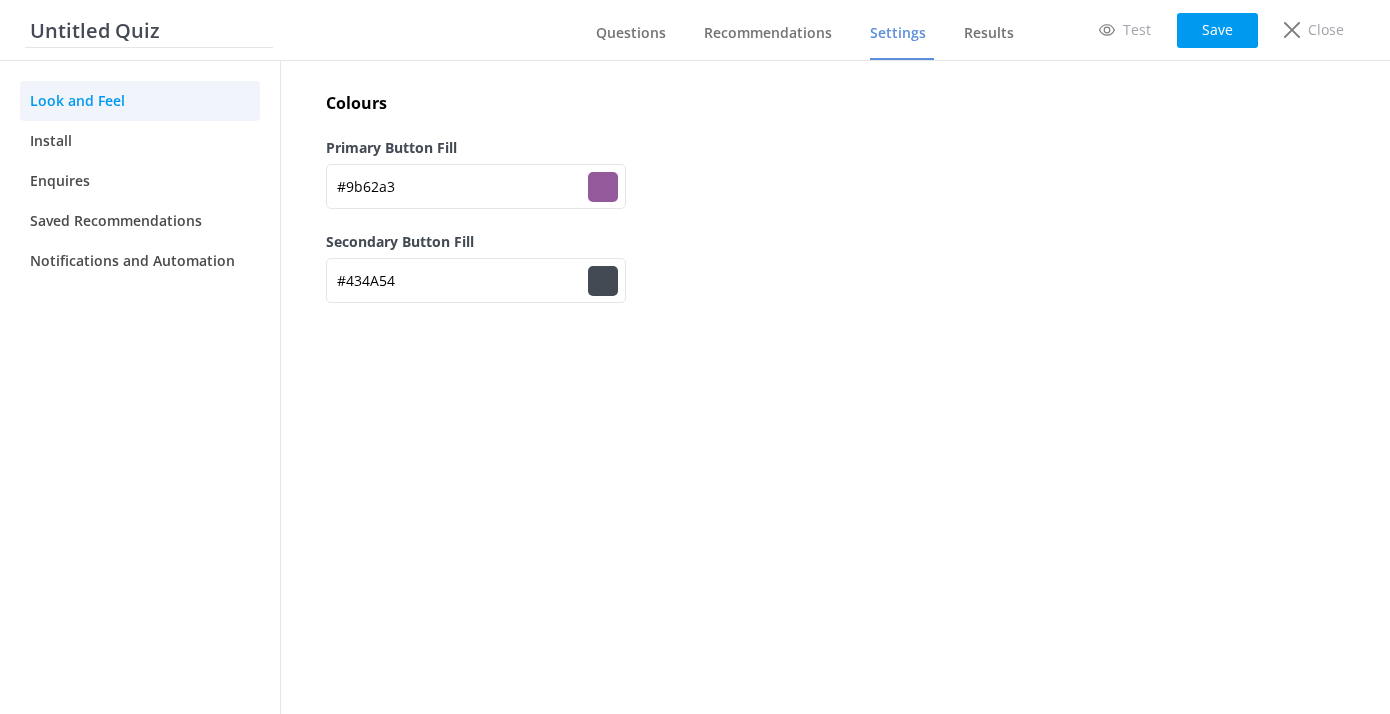 type on "#9c60a4" 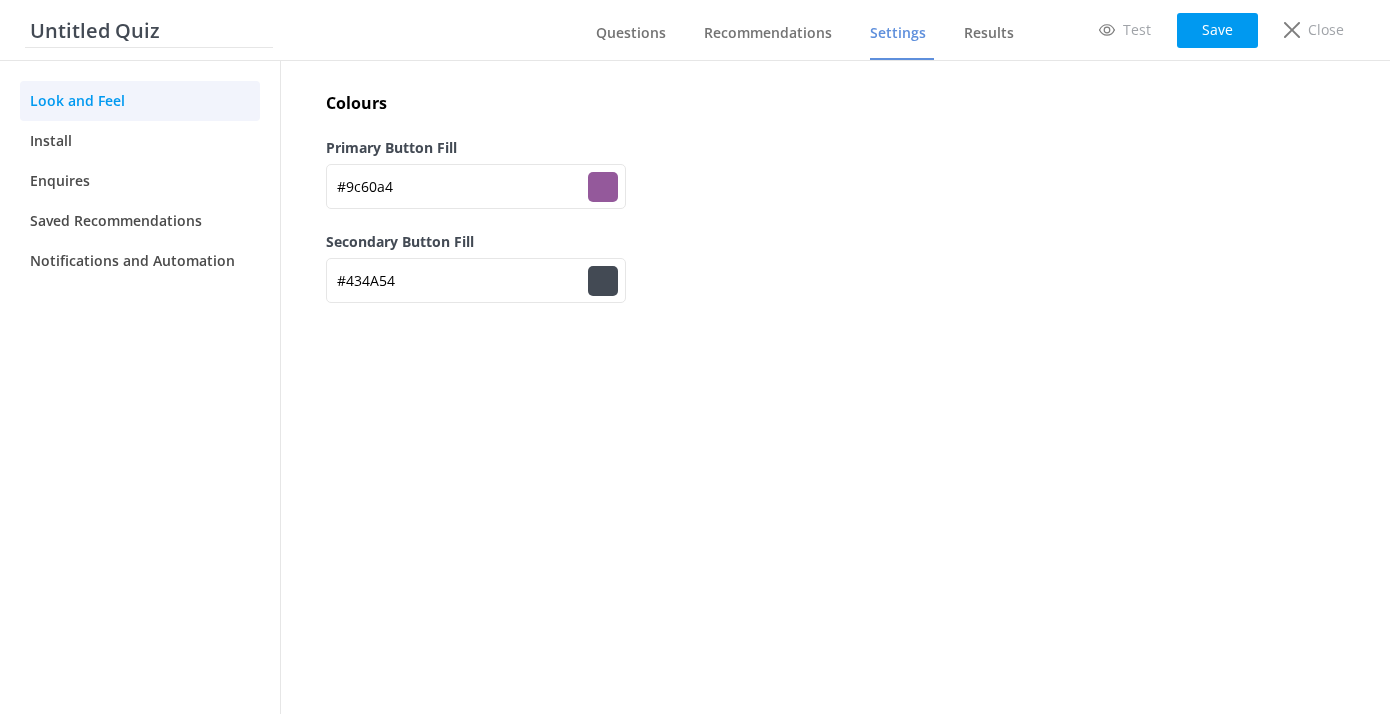 type on "#9f62a7" 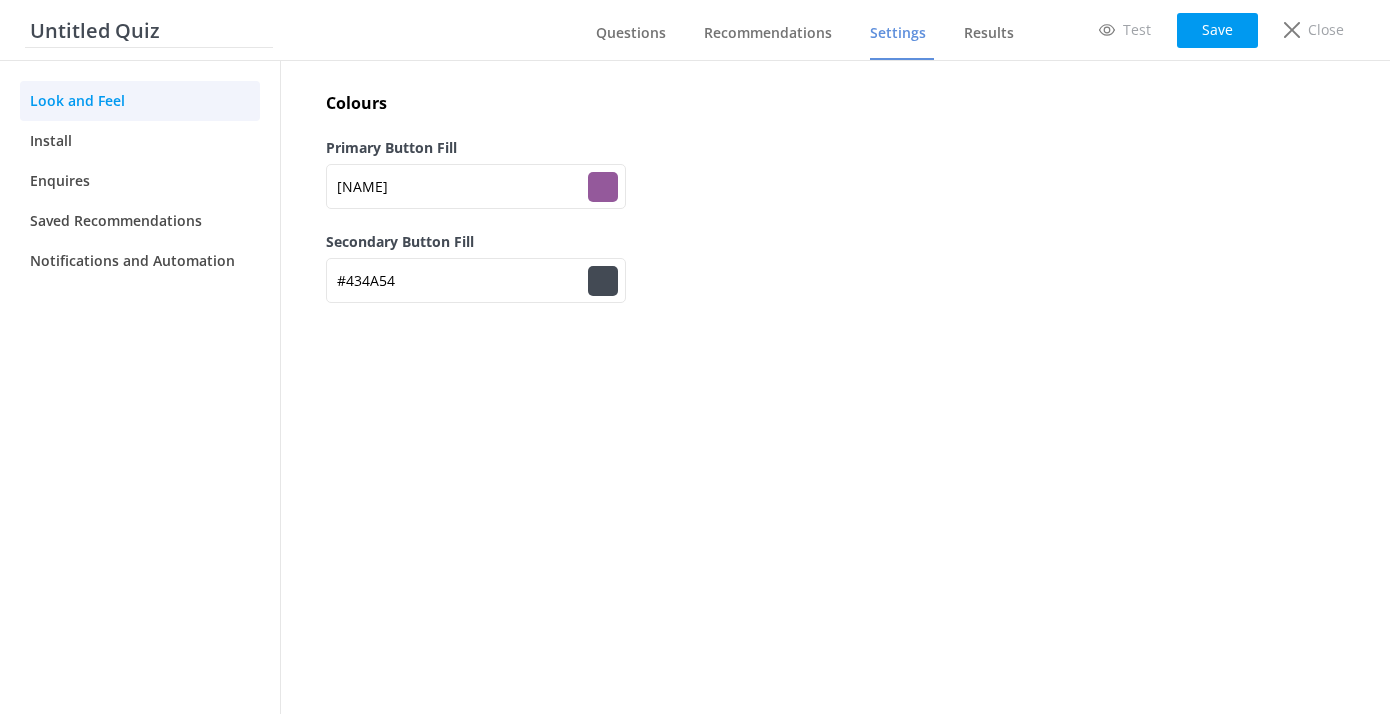 type on "#9e64a6" 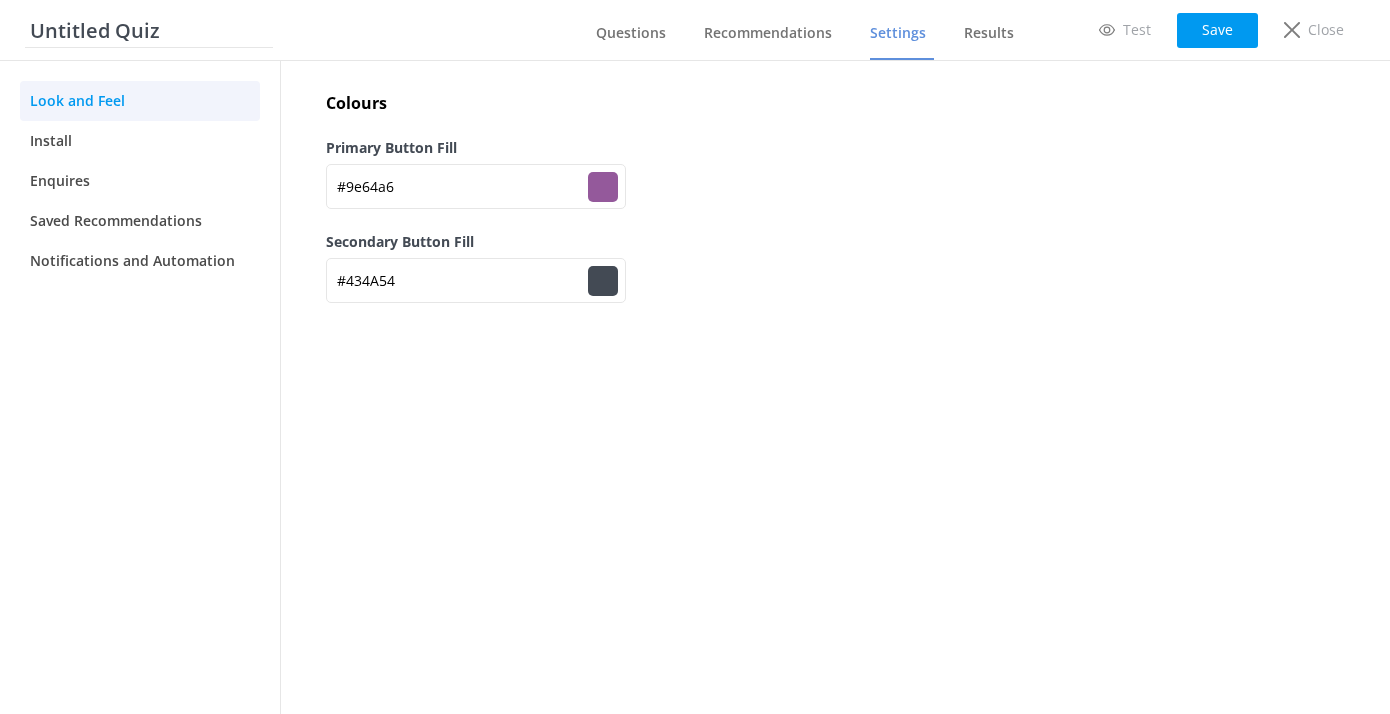 type on "#a067a8" 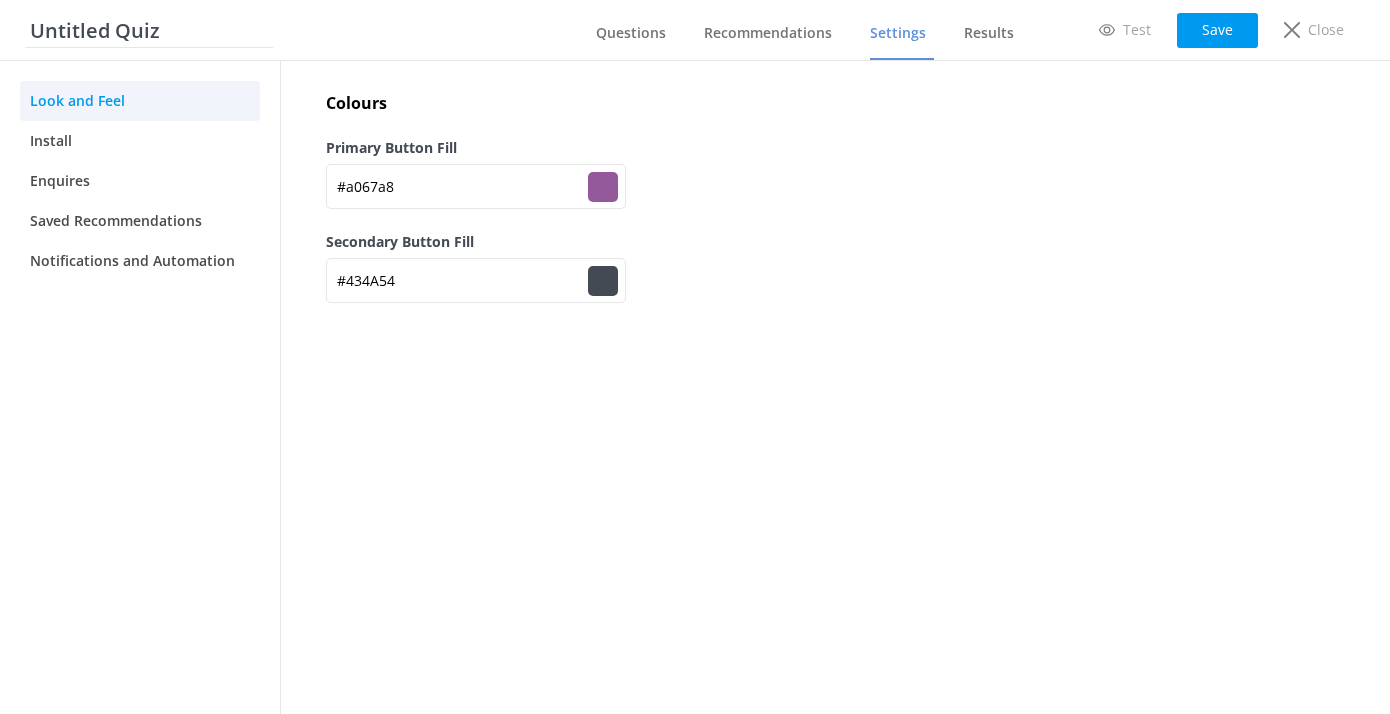 type on "#a166a9" 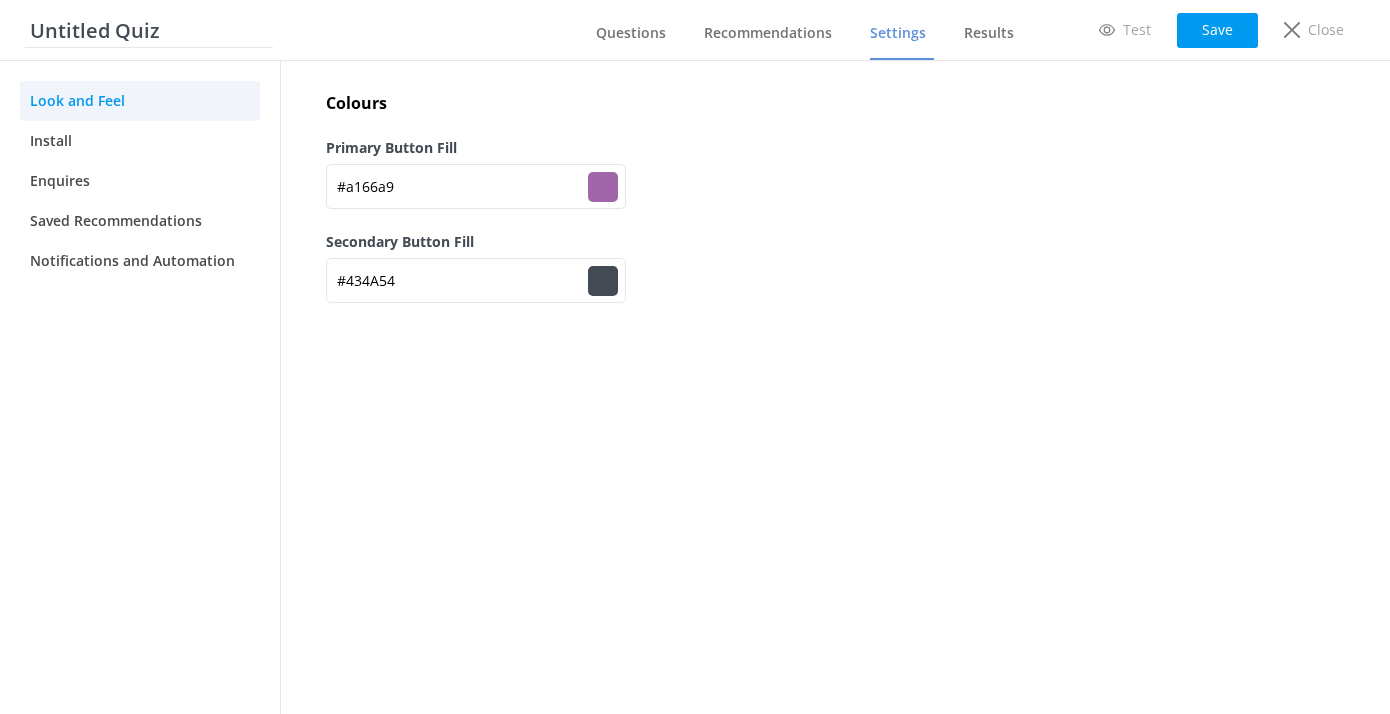 type on "#a369ab" 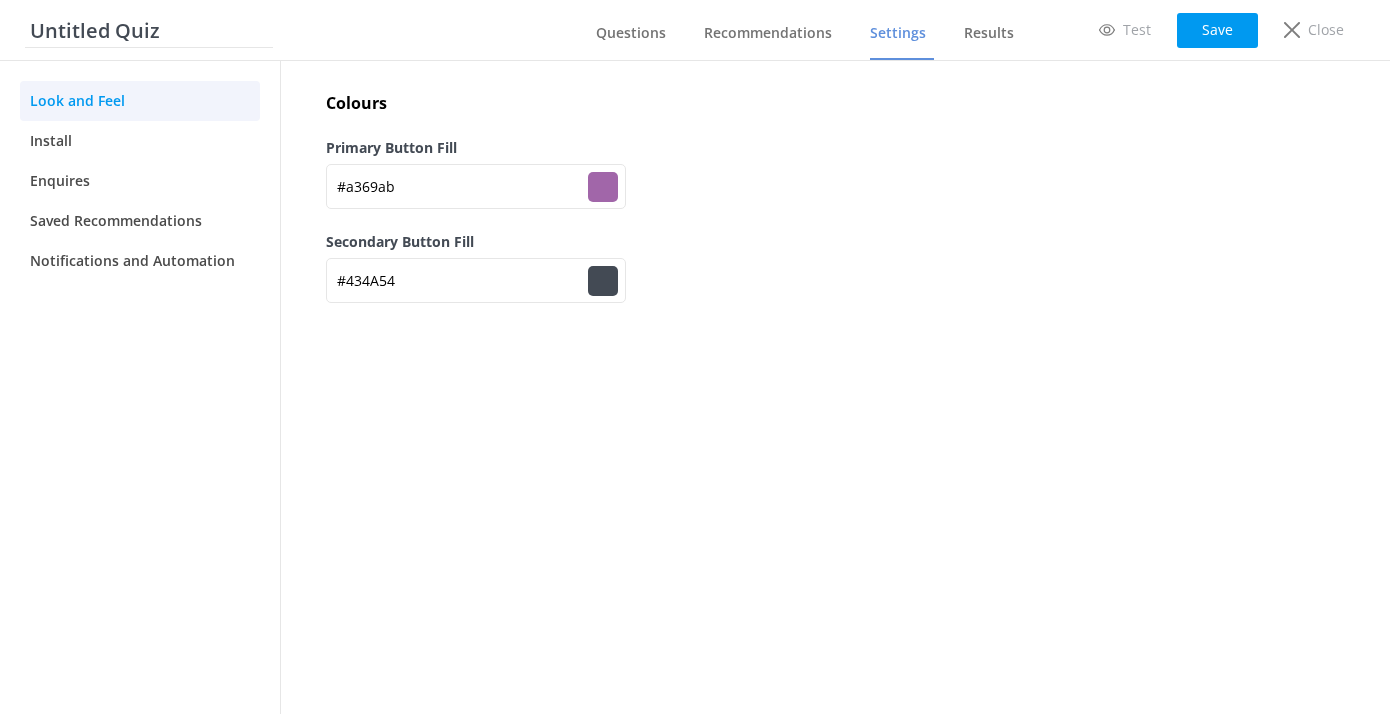 type on "#a56cac" 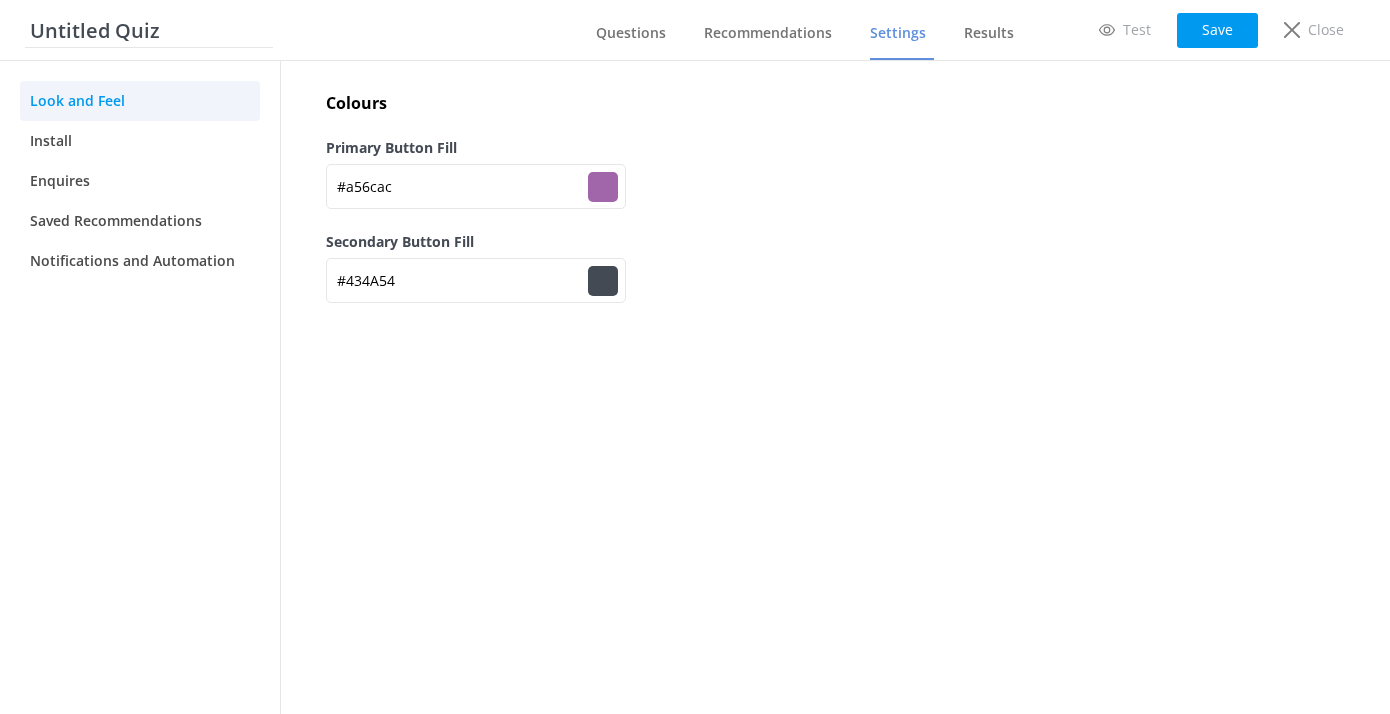 type on "#a66bae" 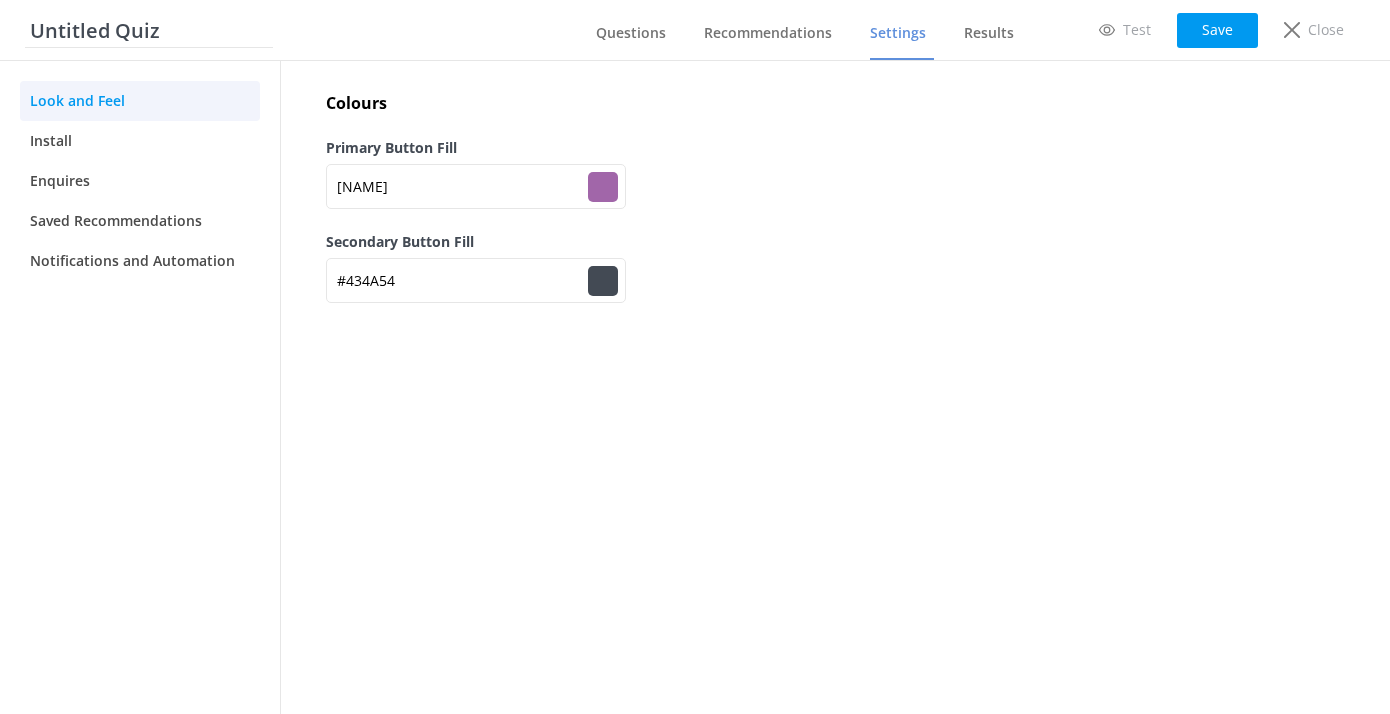 type on "#a76fae" 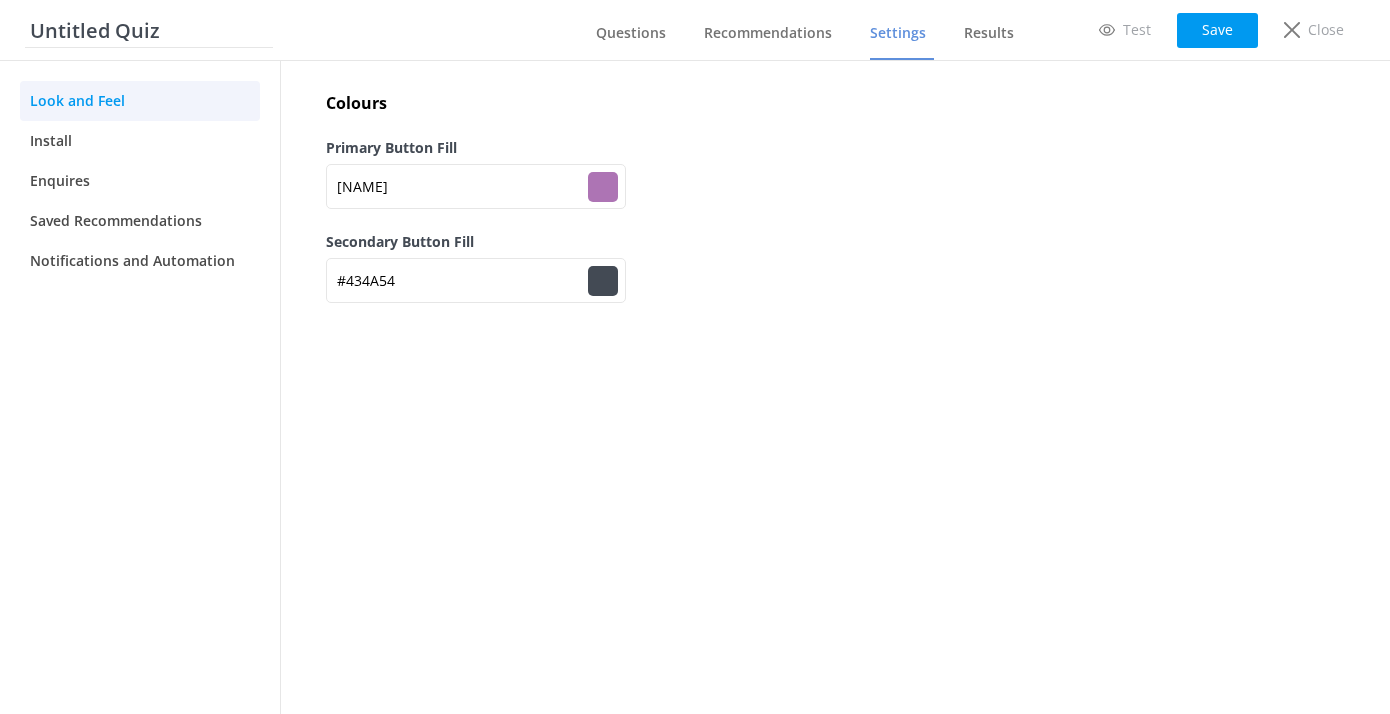 type on "#af76b7" 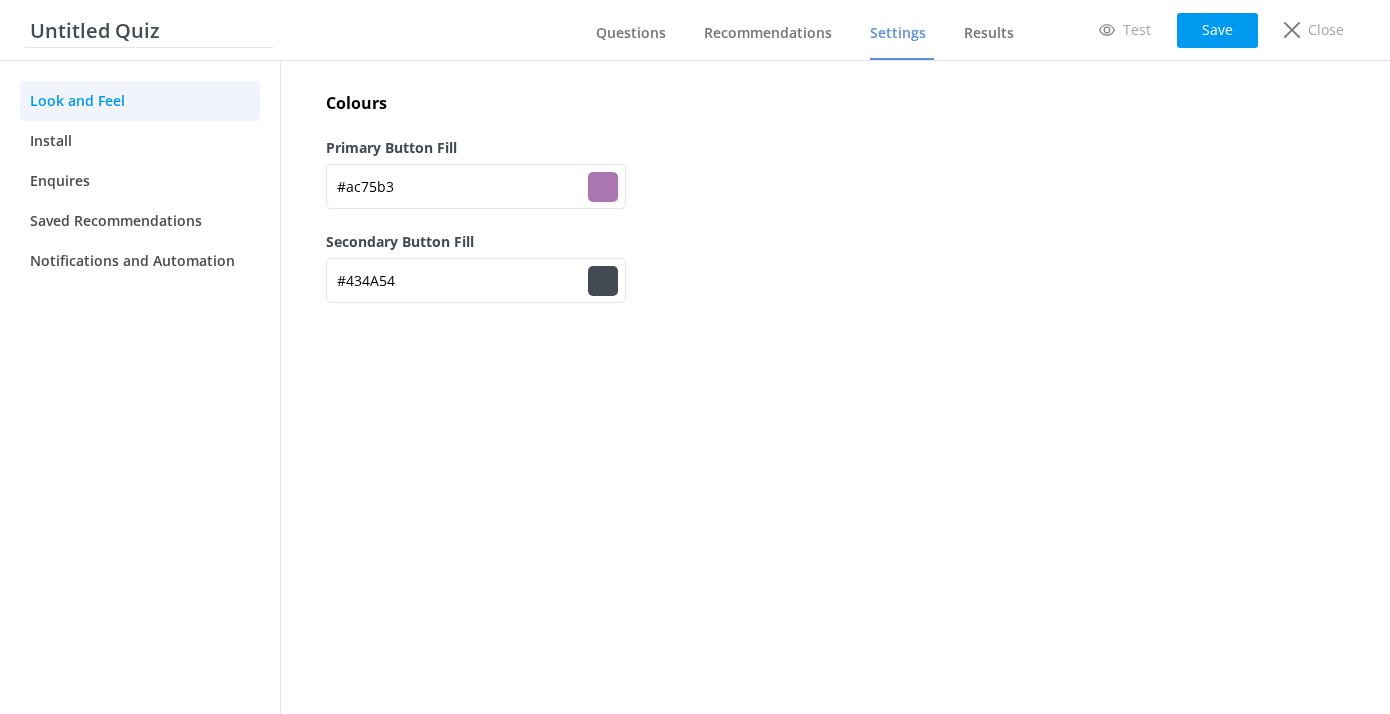 click on "Primary Button Fill #ac75b3 #ac75b3" at bounding box center (835, 184) 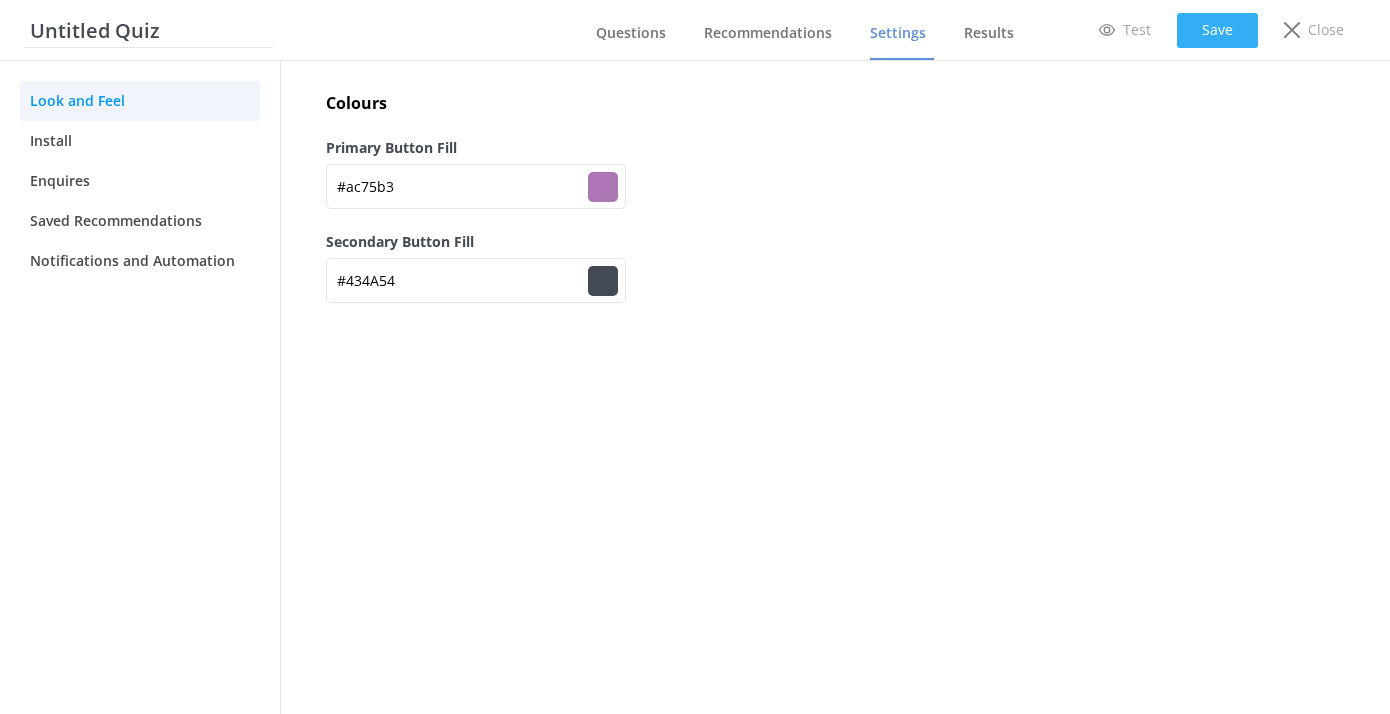 click on "Save" at bounding box center (1217, 30) 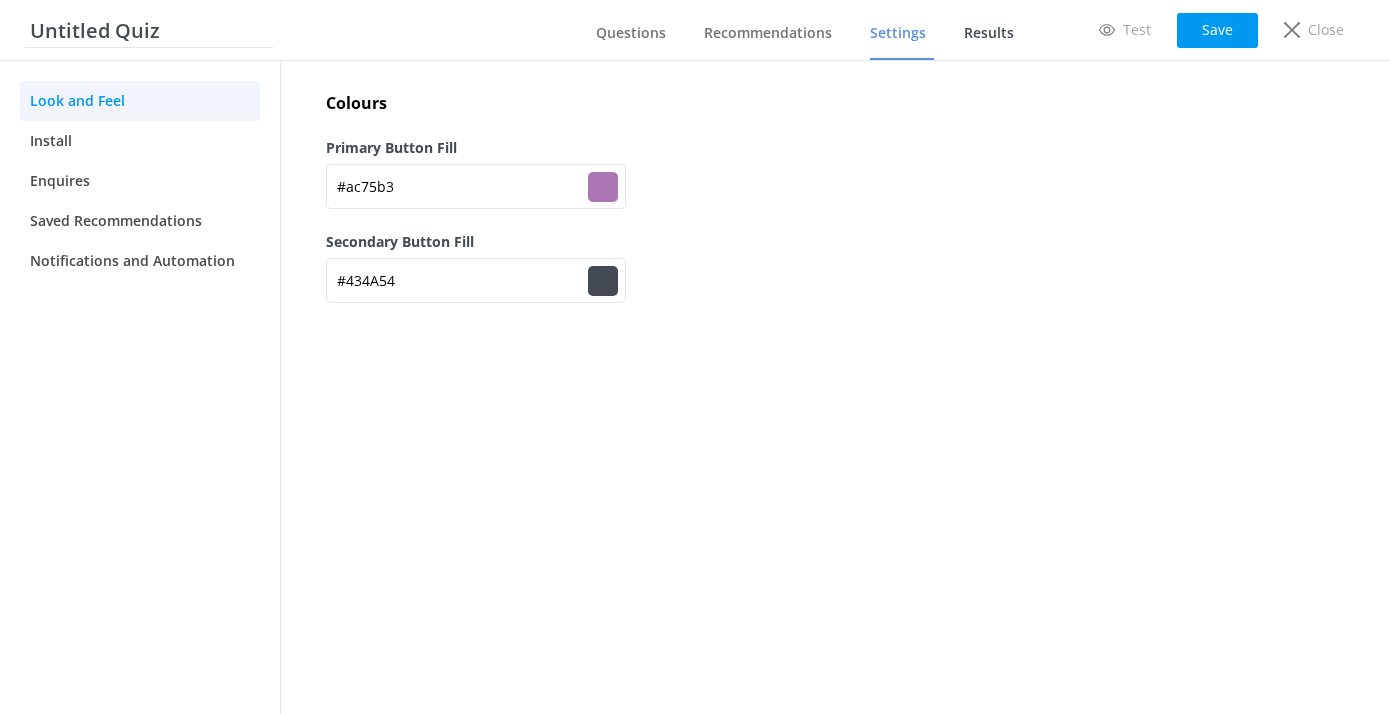 click on "Results" at bounding box center (993, 34) 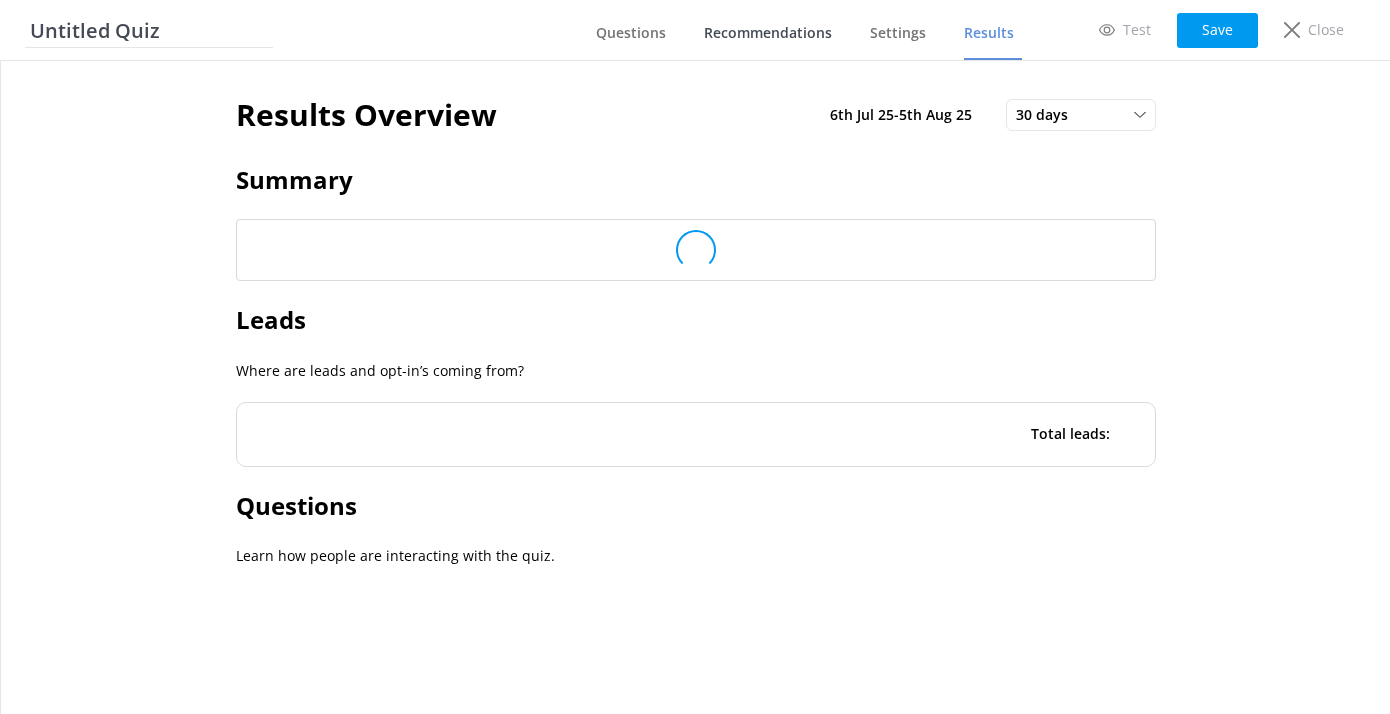 click on "Recommendations" at bounding box center (772, 34) 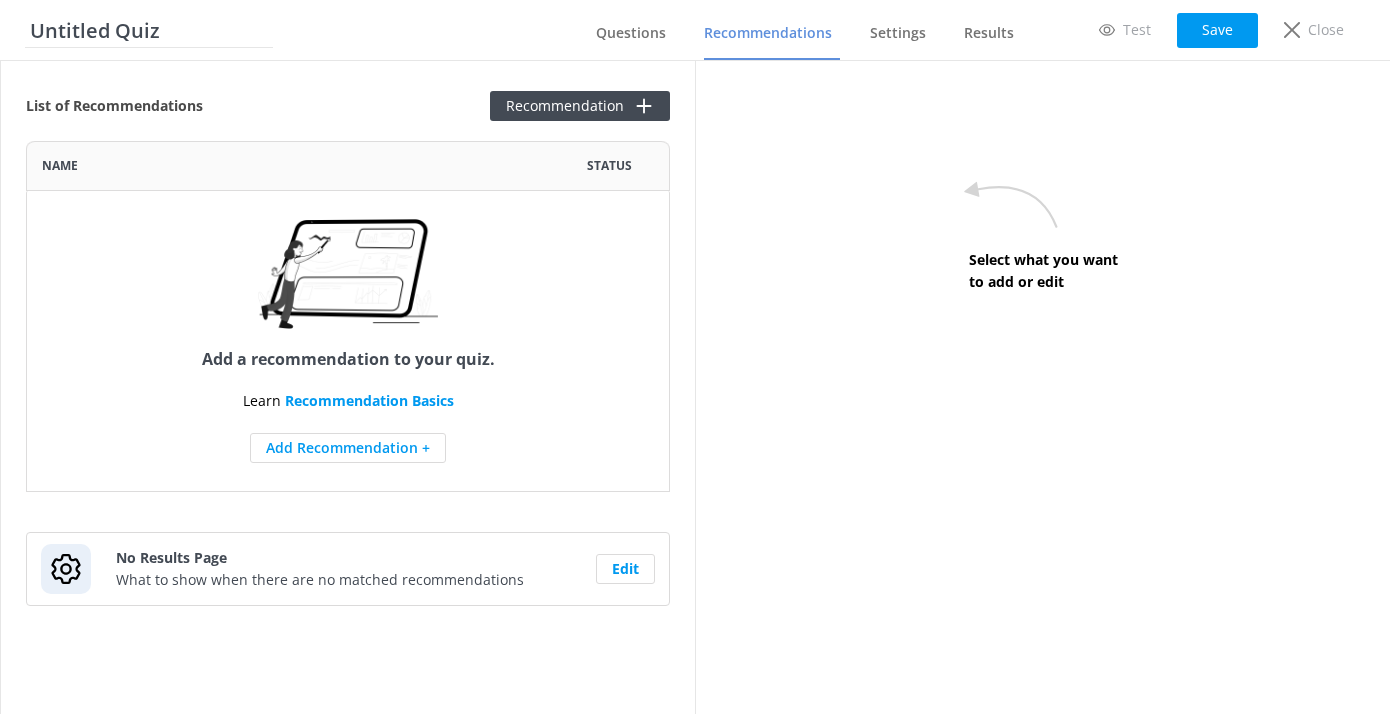 scroll, scrollTop: 1, scrollLeft: 1, axis: both 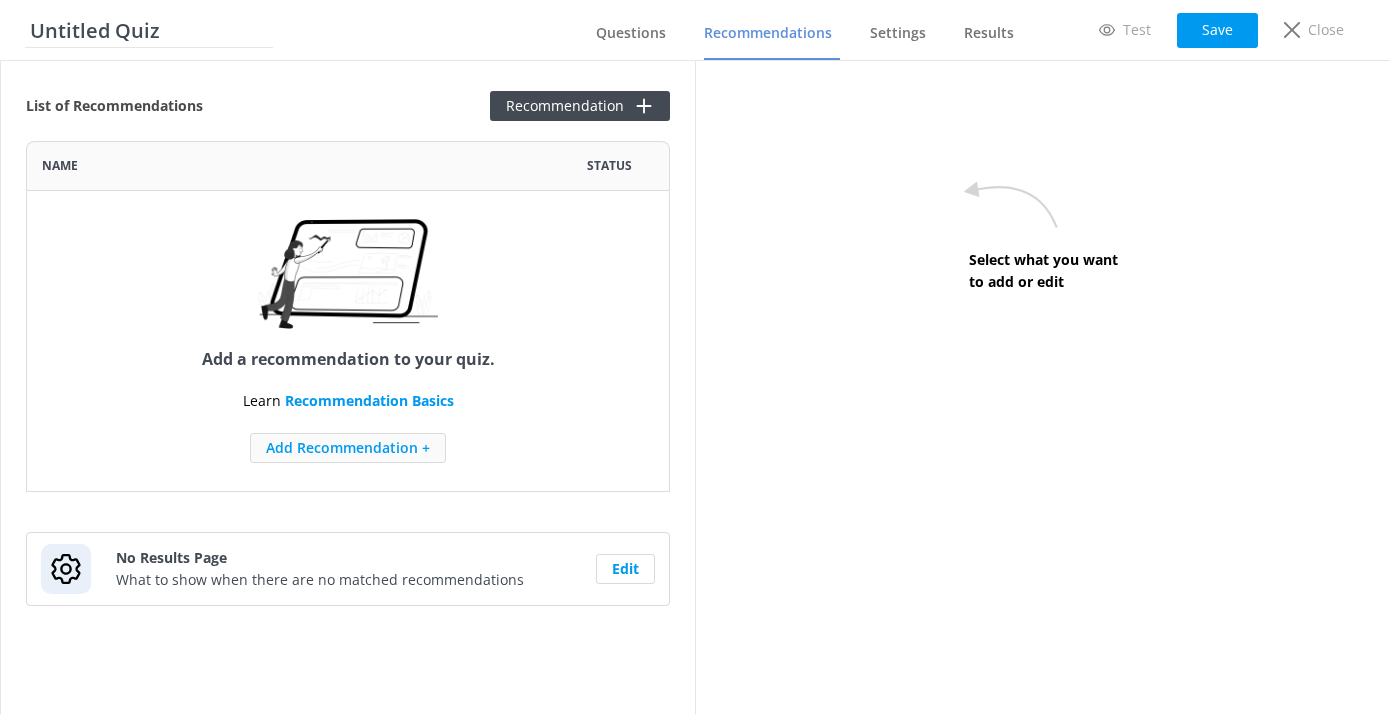 click on "Add Recommendation +" at bounding box center [348, 448] 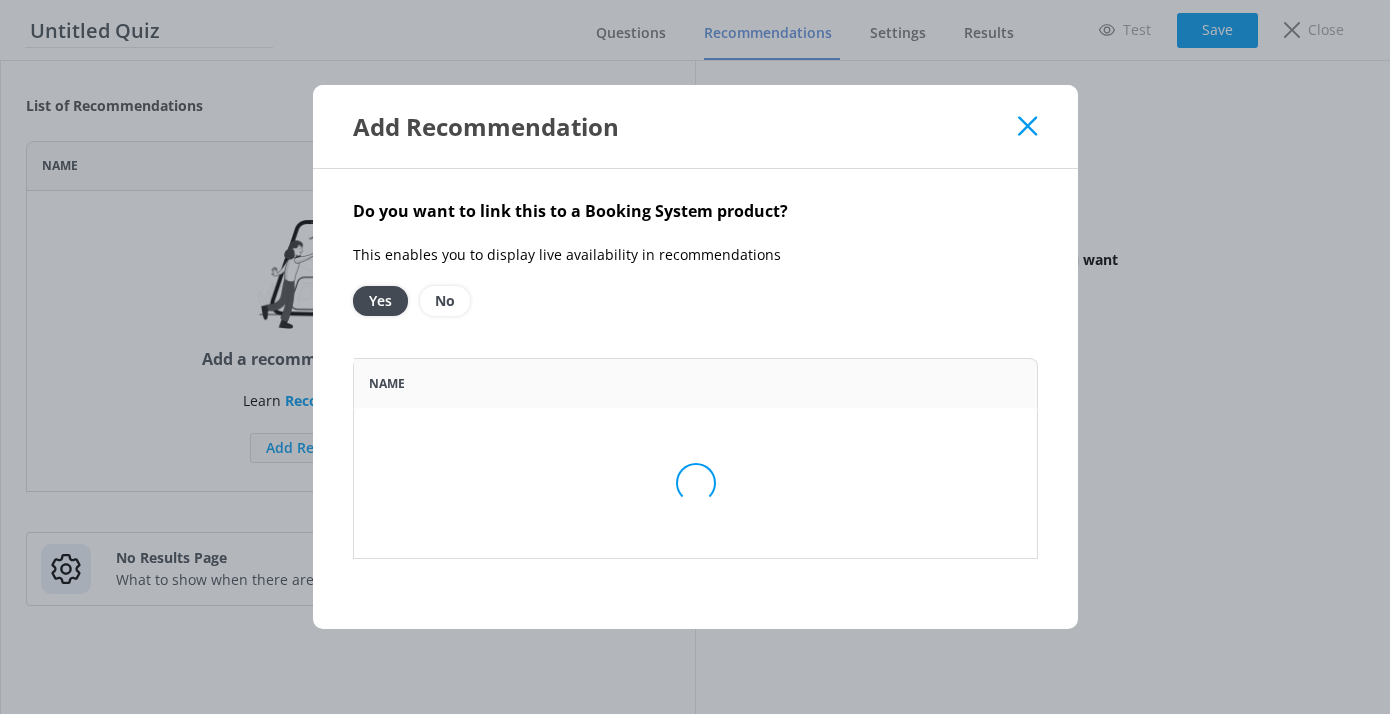 scroll, scrollTop: 1, scrollLeft: 1, axis: both 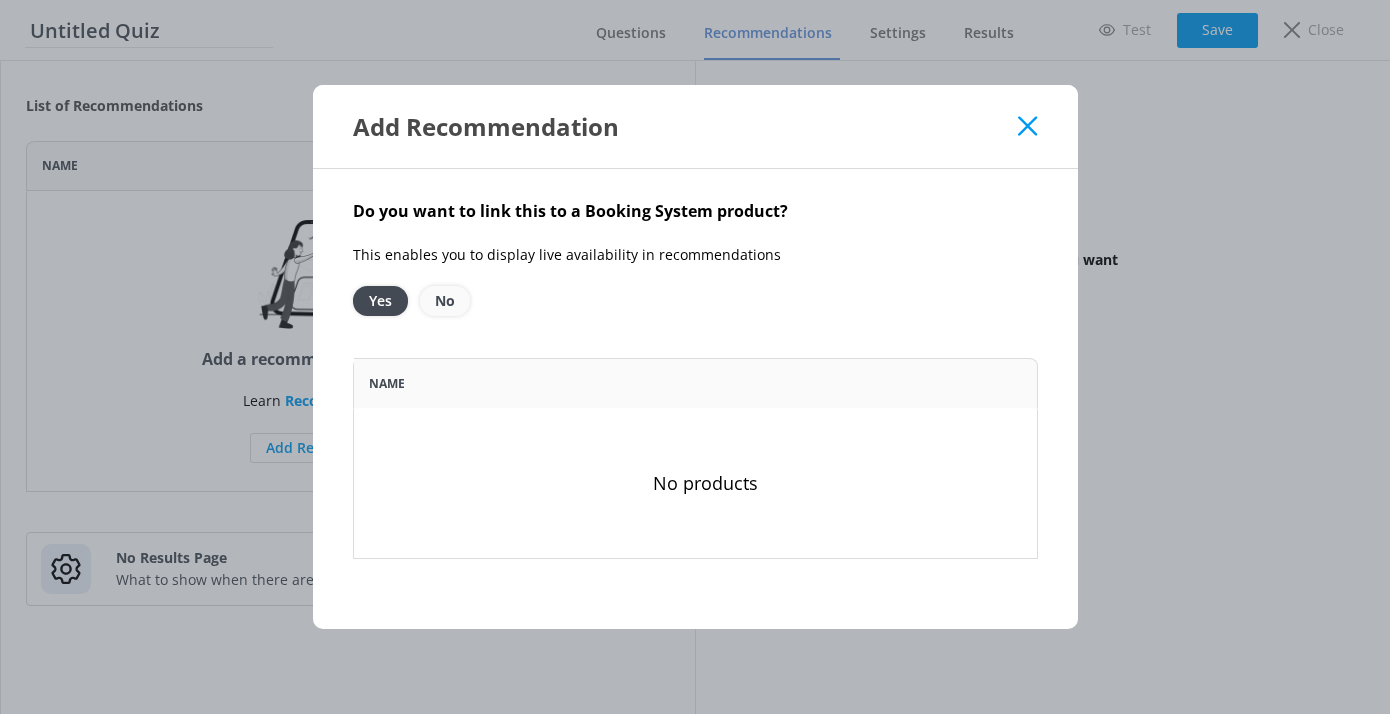 click on "No" at bounding box center (445, 301) 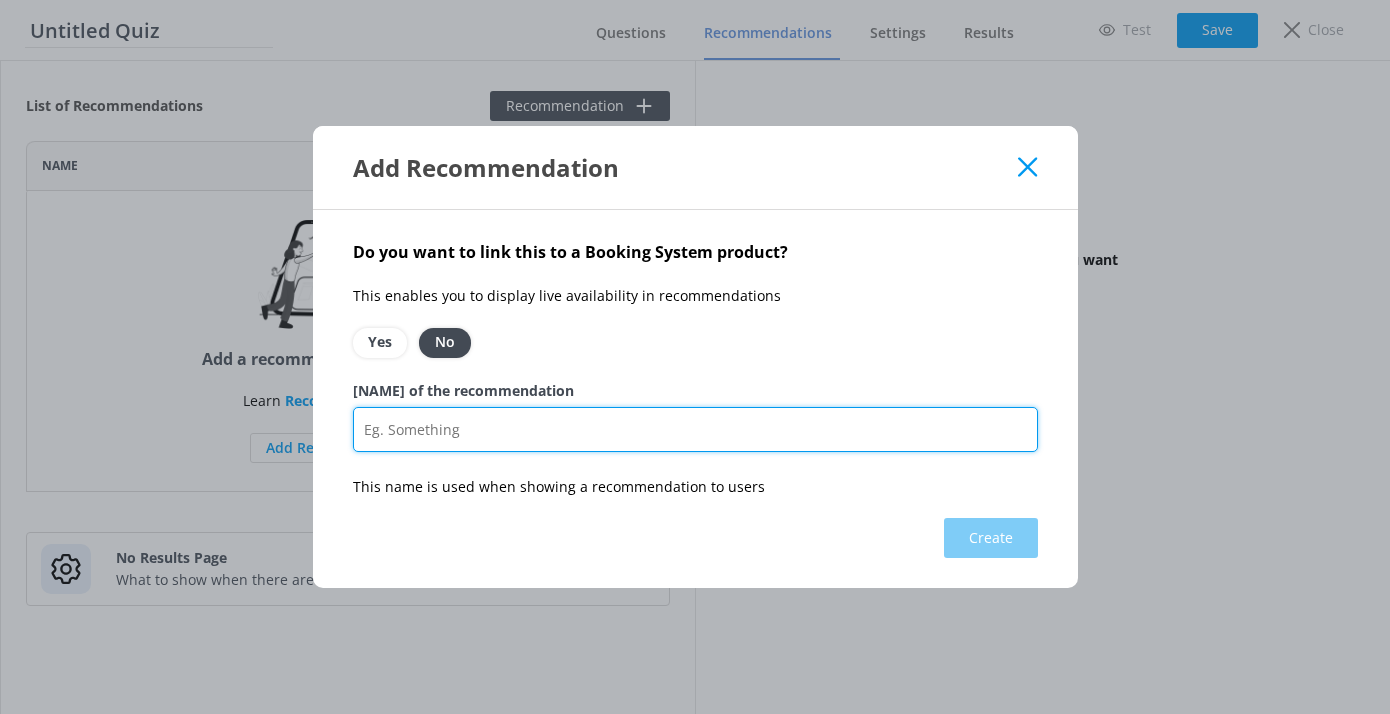 click on "Name of the recommendation" at bounding box center [695, 429] 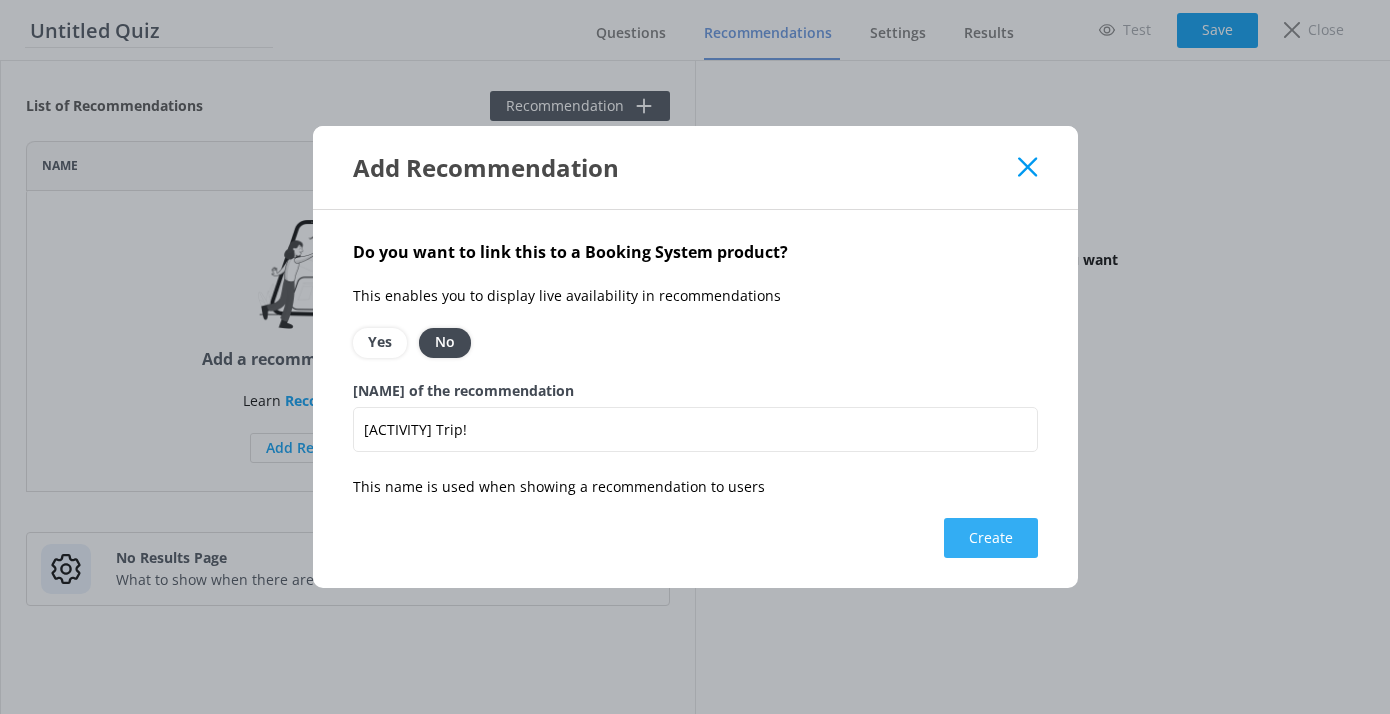click on "Create" at bounding box center (991, 538) 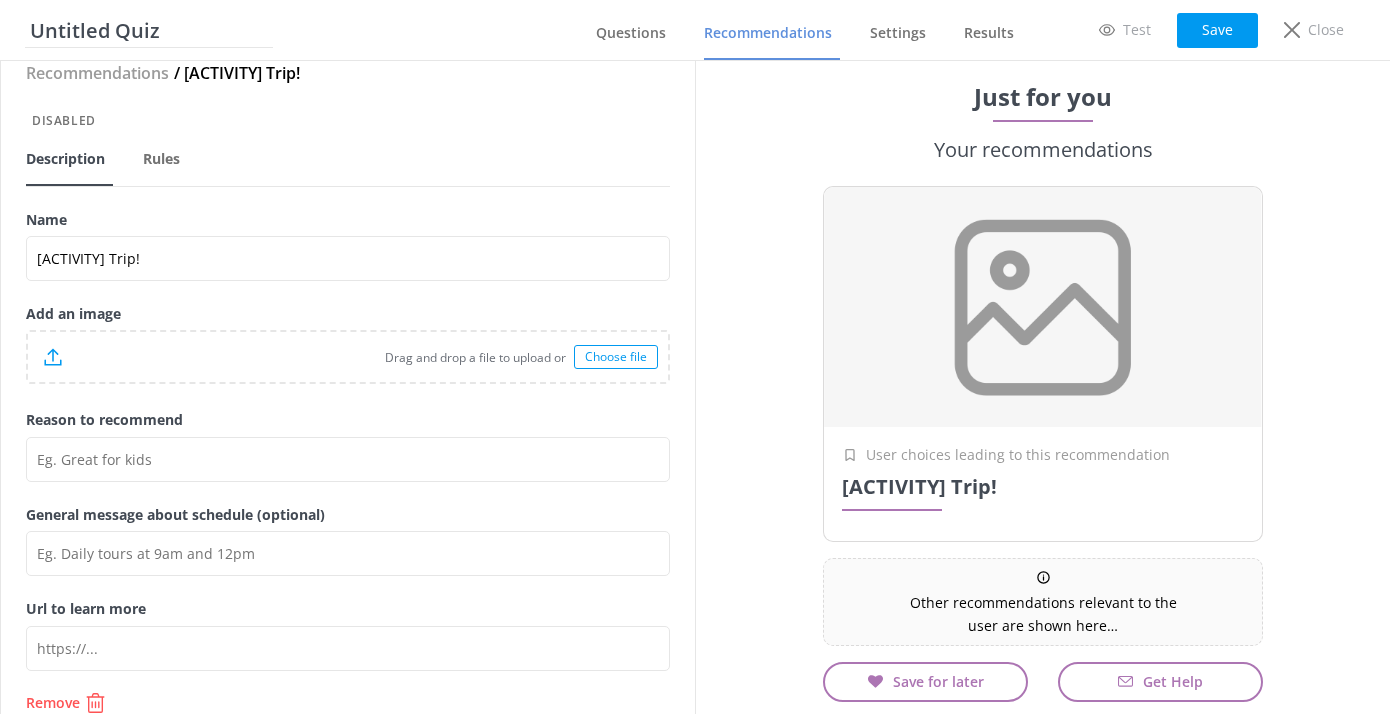 scroll, scrollTop: 0, scrollLeft: 0, axis: both 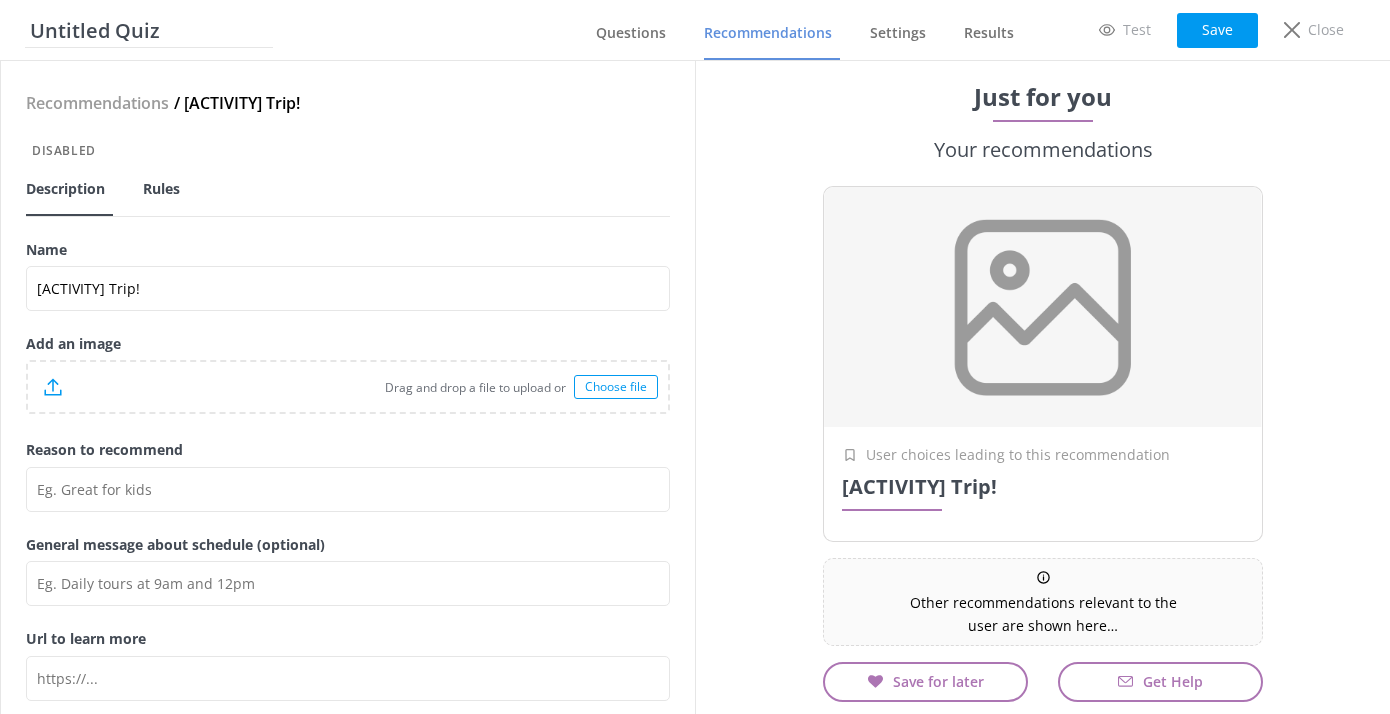 click on "Rules" at bounding box center [161, 189] 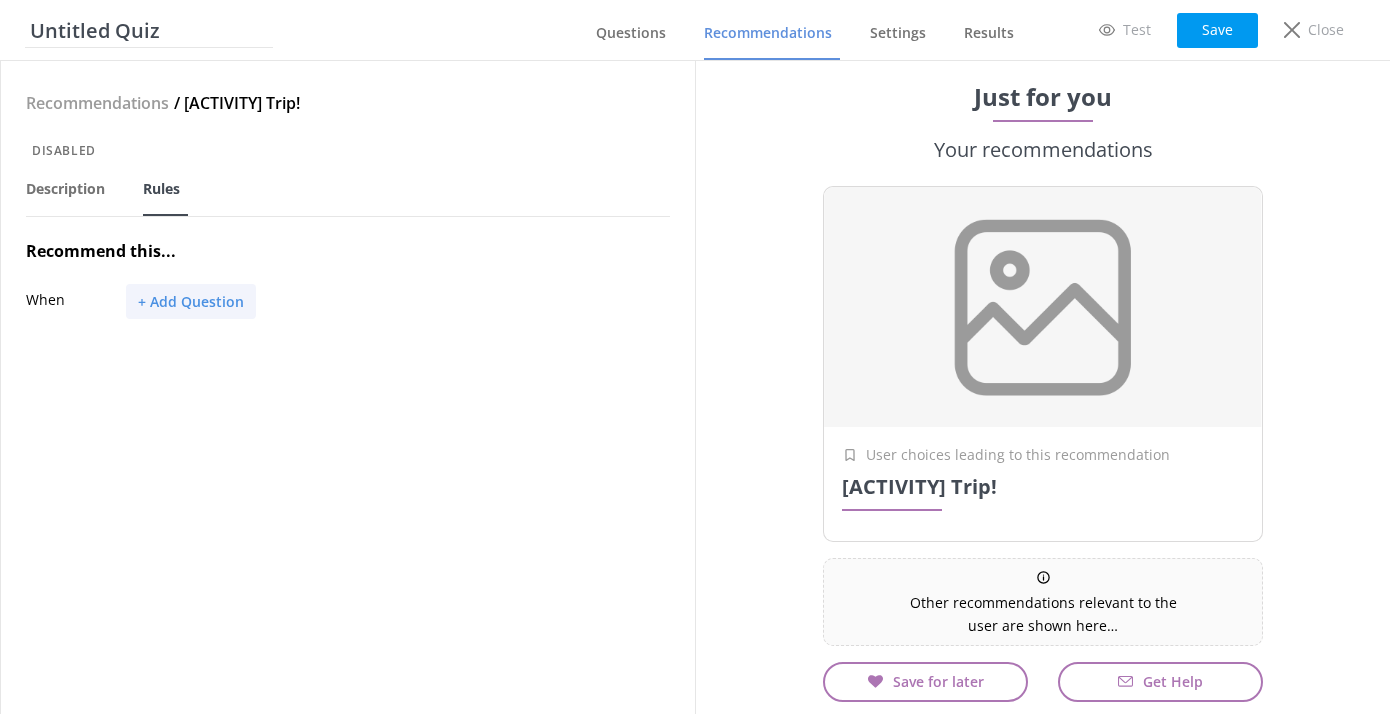 click on "+ Add Question" at bounding box center [191, 301] 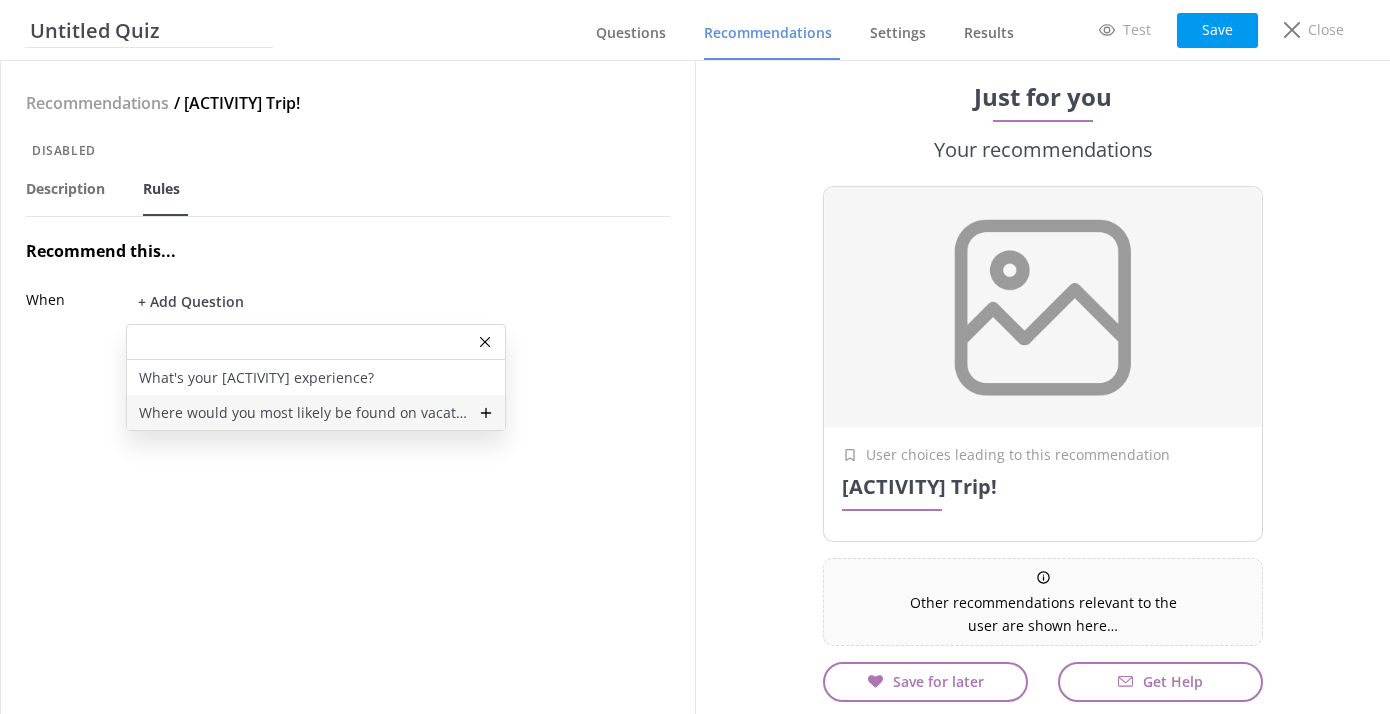 click on "Where would you most likely be found on vacation?" at bounding box center (303, 413) 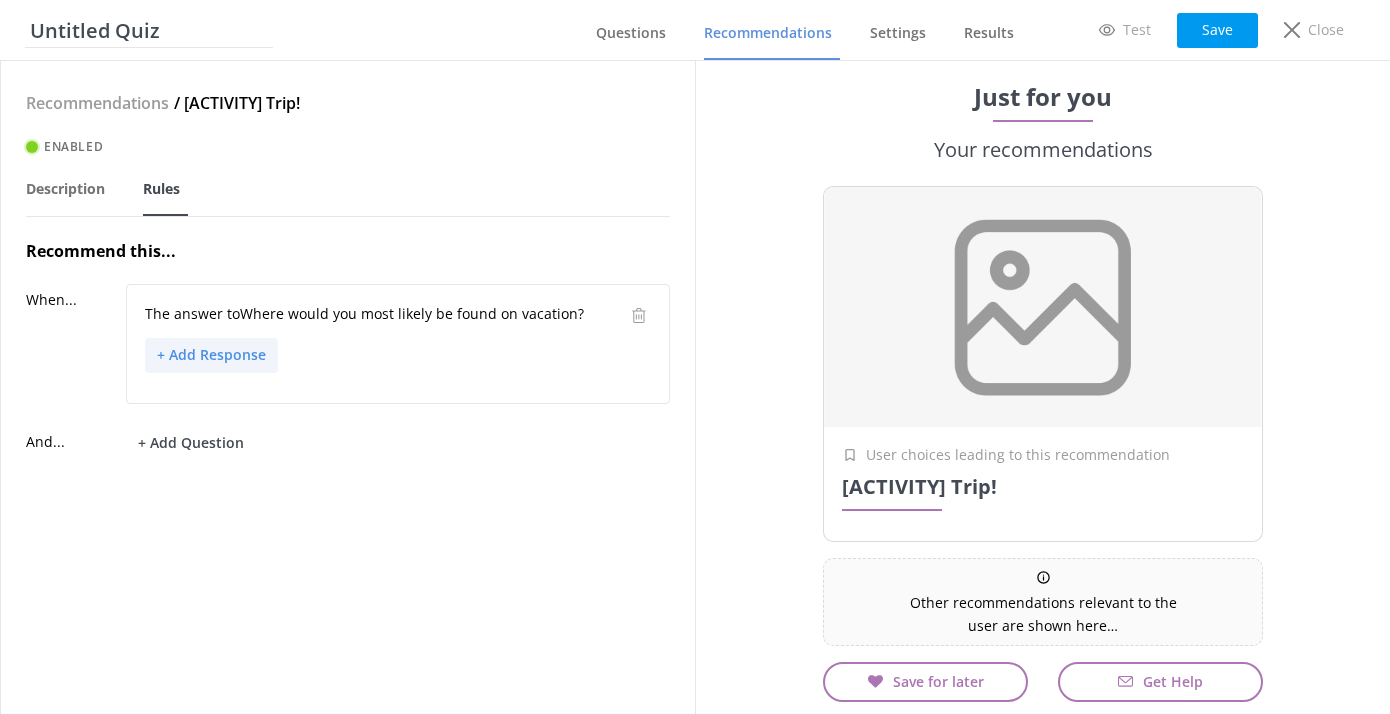 click on "+ Add Response" at bounding box center (211, 355) 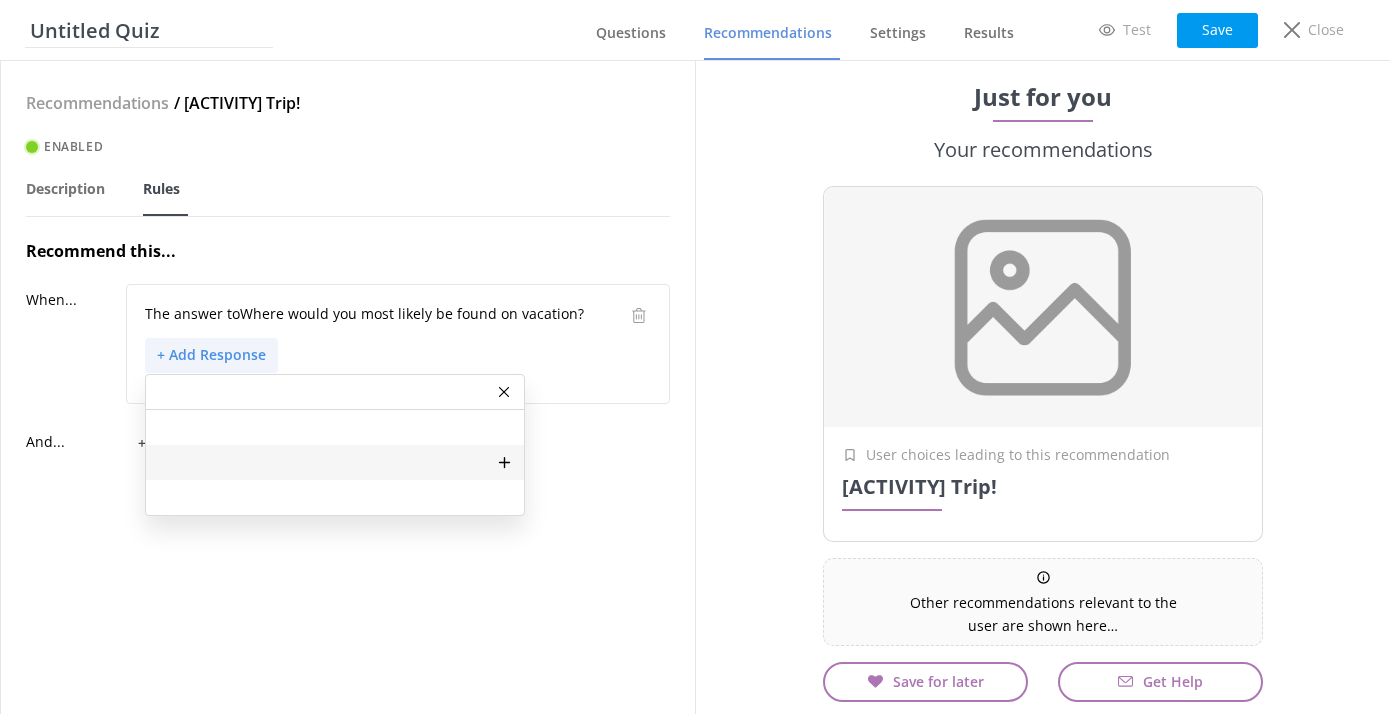 click at bounding box center [335, 462] 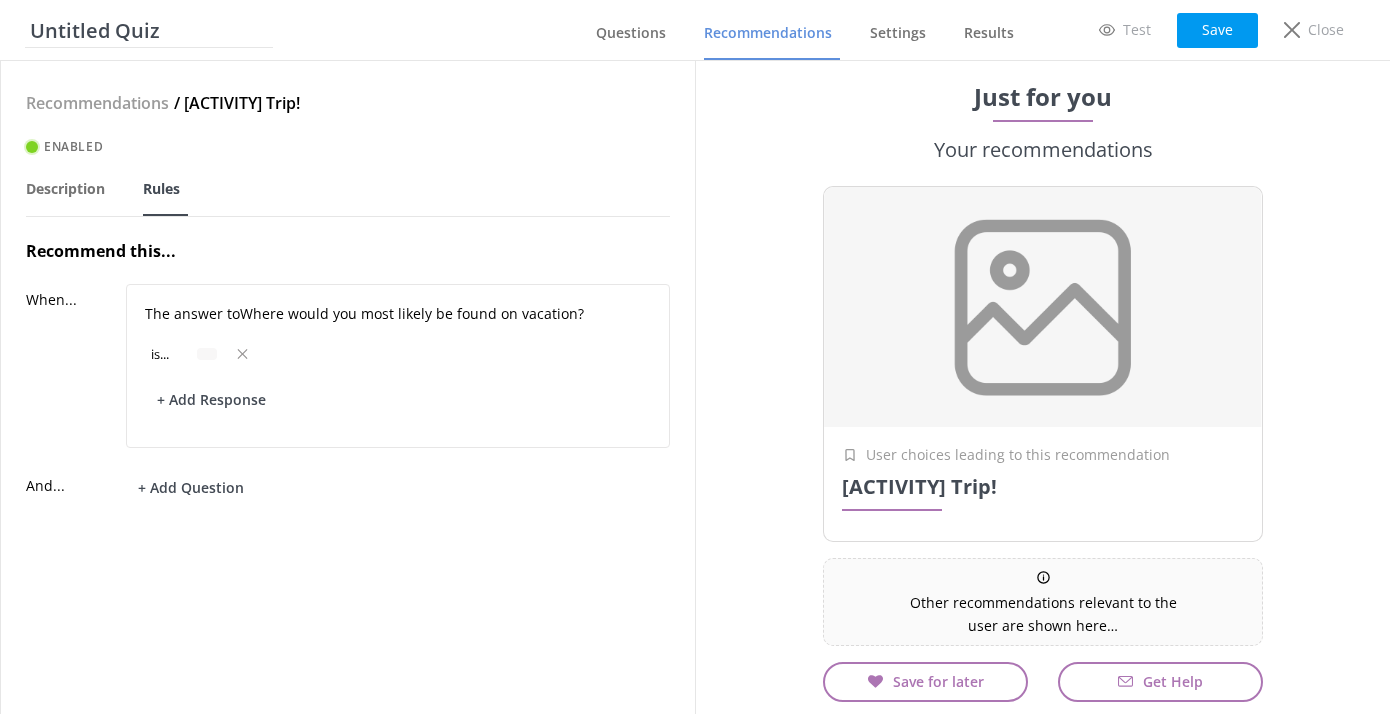 click on "Recommendations /   Mountain Trip!  Enabled  Description Rules Recommend this... When... The answer to  Where would you most likely be found on vacation? is ... + Add Response And... + Add Question What's your rafting experience?" at bounding box center [348, 387] 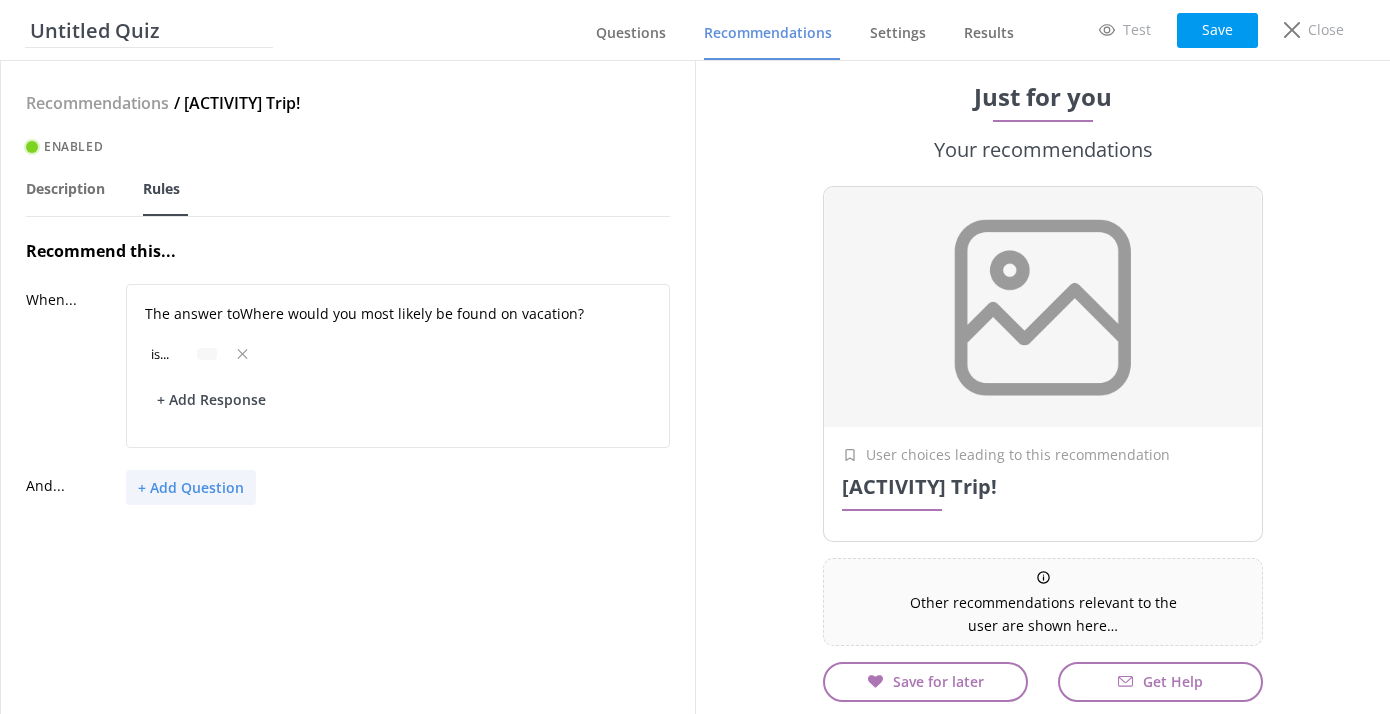 click on "+ Add Question" at bounding box center (191, 487) 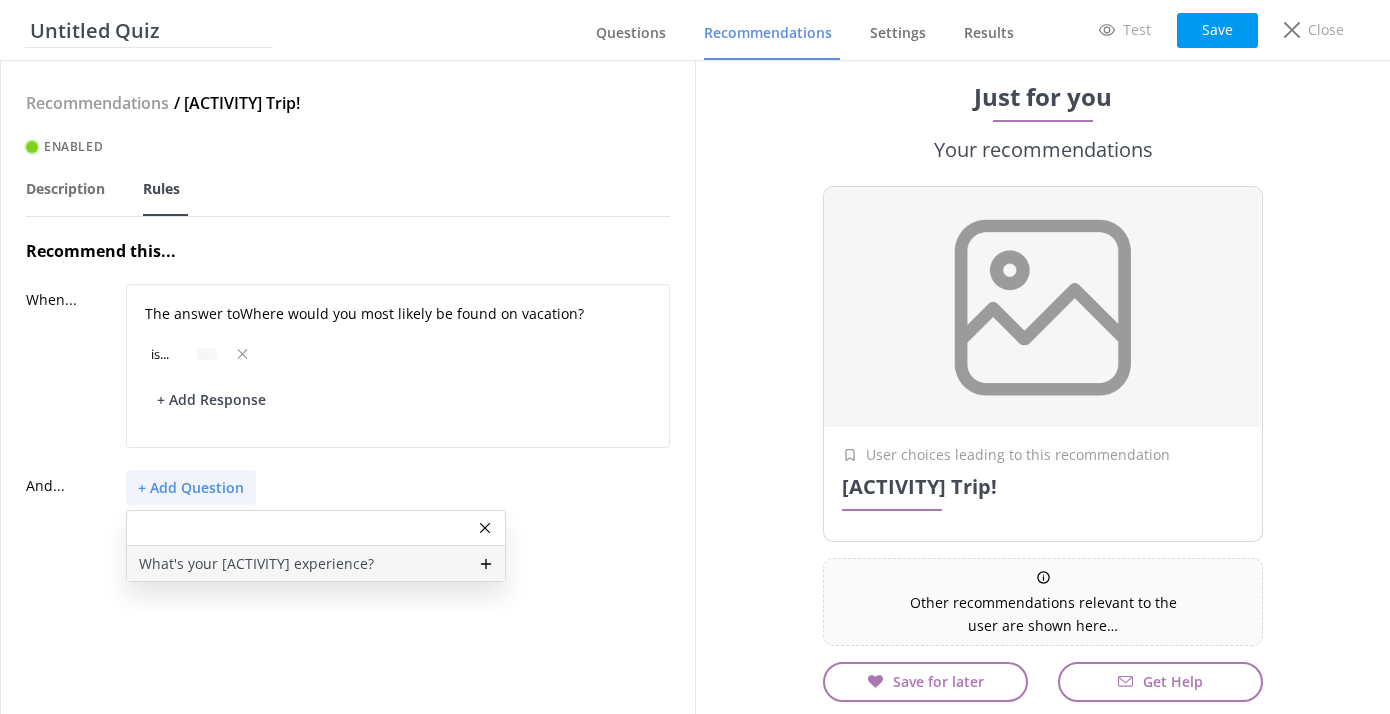 click on "What's your rafting experience?" at bounding box center (256, 564) 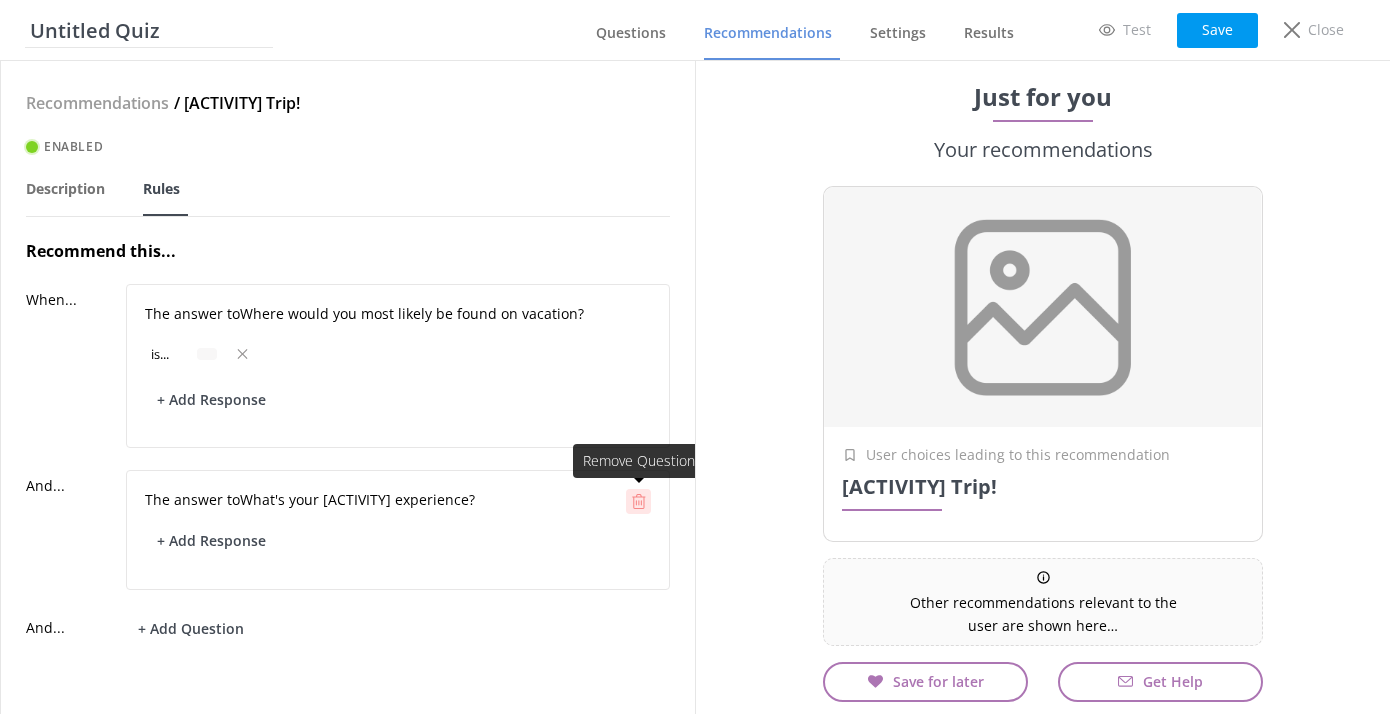 click 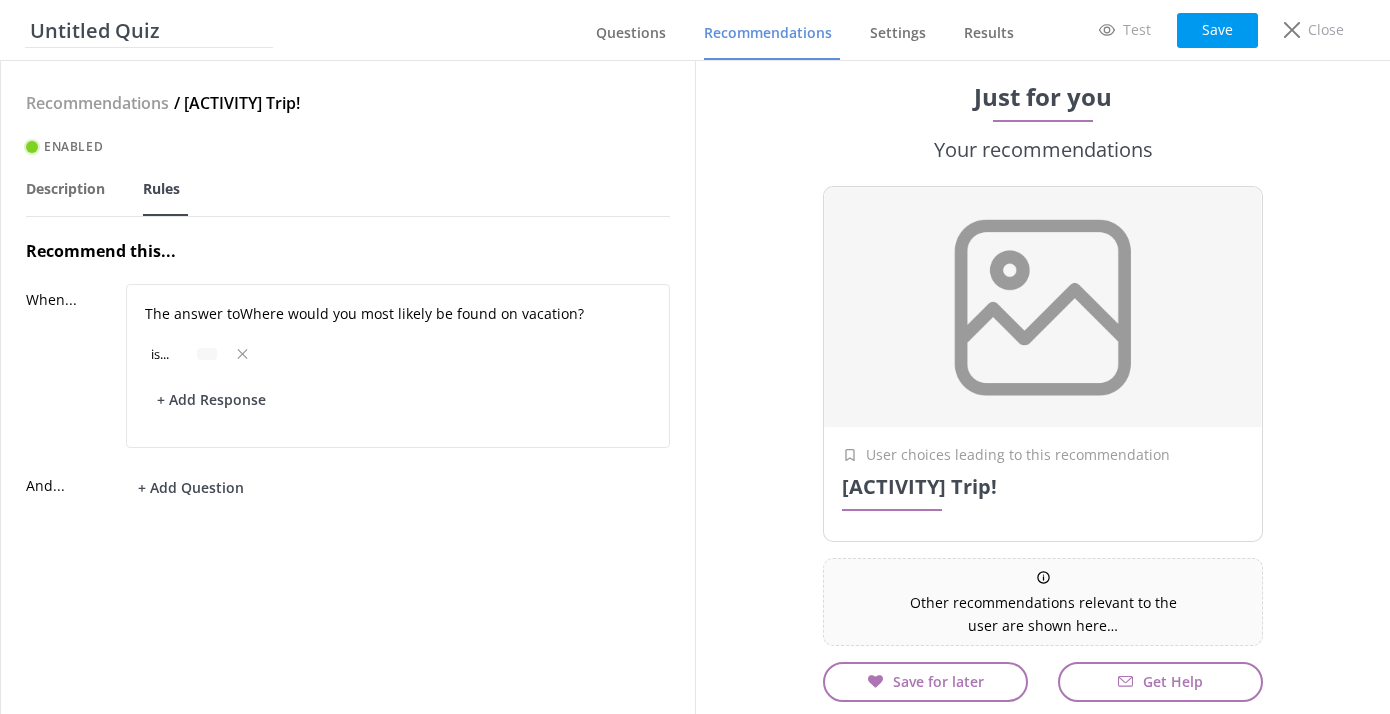 click on "Recommend this..." at bounding box center (348, 252) 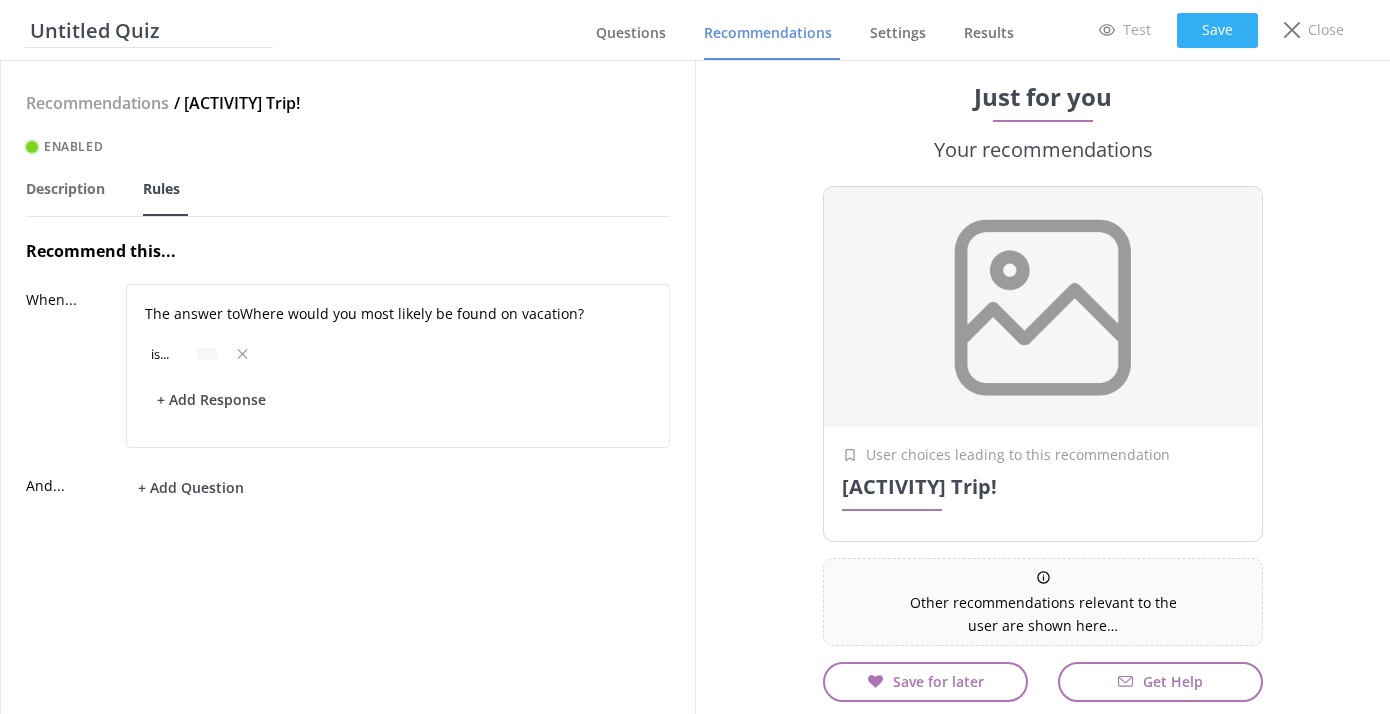 click on "Save" at bounding box center [1217, 30] 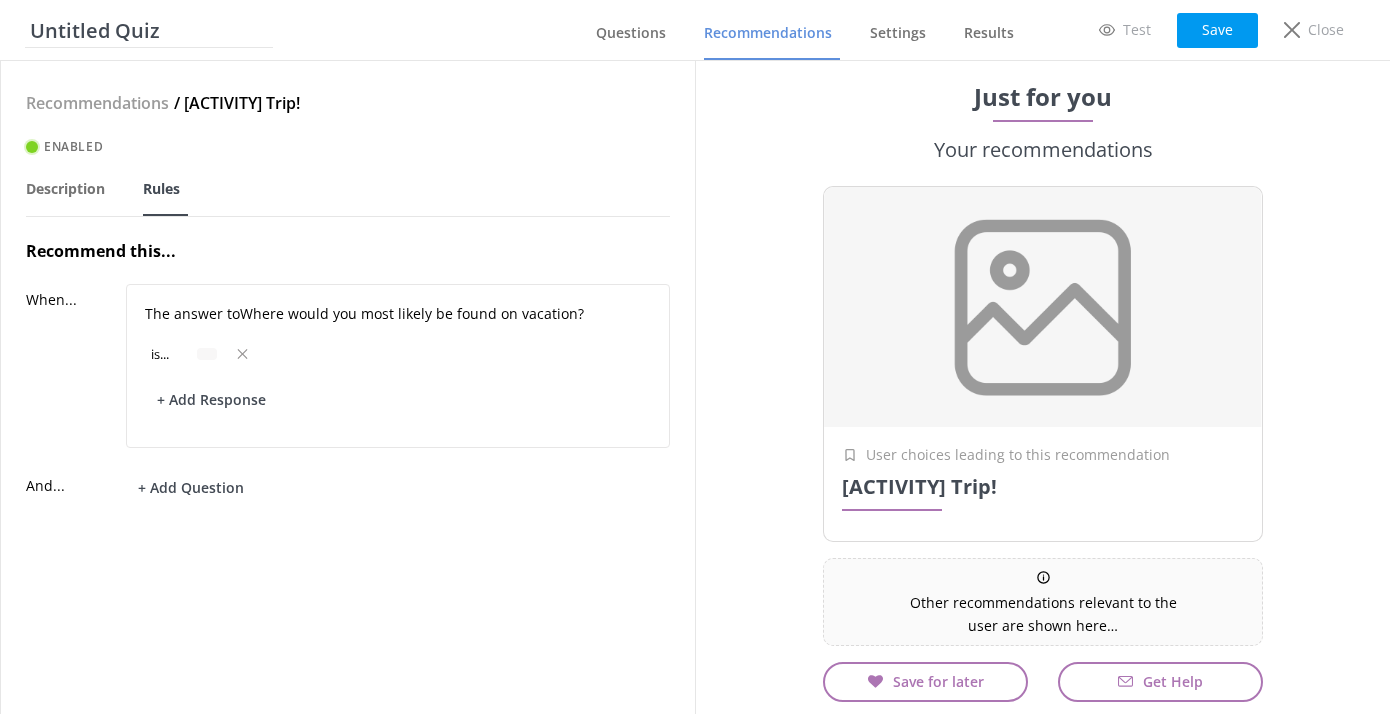 click on "Recommendations" at bounding box center [768, 33] 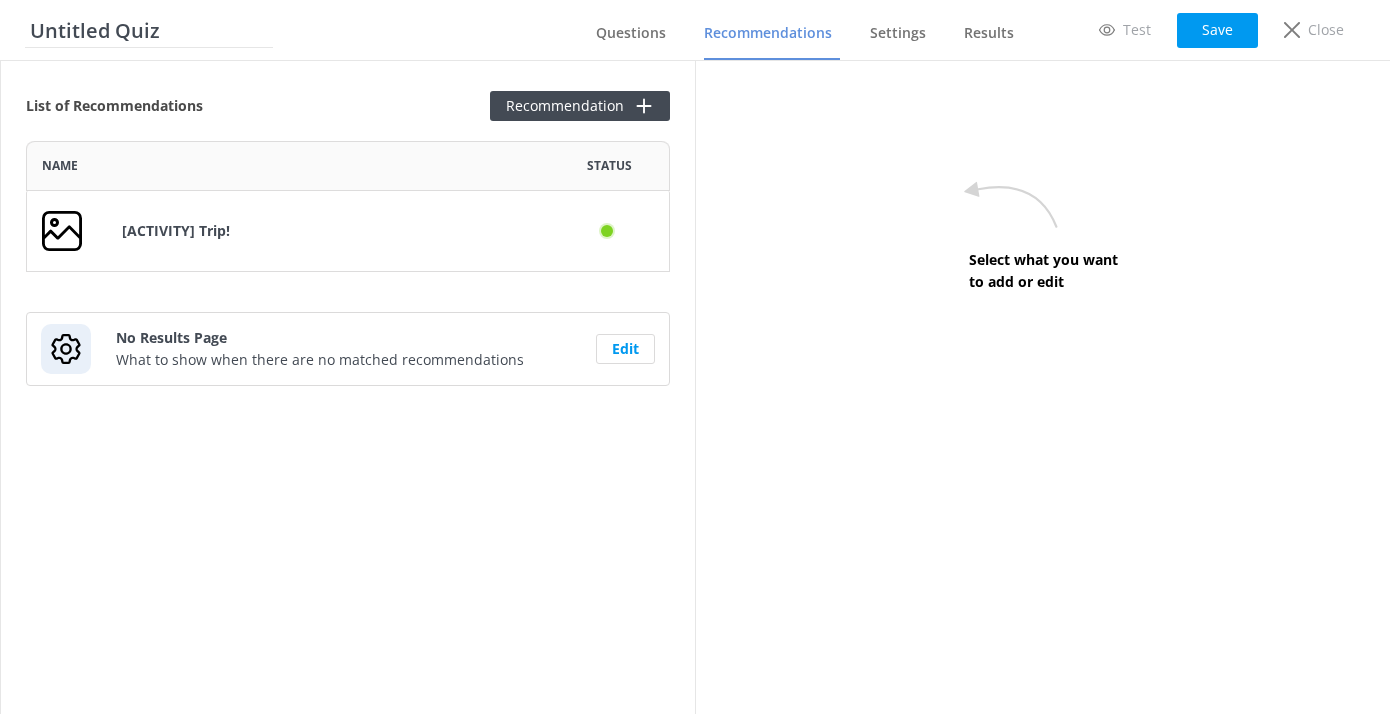 scroll, scrollTop: 1, scrollLeft: 1, axis: both 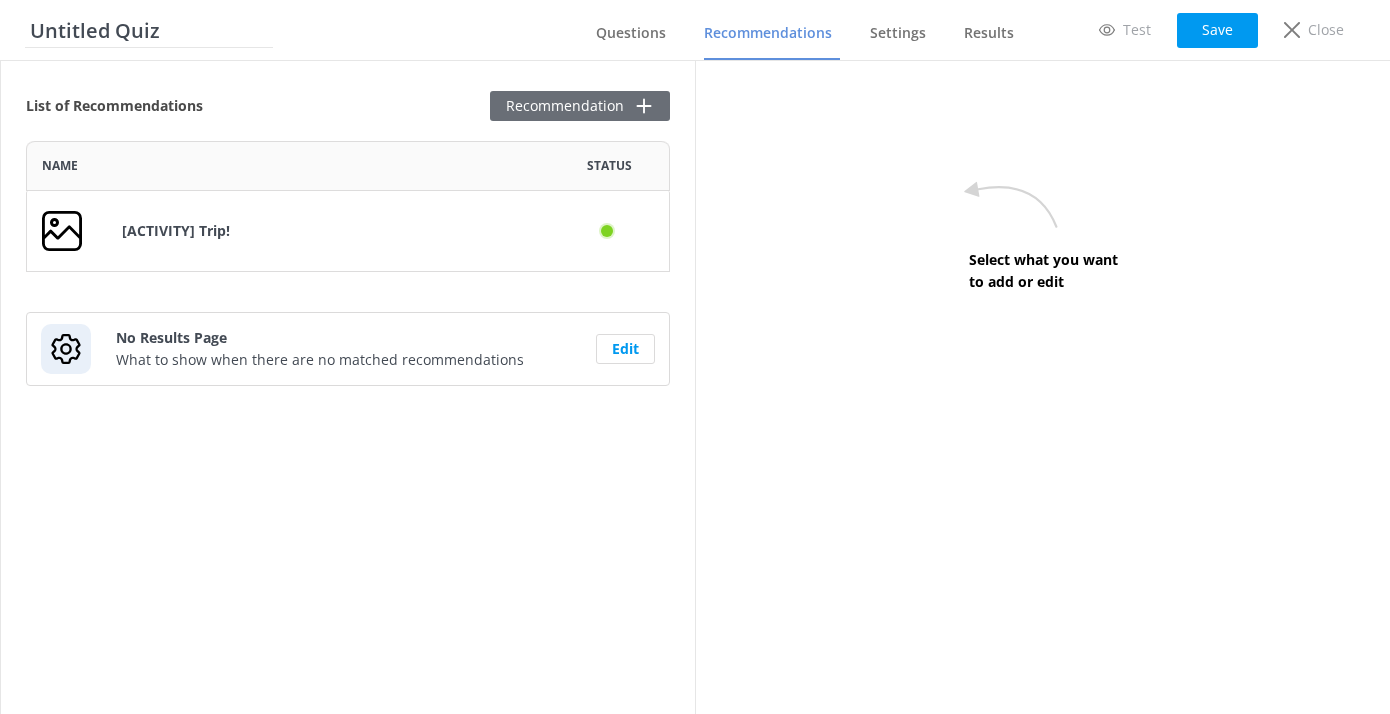 click on "Recommendation" at bounding box center (580, 106) 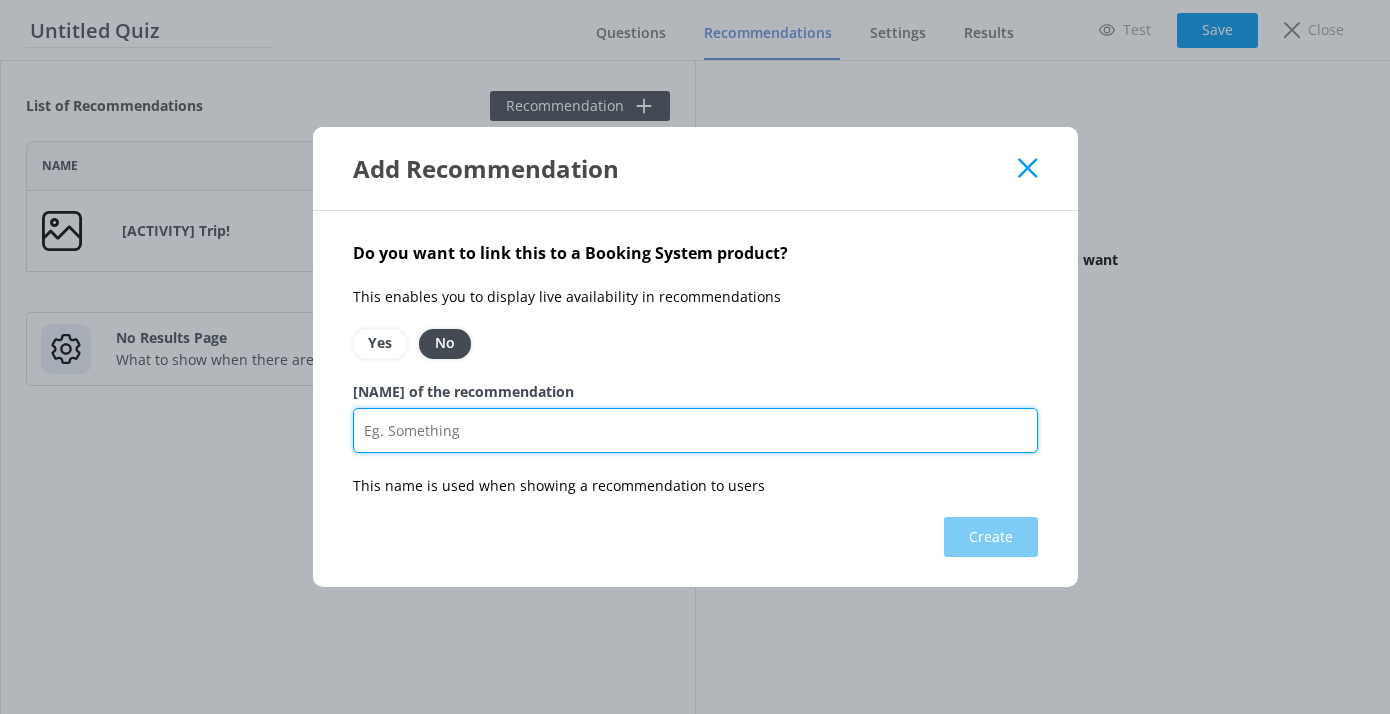 click on "Name of the recommendation" at bounding box center [695, 430] 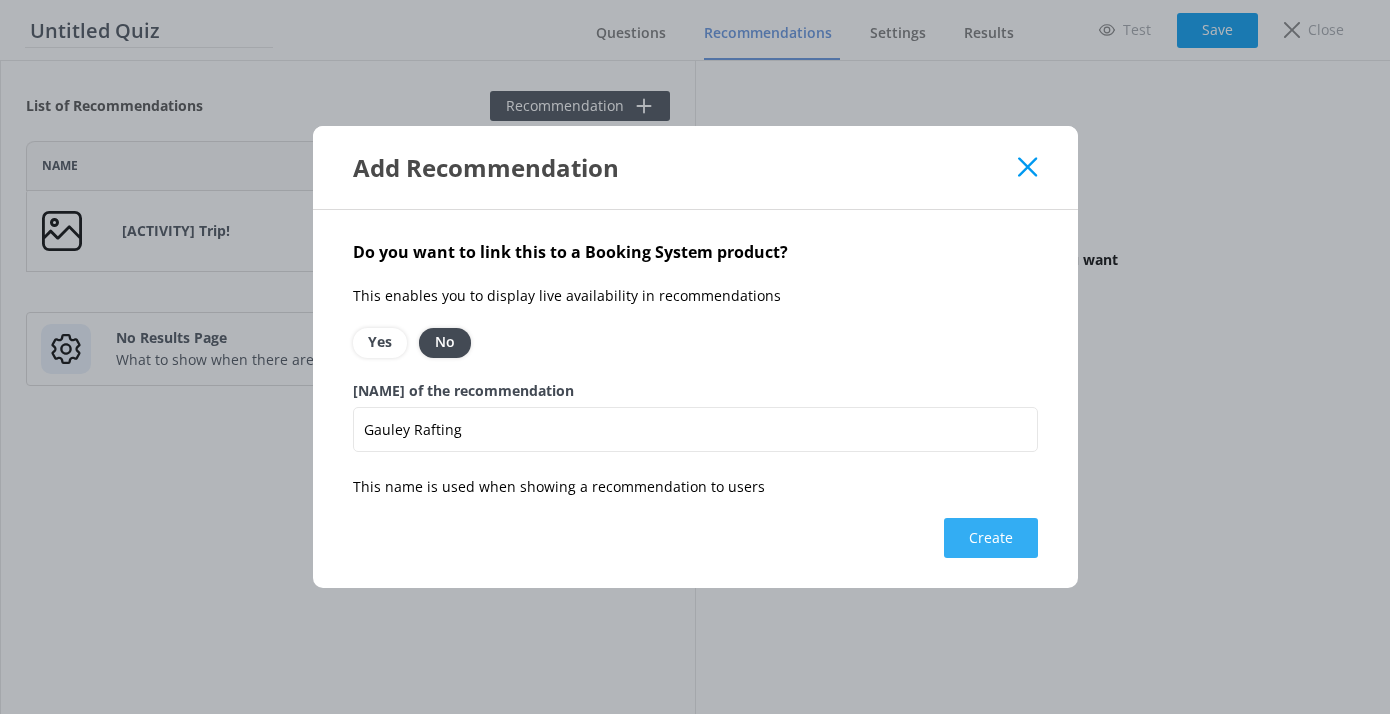 click on "Create" at bounding box center (991, 538) 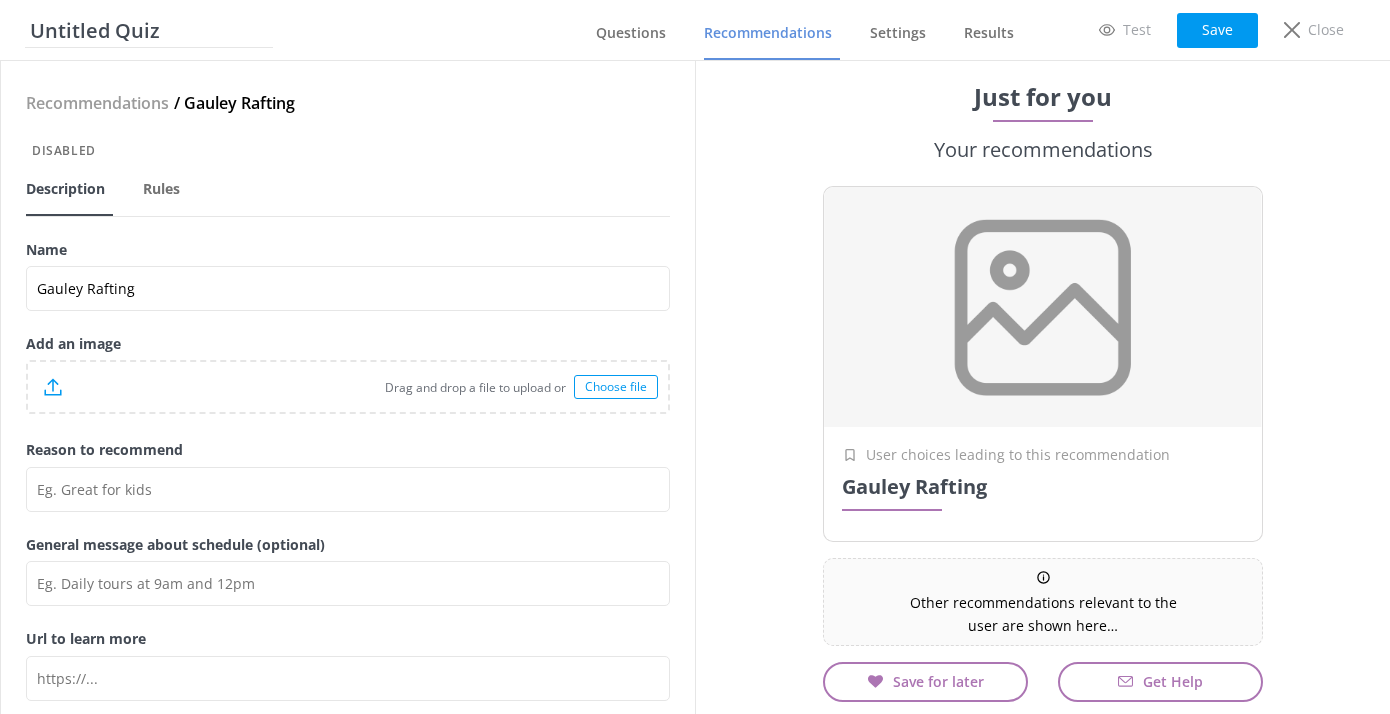 click on "Drag and drop a file to upload or" at bounding box center [318, 387] 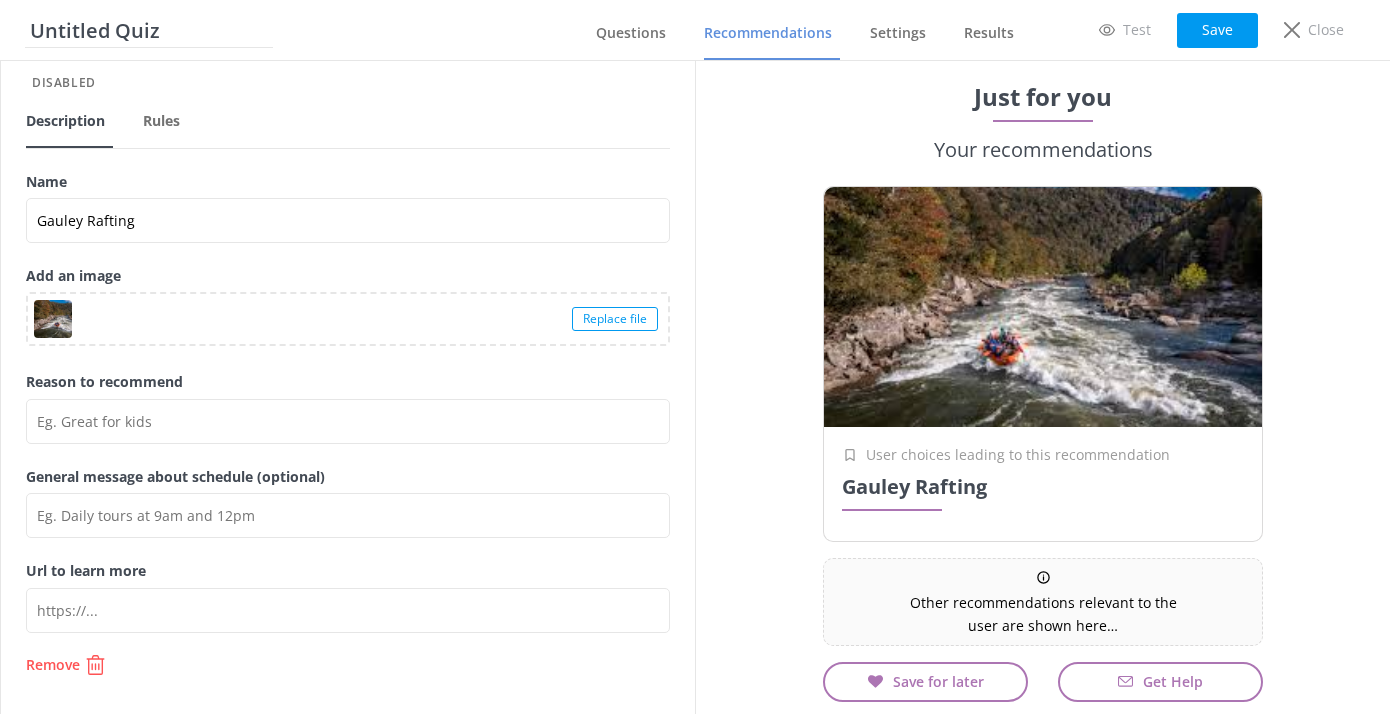 scroll, scrollTop: 0, scrollLeft: 0, axis: both 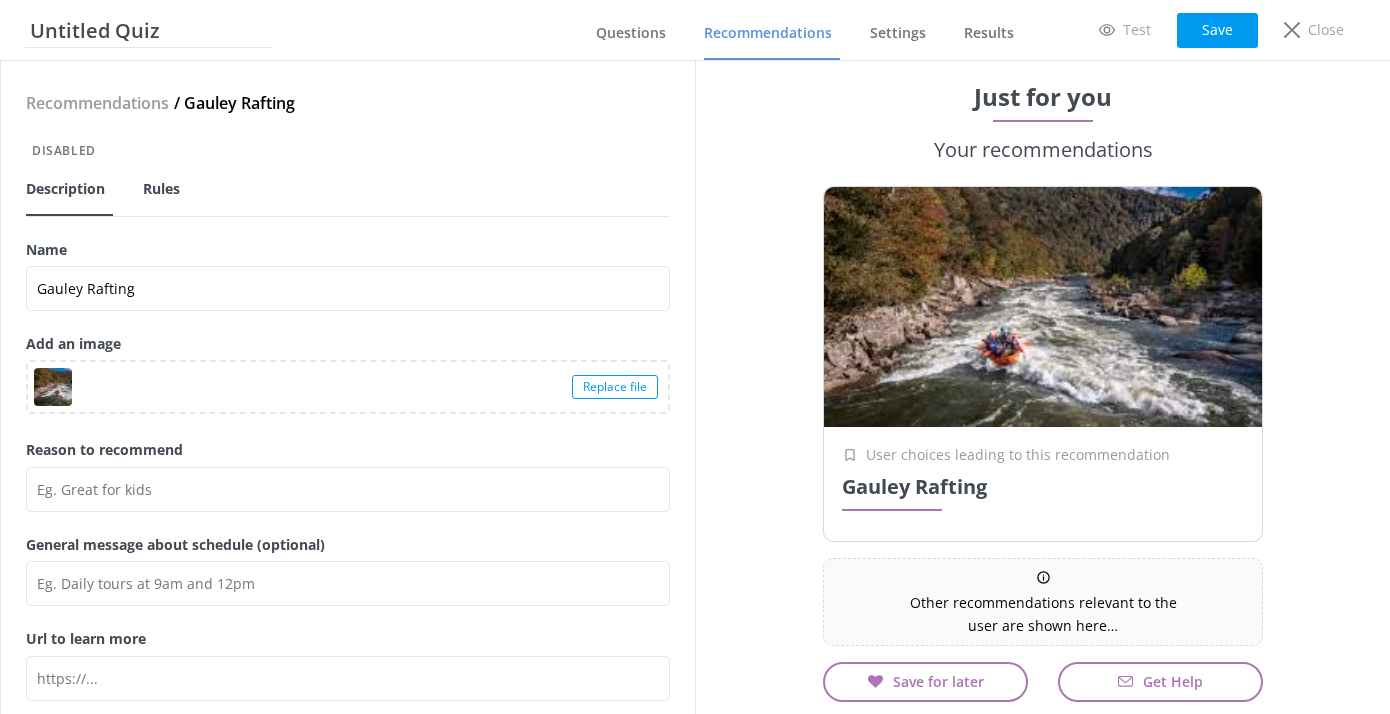 click on "Rules" at bounding box center (161, 189) 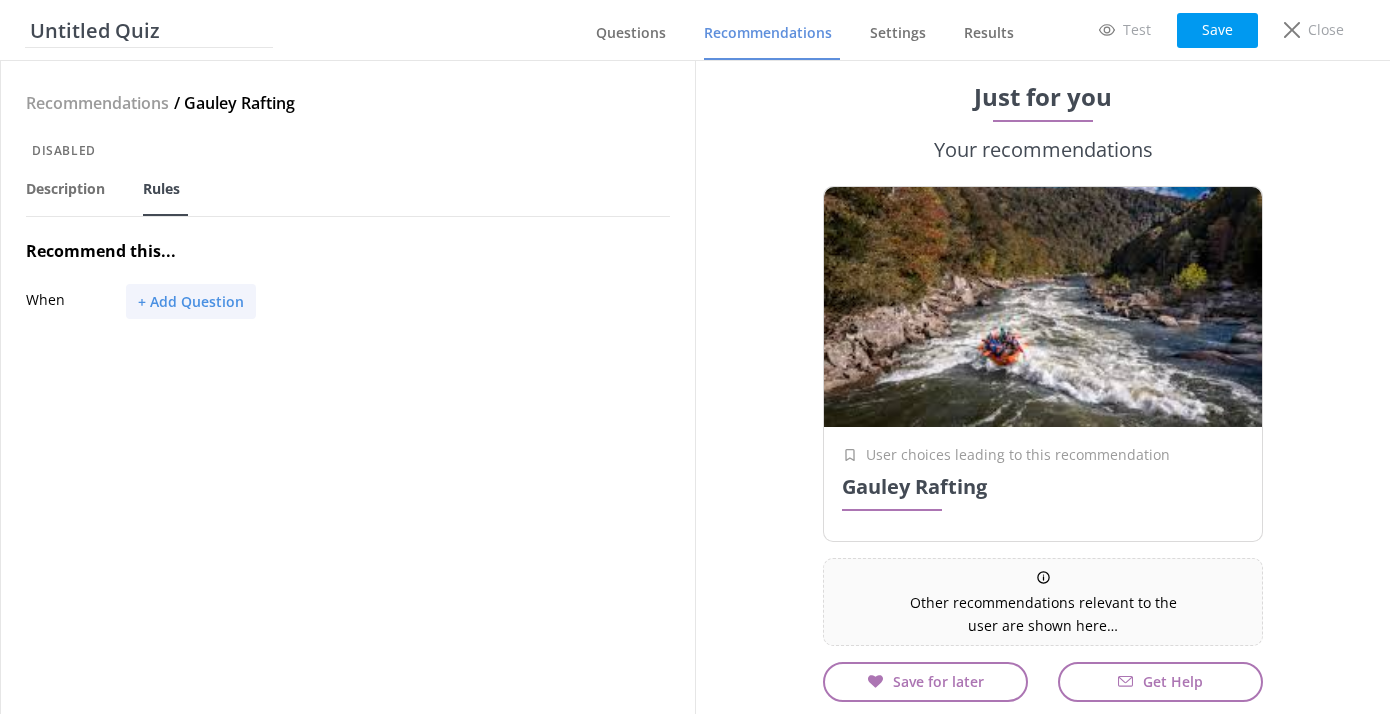click on "+ Add Question" at bounding box center (191, 301) 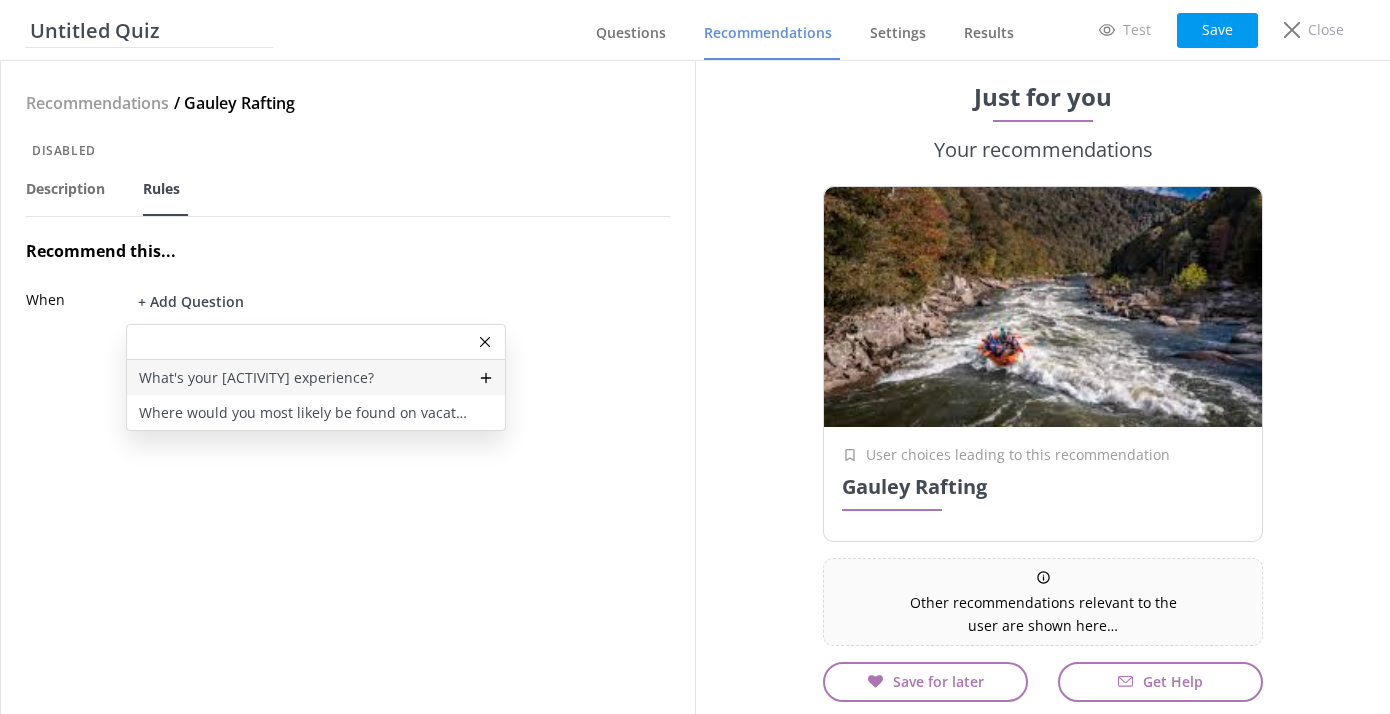 click on "What's your rafting experience?" at bounding box center (256, 378) 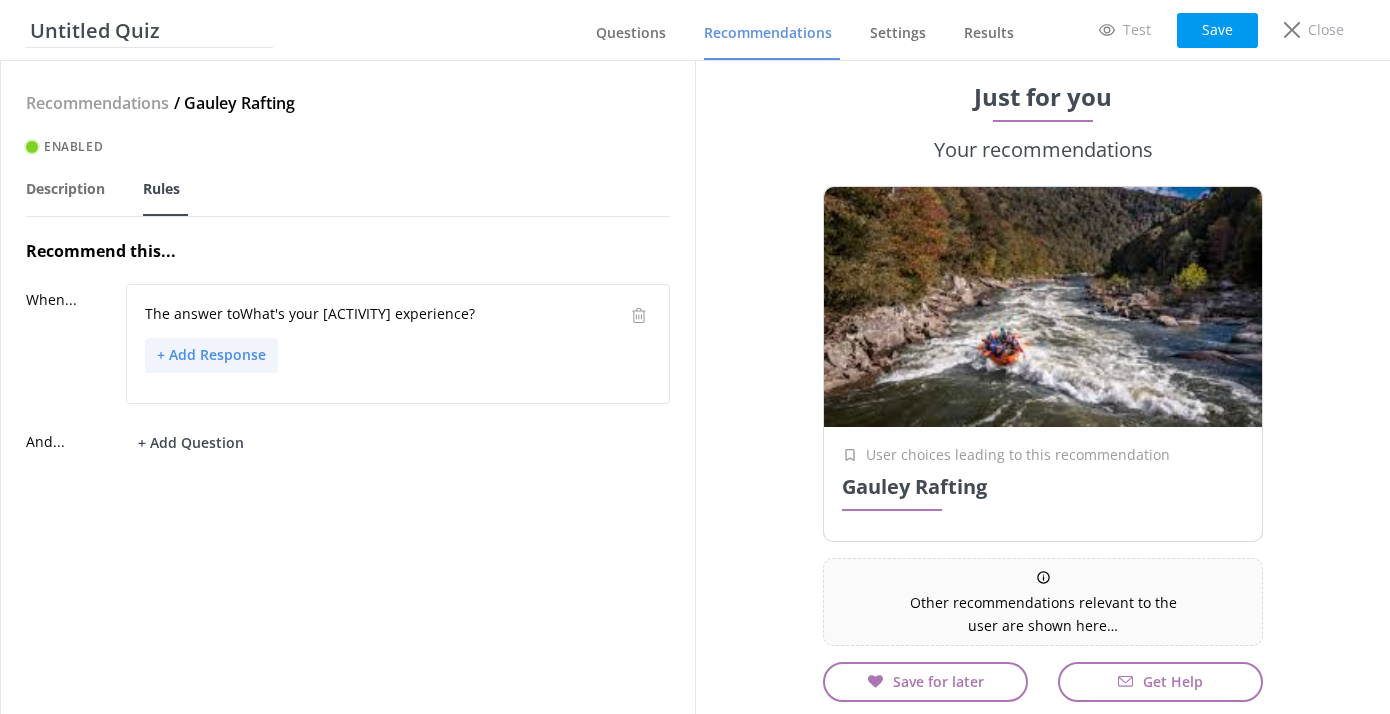 click on "+ Add Response" at bounding box center [211, 355] 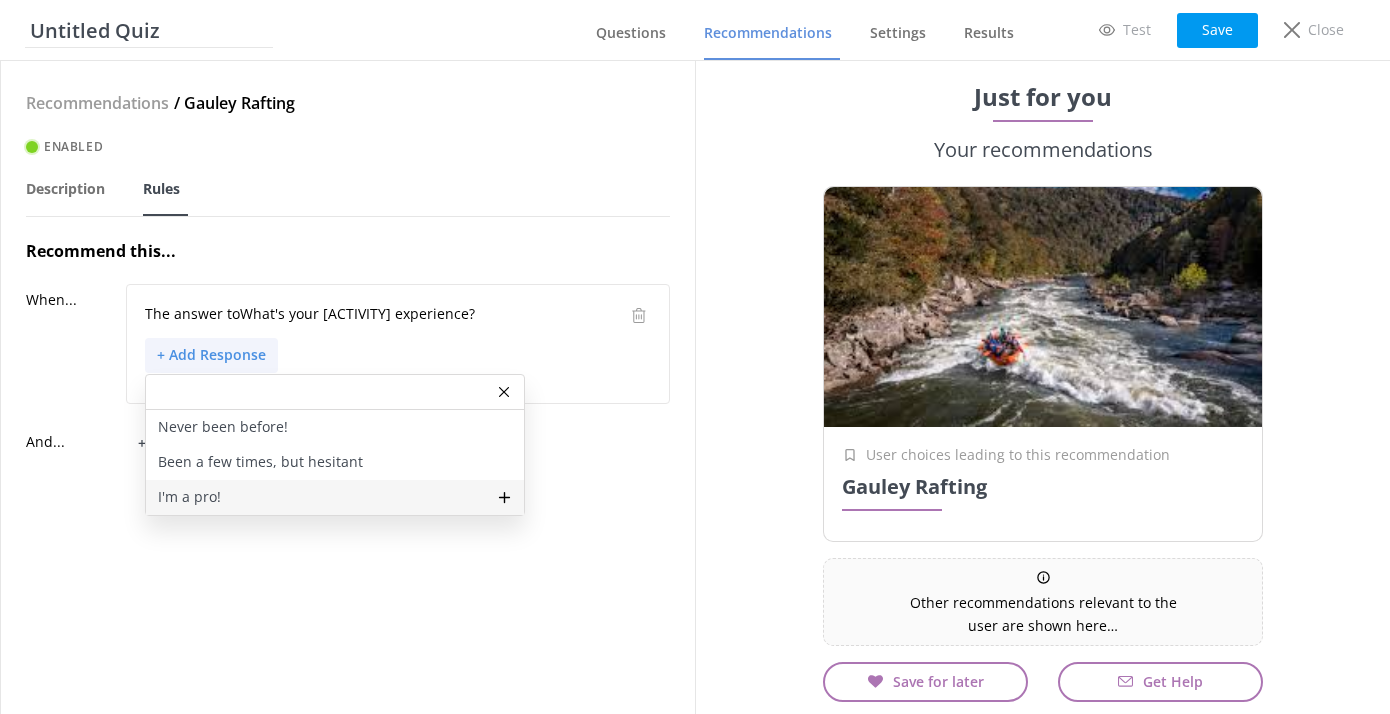 click on "I'm a pro!" at bounding box center (335, 497) 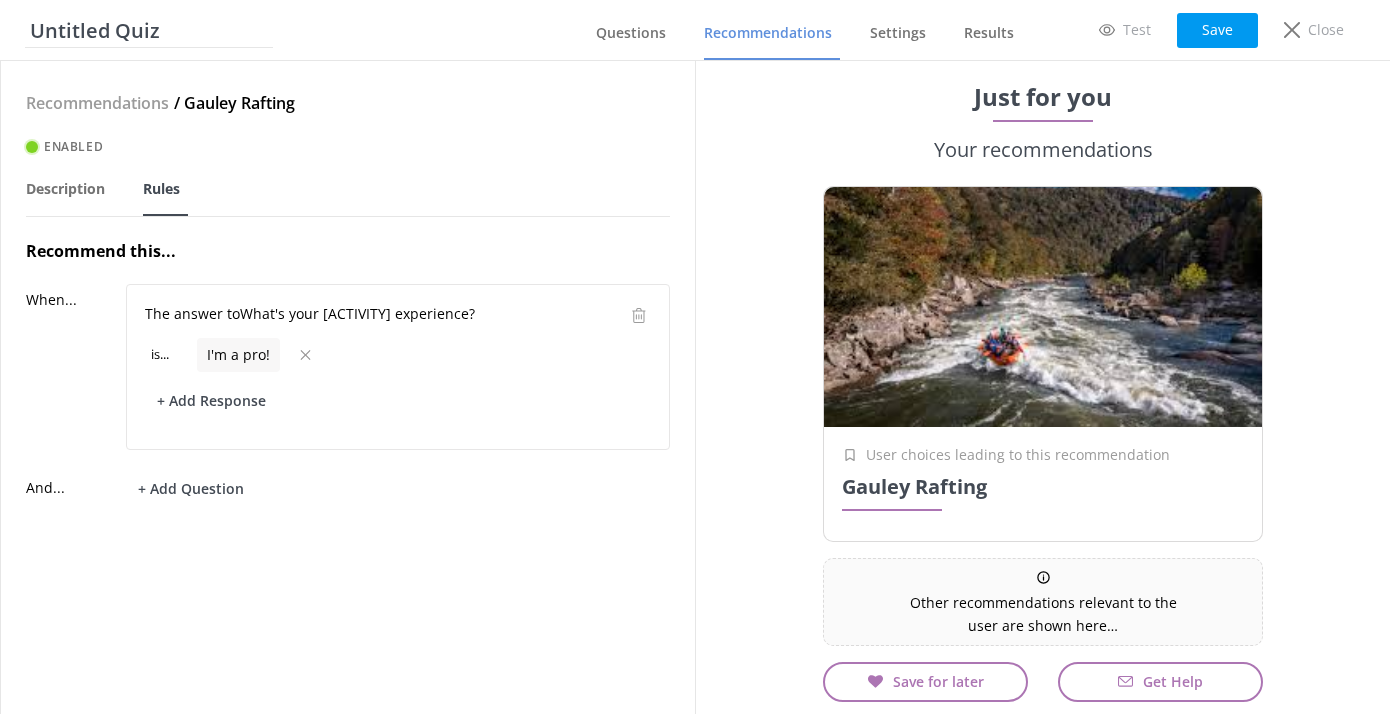 click on "Recommendations /   Gauley Rafting  Enabled  Description Rules Recommend this... When... The answer to  What's your rafting experience? is ... I'm a pro! + Add Response Never been before! Been a few times, but hesitant And... + Add Question Where would you most likely be found on vacation?" at bounding box center [348, 387] 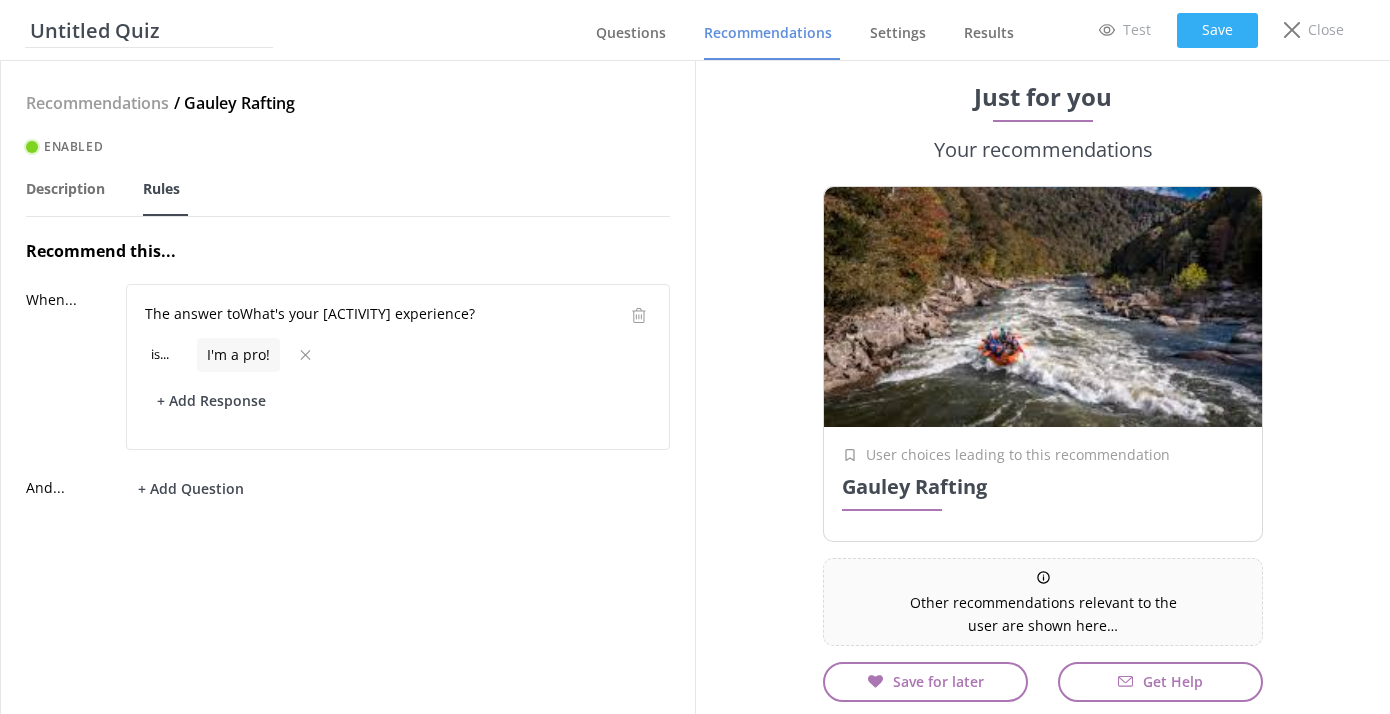 click on "Save" at bounding box center [1217, 30] 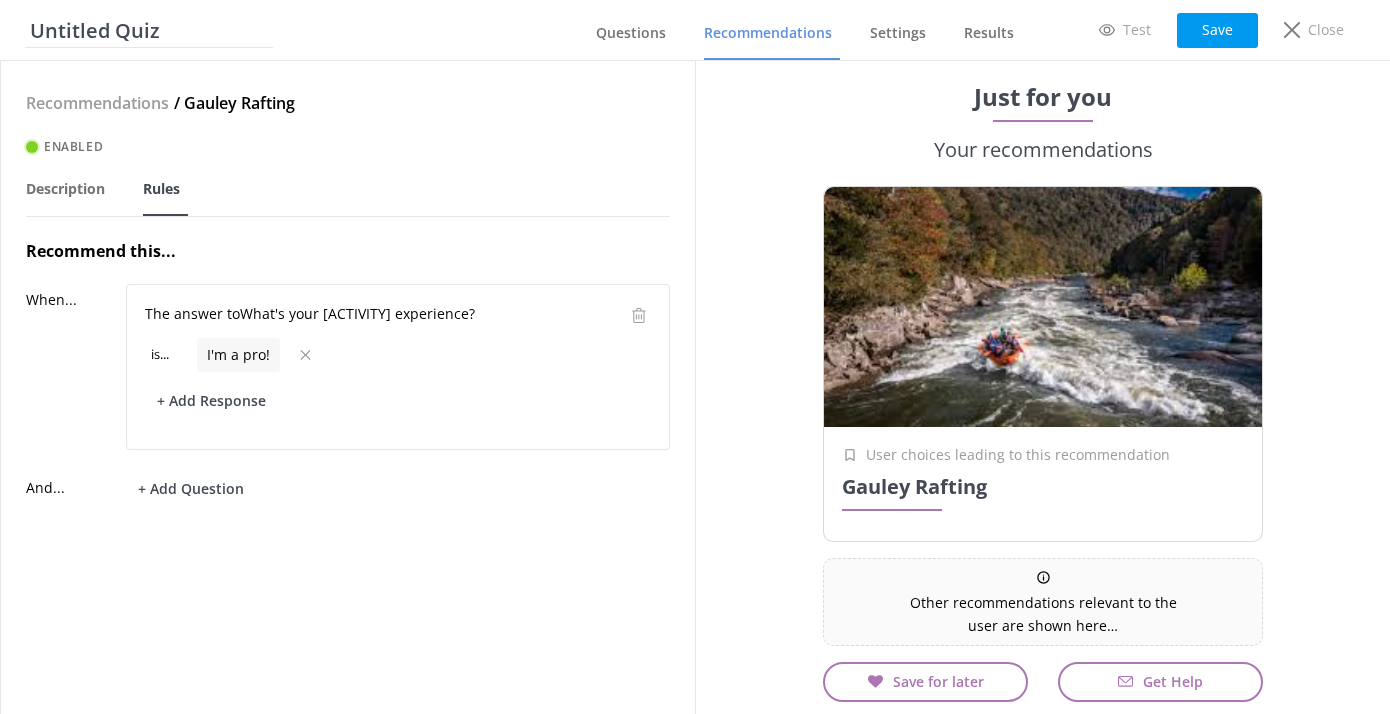 click on "Recommendations" at bounding box center (768, 33) 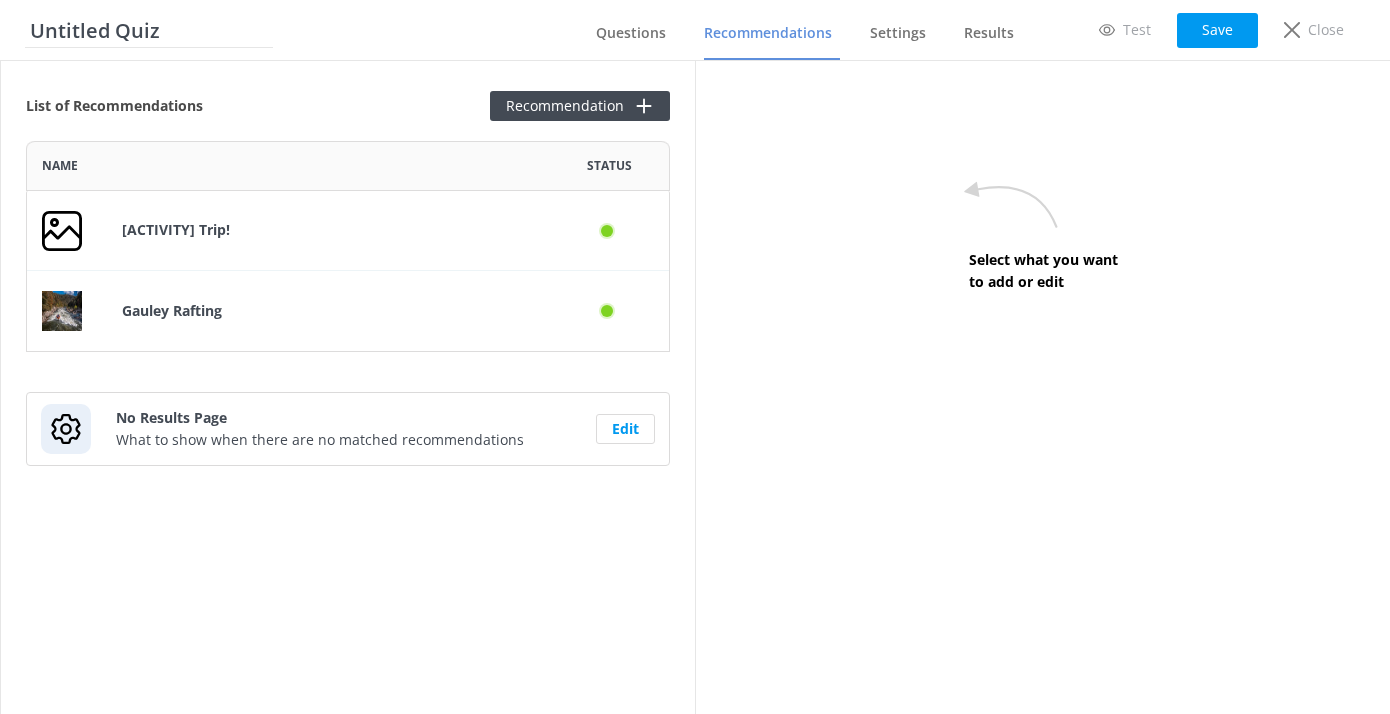 scroll, scrollTop: 1, scrollLeft: 1, axis: both 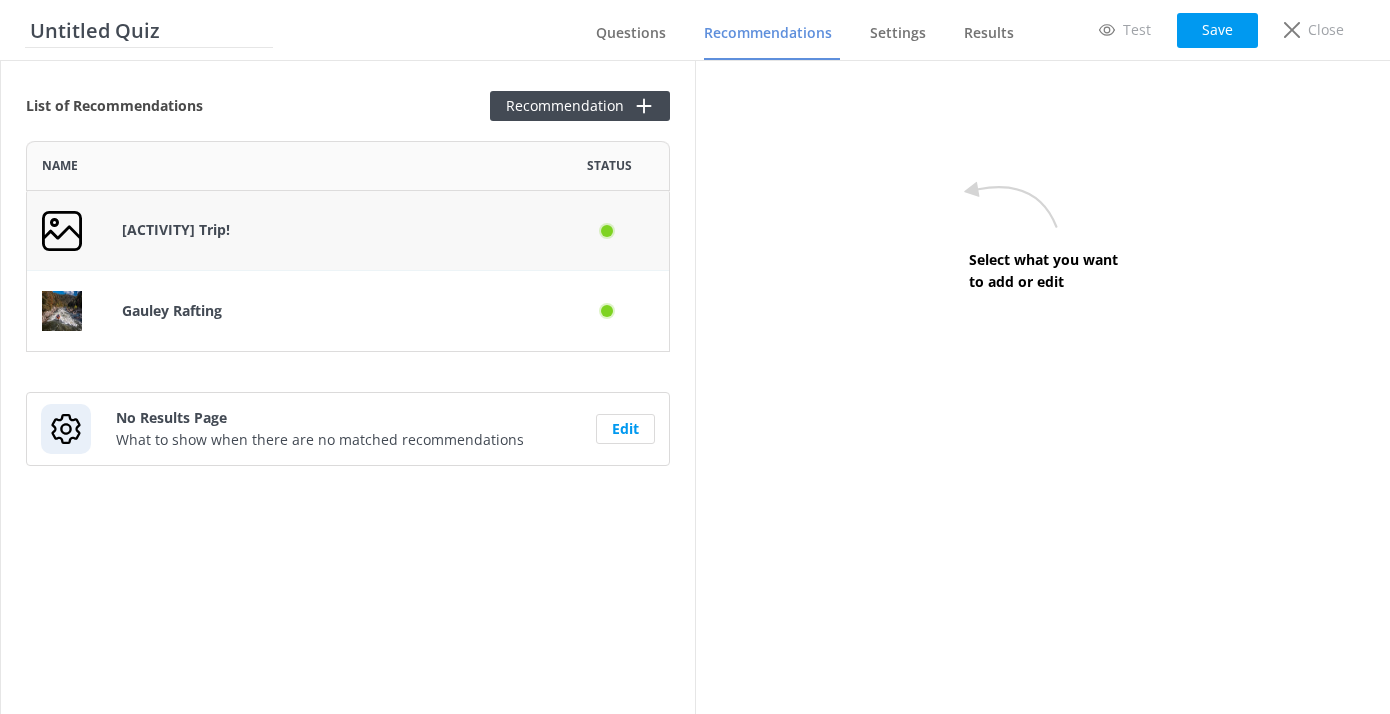 click on "Mountain Trip!" at bounding box center [328, 231] 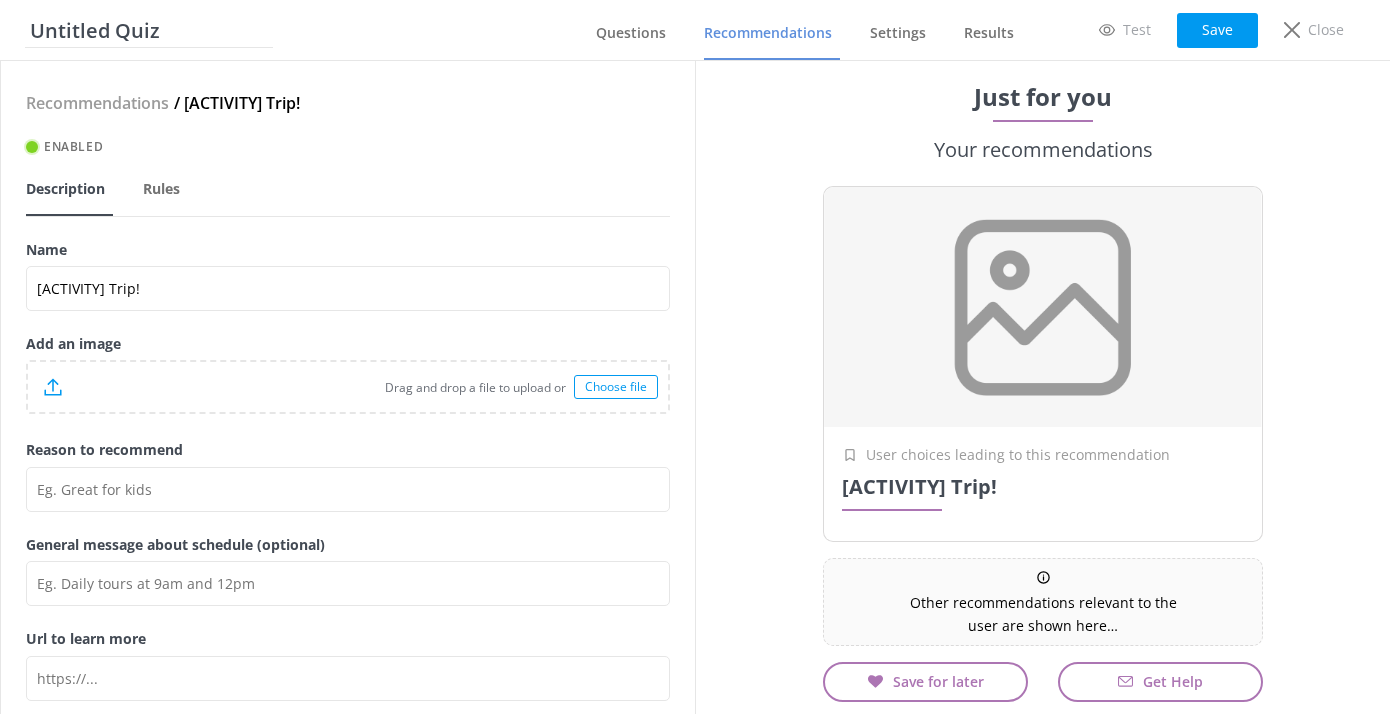 click on "Drag and drop a file to upload or" at bounding box center [318, 387] 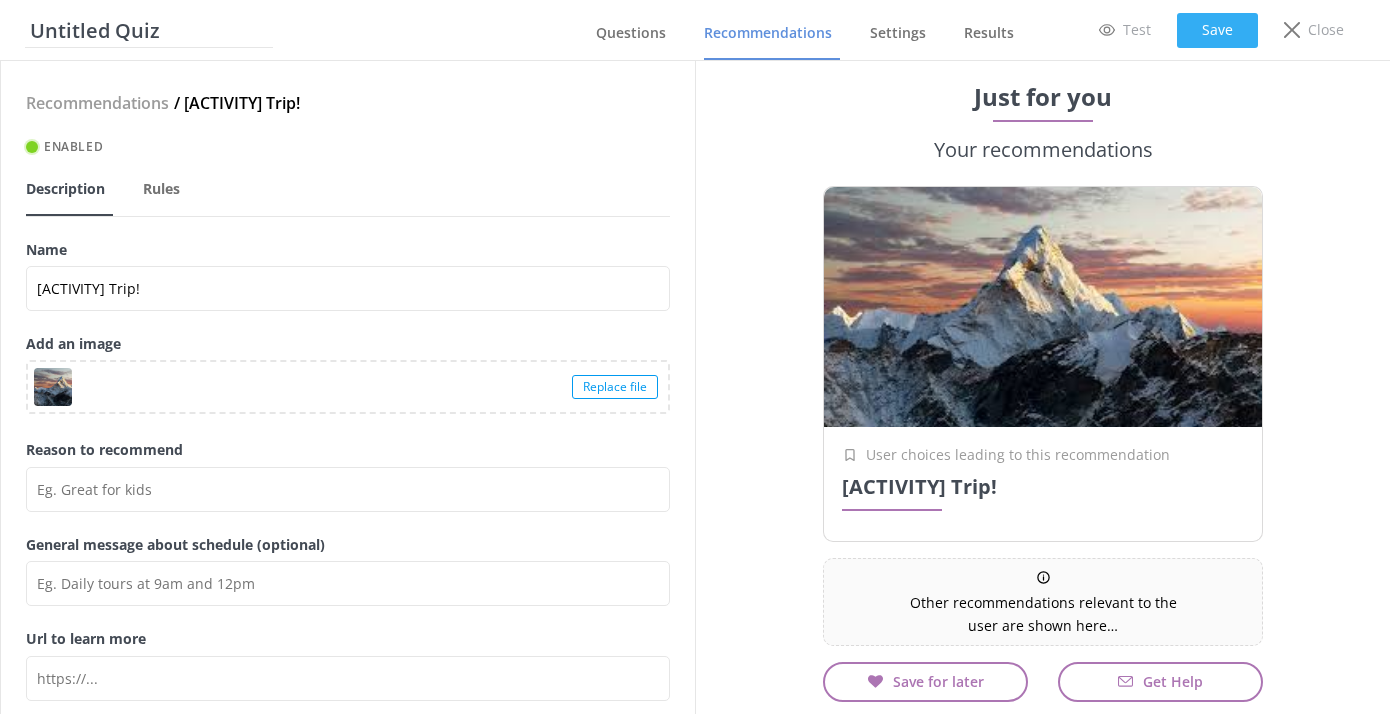 click on "Save" at bounding box center (1217, 30) 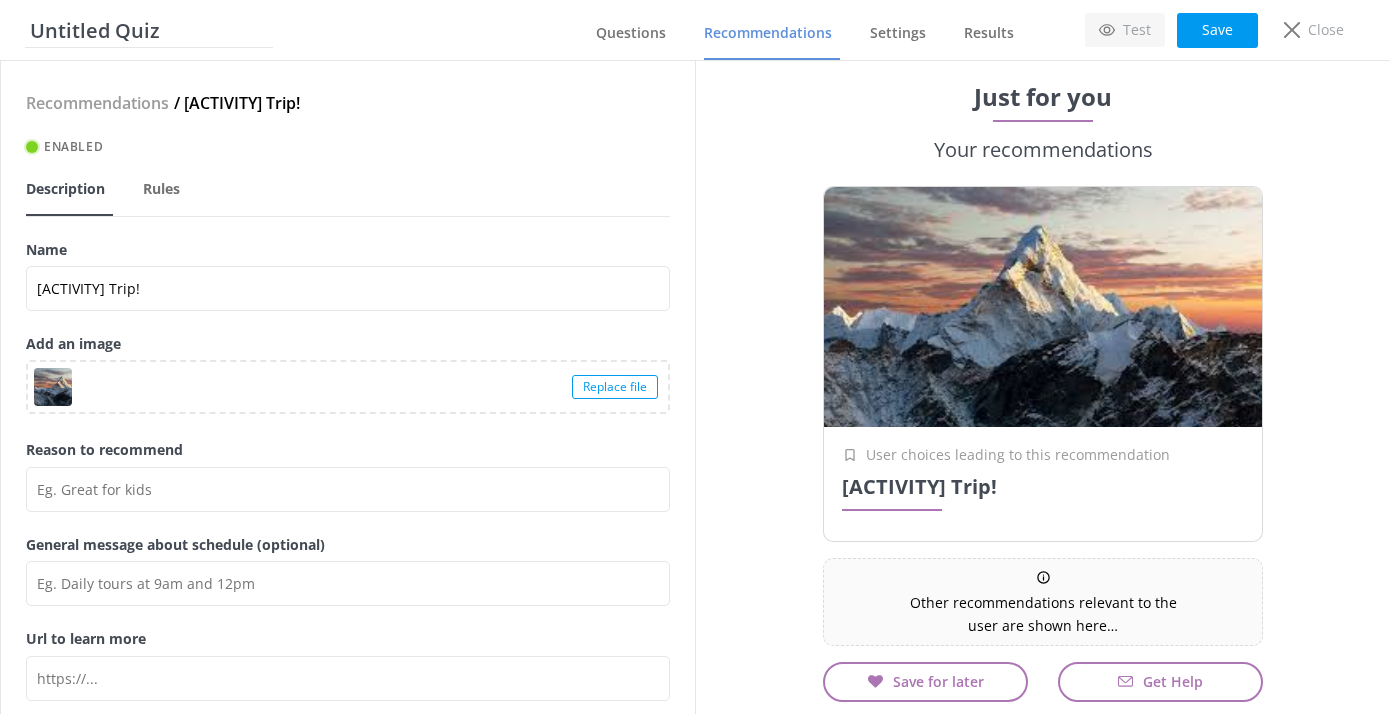 click on "Test" at bounding box center (1137, 30) 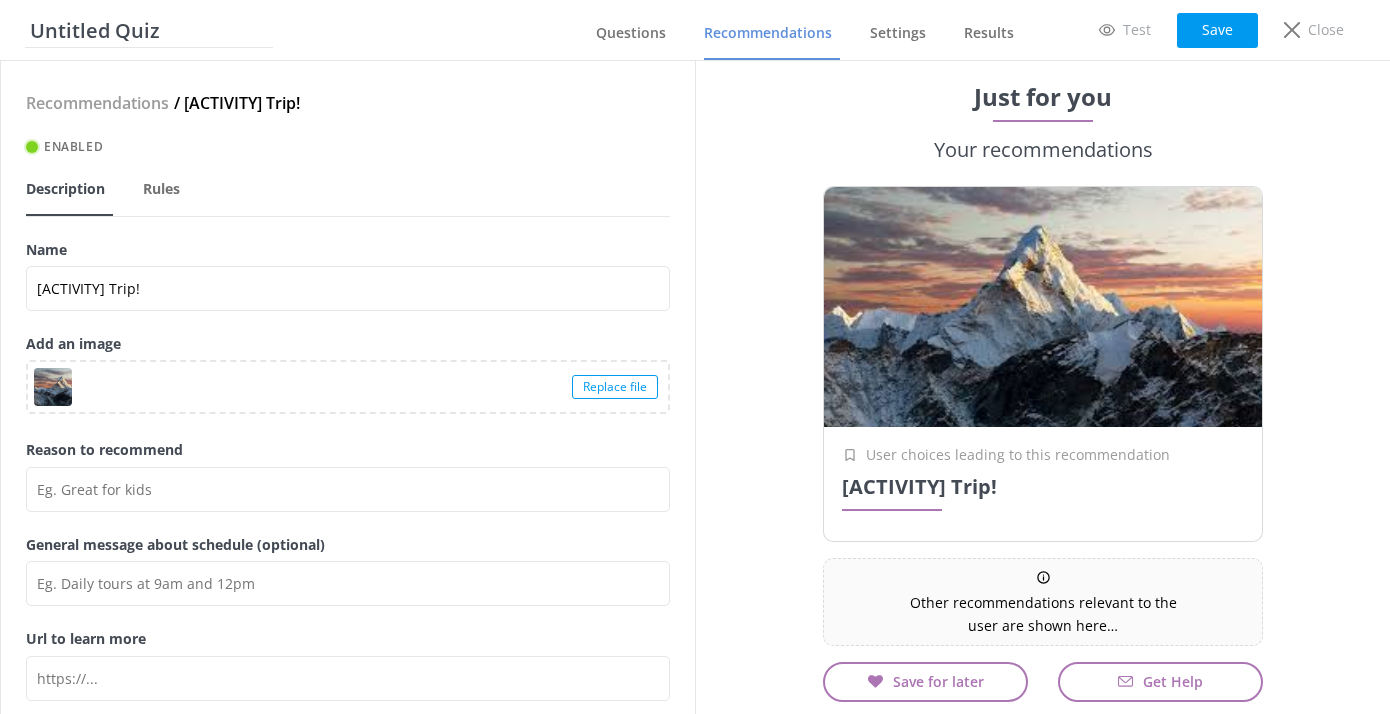 scroll, scrollTop: 6, scrollLeft: 0, axis: vertical 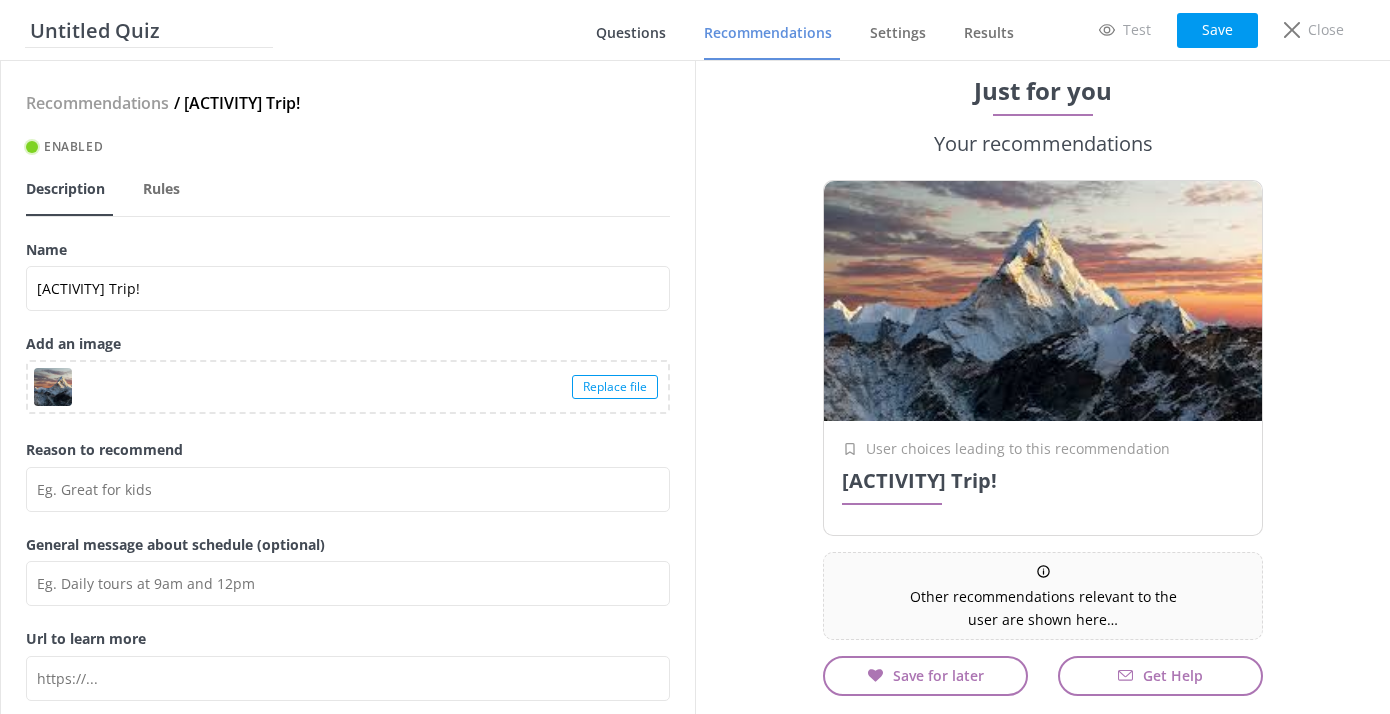 click on "Questions" at bounding box center (631, 33) 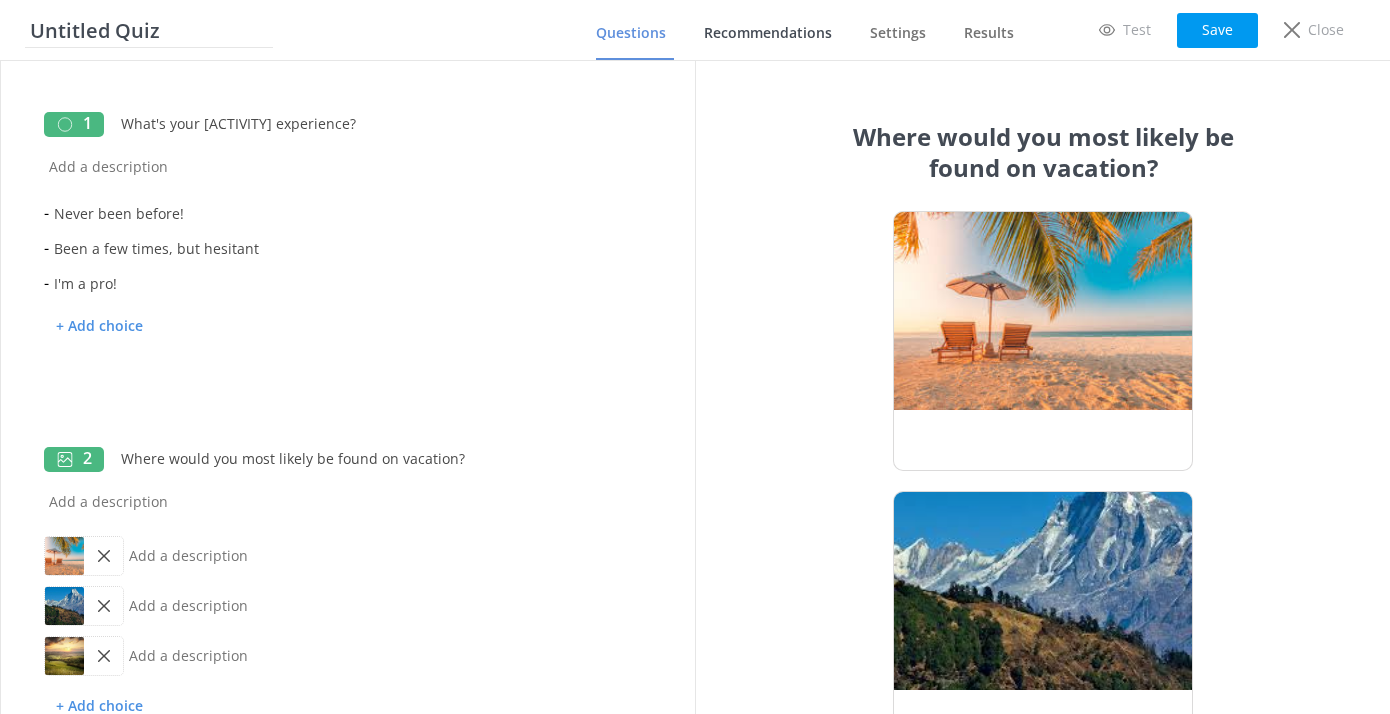 click on "Recommendations" at bounding box center [768, 33] 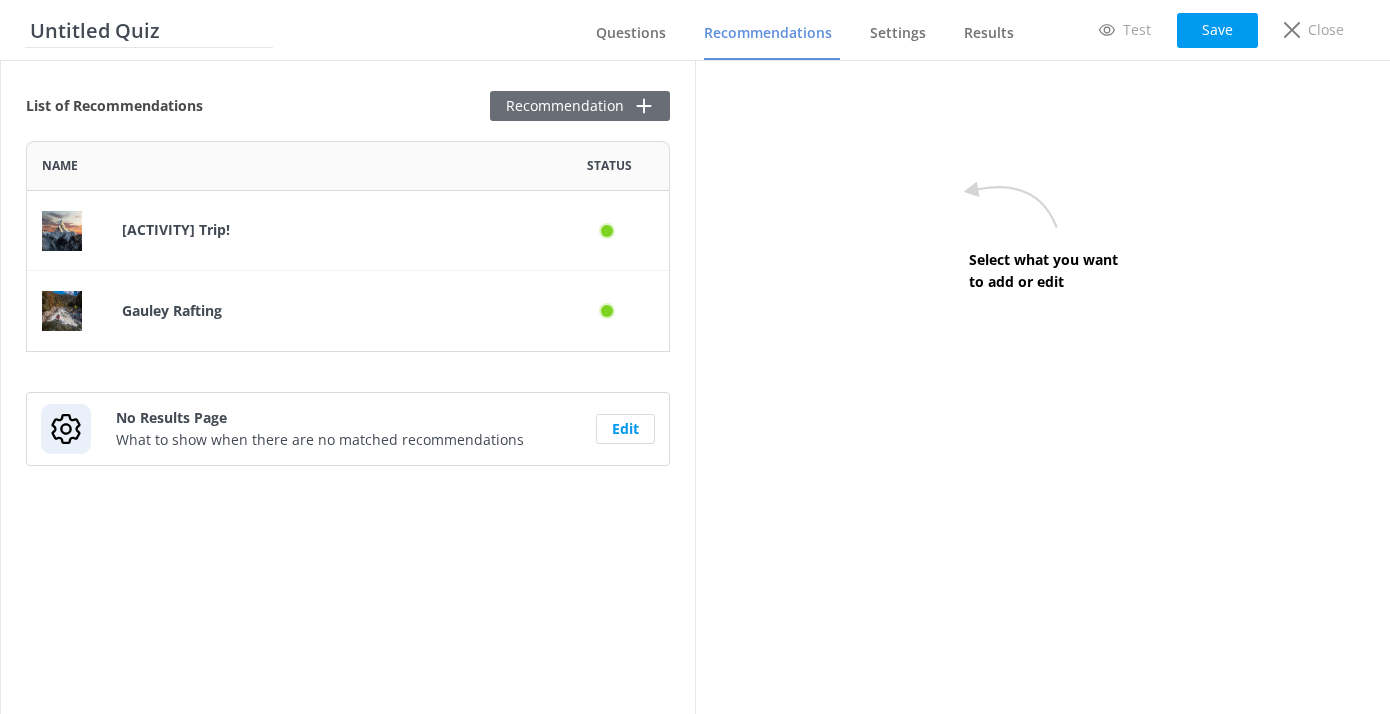 scroll, scrollTop: 1, scrollLeft: 1, axis: both 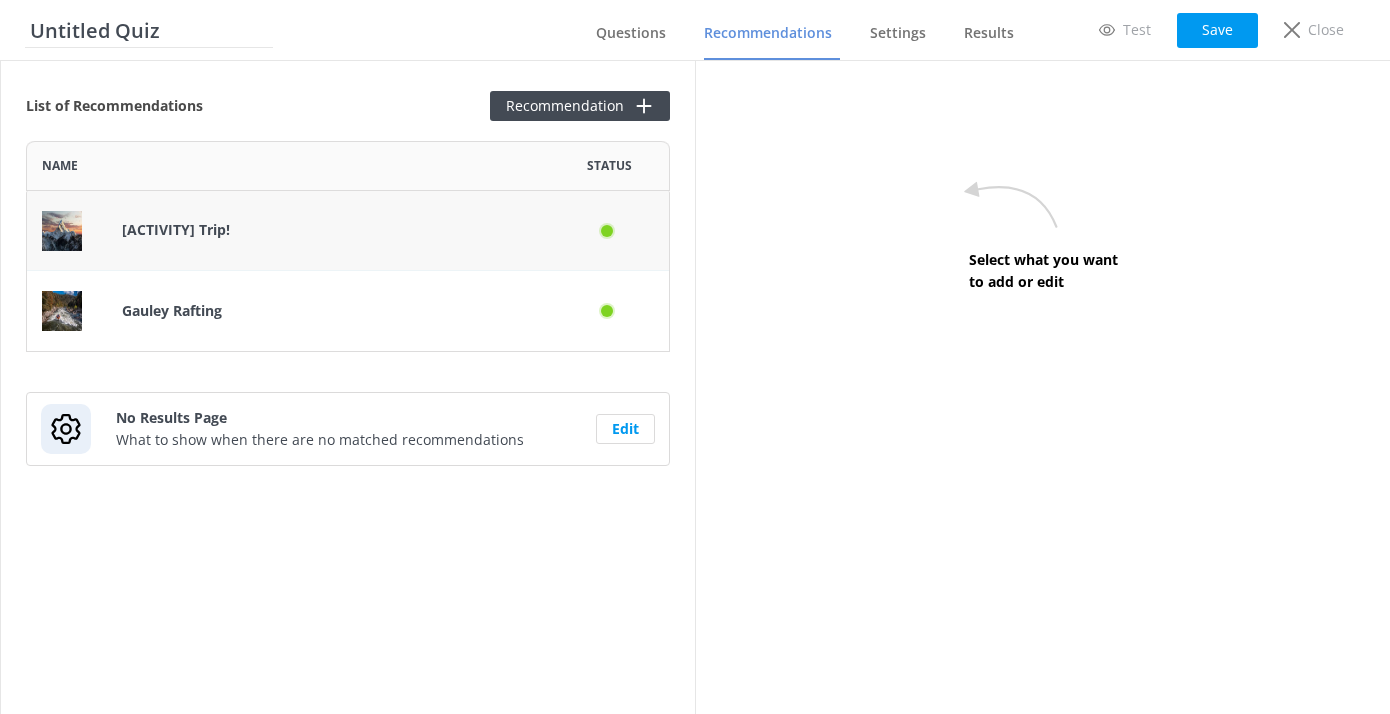 click on "Mountain Trip!" at bounding box center [328, 230] 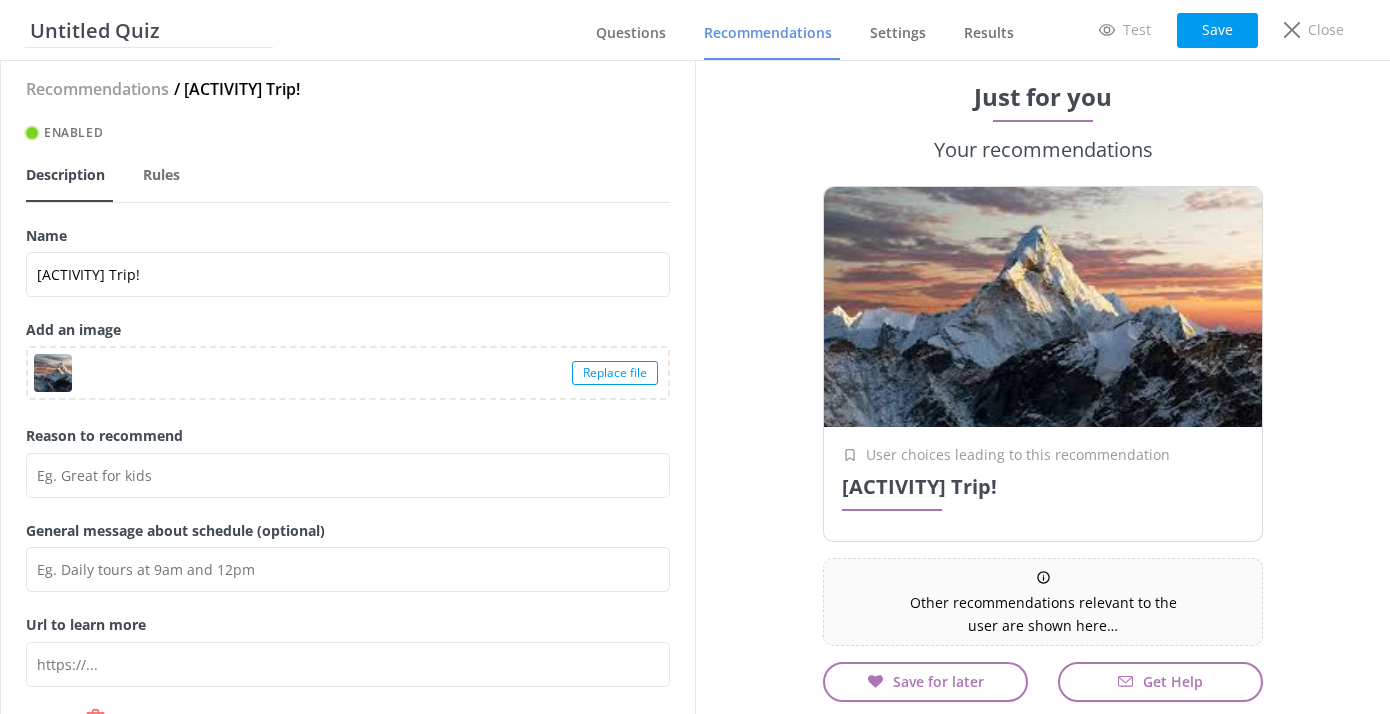 scroll, scrollTop: 68, scrollLeft: 0, axis: vertical 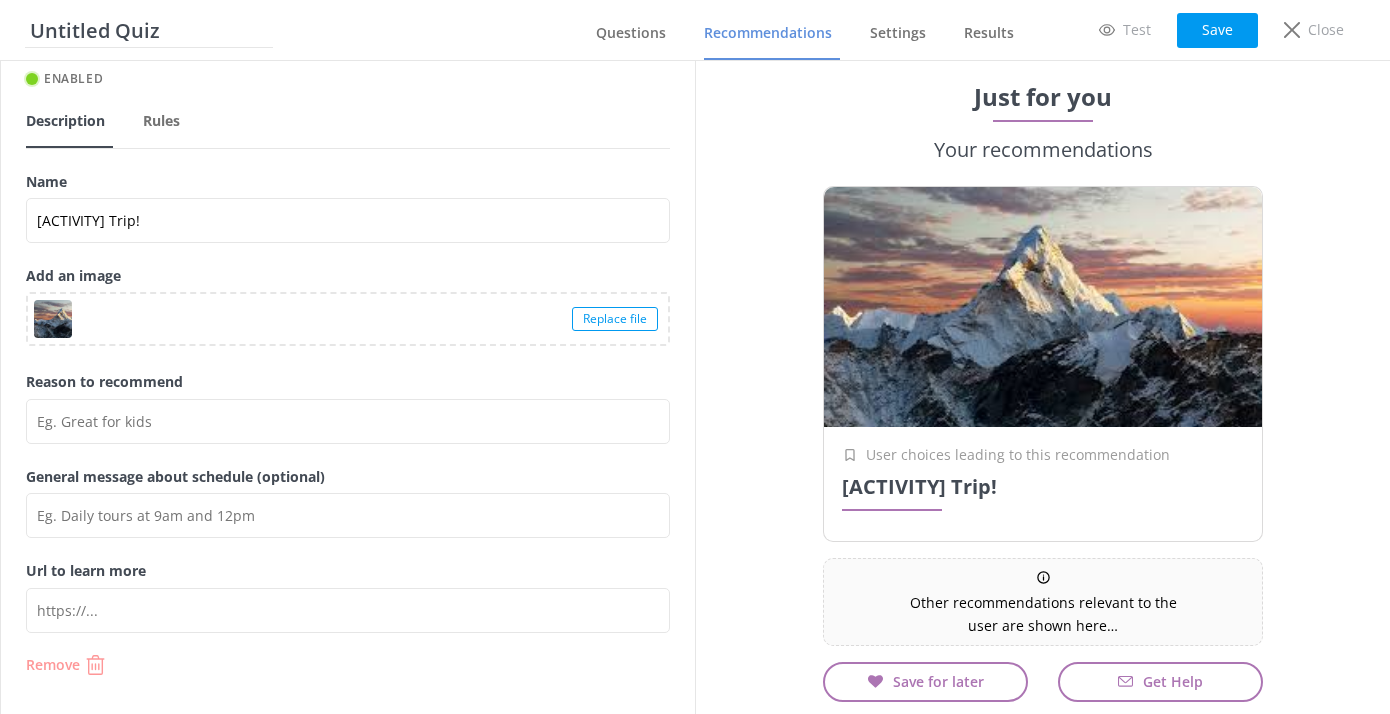 click on "Remove" at bounding box center [53, 665] 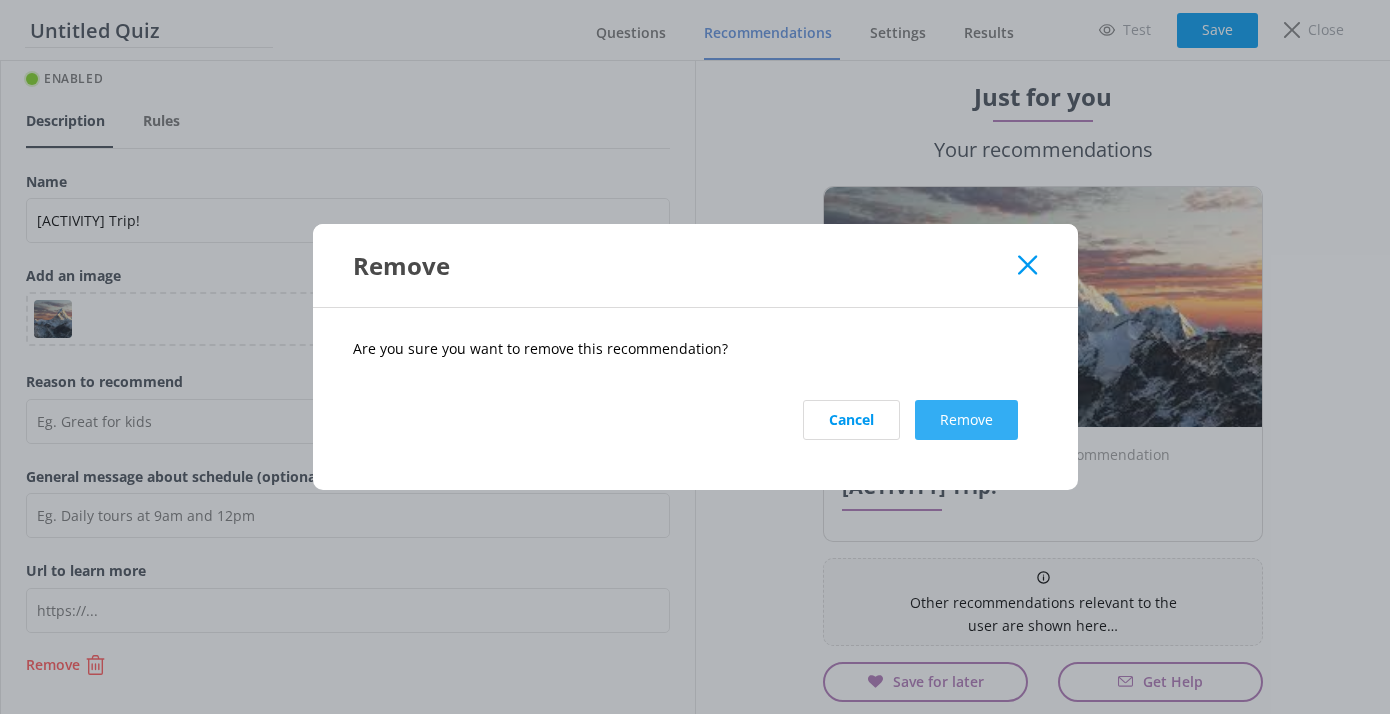 click on "Remove" at bounding box center (966, 420) 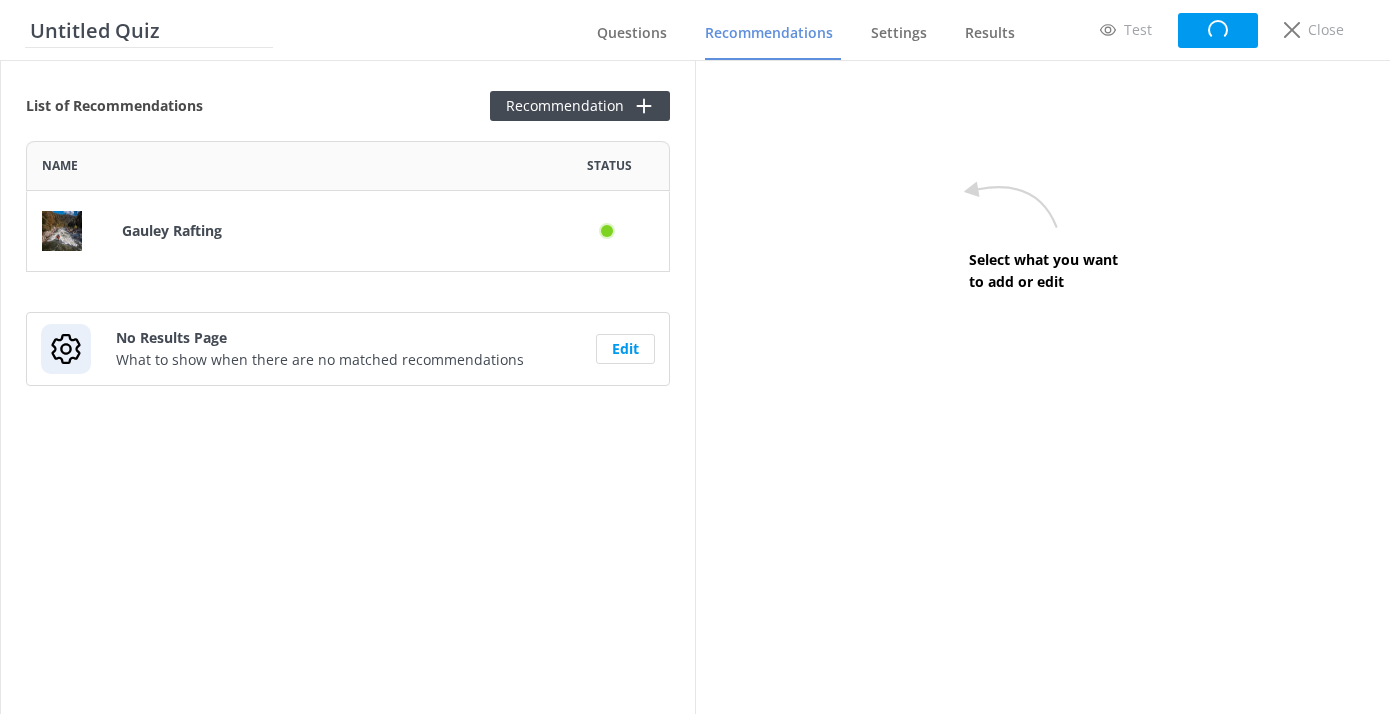 scroll, scrollTop: 1, scrollLeft: 1, axis: both 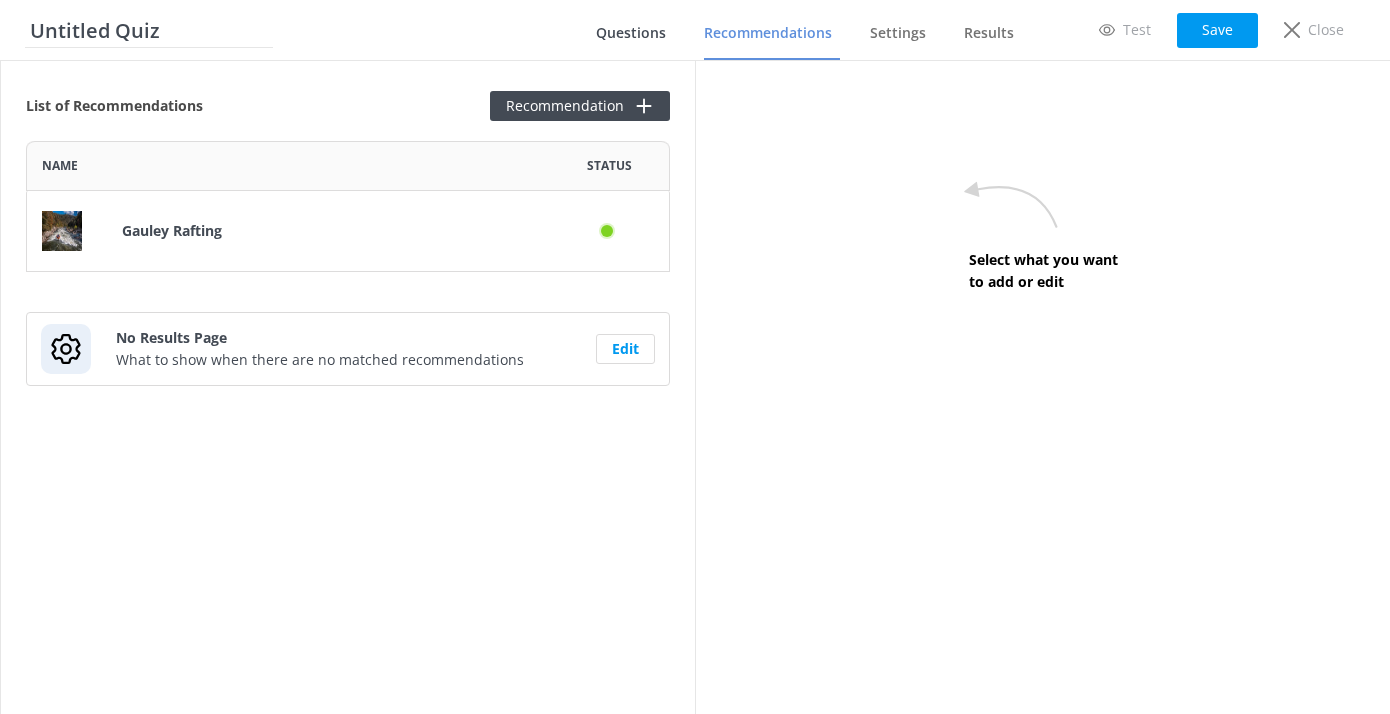 click on "Questions" at bounding box center [631, 33] 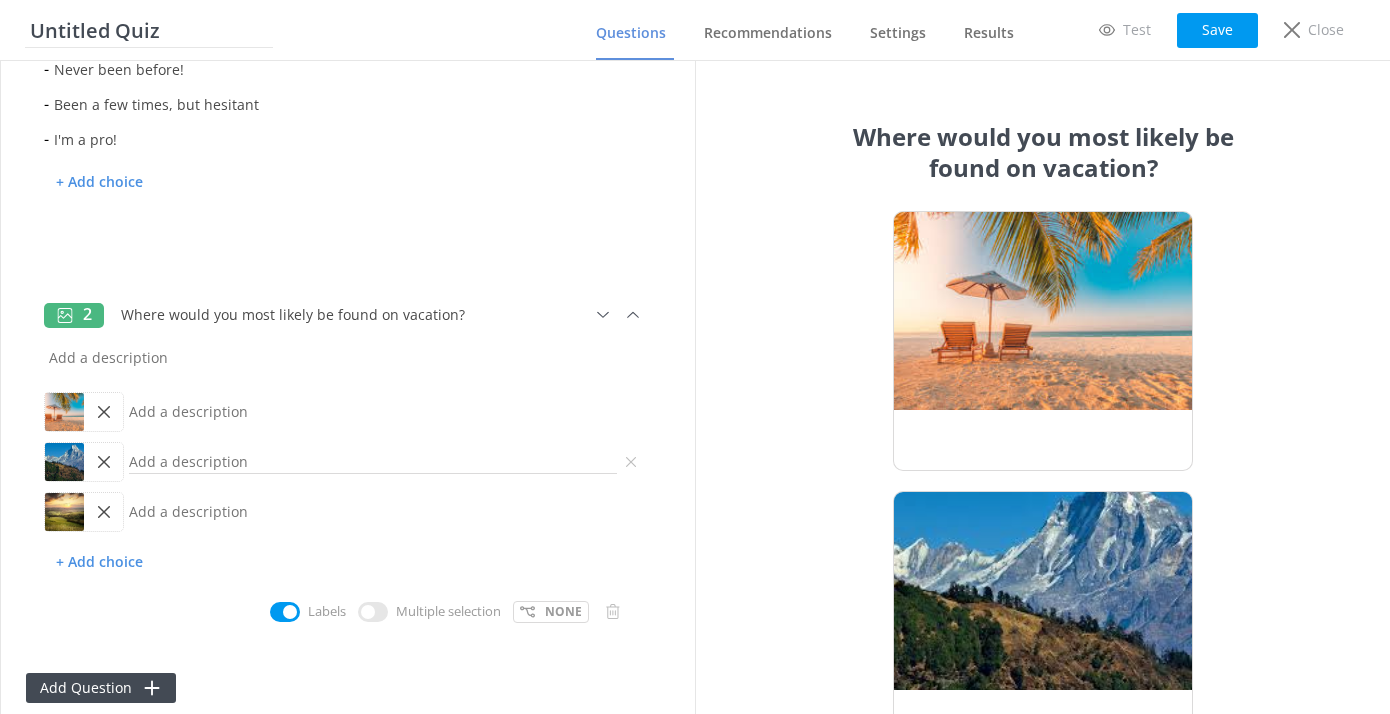 scroll, scrollTop: 162, scrollLeft: 0, axis: vertical 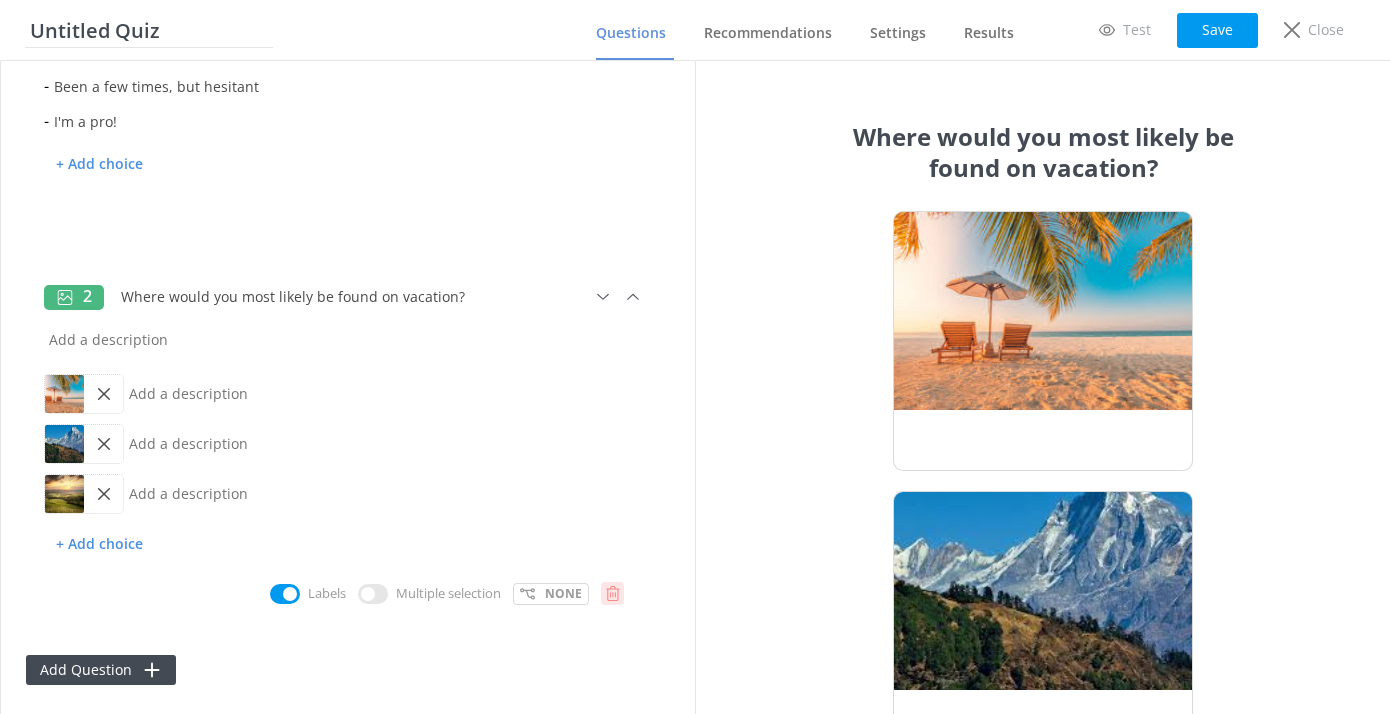 click 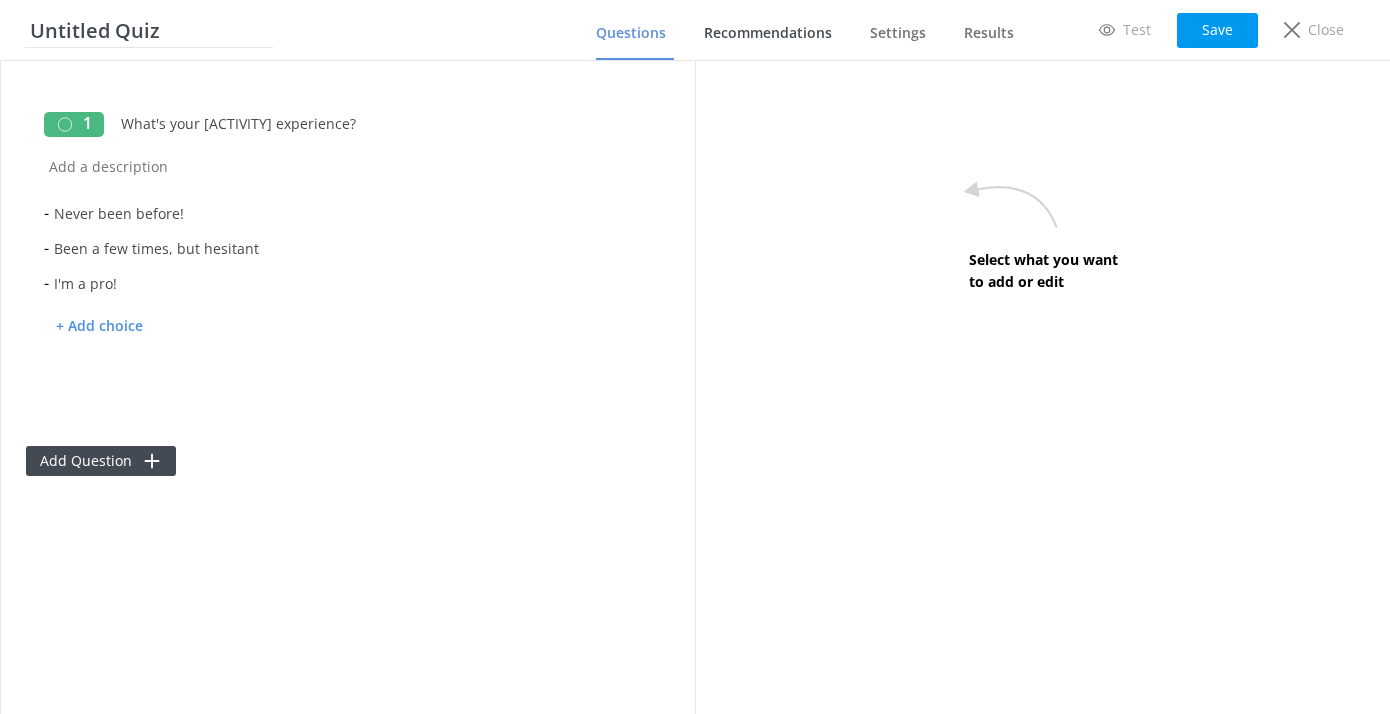 click on "Recommendations" at bounding box center [768, 33] 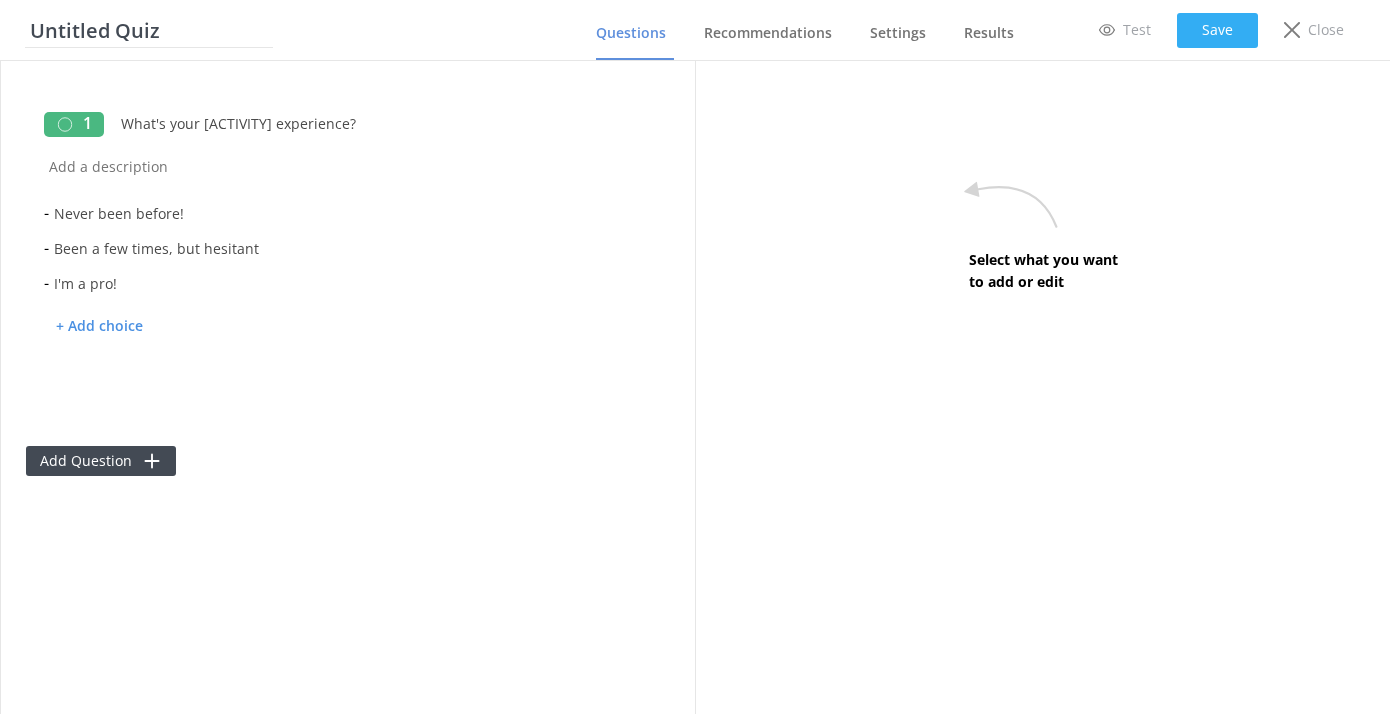 click on "Save" at bounding box center (1217, 30) 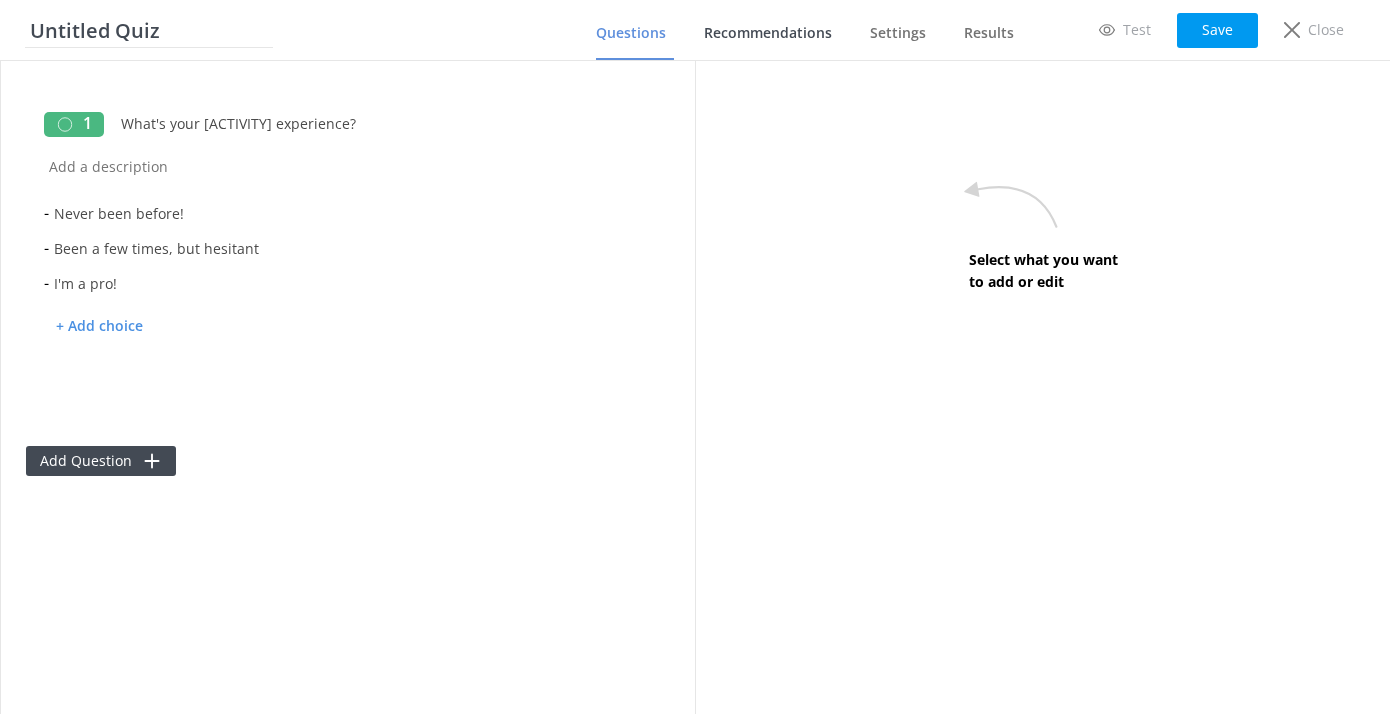 click on "Recommendations" at bounding box center [768, 33] 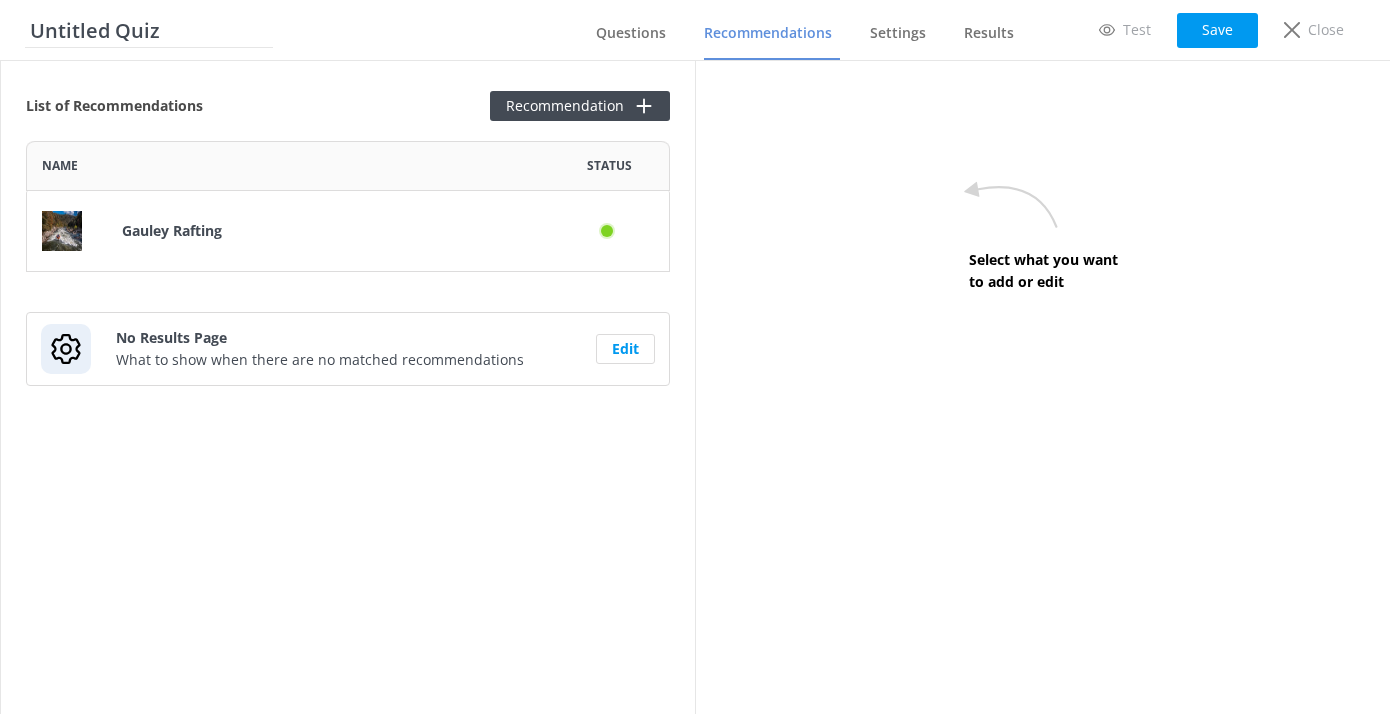 scroll, scrollTop: 1, scrollLeft: 1, axis: both 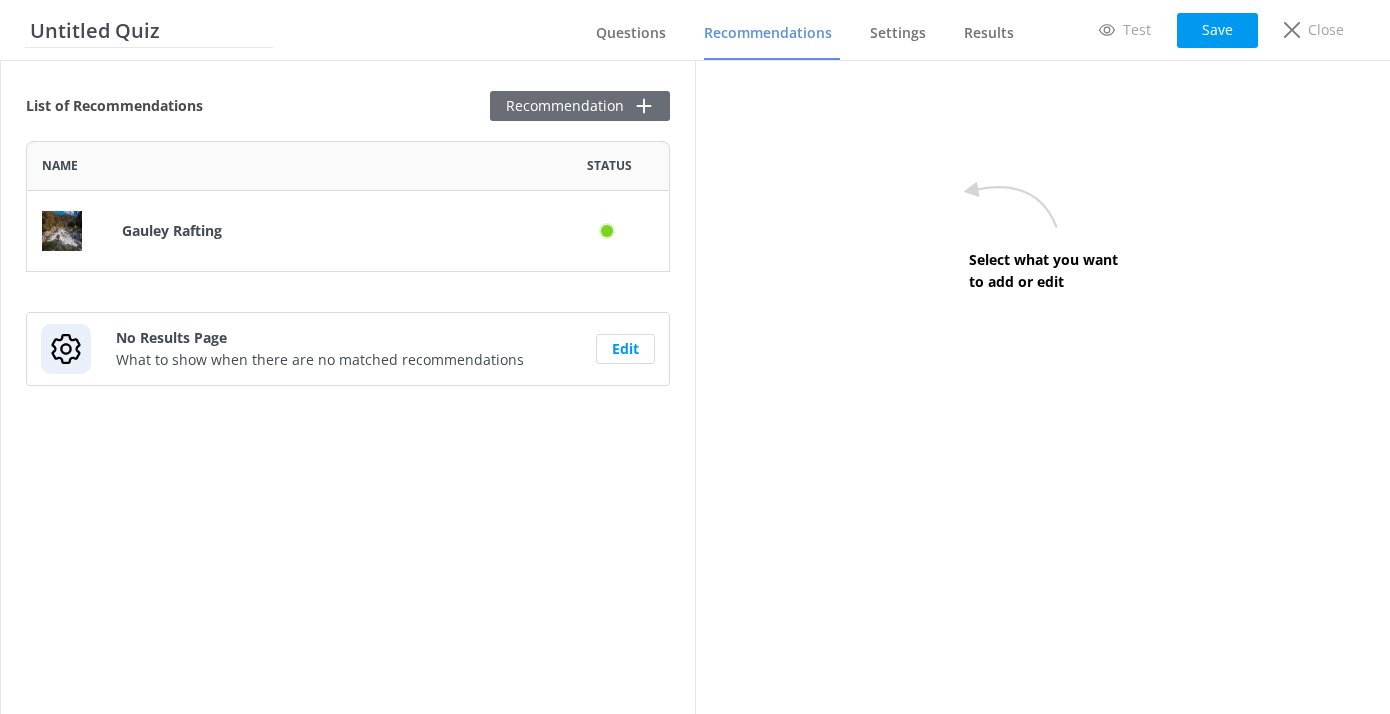click 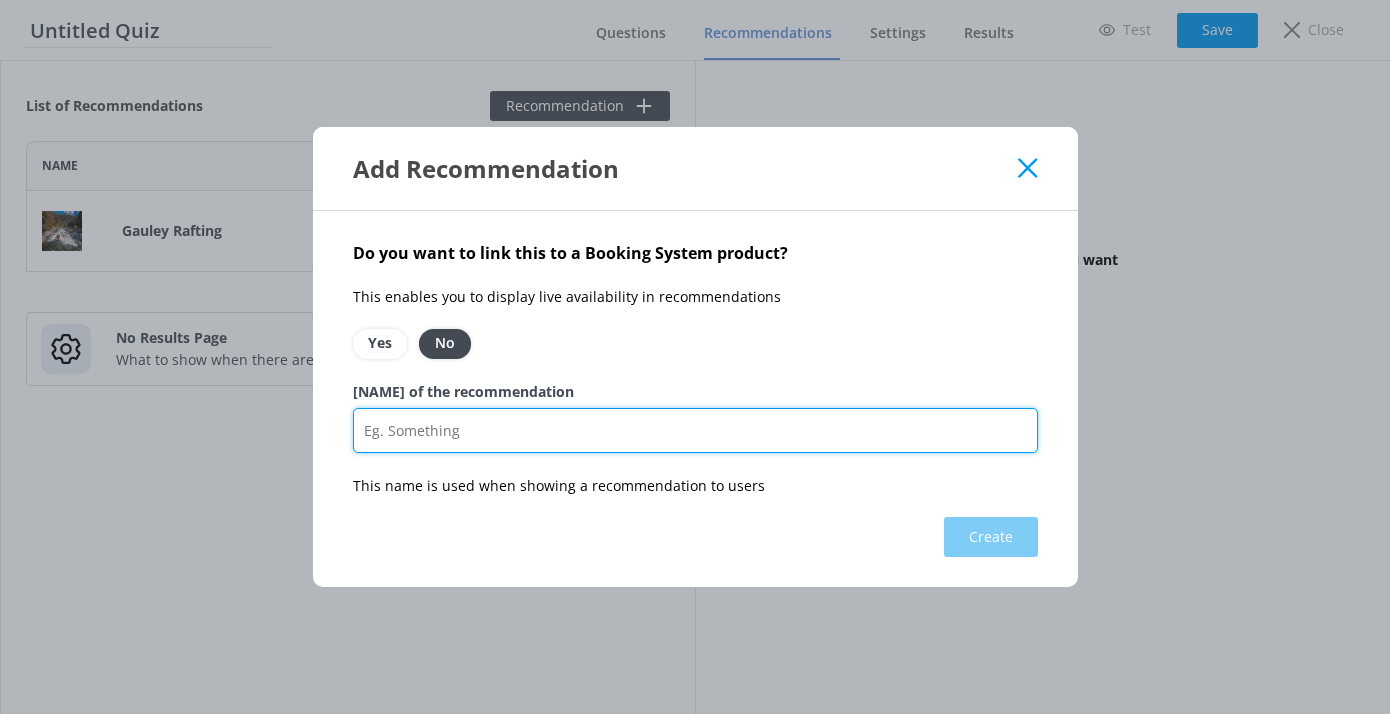 click on "Name of the recommendation" at bounding box center (695, 430) 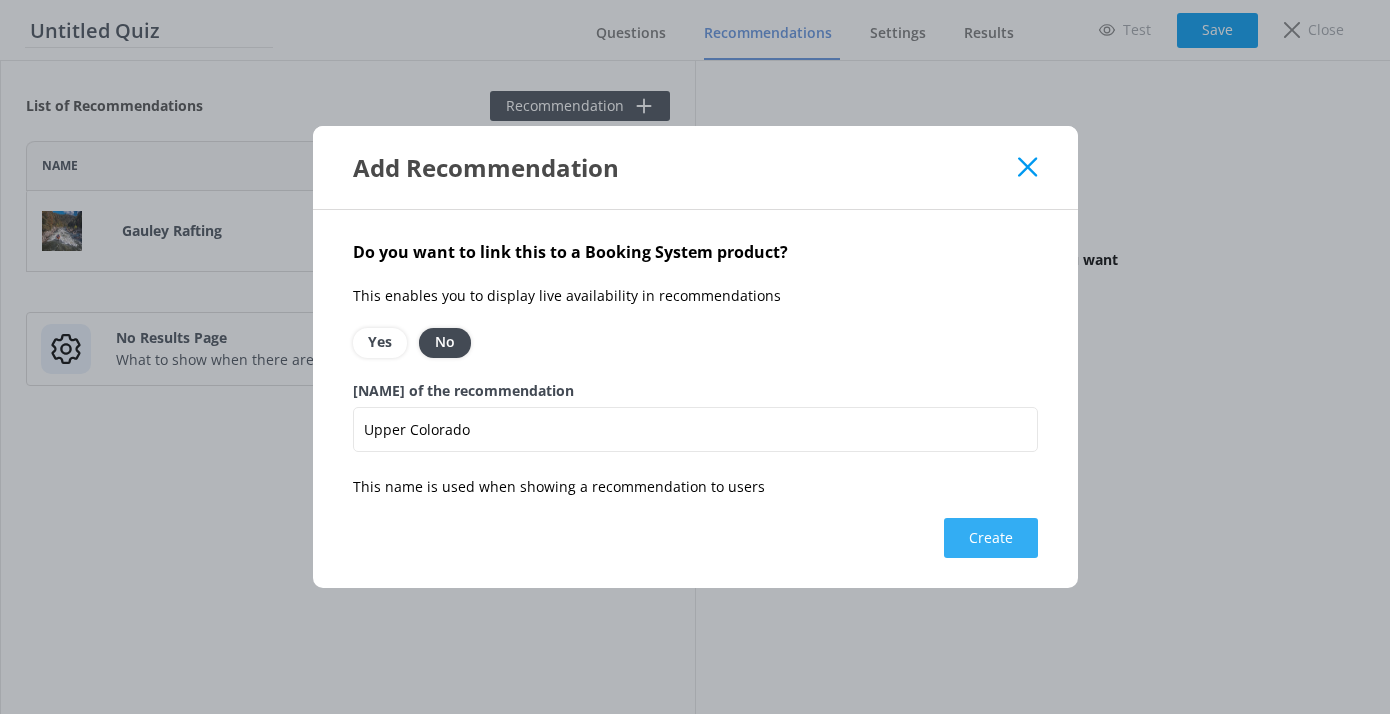 click on "Create" at bounding box center (991, 538) 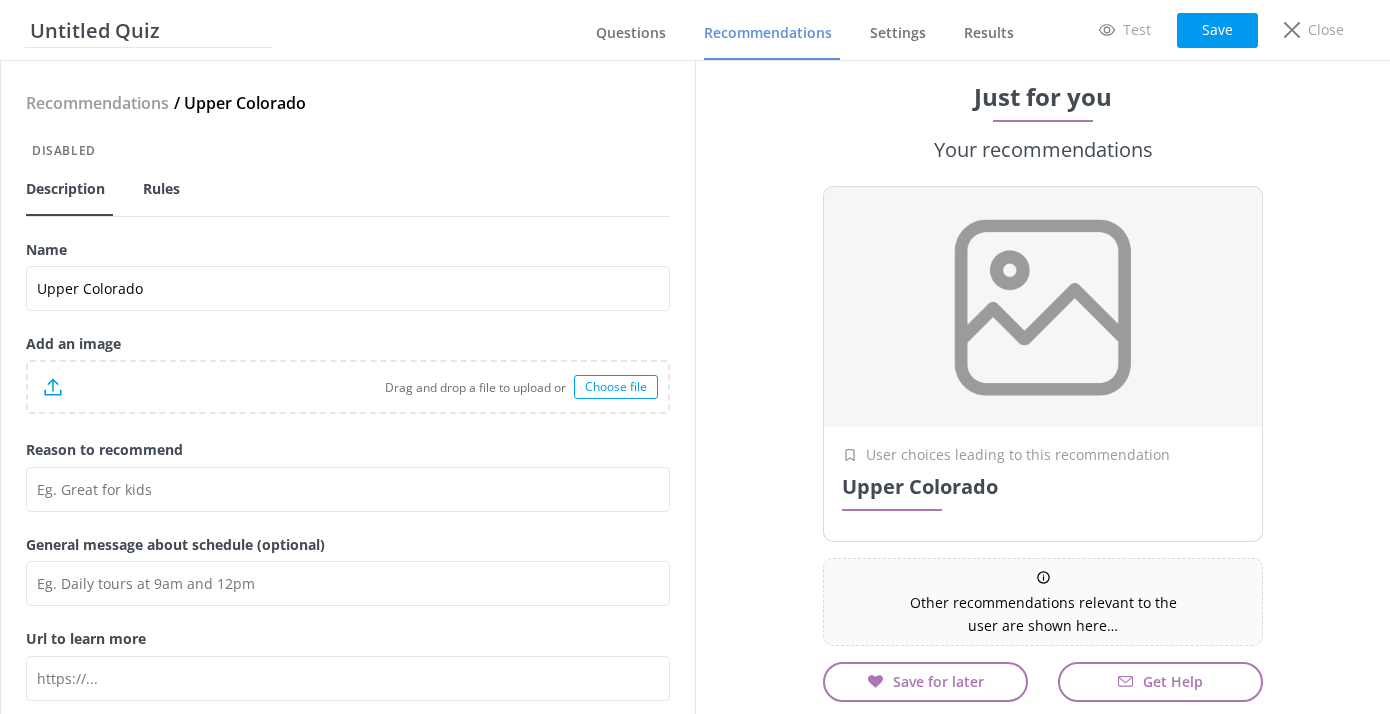 click on "Rules" at bounding box center [161, 189] 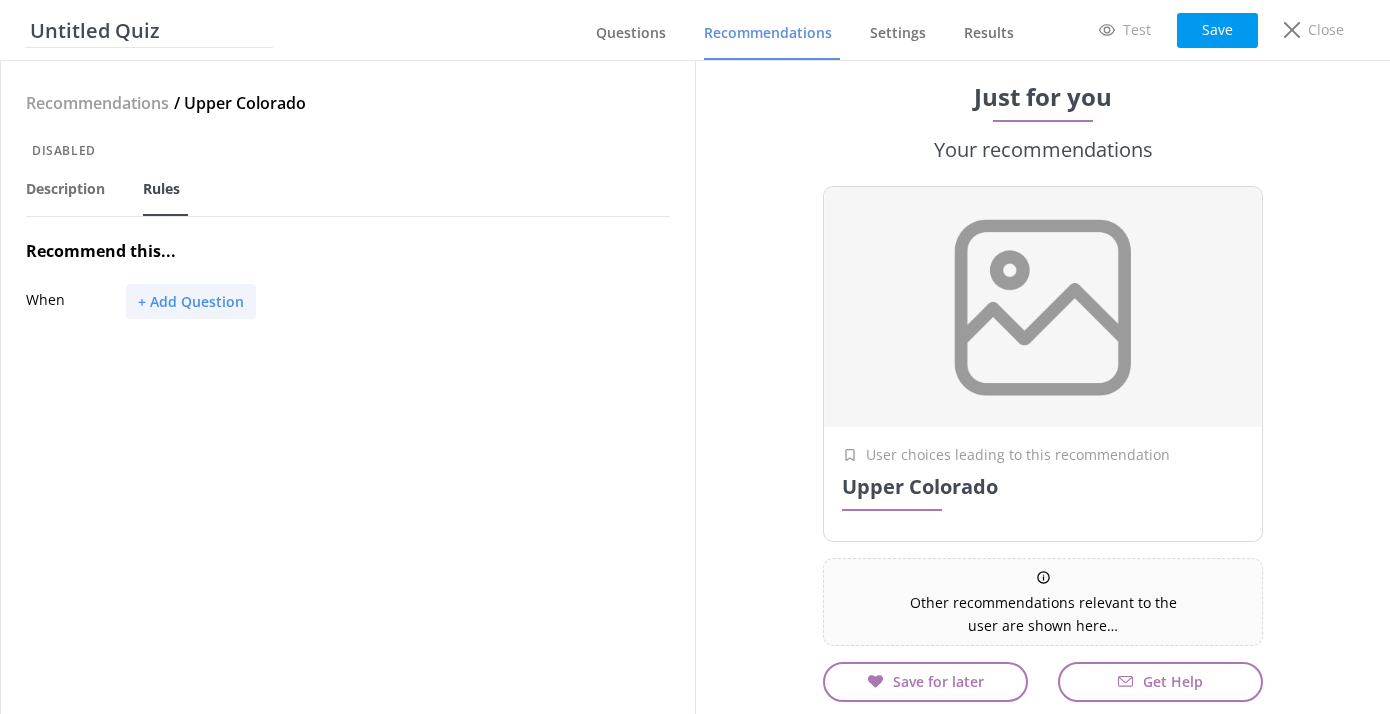 click on "+ Add Question" at bounding box center [191, 301] 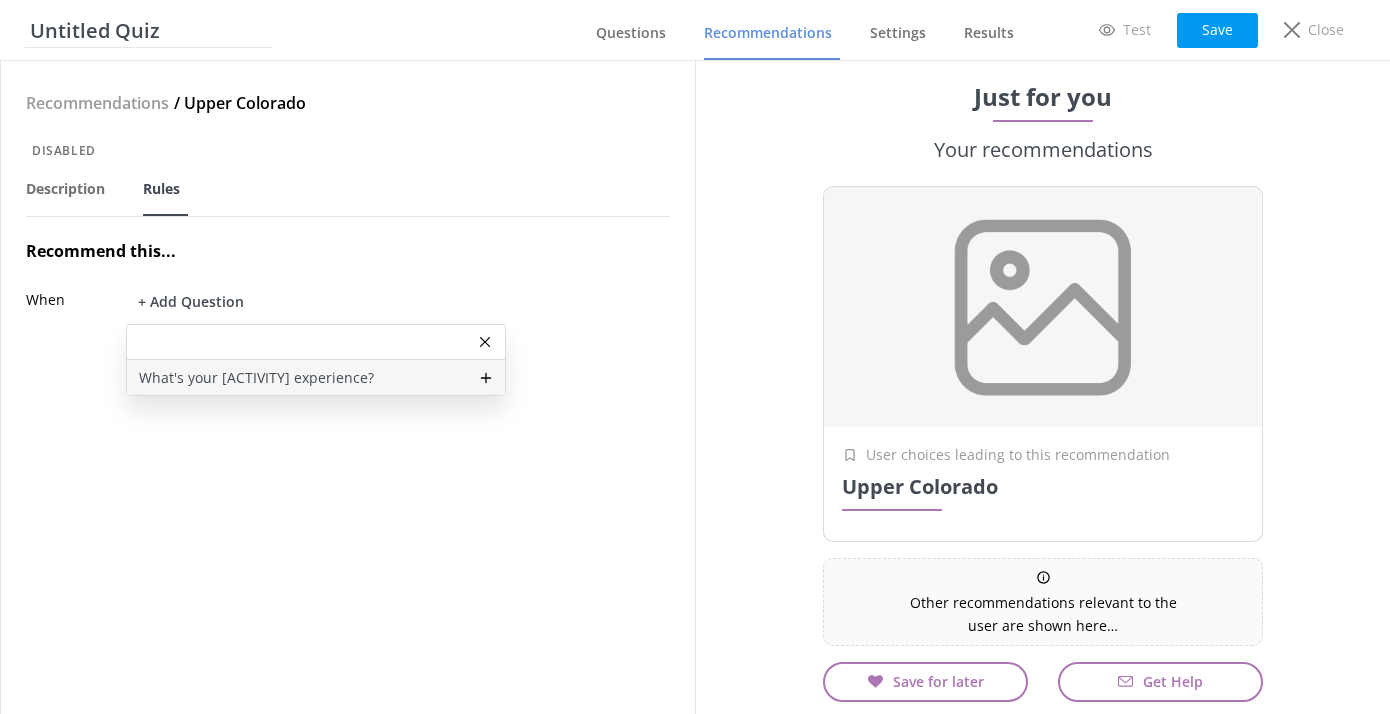 click on "What's your rafting experience?" at bounding box center (256, 378) 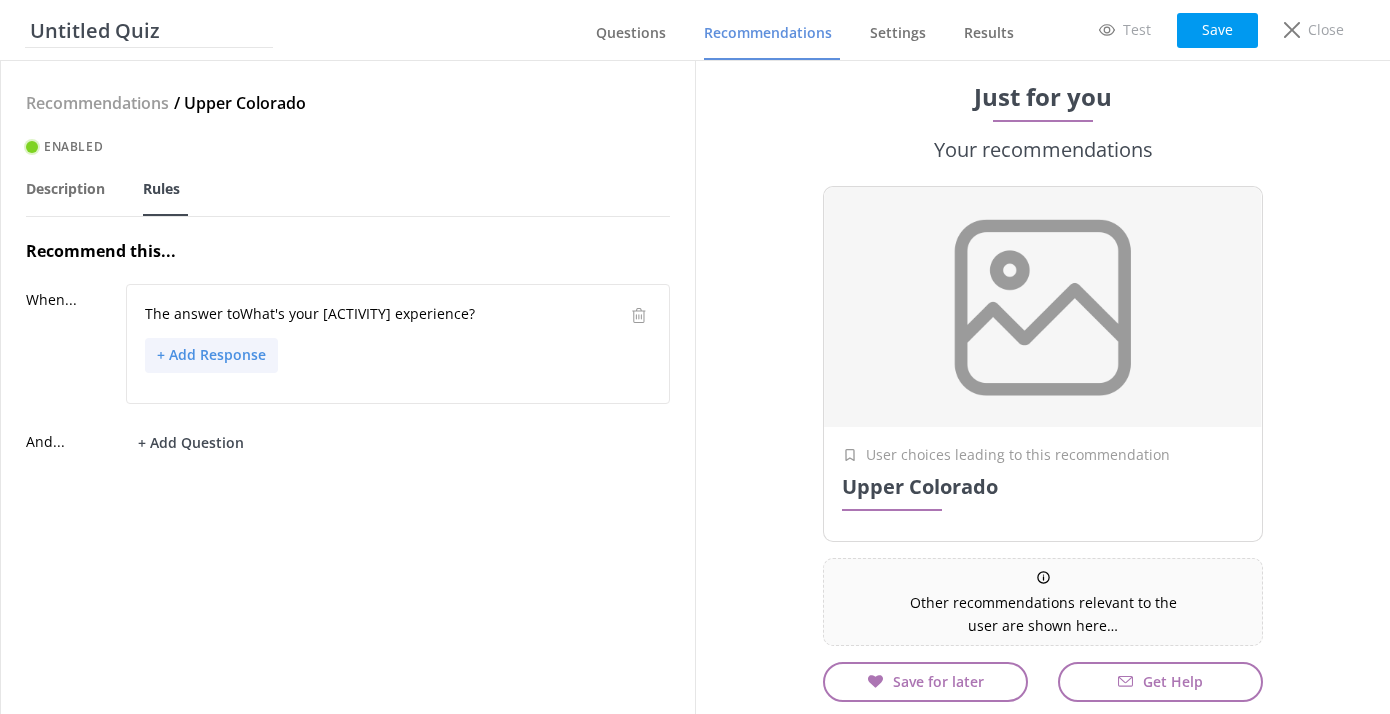 click on "+ Add Response" at bounding box center [211, 355] 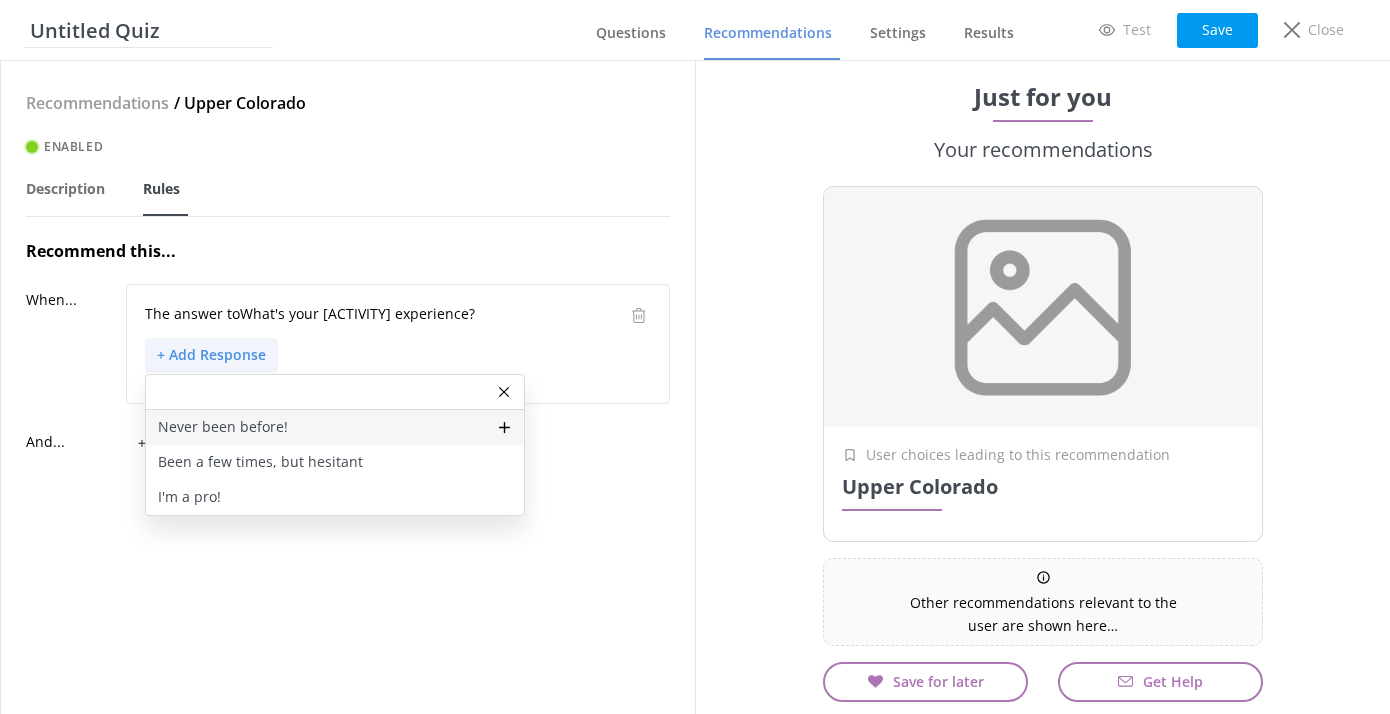 click on "Never been before!" at bounding box center [223, 427] 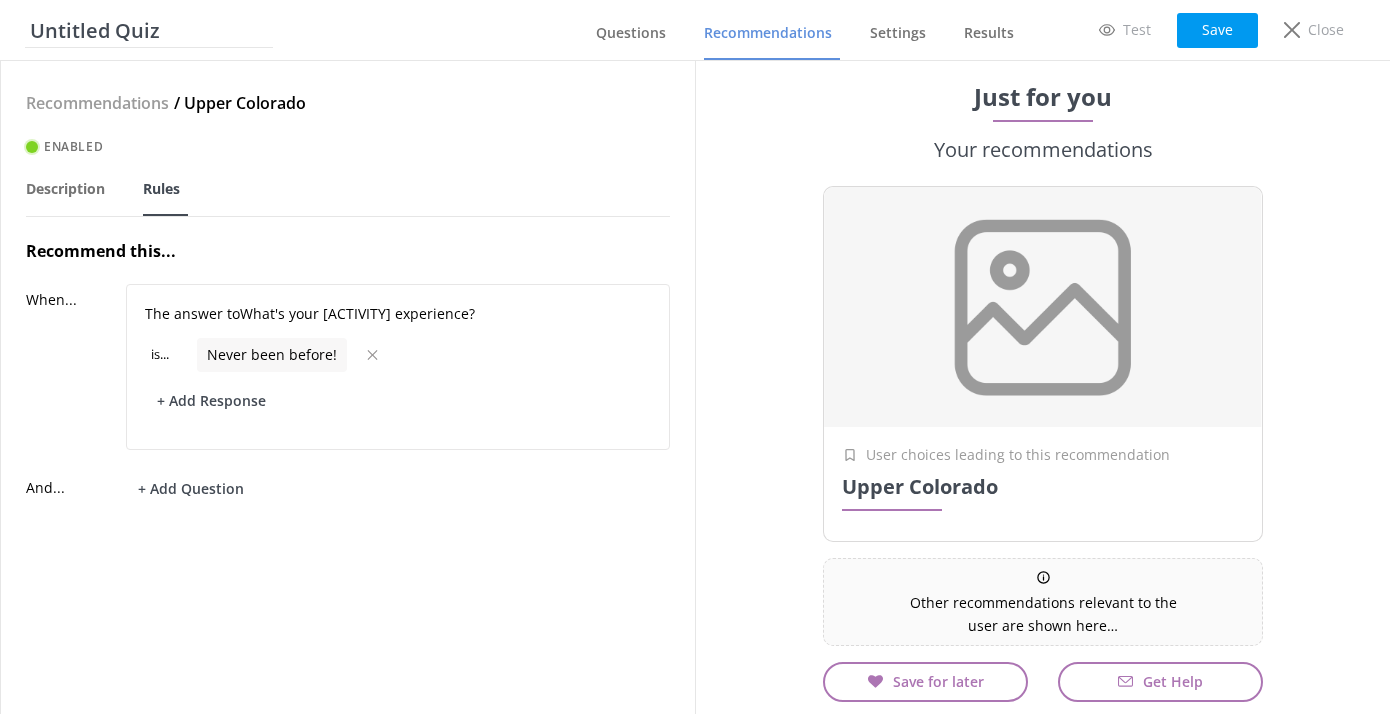 scroll, scrollTop: 40, scrollLeft: 0, axis: vertical 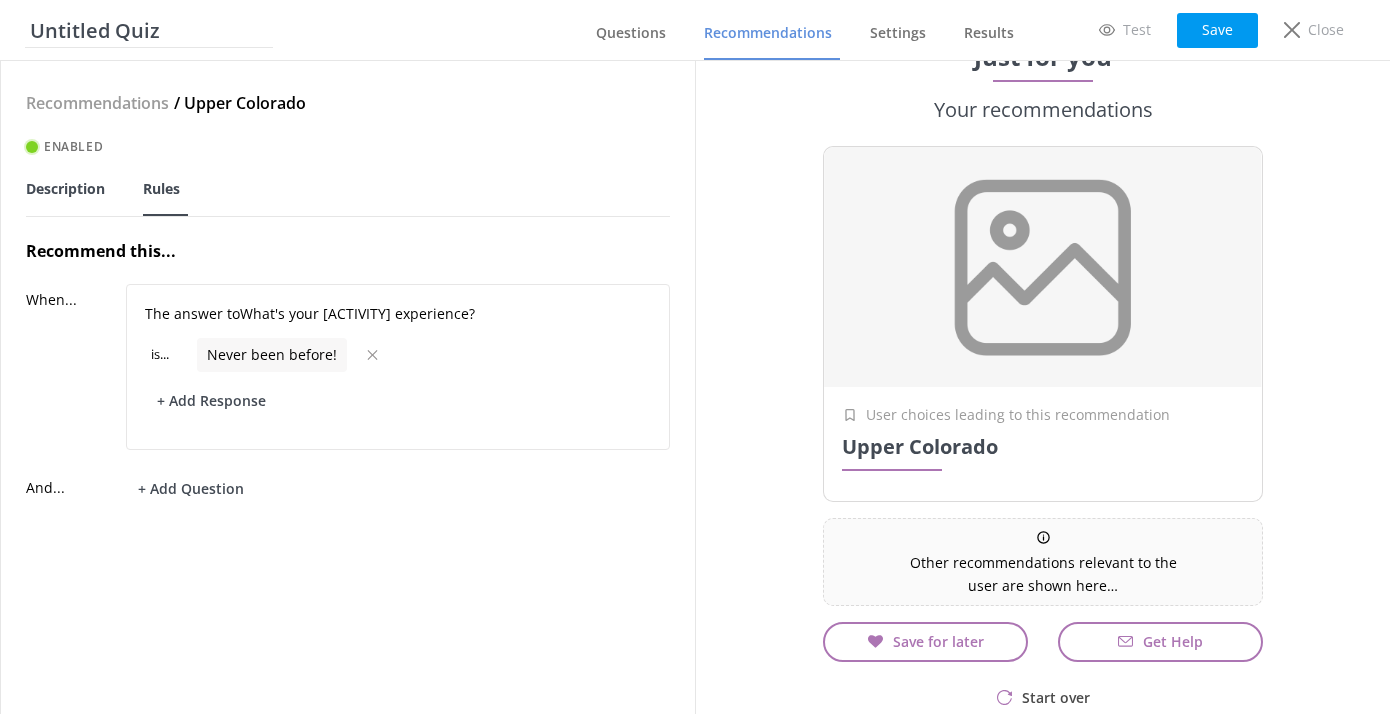 click on "Description" at bounding box center [65, 189] 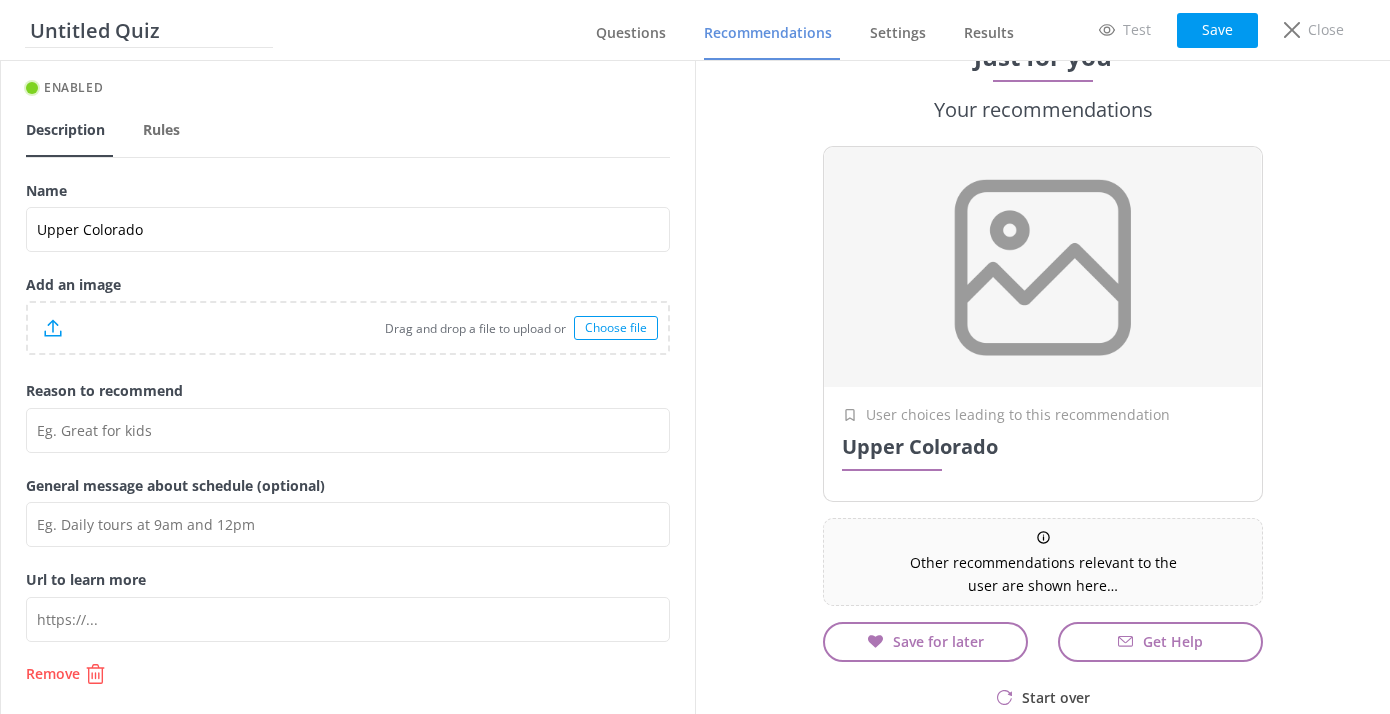 scroll, scrollTop: 68, scrollLeft: 0, axis: vertical 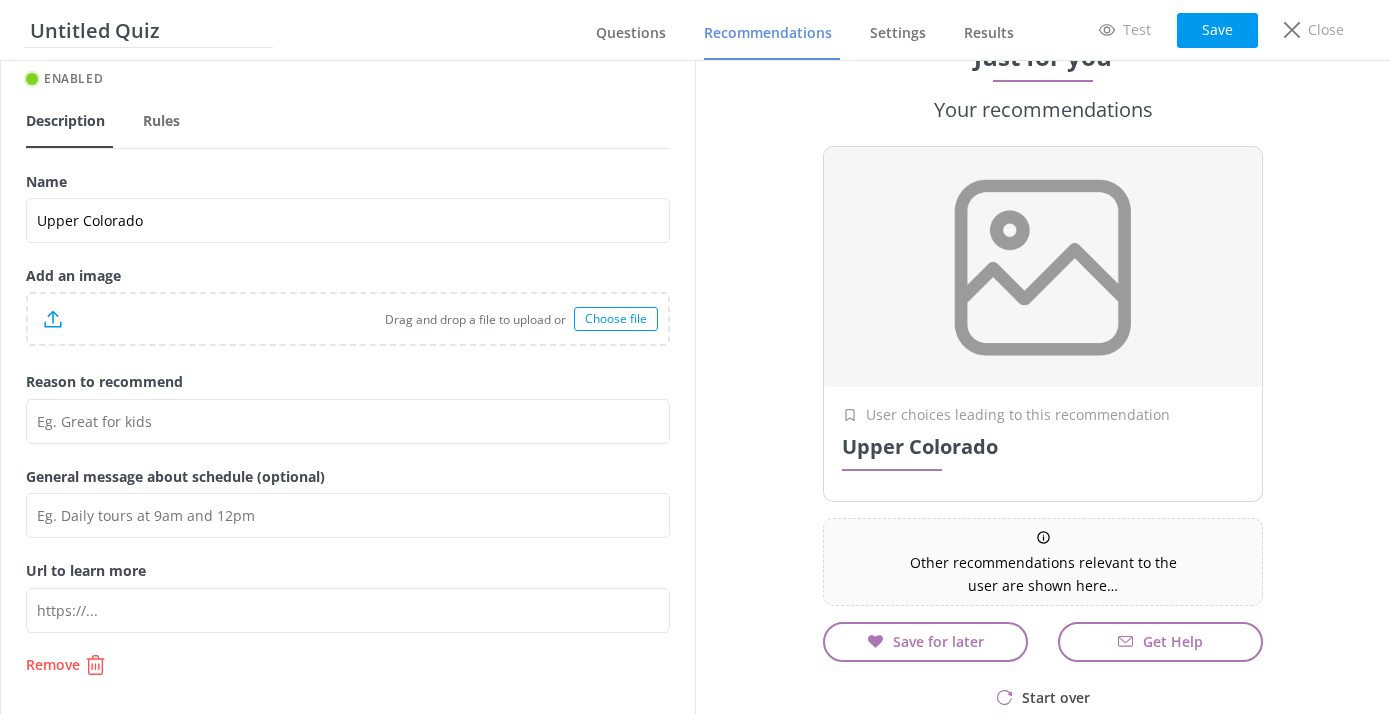 click on "Drag and drop a file to upload or" at bounding box center (318, 319) 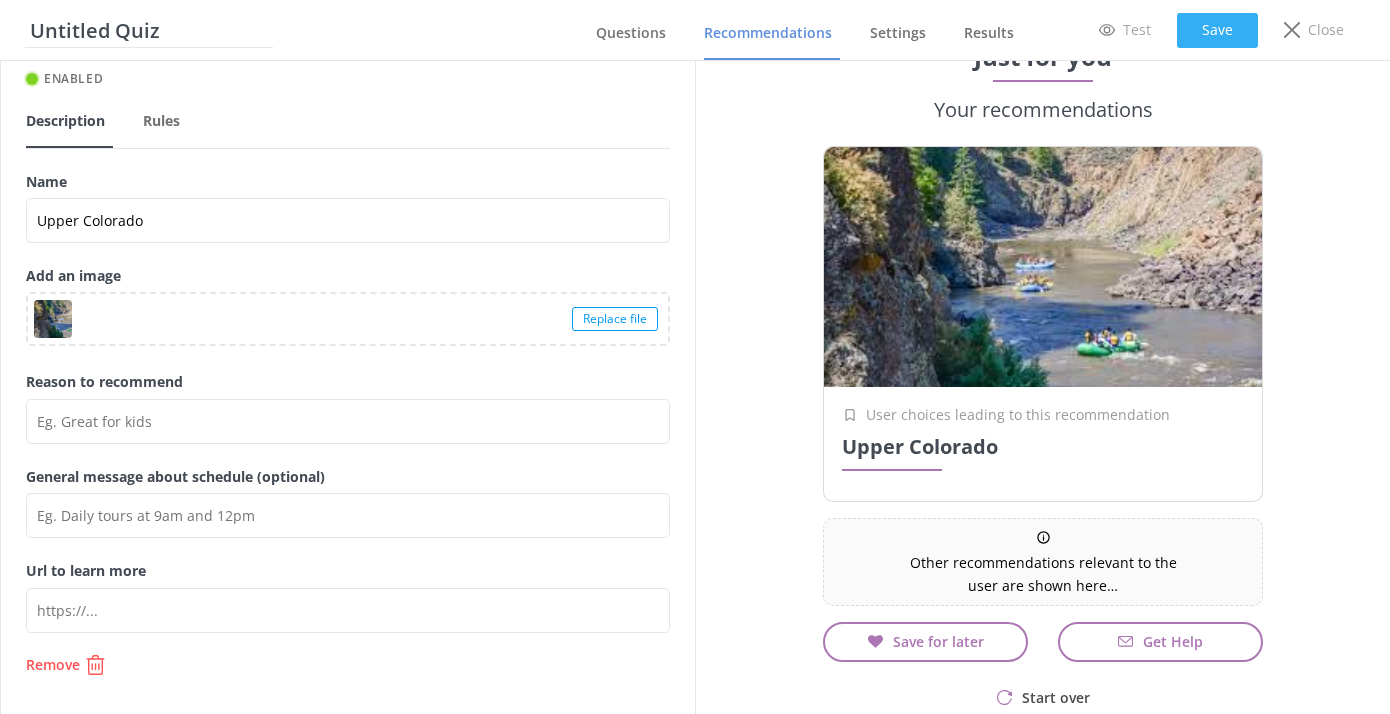 click on "Save" at bounding box center (1217, 30) 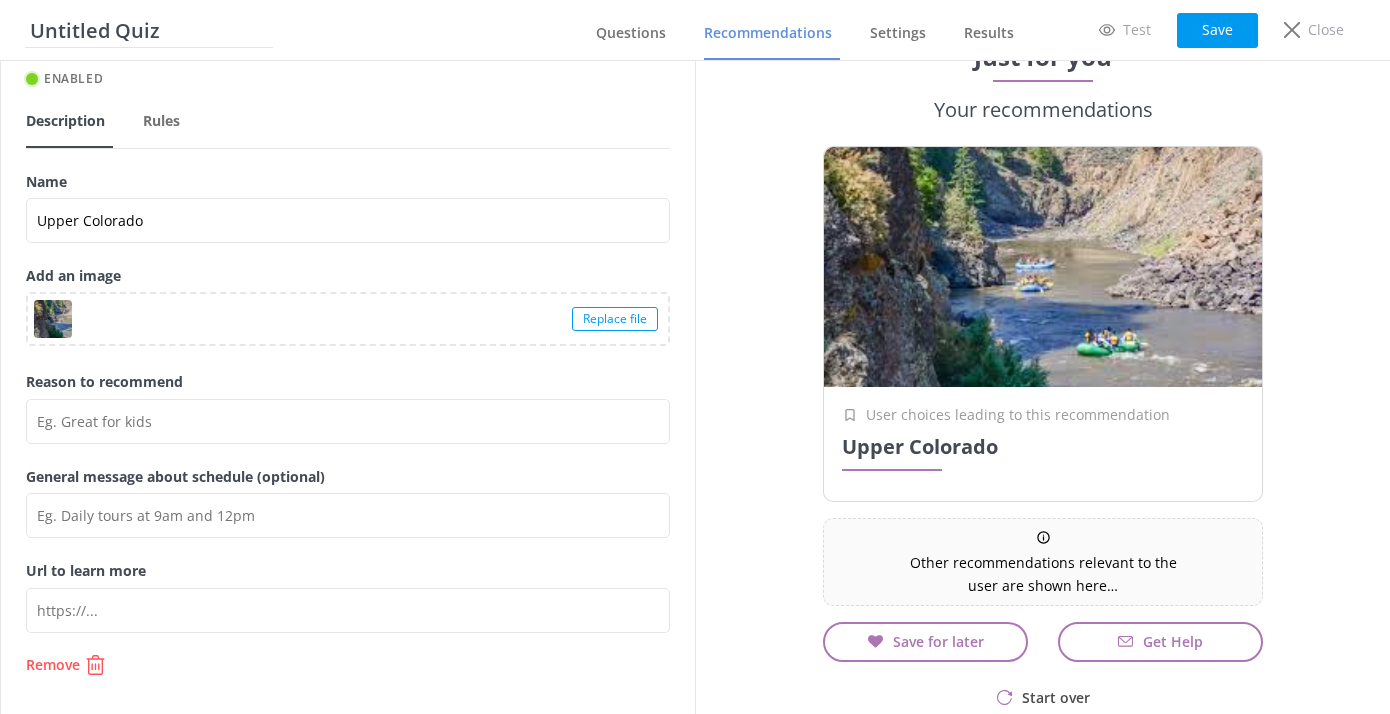click on "Recommendations" at bounding box center (768, 33) 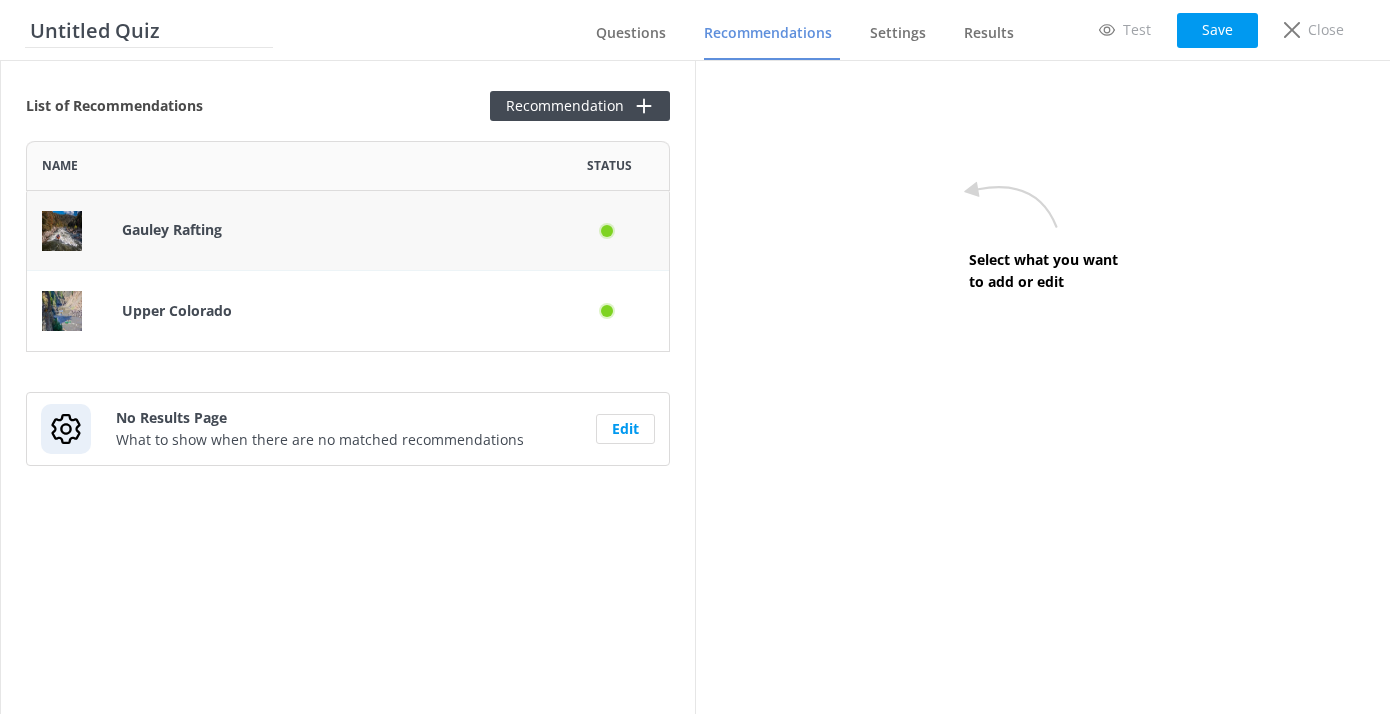 scroll, scrollTop: 1, scrollLeft: 1, axis: both 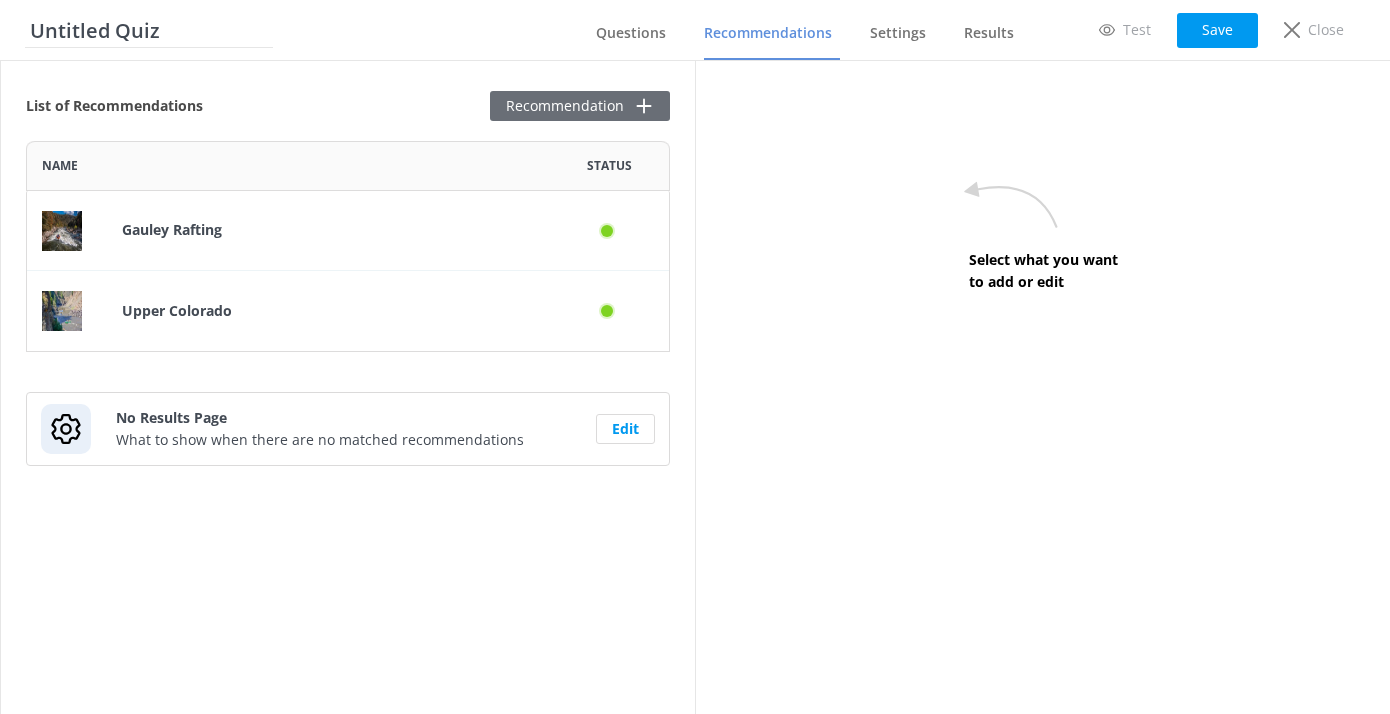 click on "Recommendation" at bounding box center (580, 106) 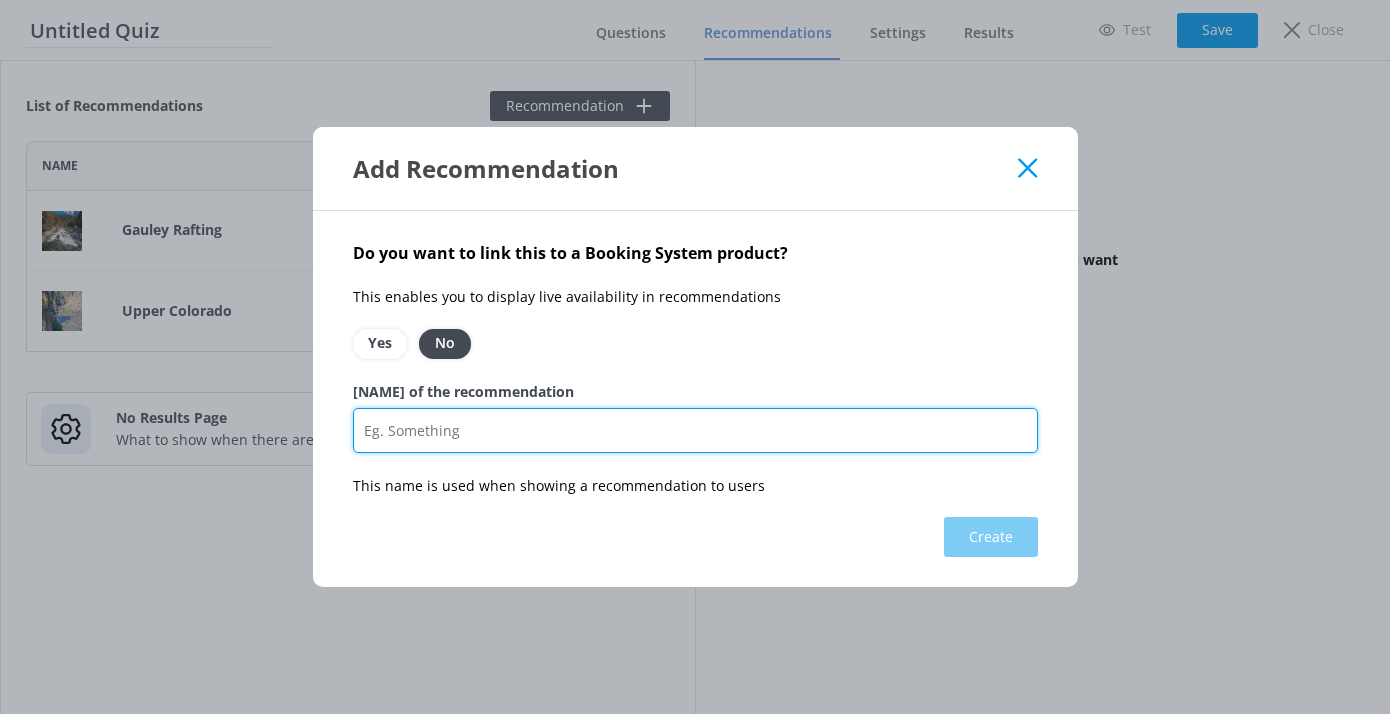 click on "Name of the recommendation" at bounding box center [695, 430] 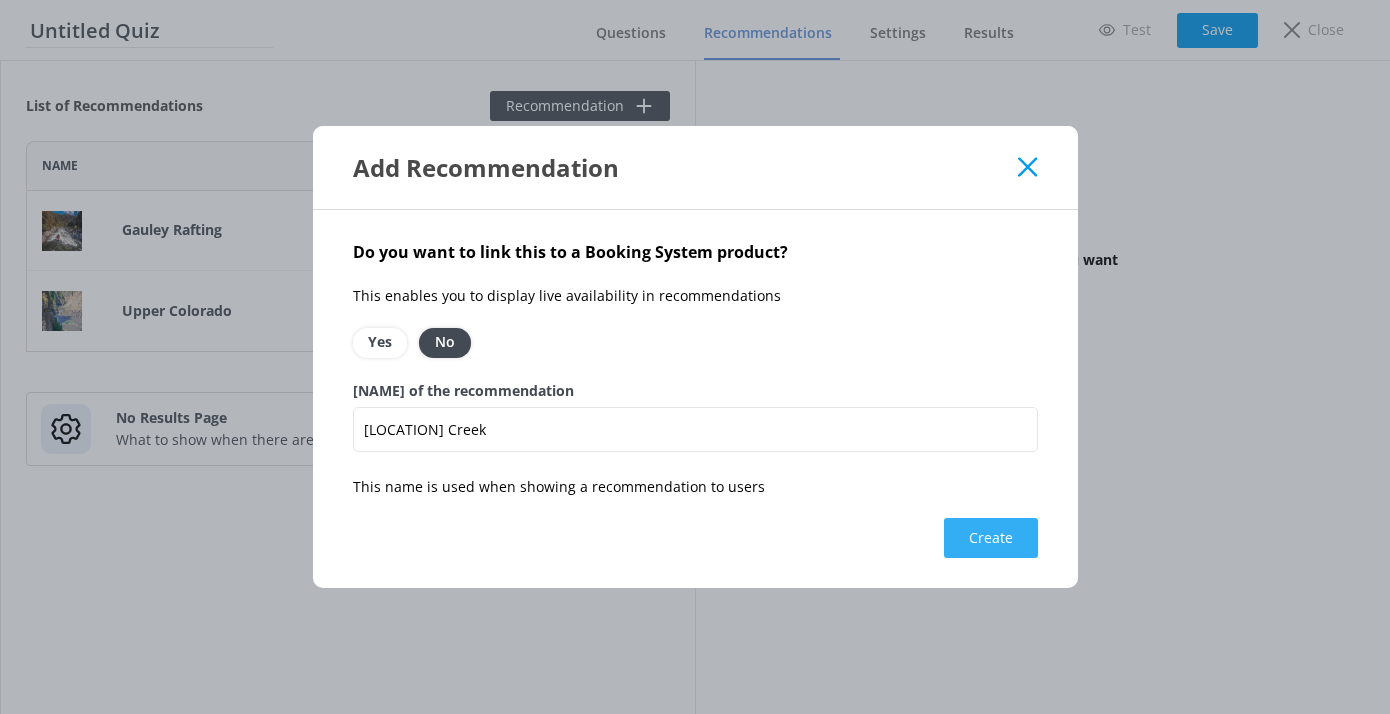 click on "Create" at bounding box center [991, 538] 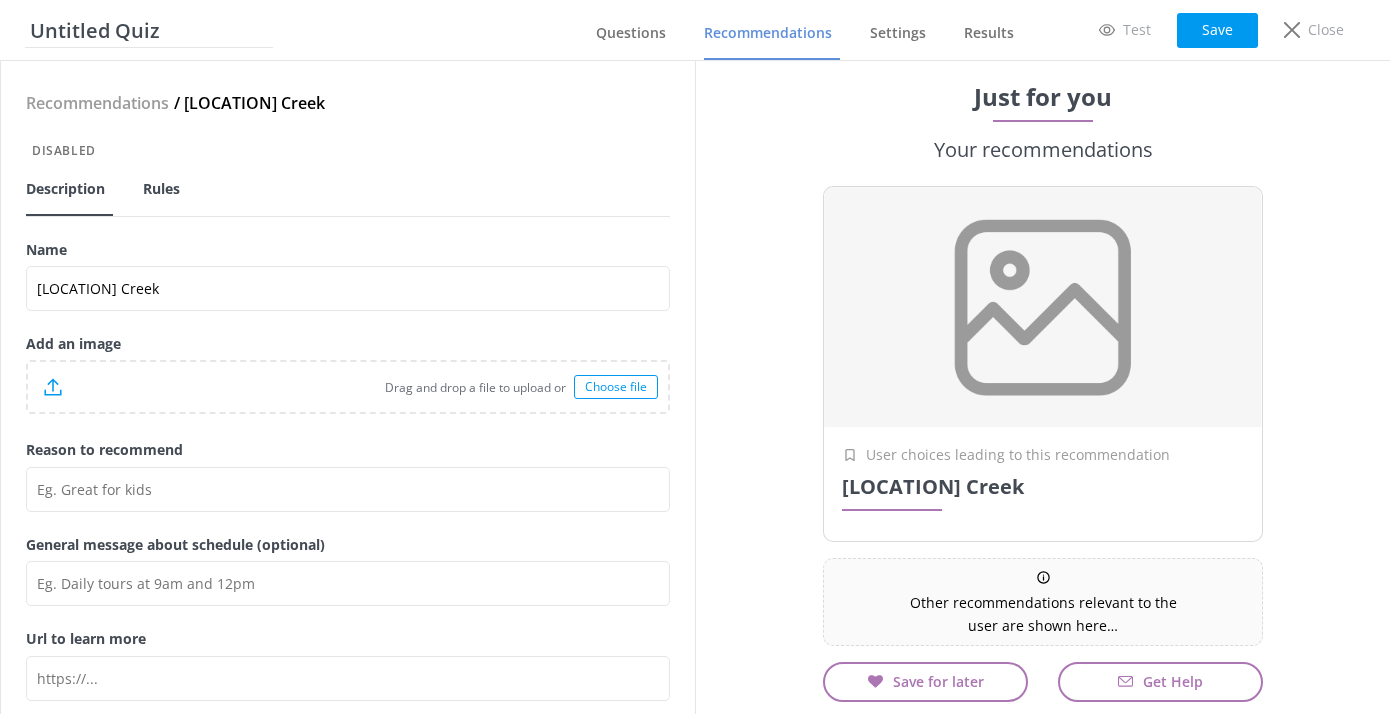 click on "Rules" at bounding box center [161, 189] 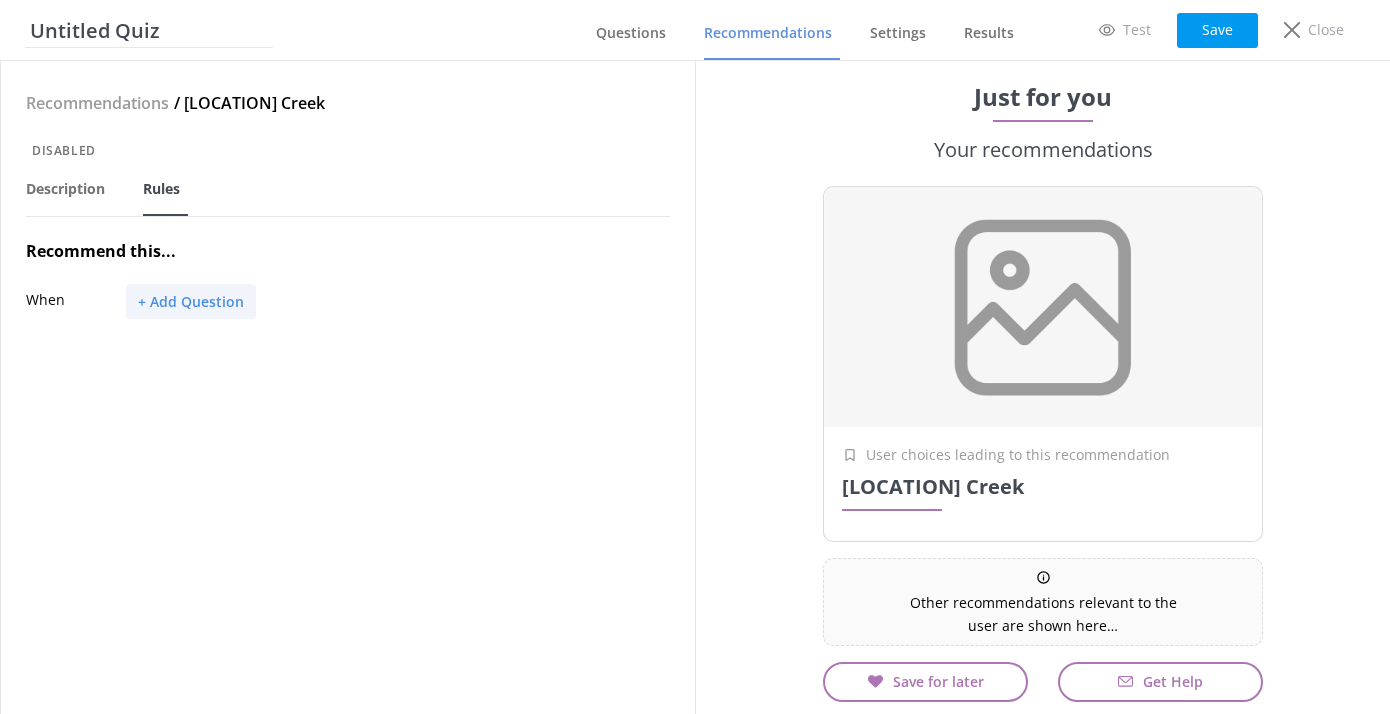 click on "+ Add Question" at bounding box center [191, 301] 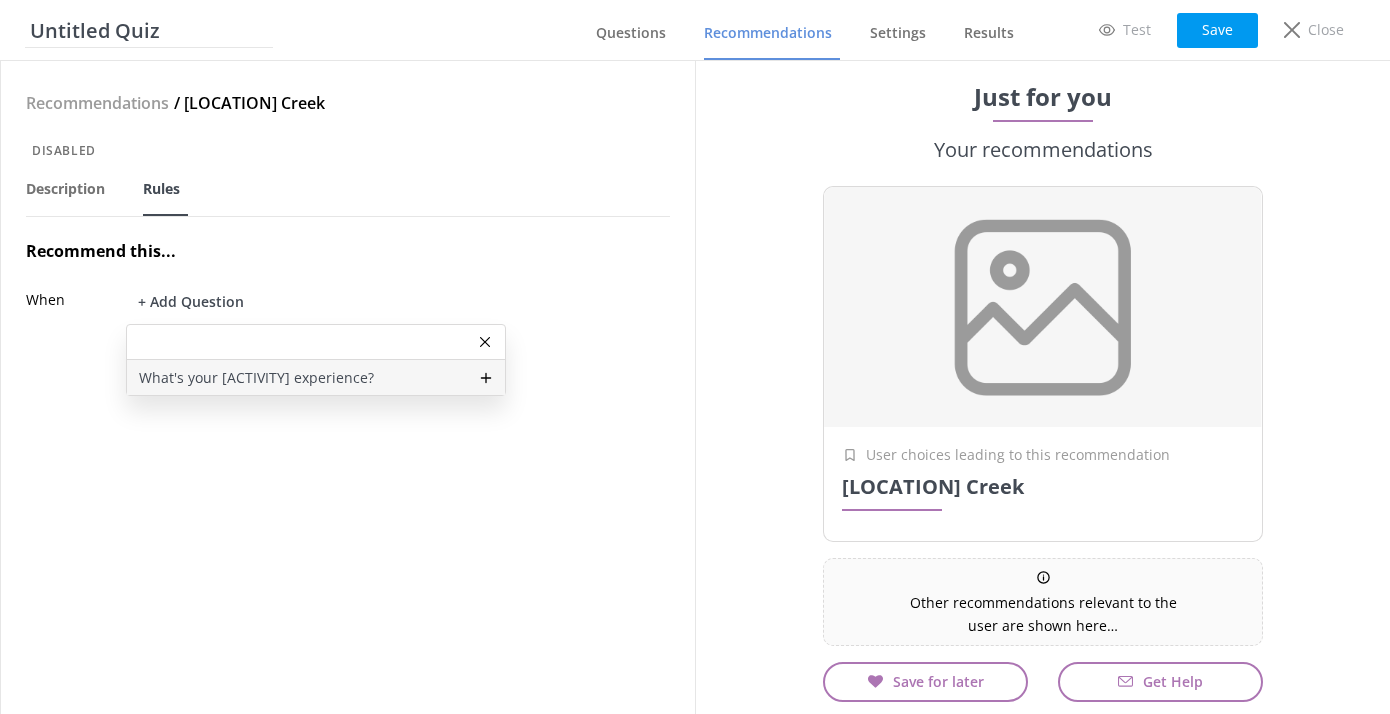 click on "What's your rafting experience?" at bounding box center [256, 378] 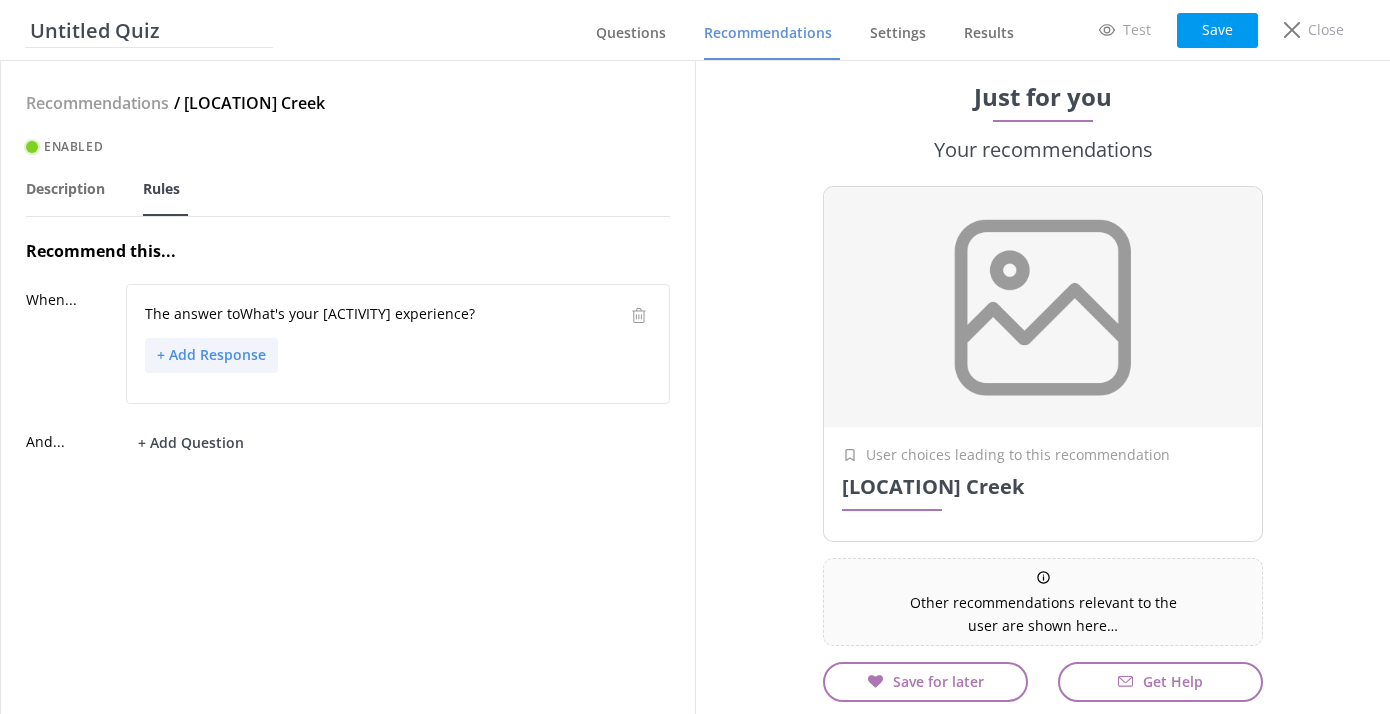click on "+ Add Response" at bounding box center [211, 355] 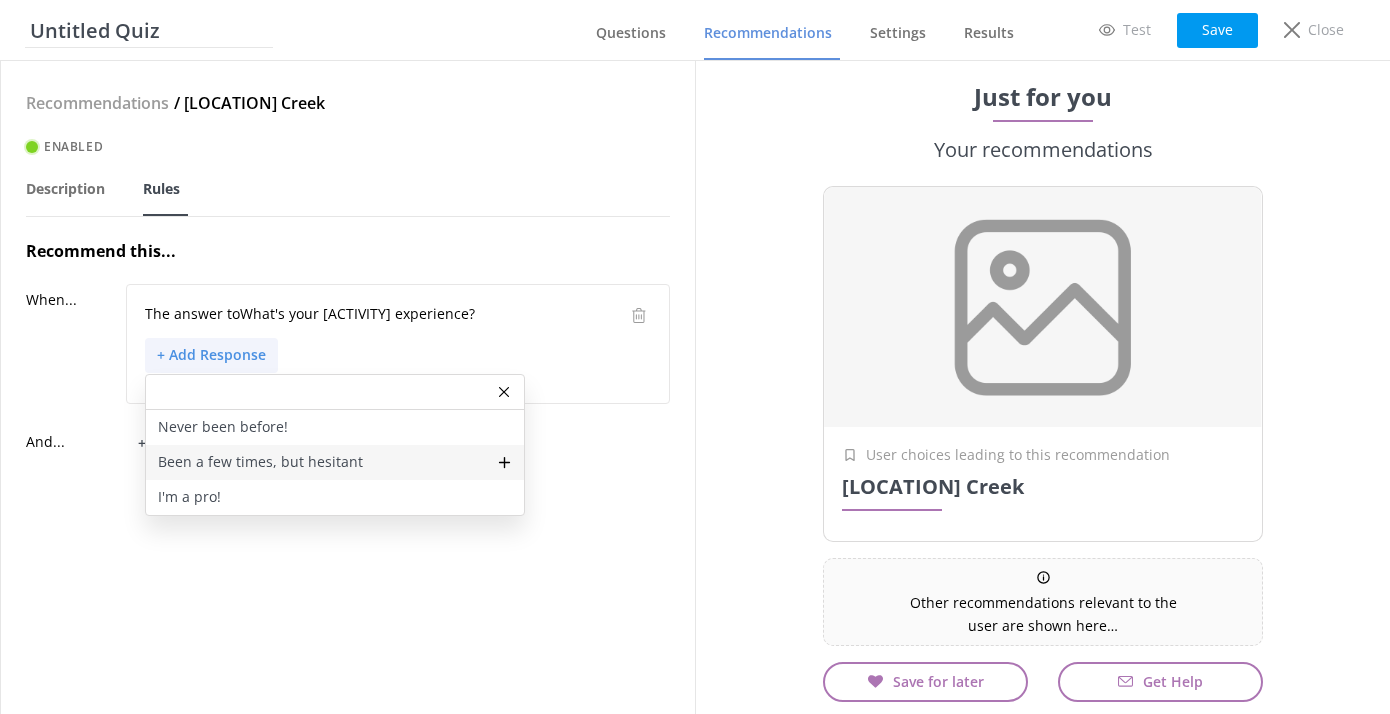 click on "Been a few times, but hesitant" at bounding box center (260, 462) 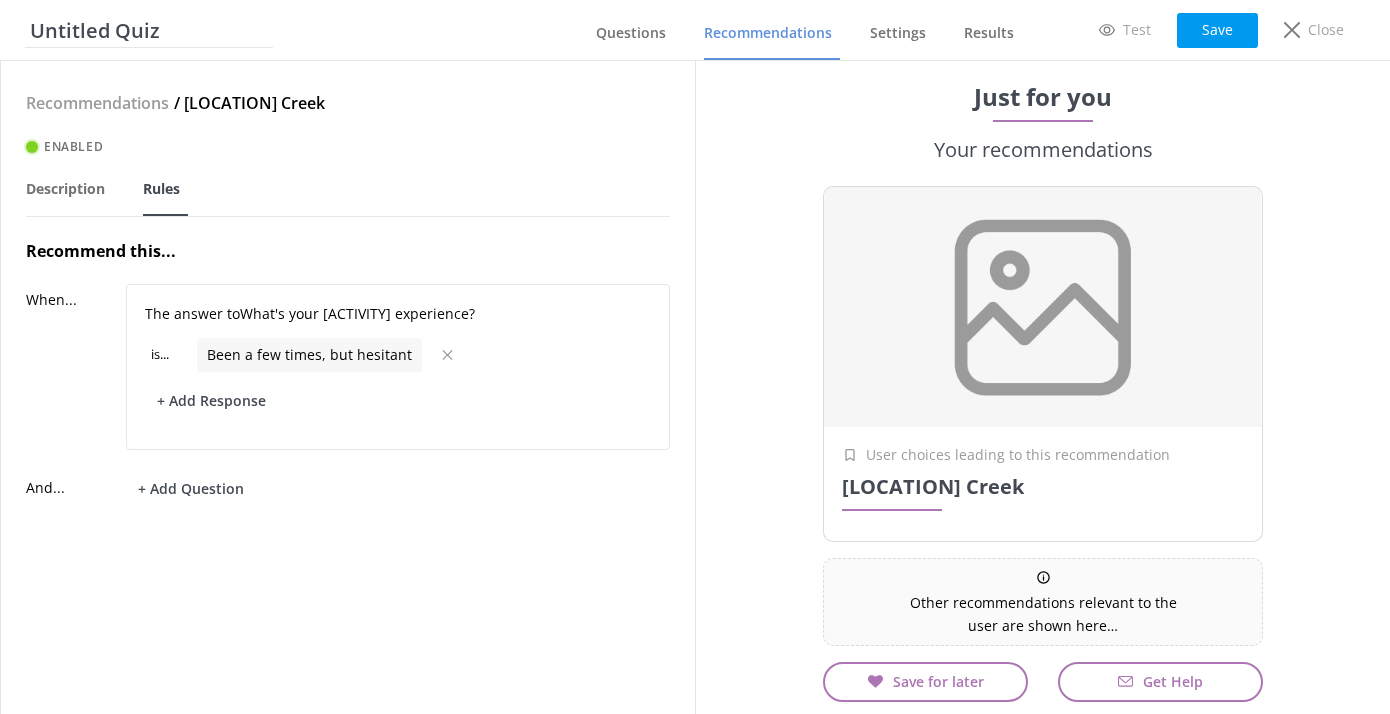 click on "+ Add Question It looks like you've added everything" at bounding box center (398, 489) 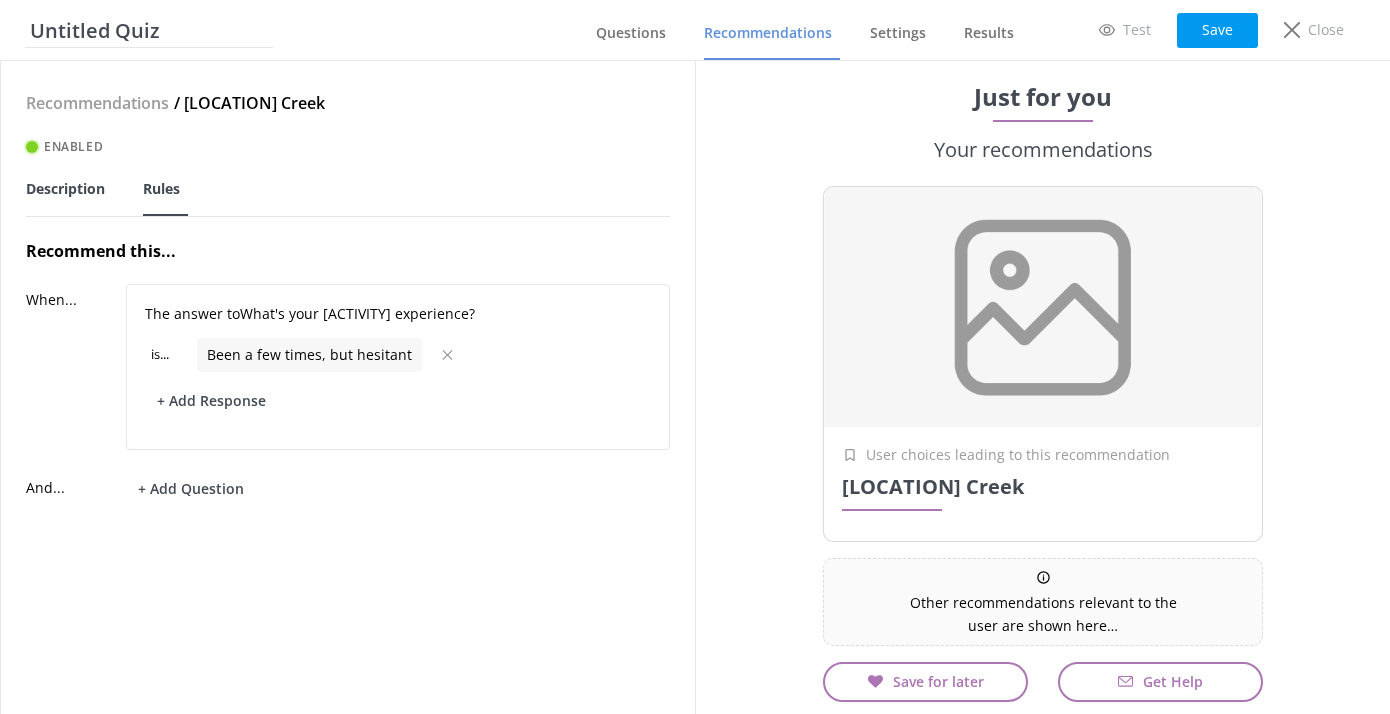 click on "Description" at bounding box center (65, 189) 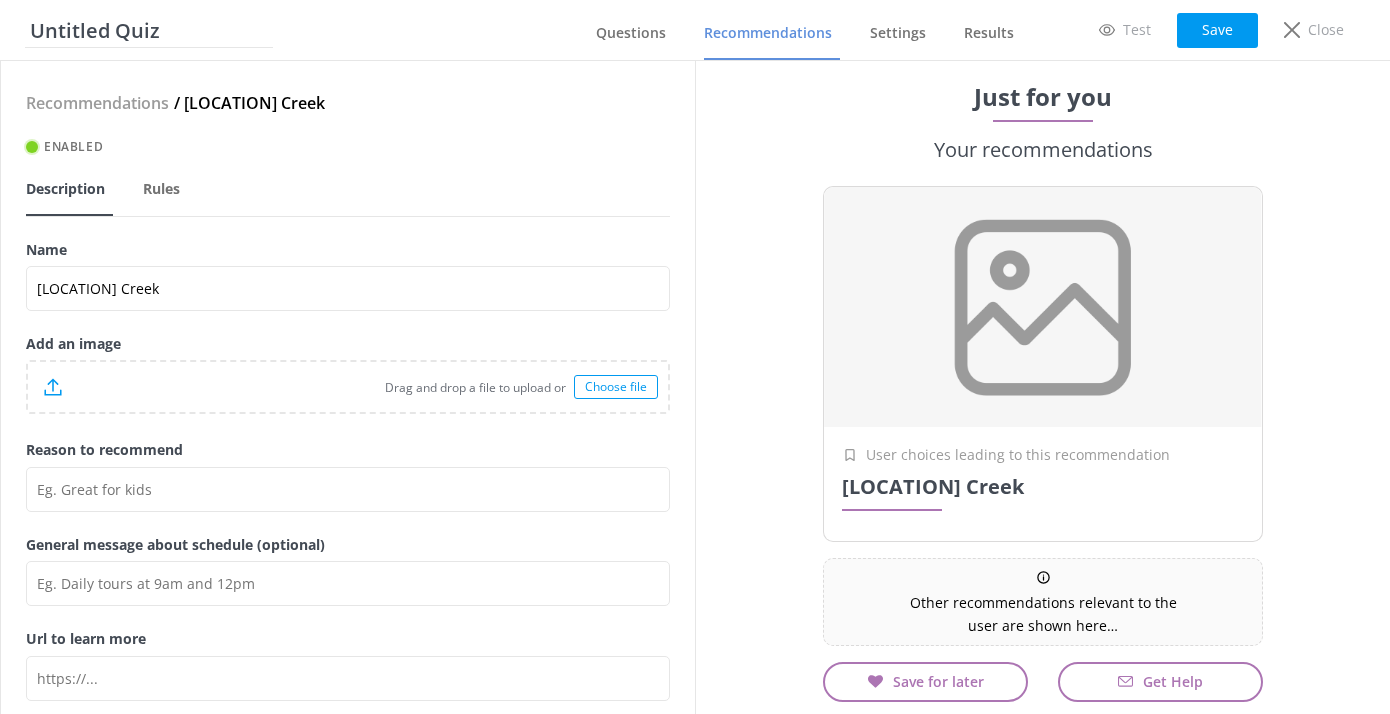 click on "Drag and drop a file to upload or" at bounding box center [318, 387] 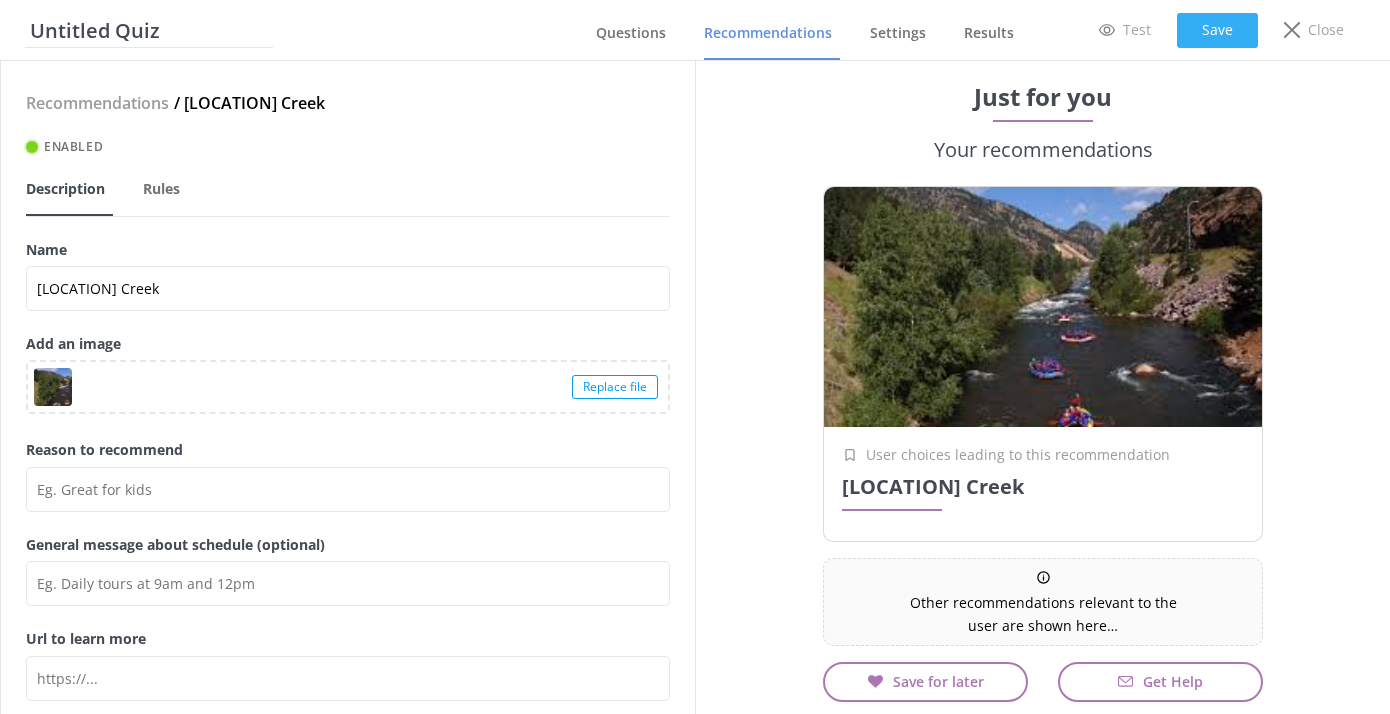 click on "Save" at bounding box center (1217, 30) 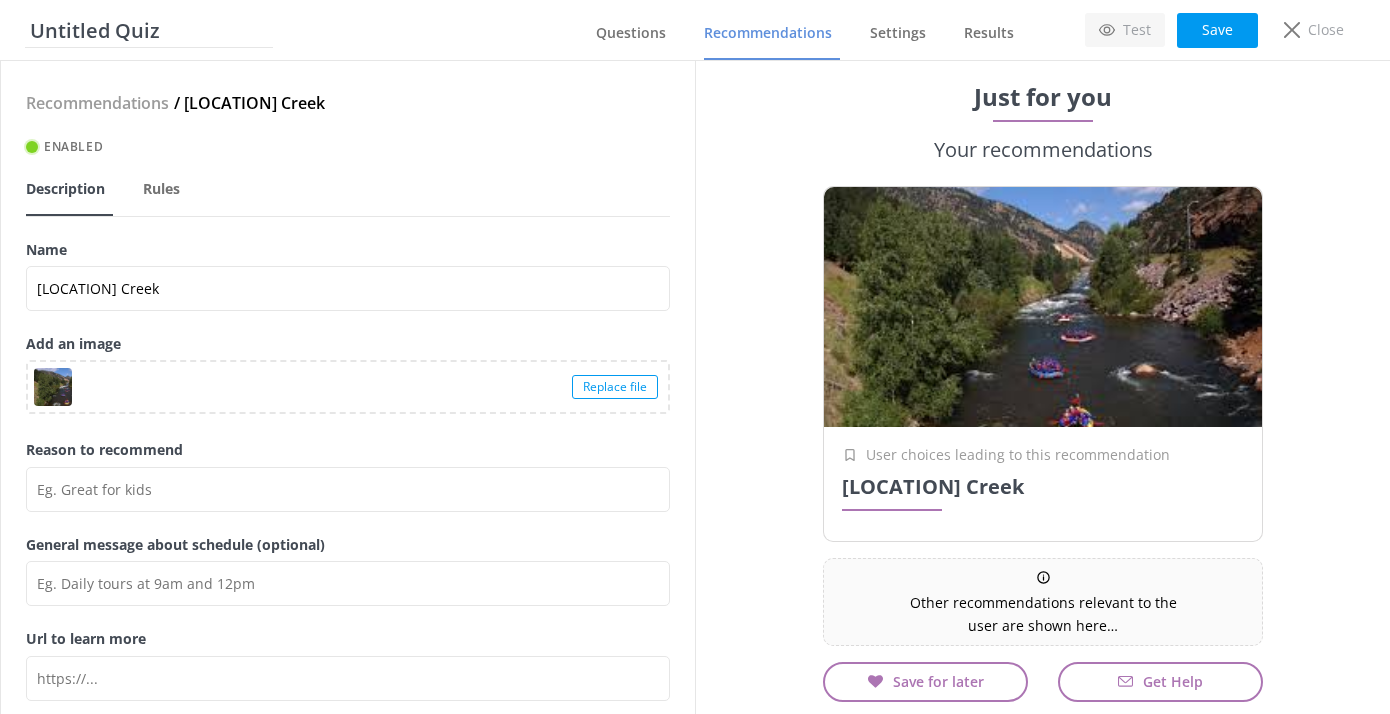 click on "Test" at bounding box center [1137, 30] 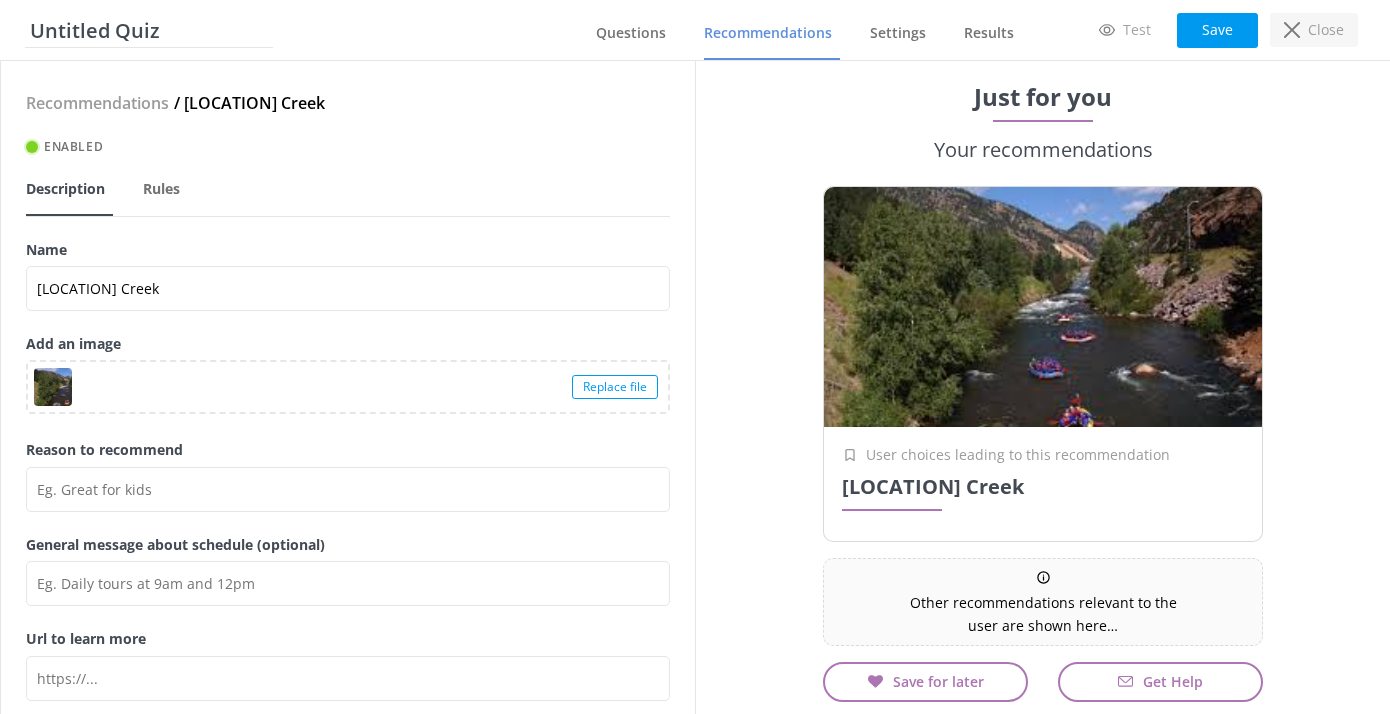 click on "Close" at bounding box center (1314, 30) 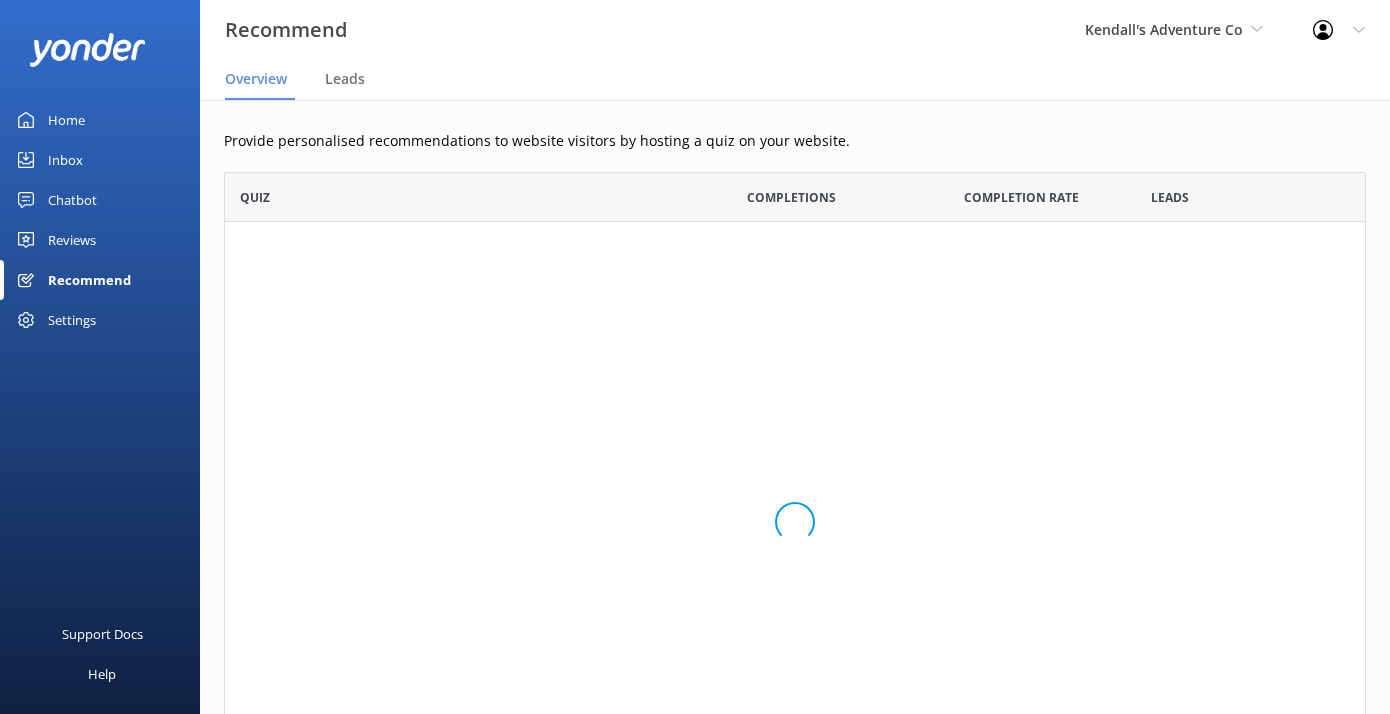 scroll, scrollTop: 1, scrollLeft: 1, axis: both 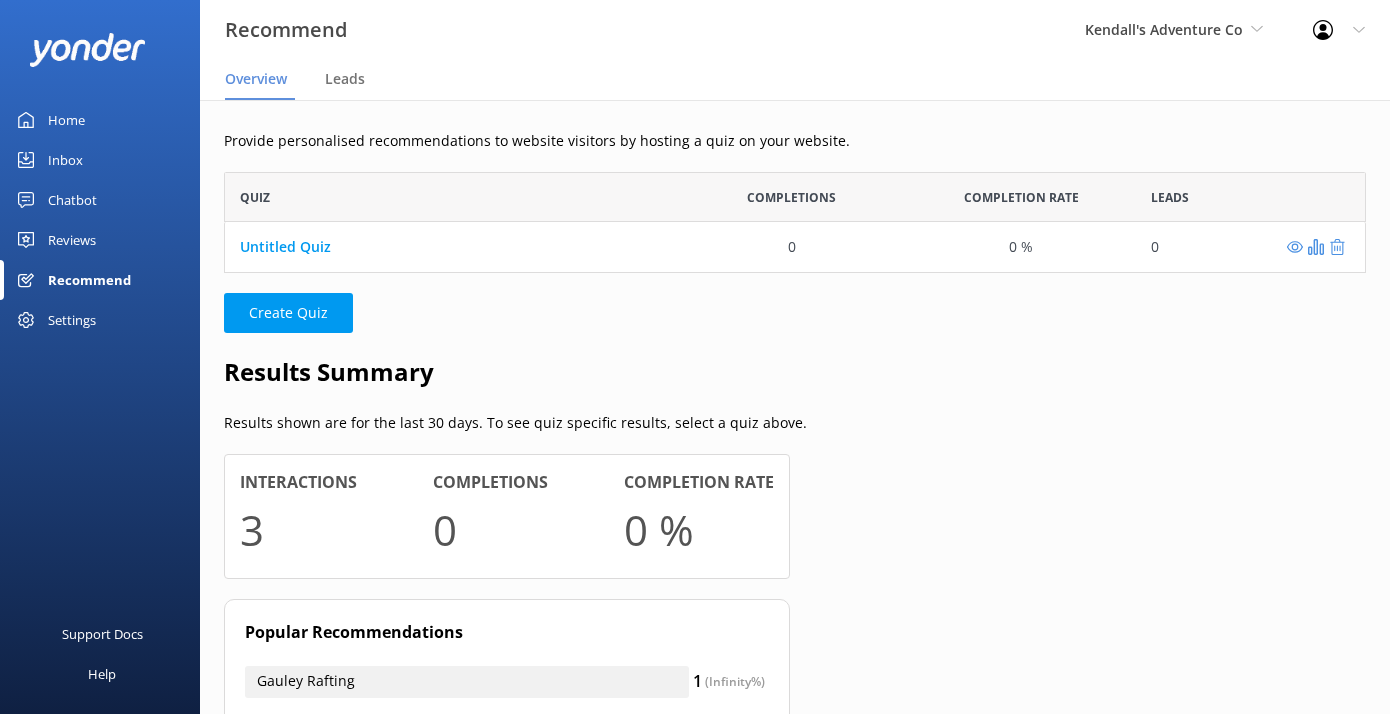 click on "Reviews" at bounding box center (100, 240) 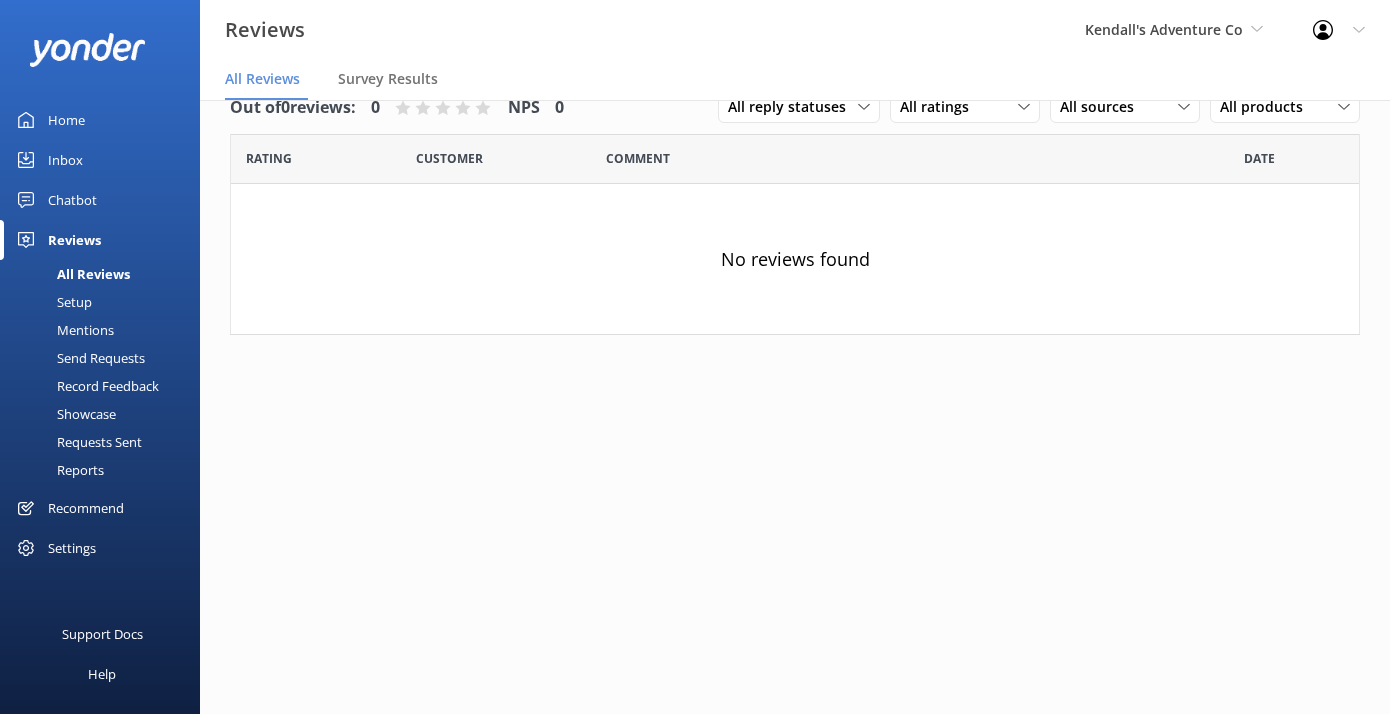scroll, scrollTop: 40, scrollLeft: 0, axis: vertical 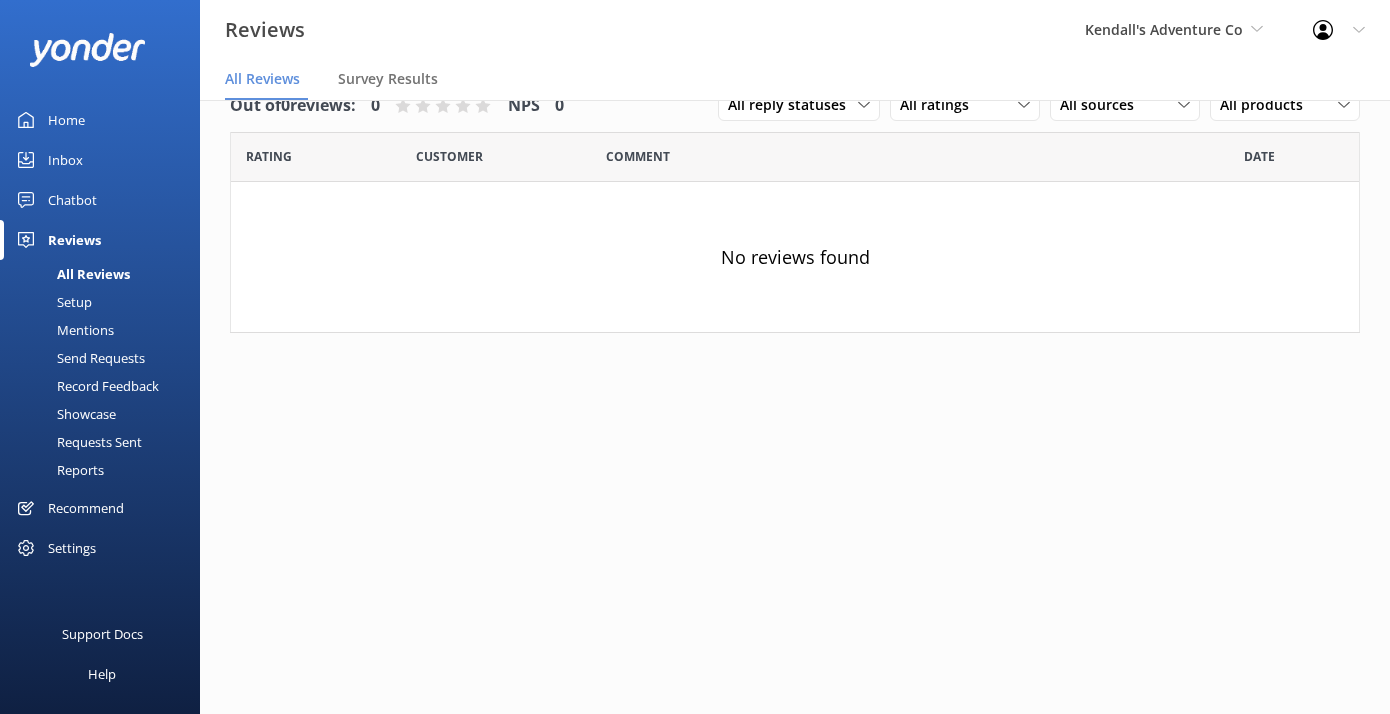 click on "Recommend" at bounding box center [86, 508] 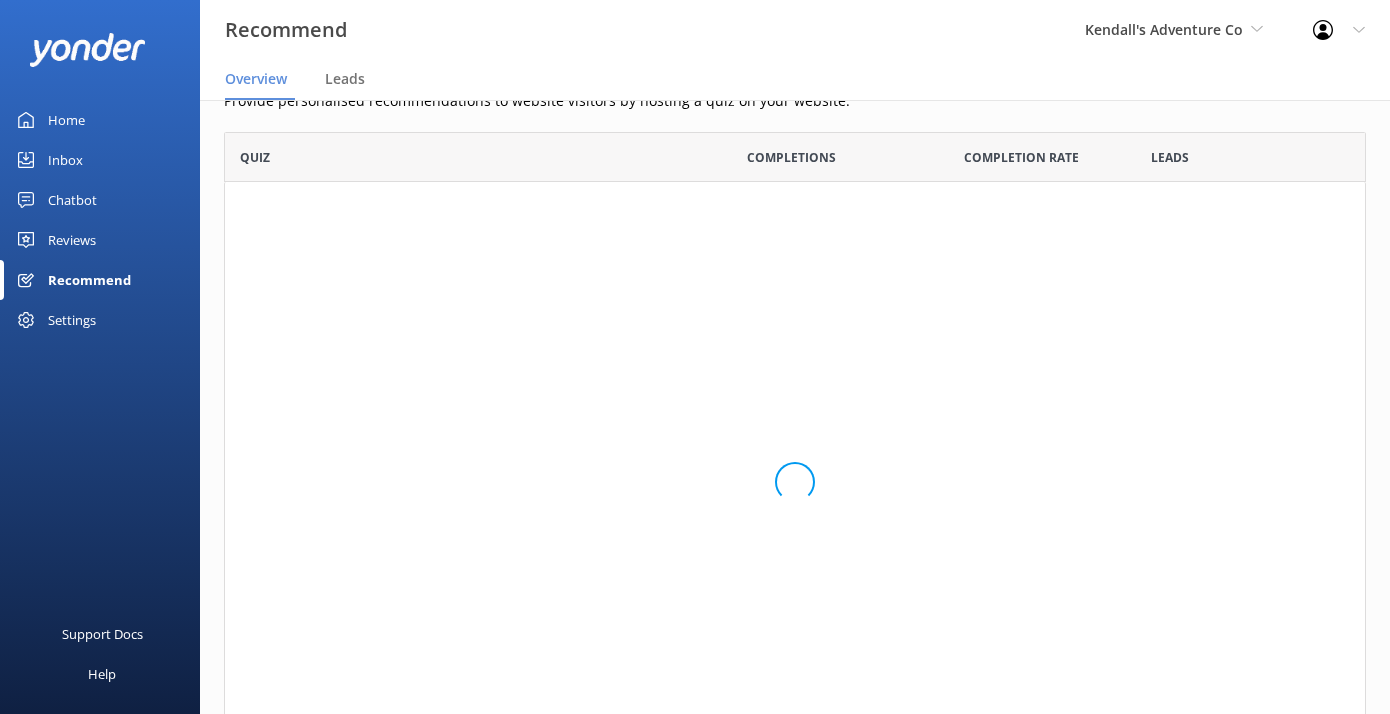 scroll, scrollTop: 1, scrollLeft: 1, axis: both 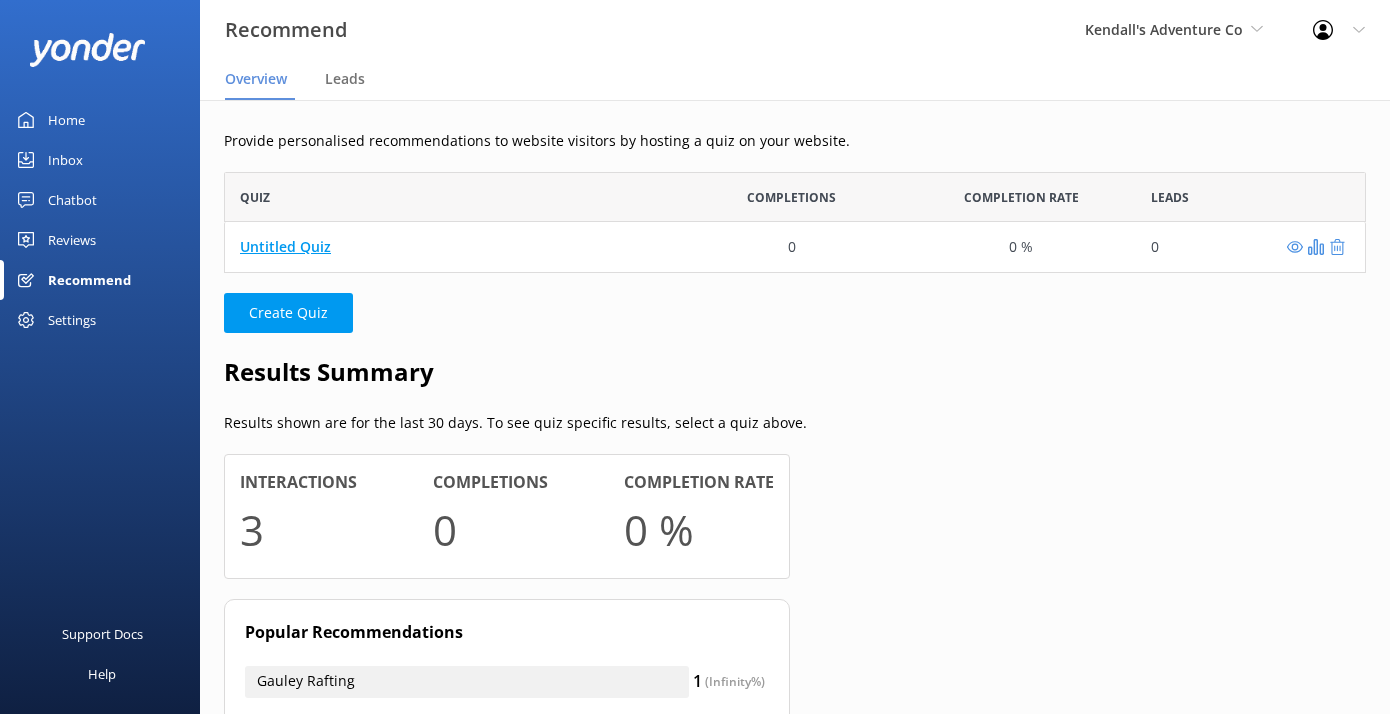 click on "Untitled Quiz" at bounding box center (285, 246) 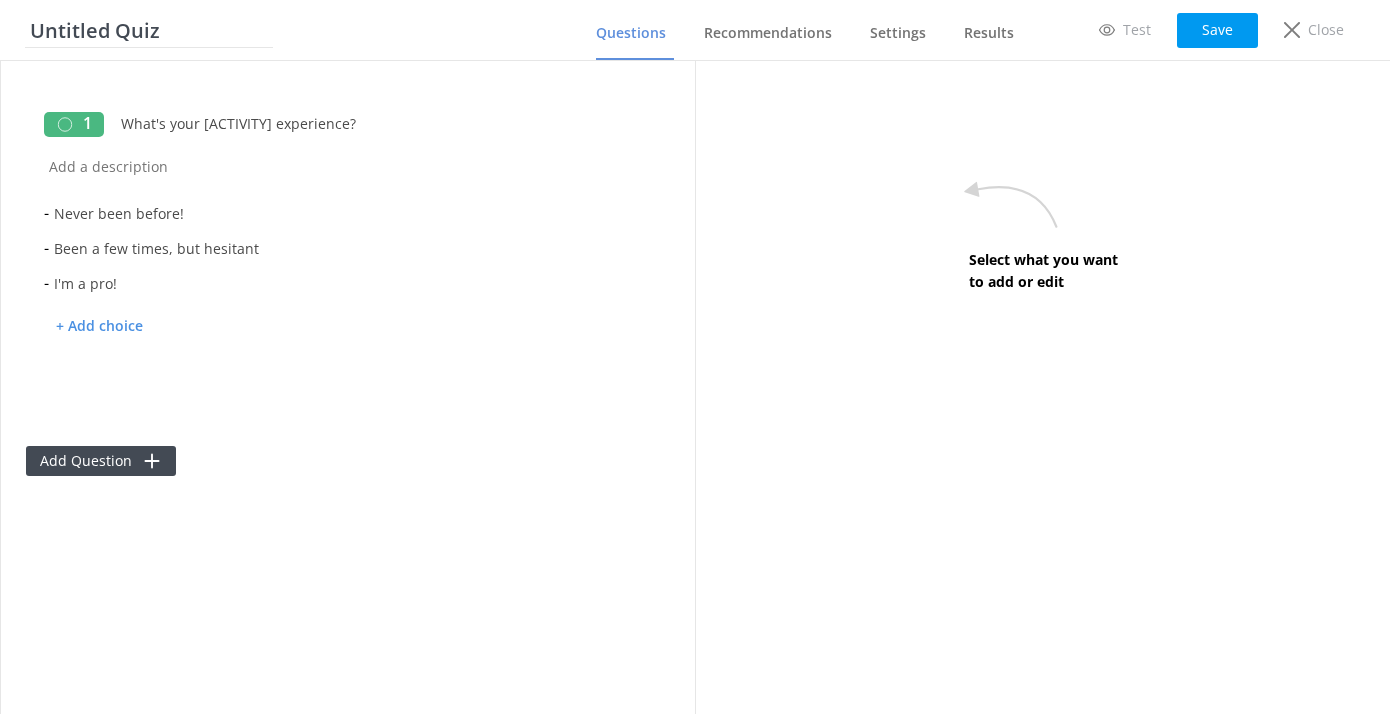 click on "Untitled Quiz" at bounding box center [149, 25] 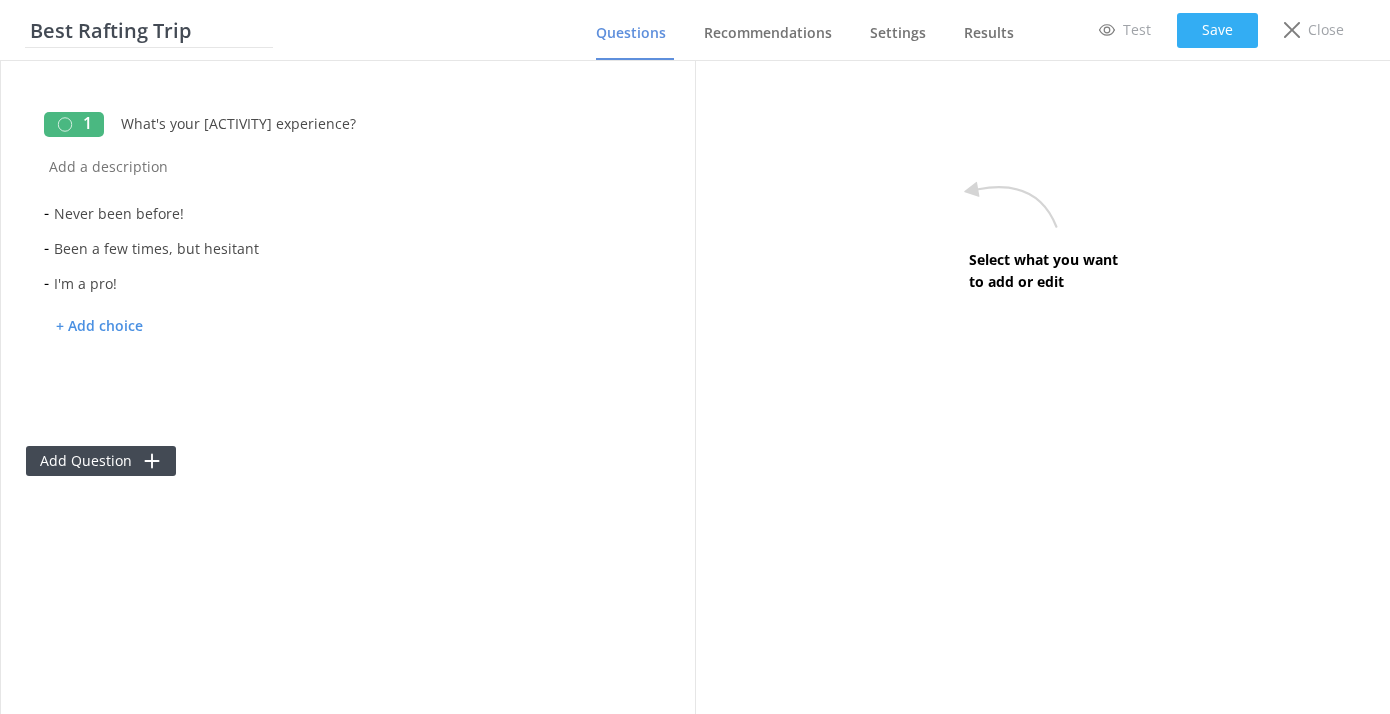 click on "Save" at bounding box center [1217, 30] 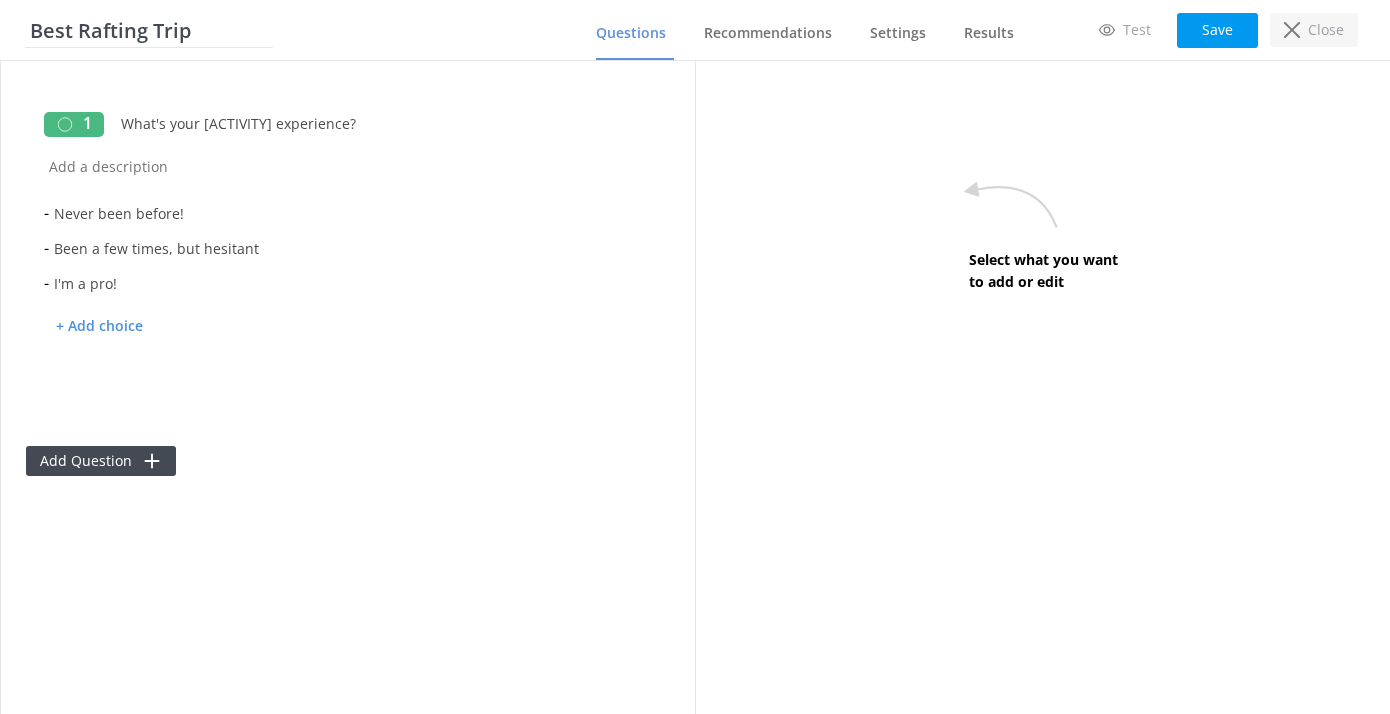 click on "Close" at bounding box center [1326, 30] 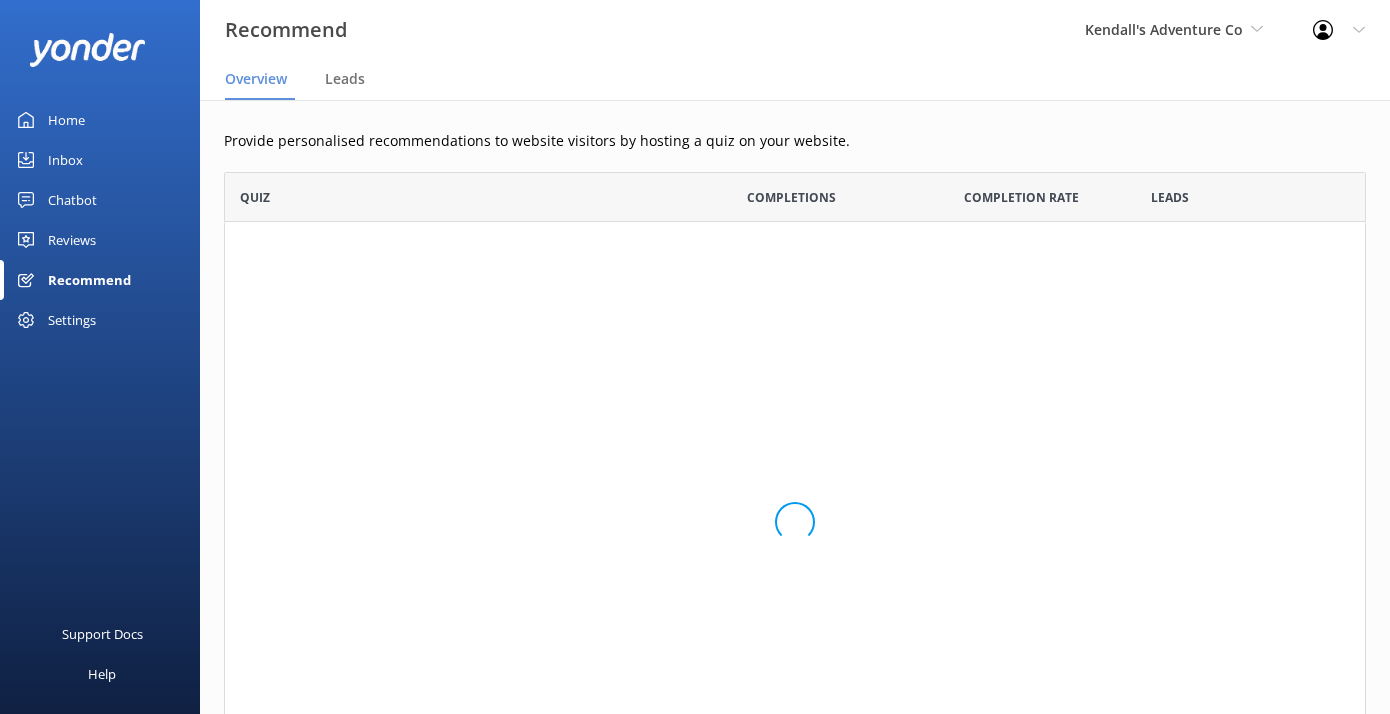 scroll, scrollTop: 1, scrollLeft: 1, axis: both 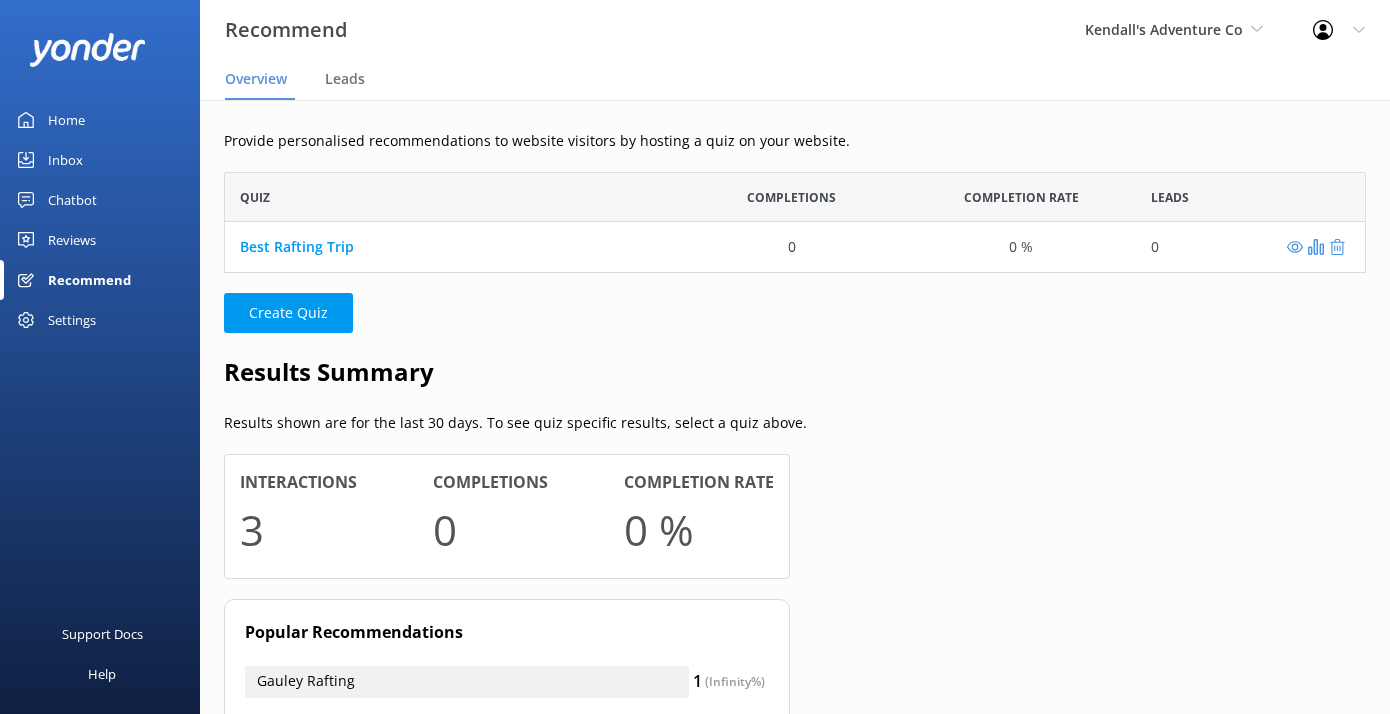 click on "Chatbot" at bounding box center (72, 200) 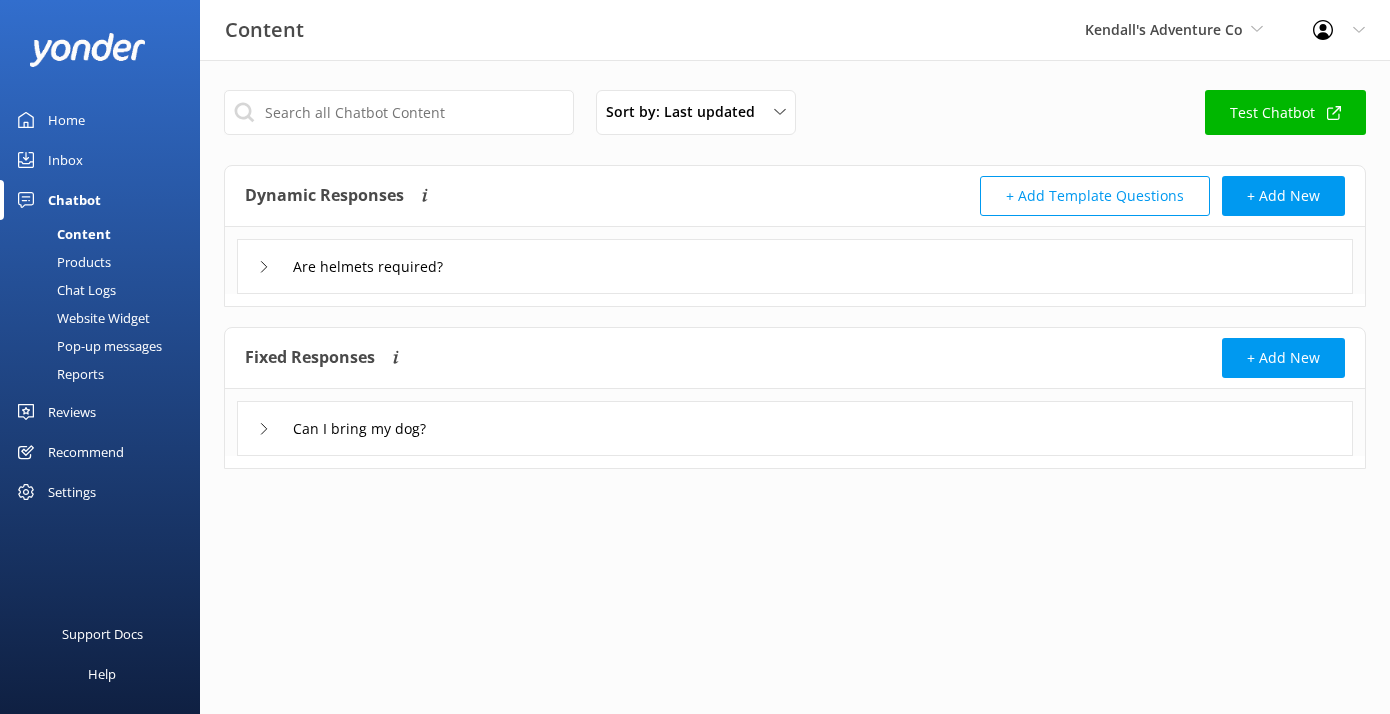 click 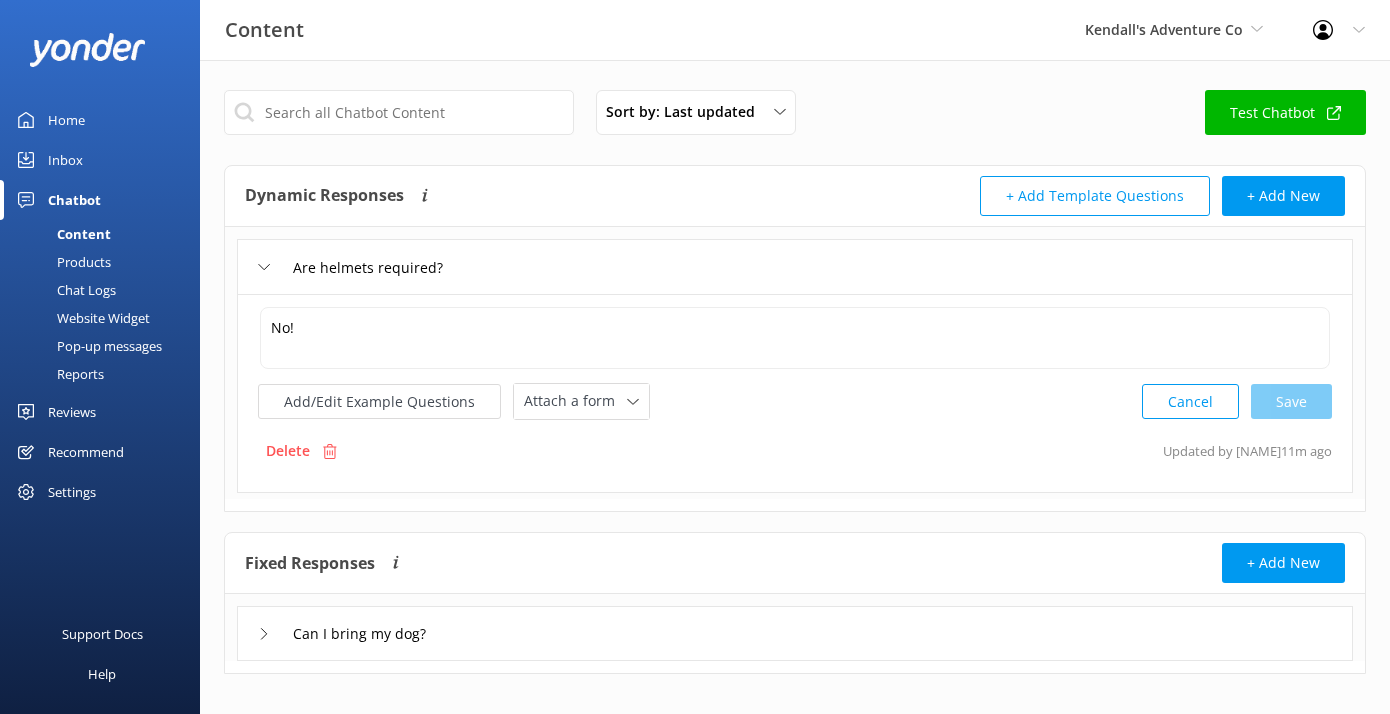 click 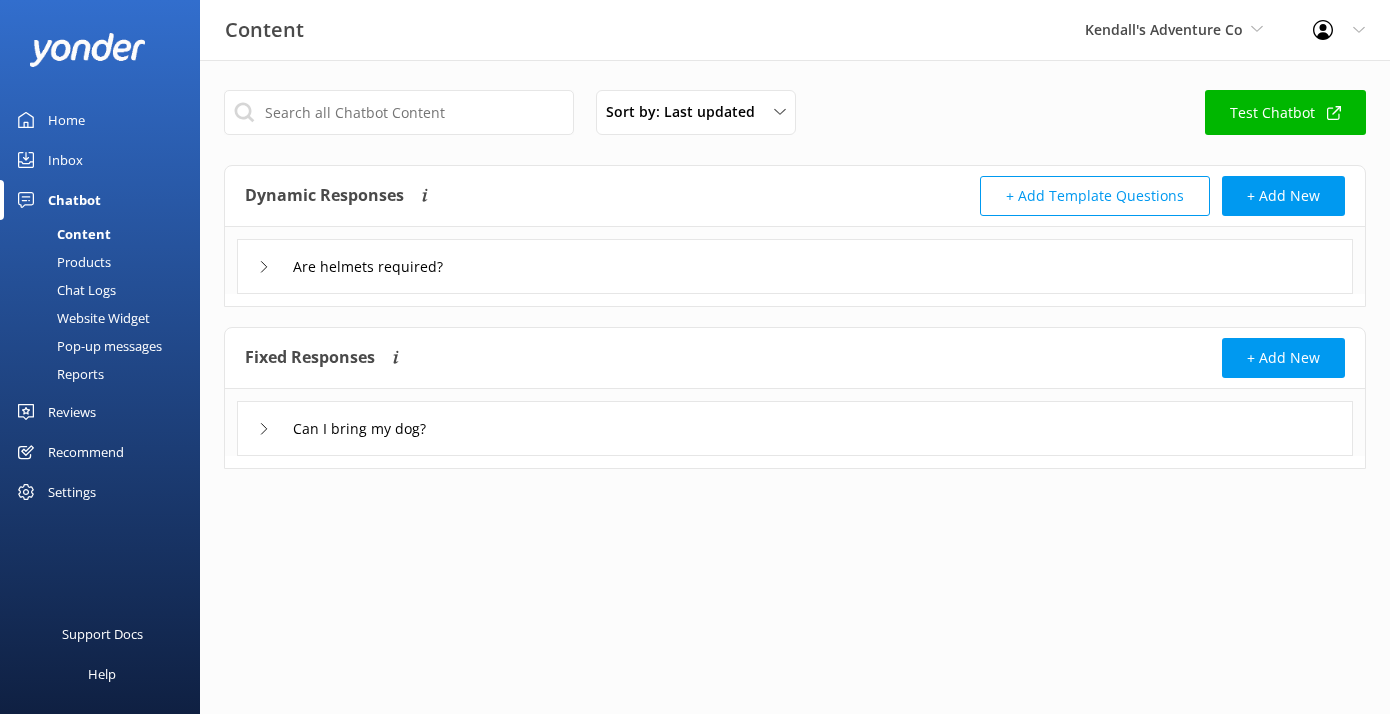 click on "Test Chatbot" at bounding box center (1285, 112) 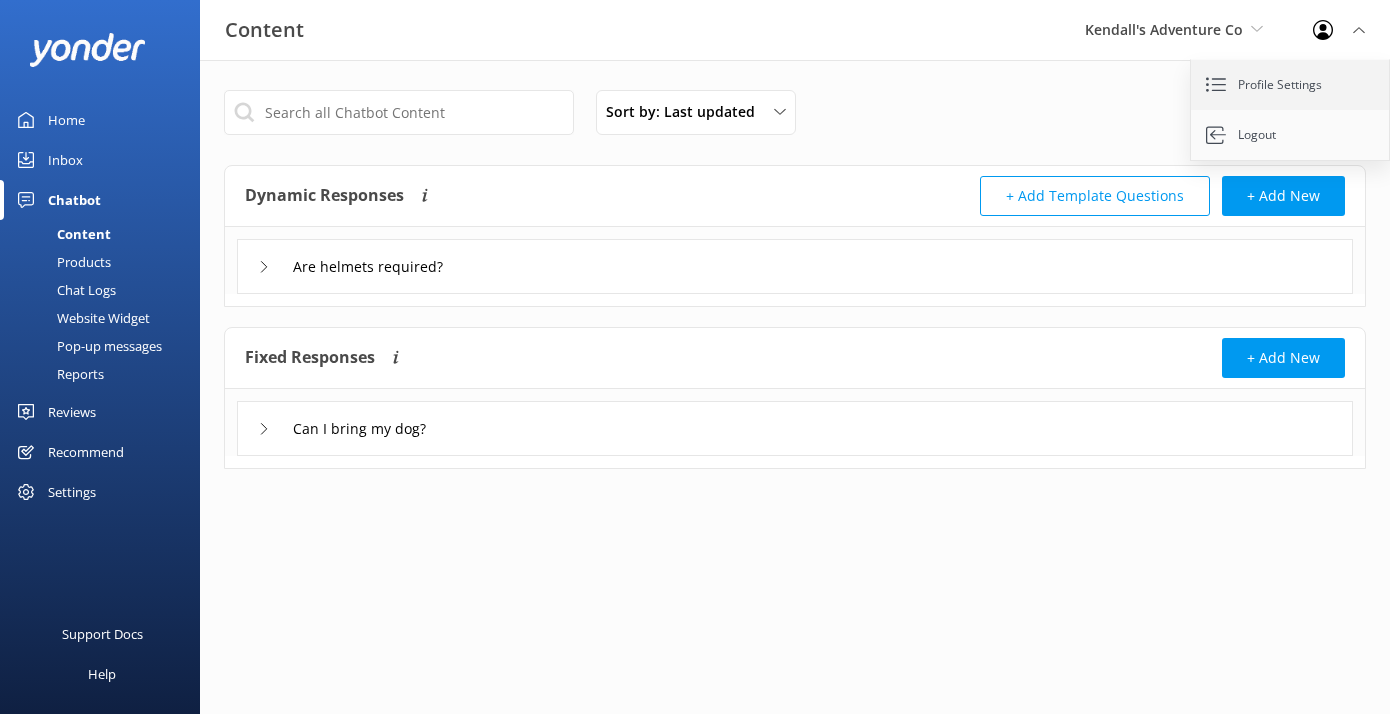 click on "Profile Settings" at bounding box center [1291, 85] 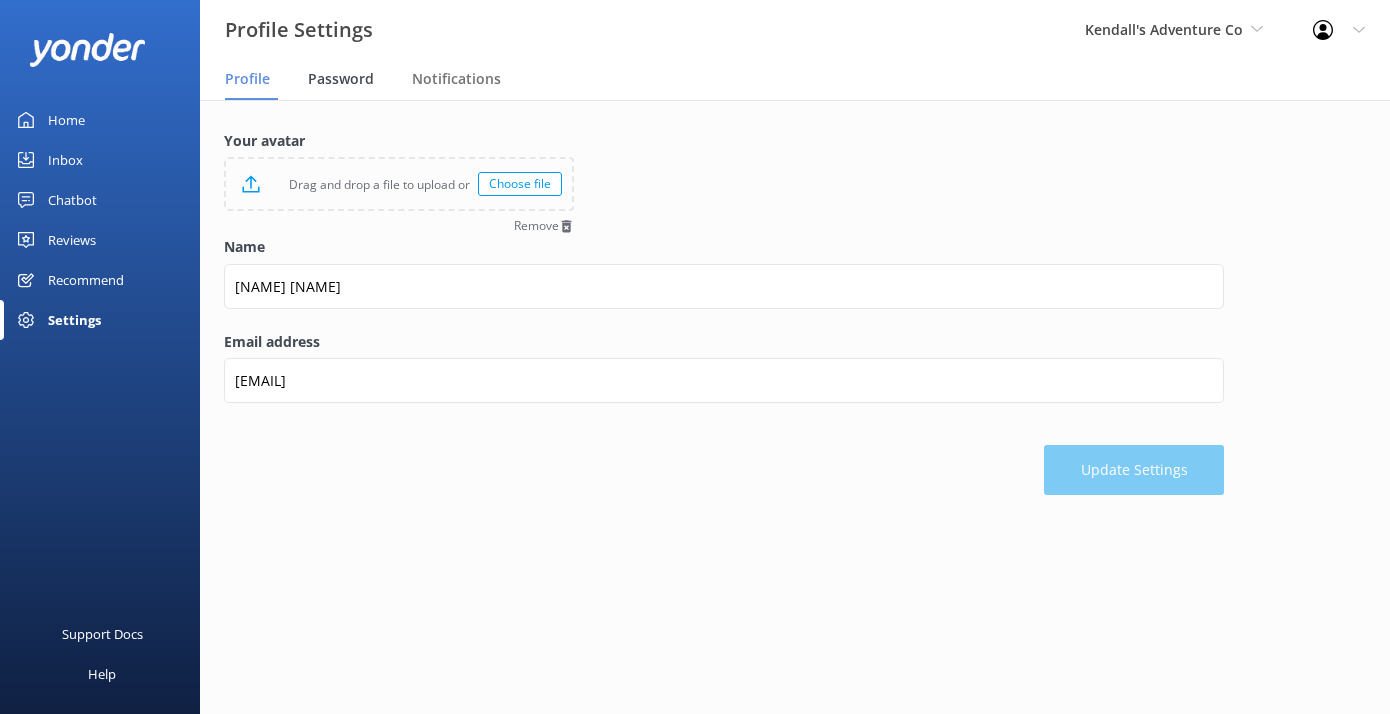 click on "Password" at bounding box center [341, 79] 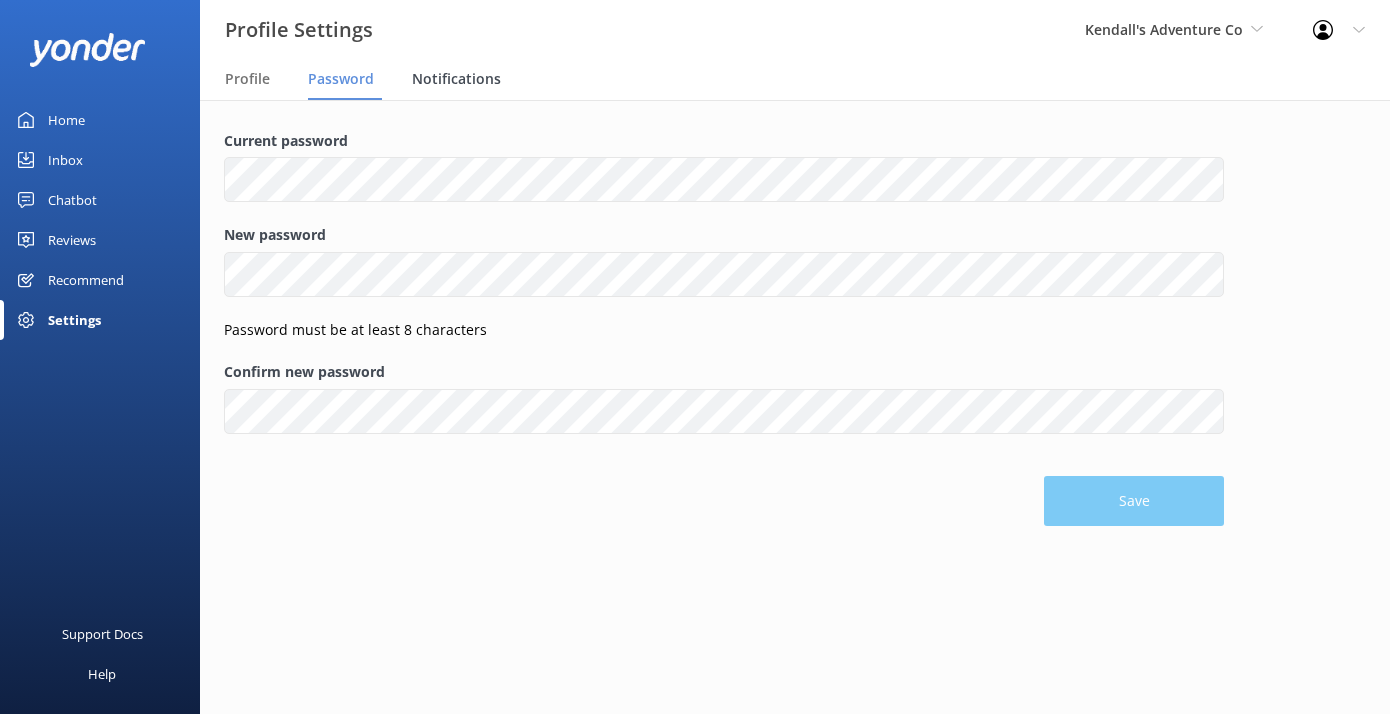click on "Notifications" at bounding box center (456, 79) 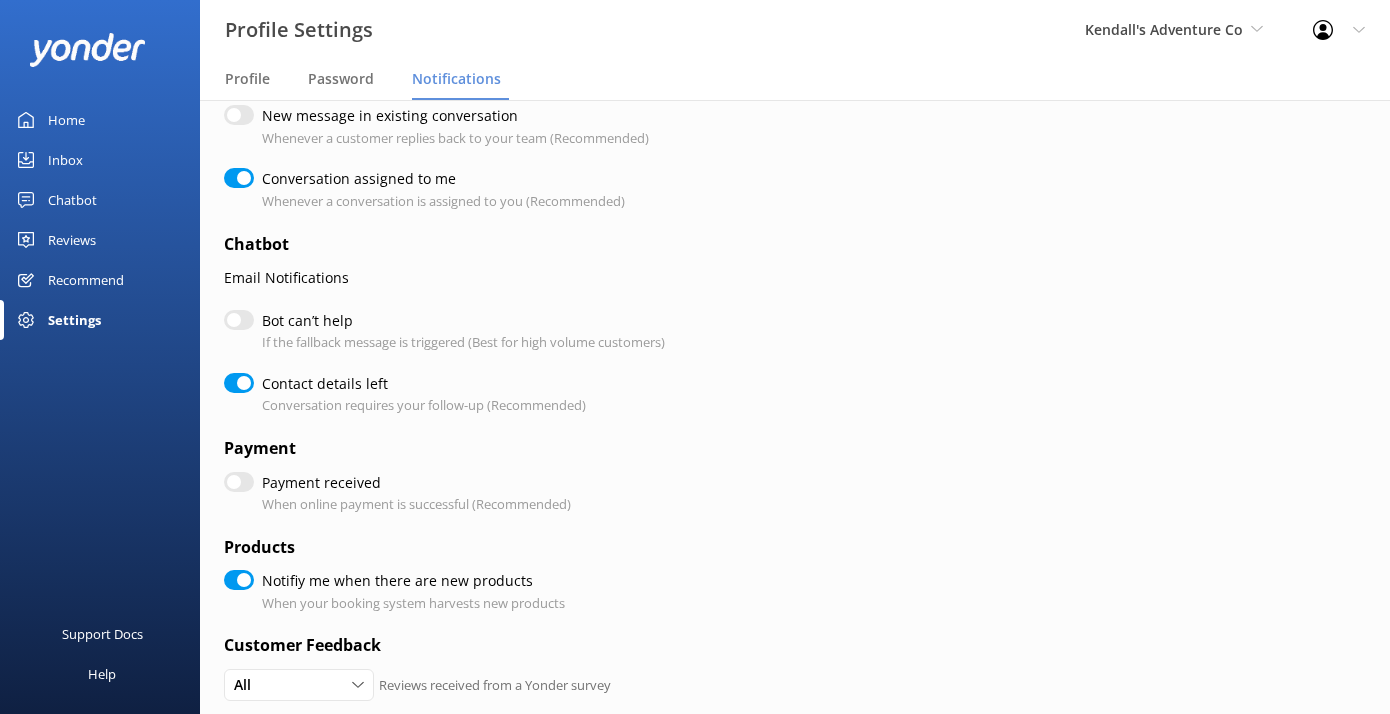 scroll, scrollTop: 0, scrollLeft: 0, axis: both 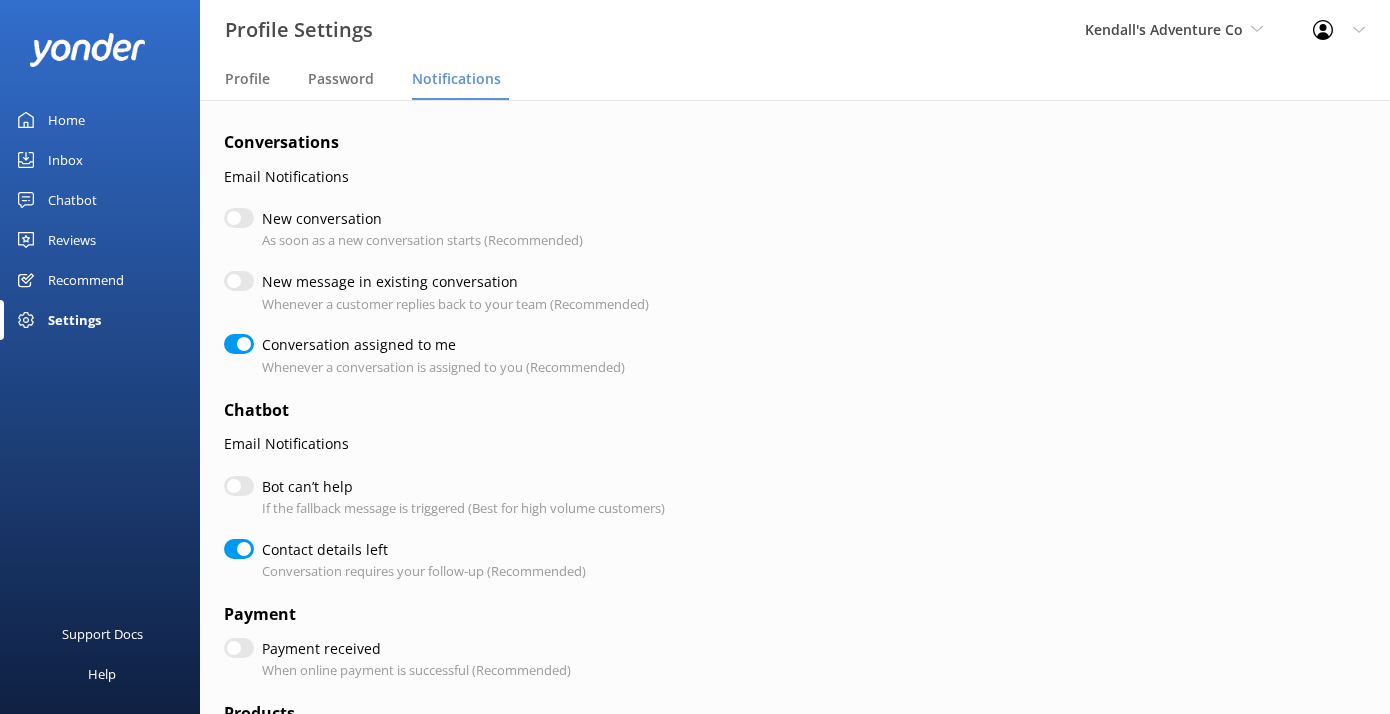 click on "Inbox" at bounding box center (65, 160) 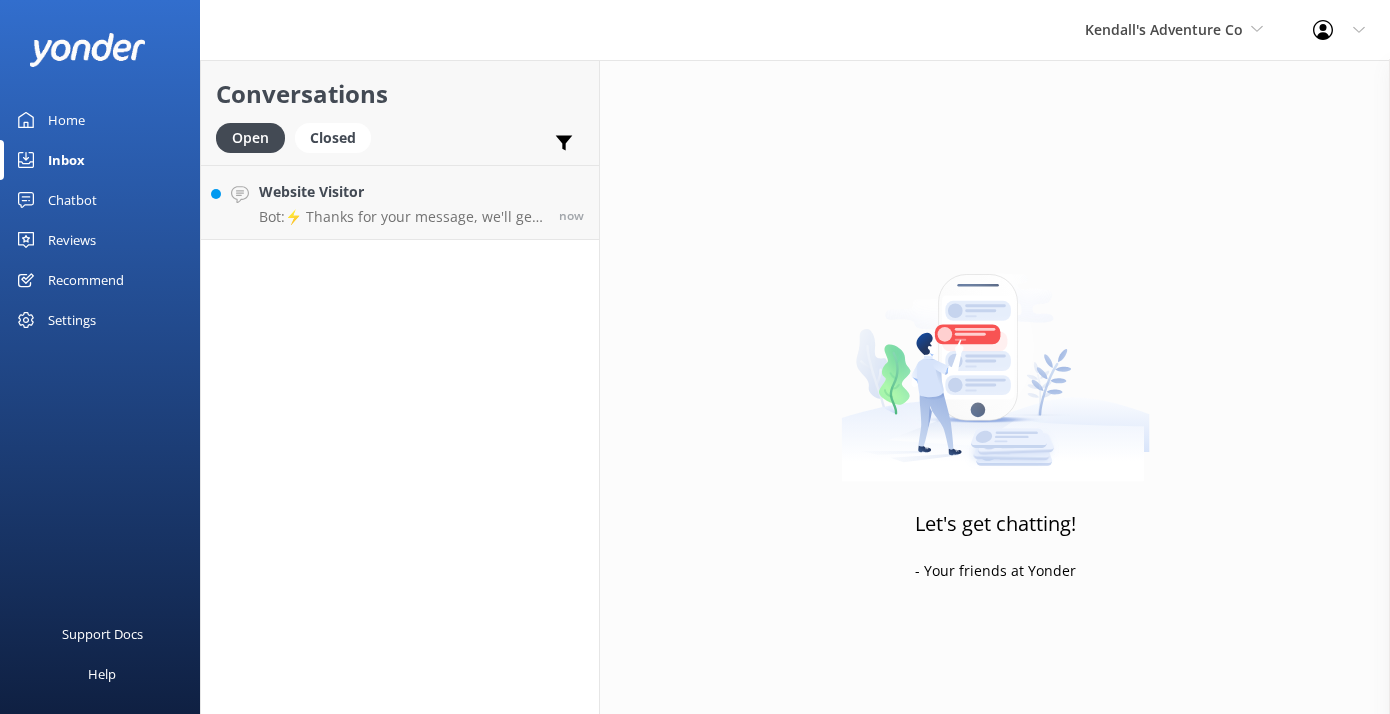 scroll, scrollTop: 0, scrollLeft: 0, axis: both 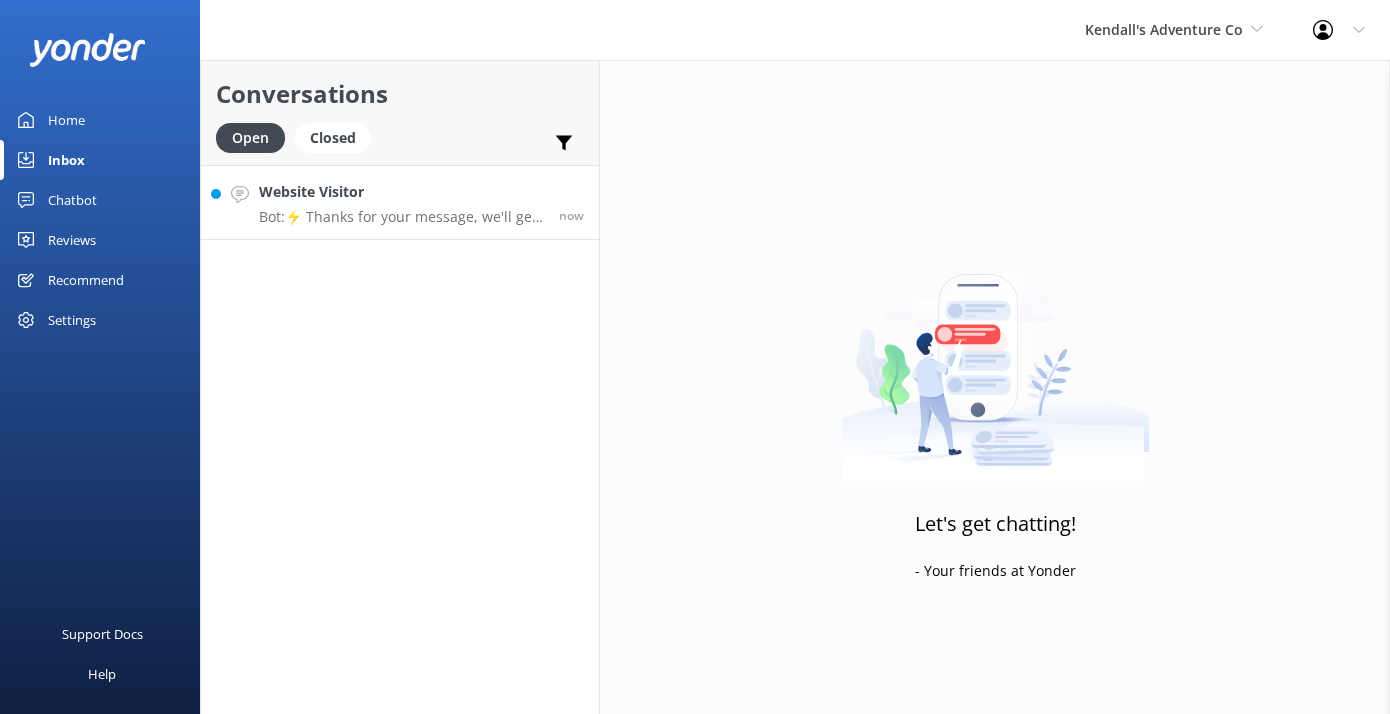 click on "Website Visitor Bot:  ⚡ Thanks for your message, we'll get back to you as soon as we can. You're also welcome to keep messaging and our automated FAQ bot might be able to help. Or you can contact us on the form below" at bounding box center (401, 202) 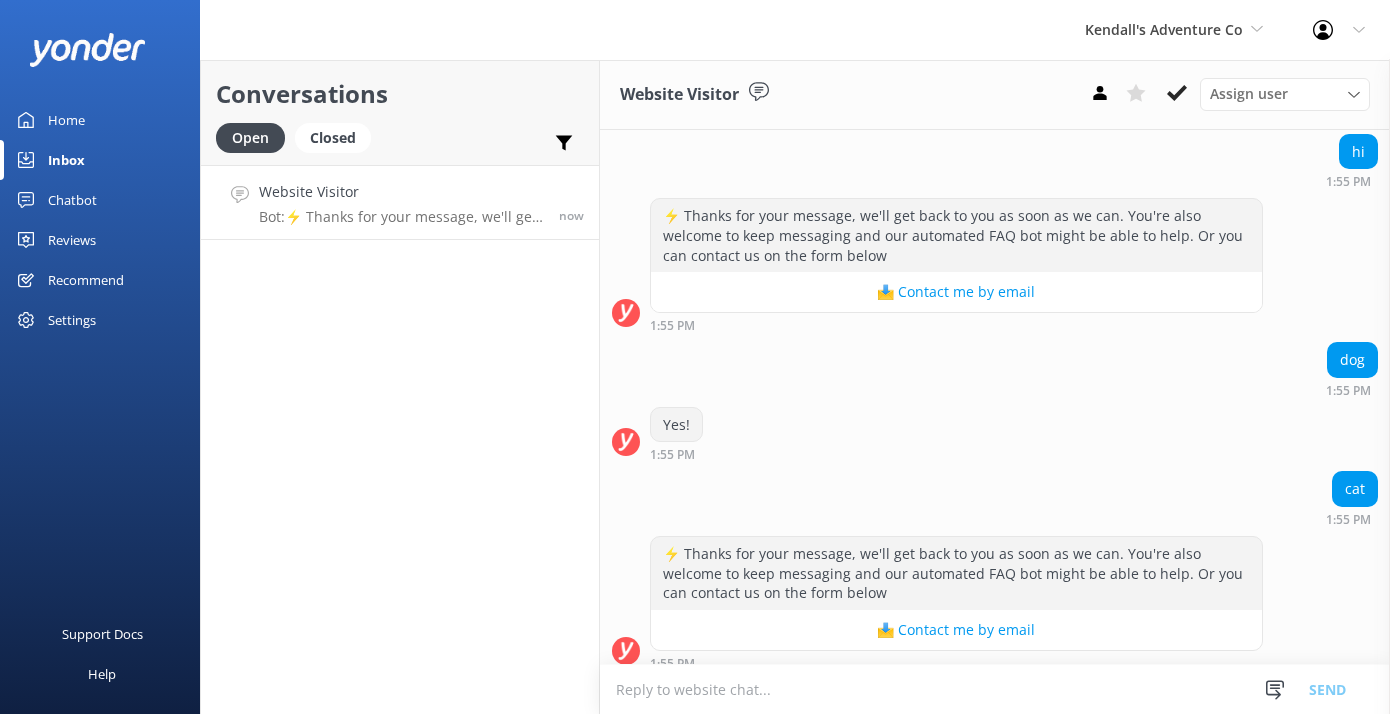 scroll, scrollTop: 168, scrollLeft: 0, axis: vertical 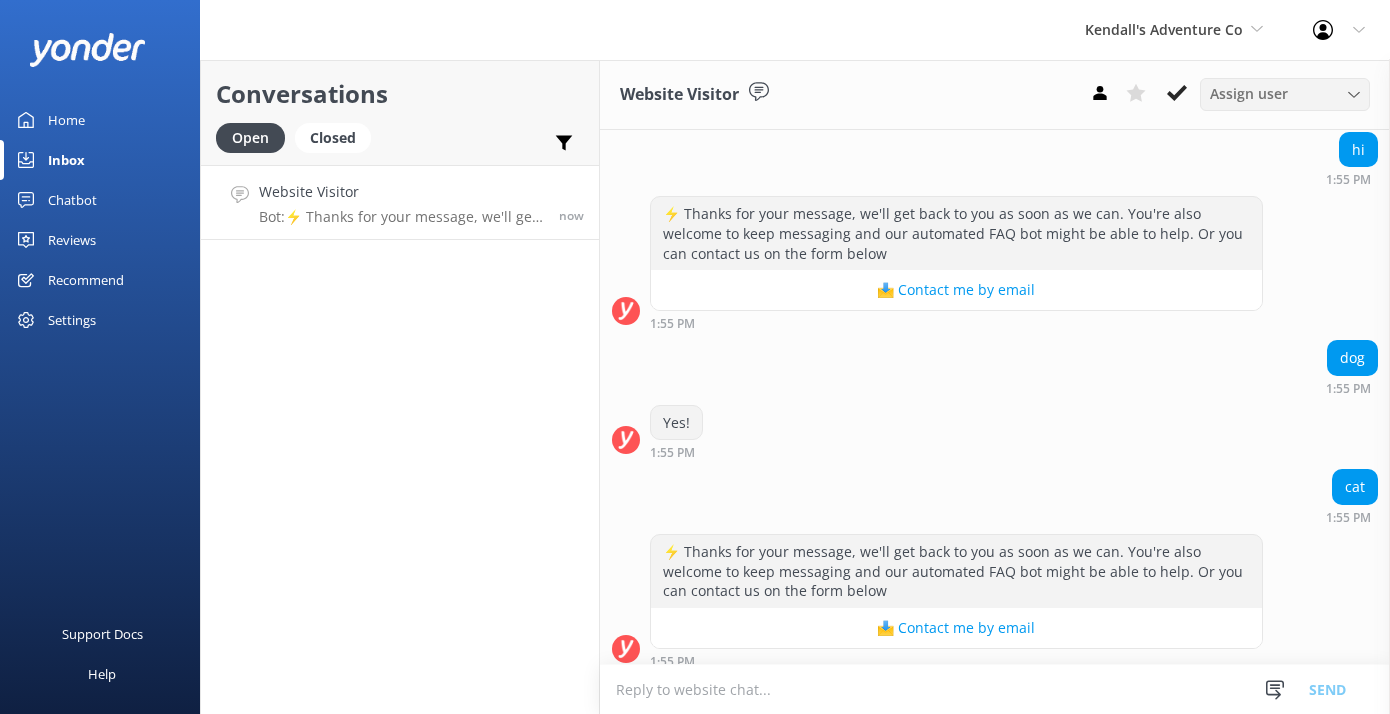 click on "Assign user" at bounding box center [1249, 94] 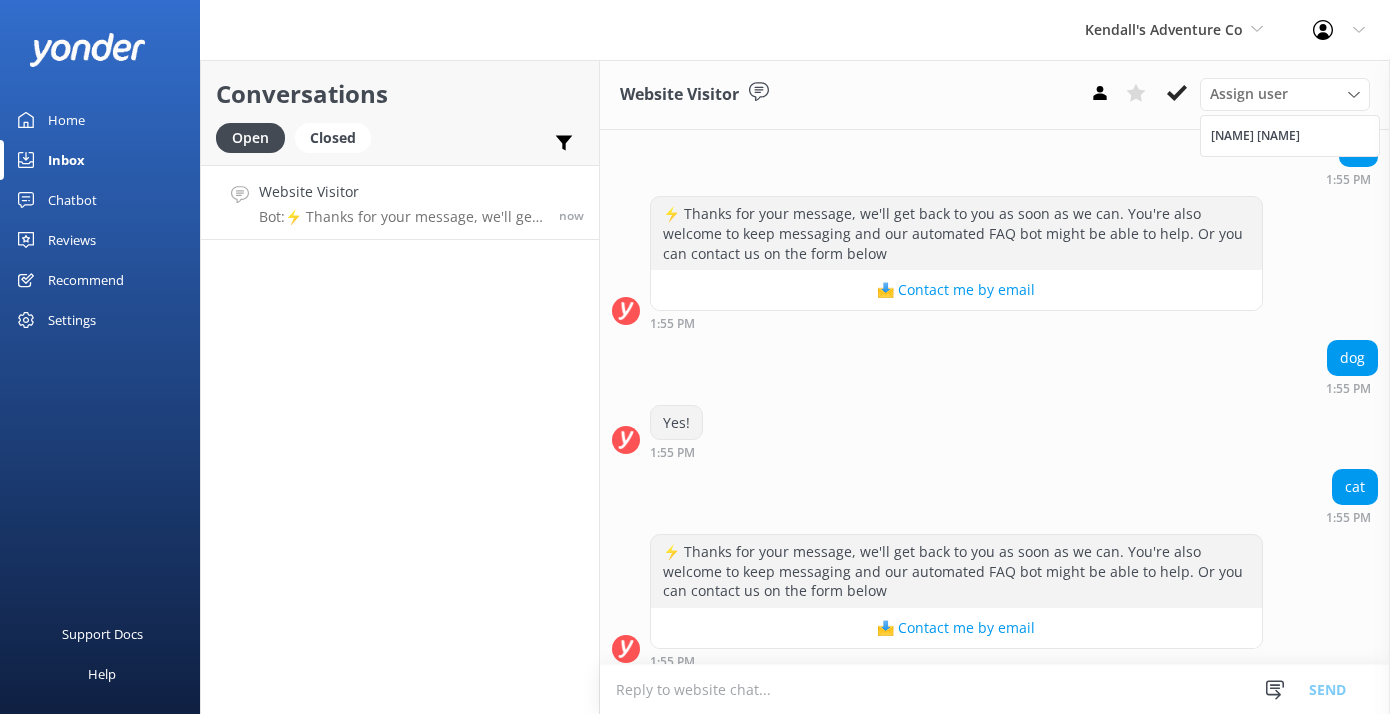 click on "hi 1:55 PM" at bounding box center (995, 159) 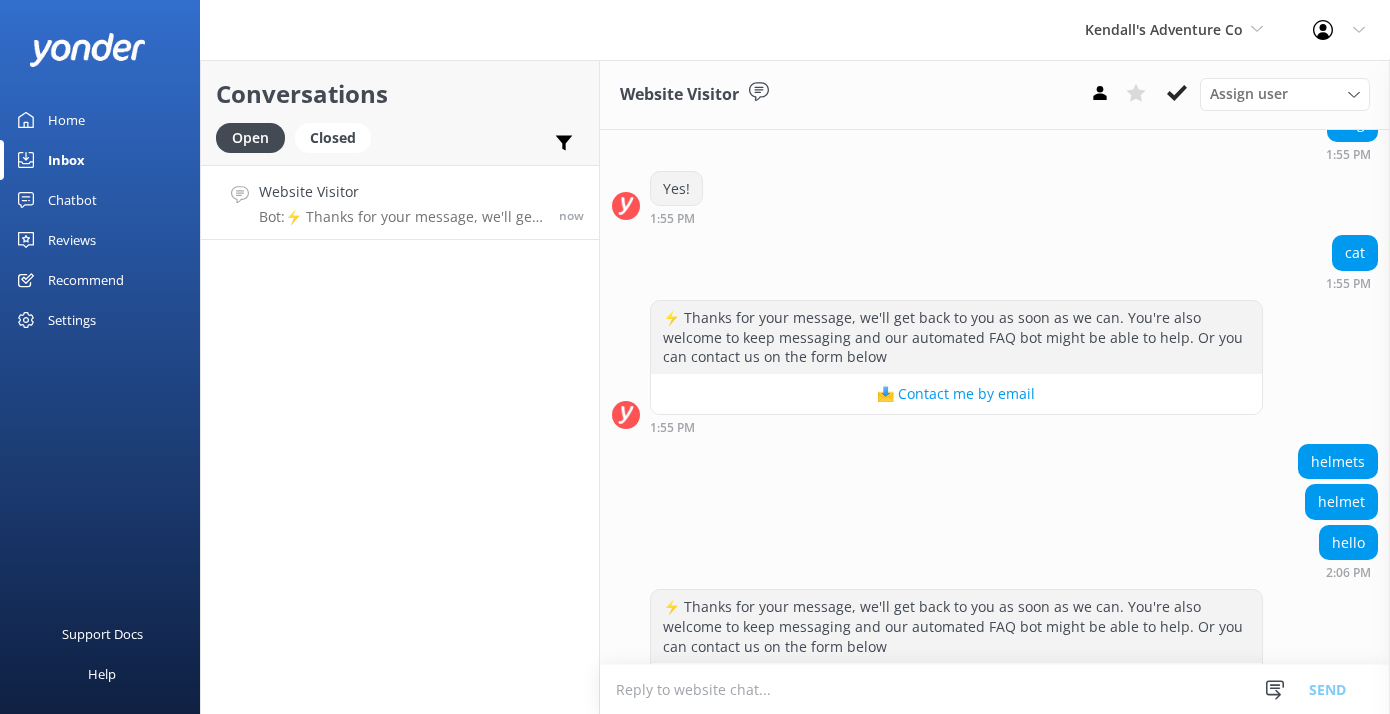 scroll, scrollTop: 470, scrollLeft: 0, axis: vertical 